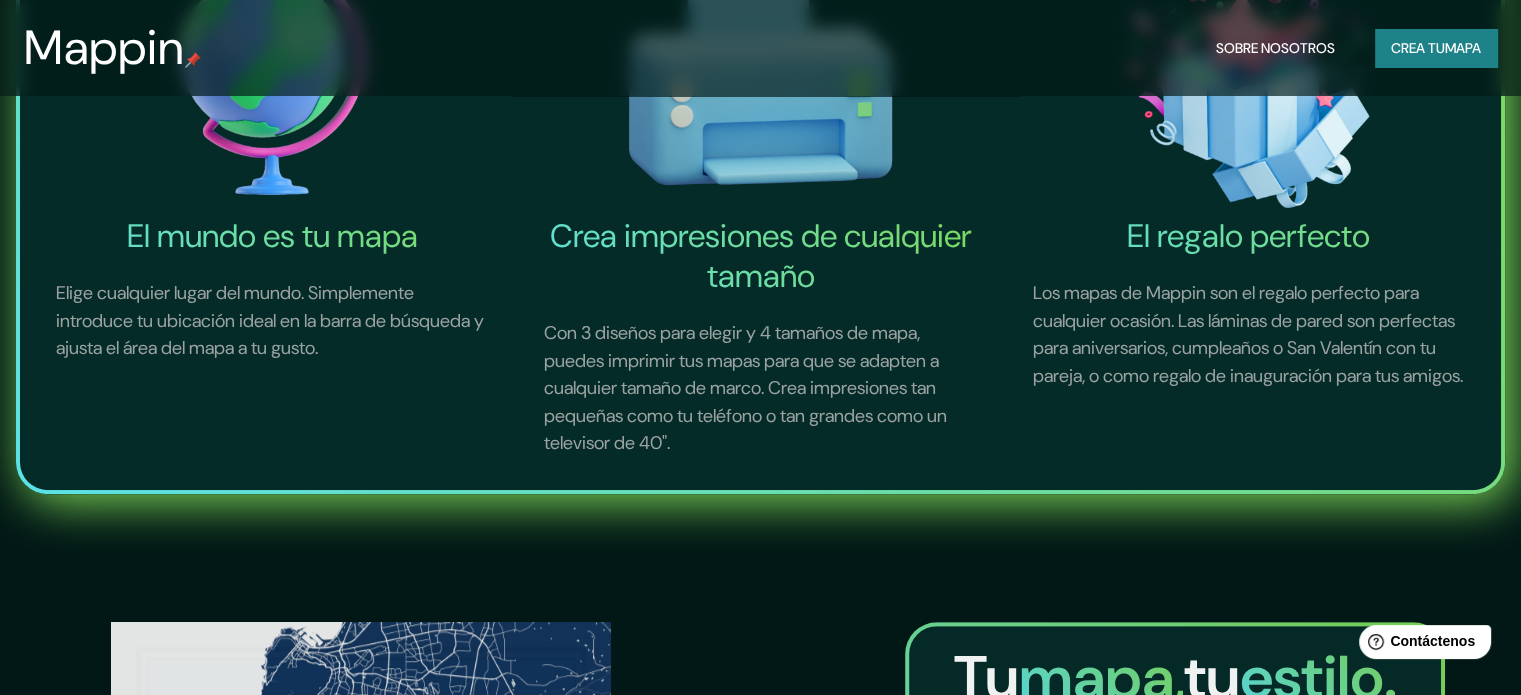 scroll, scrollTop: 800, scrollLeft: 0, axis: vertical 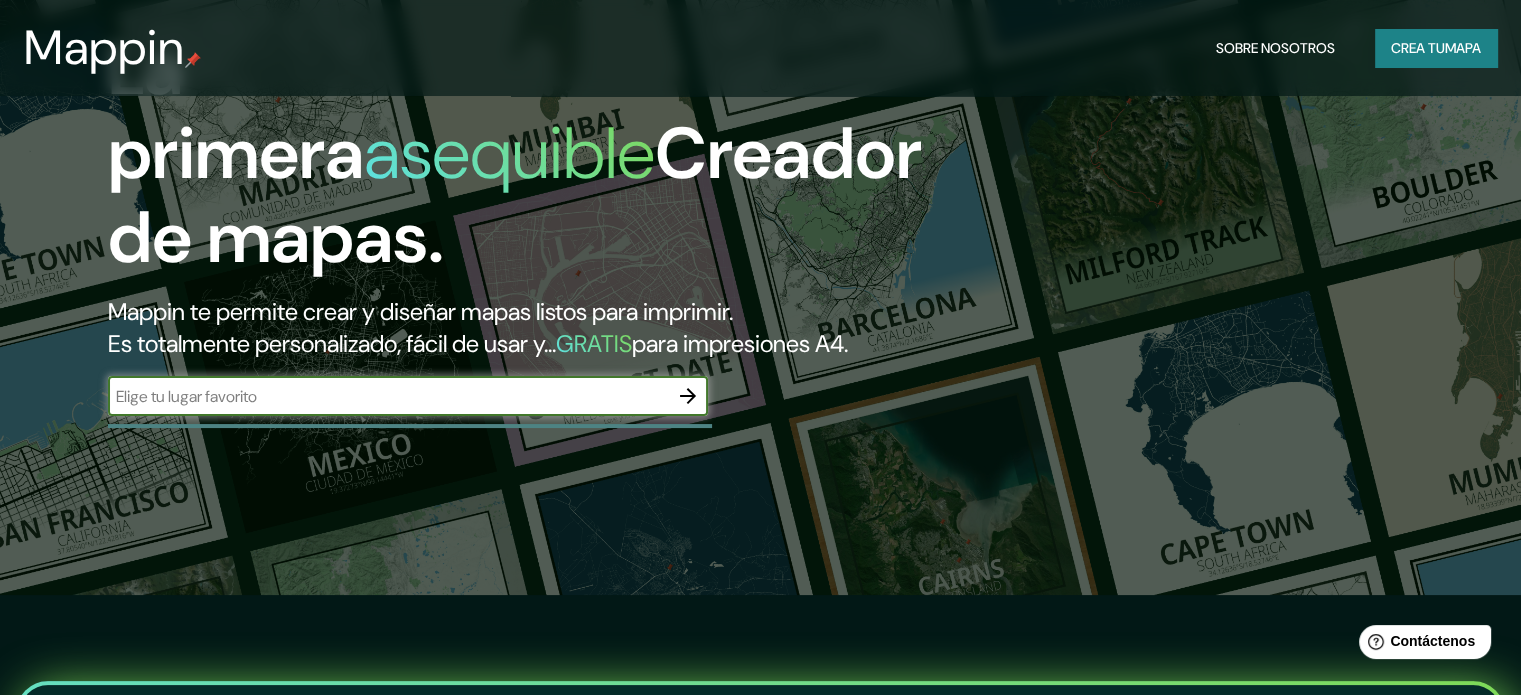 click on "​" at bounding box center (408, 396) 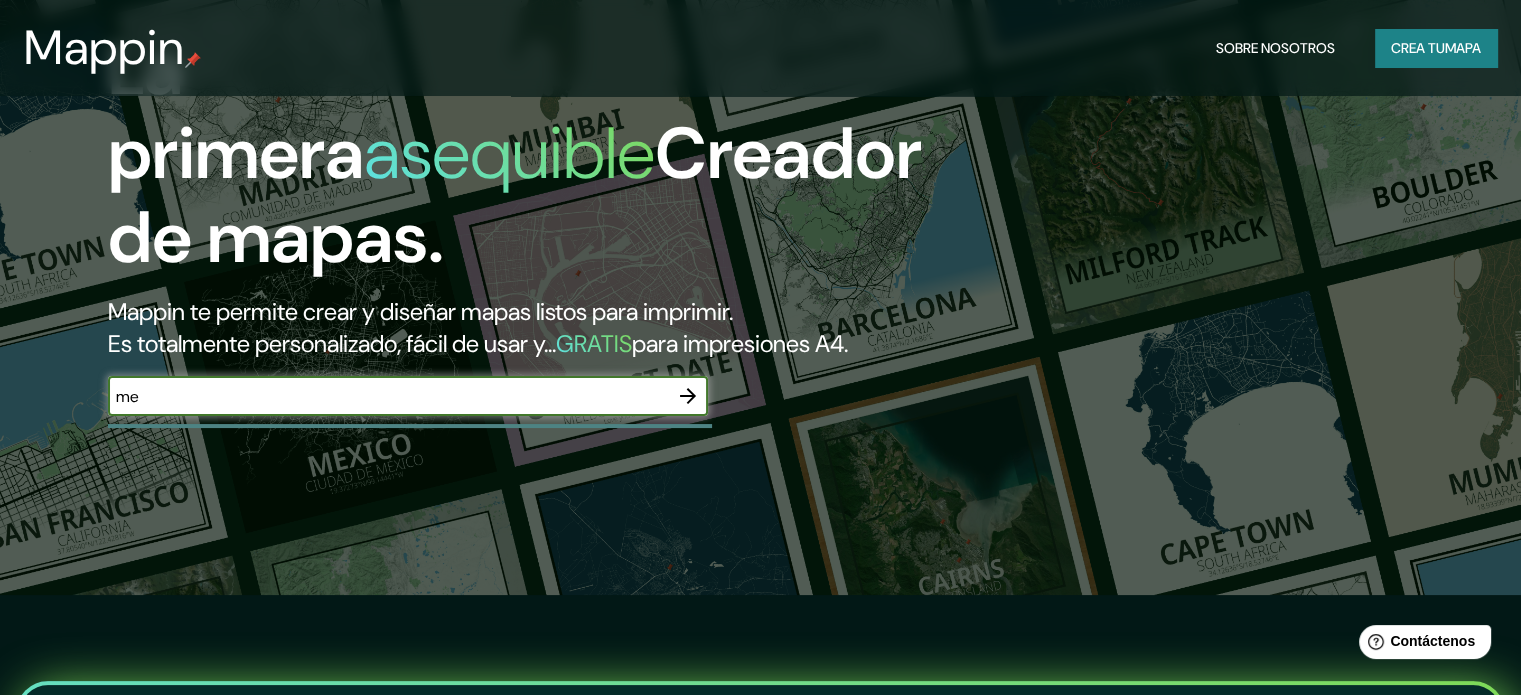 type on "m" 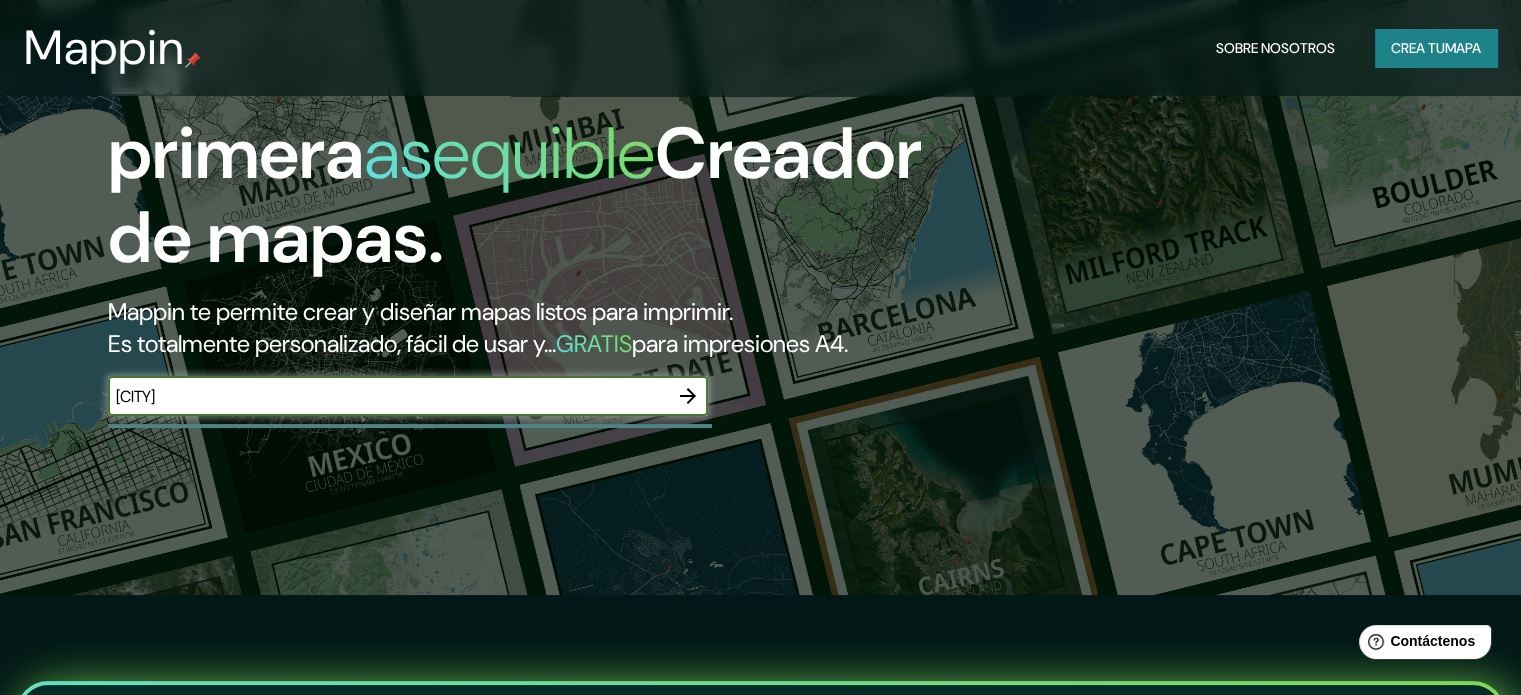 type on "[CITY]" 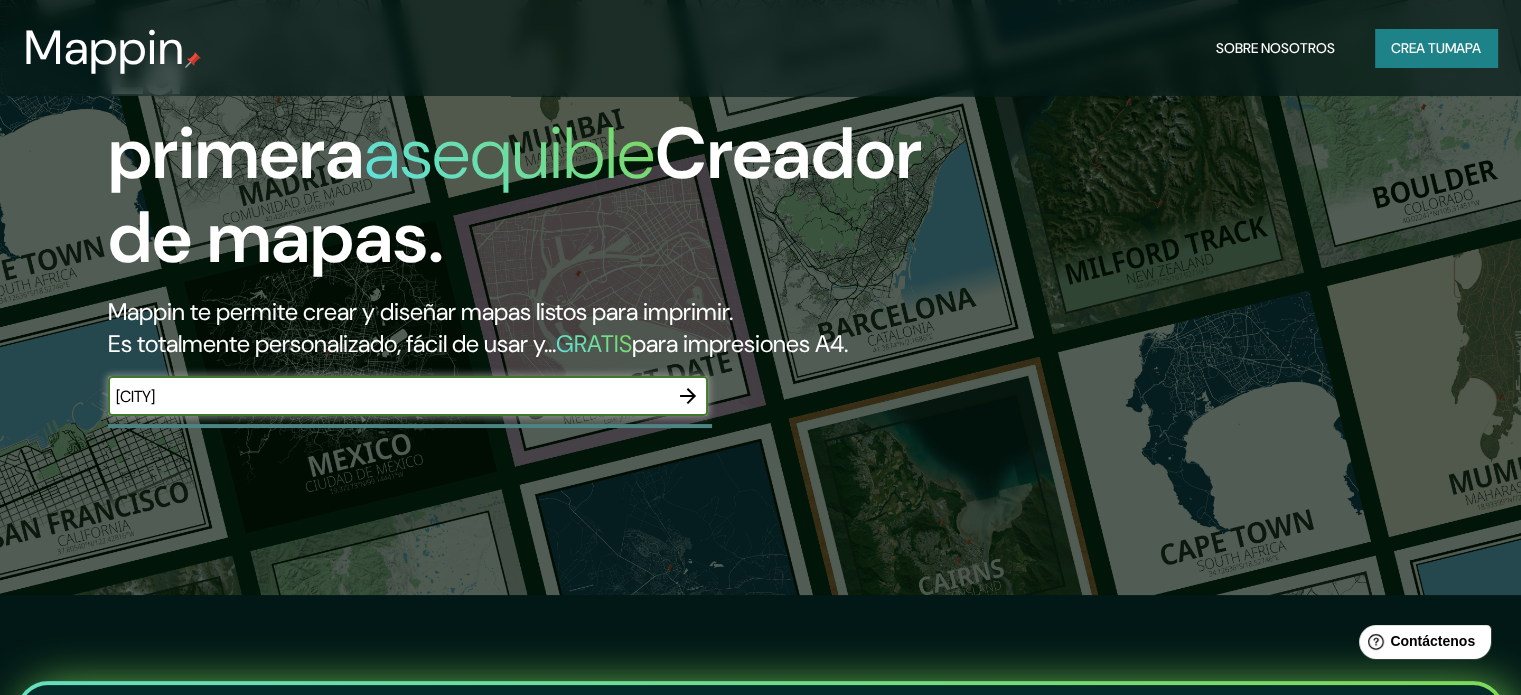 click 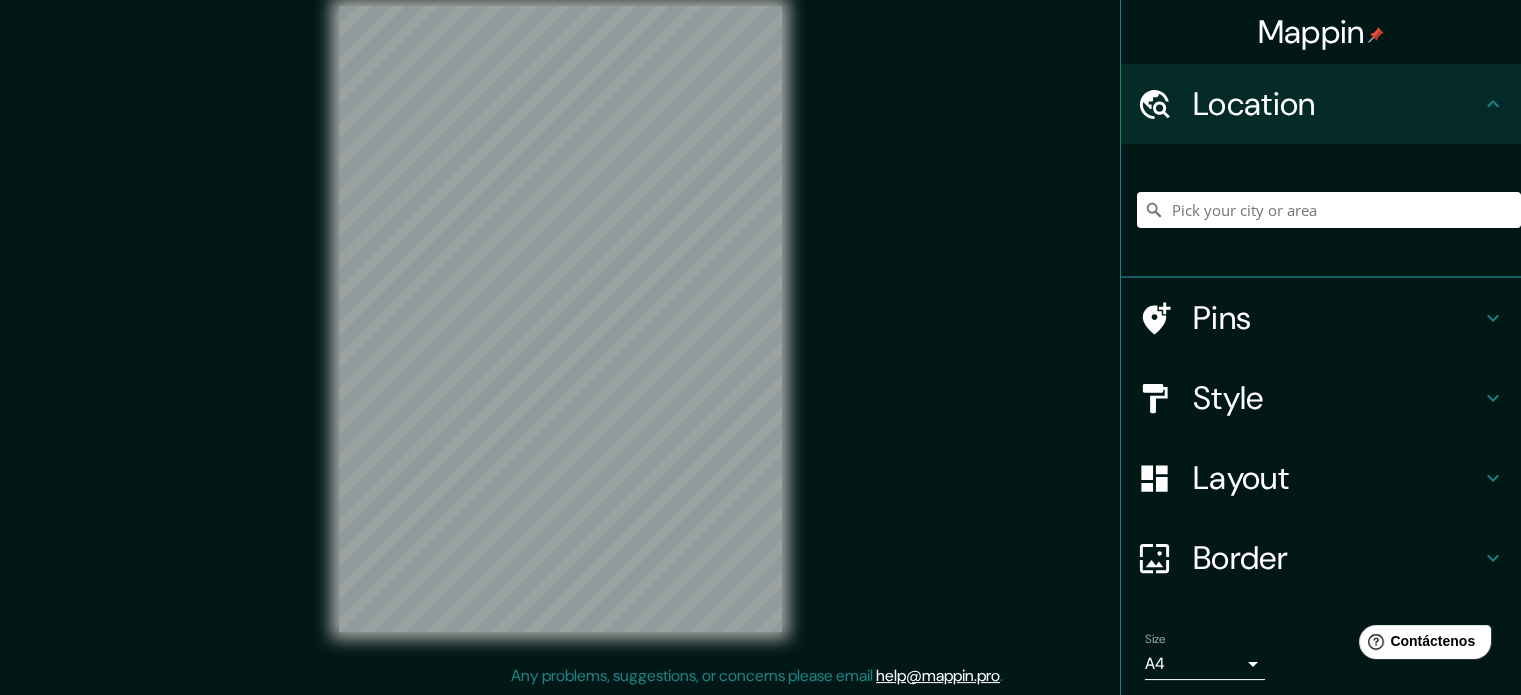 scroll, scrollTop: 0, scrollLeft: 0, axis: both 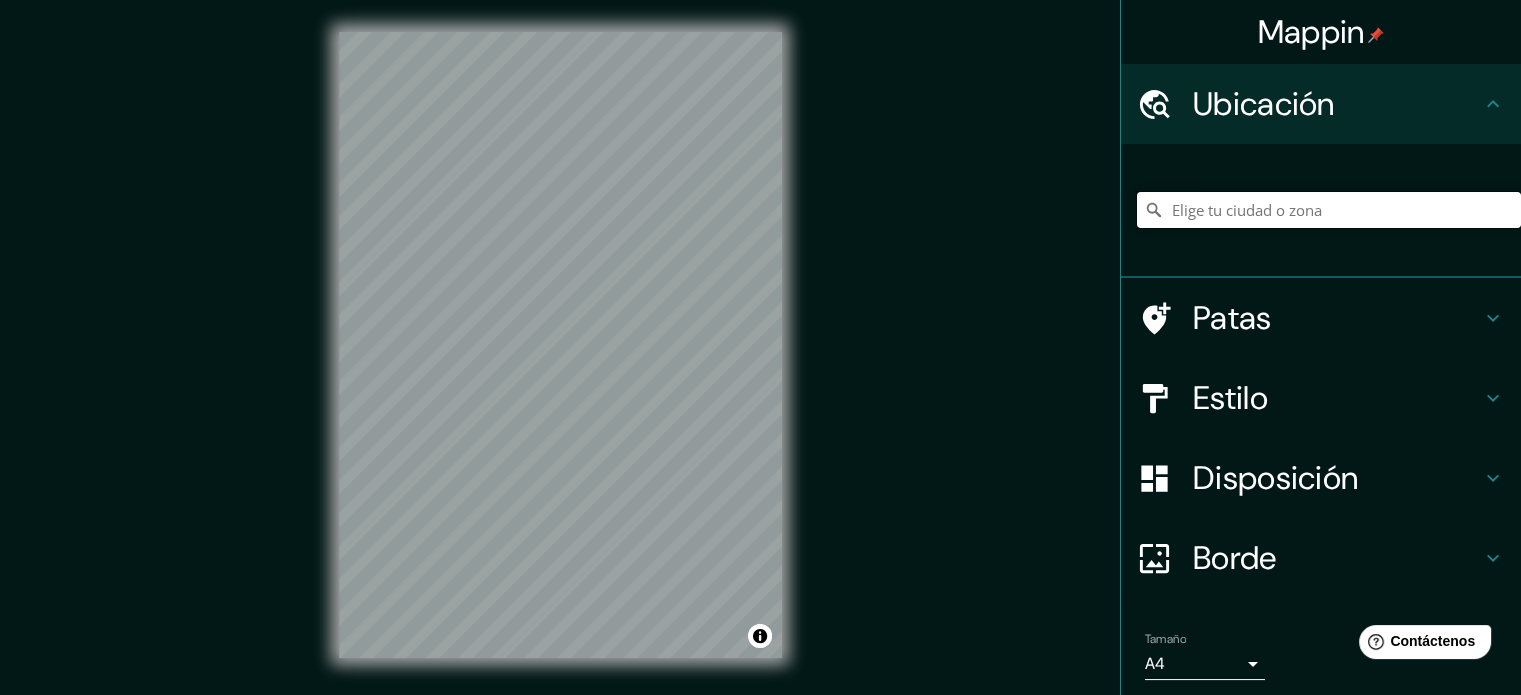 click at bounding box center [1329, 210] 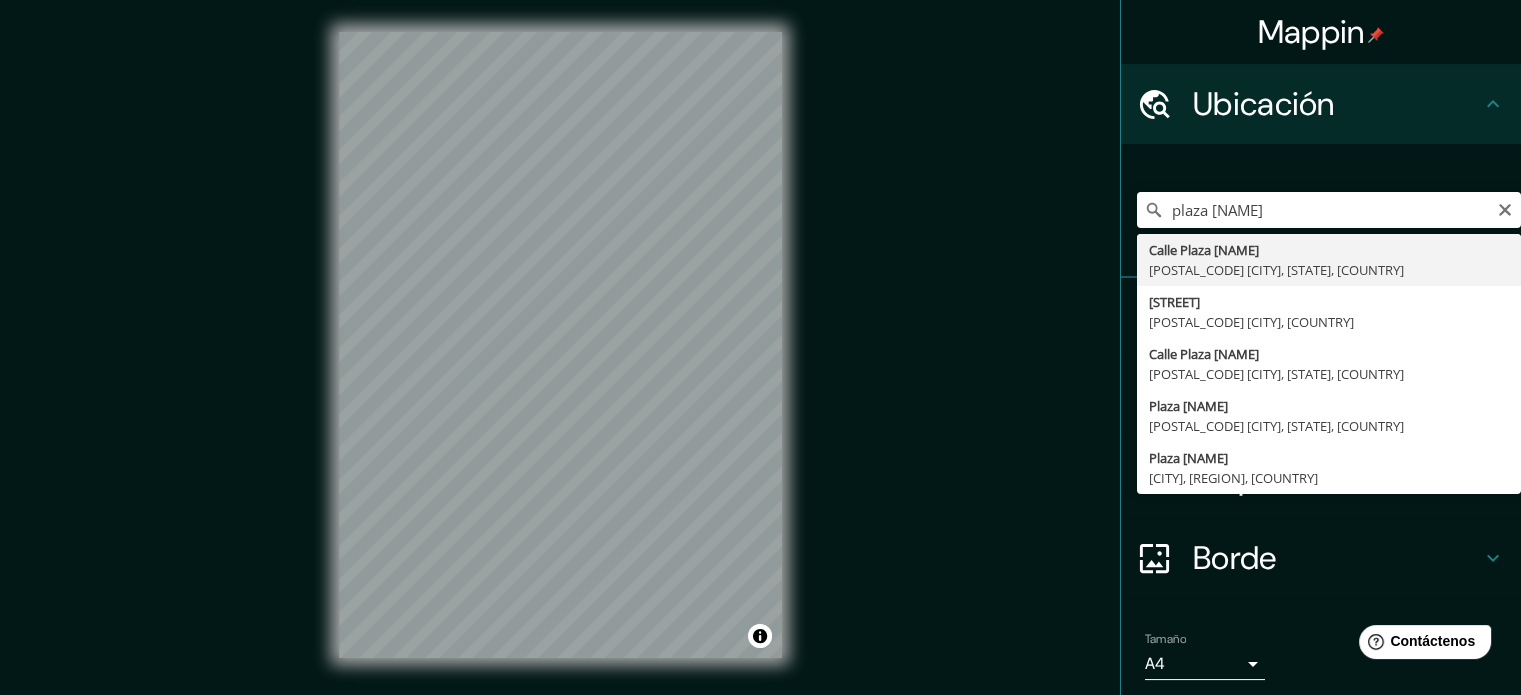 type on "Calle Plaza [NAME], [POSTAL_CODE] [CITY], Tamaulipas, México" 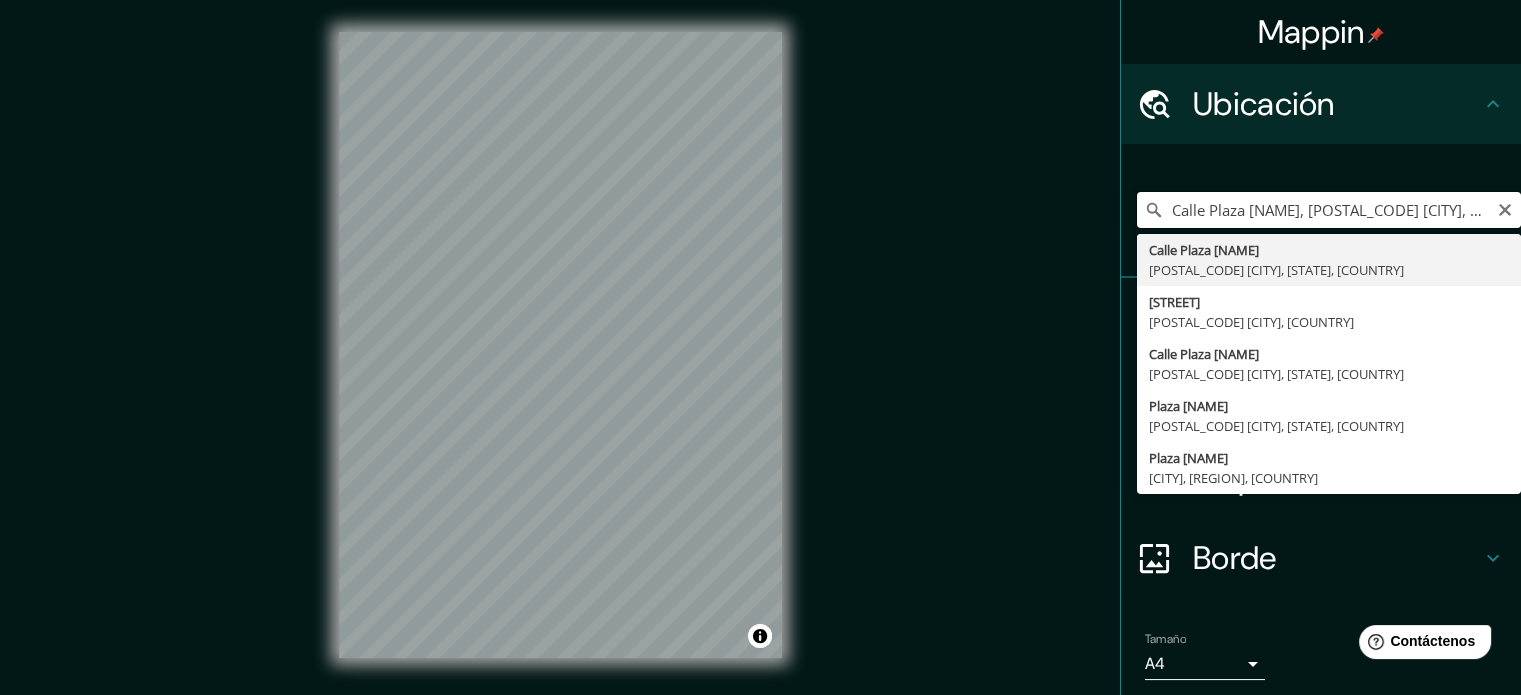 scroll, scrollTop: 0, scrollLeft: 0, axis: both 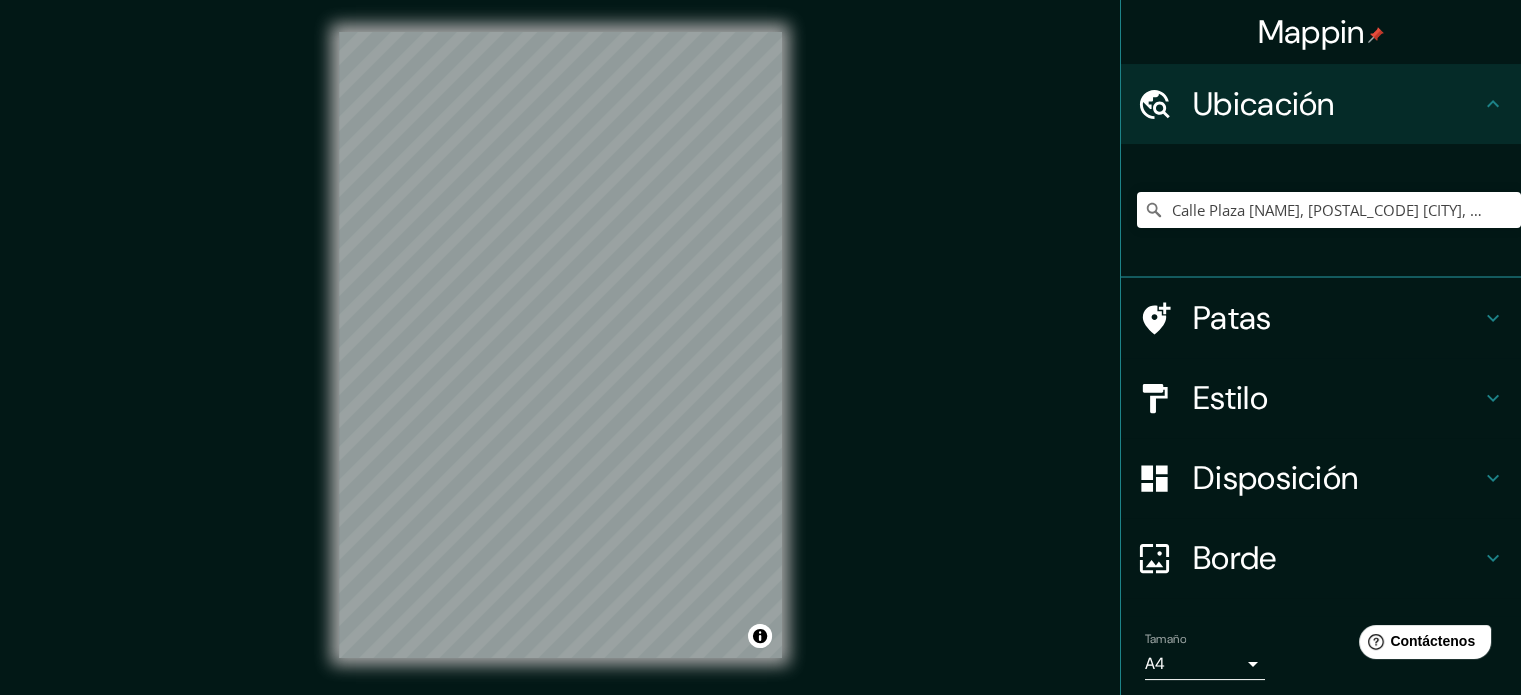 click at bounding box center [1165, 318] 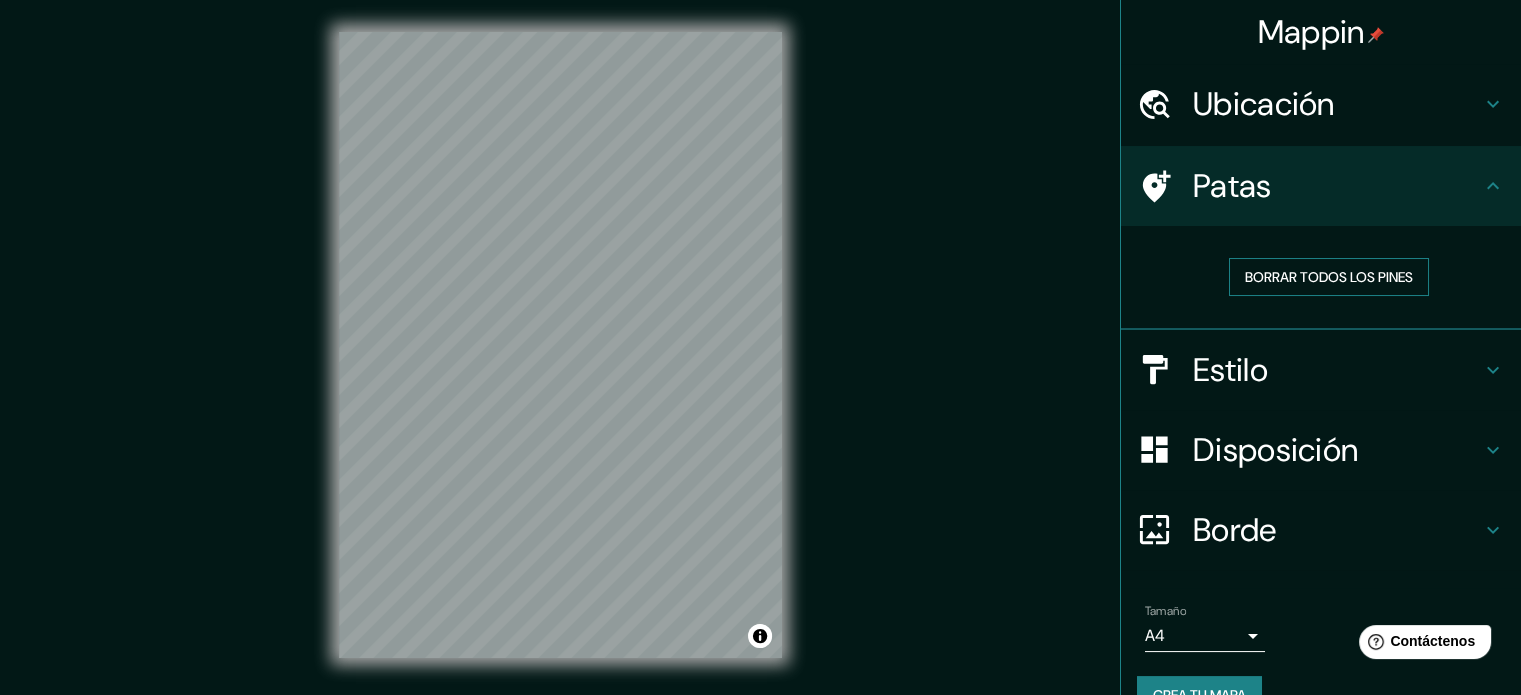 click on "Borrar todos los pines" at bounding box center (1329, 277) 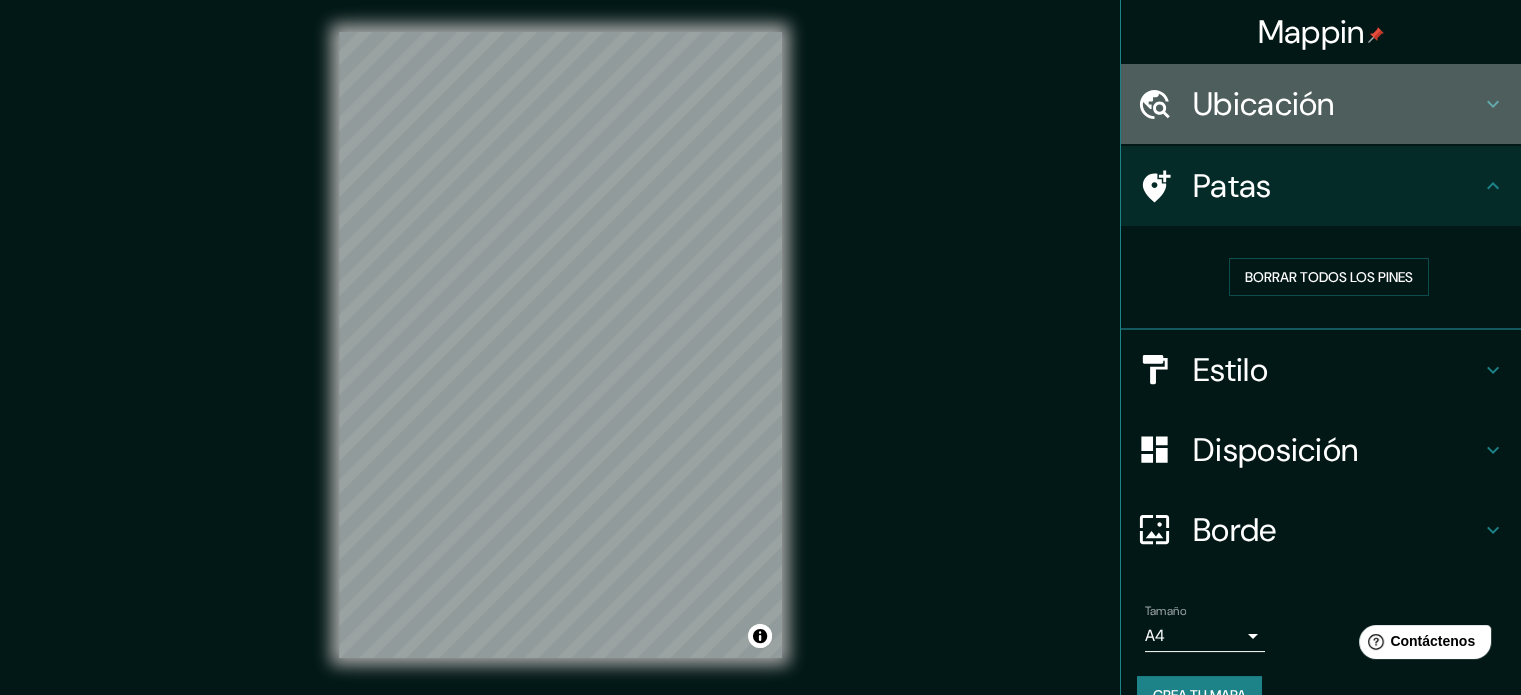 click on "Ubicación" at bounding box center [1264, 104] 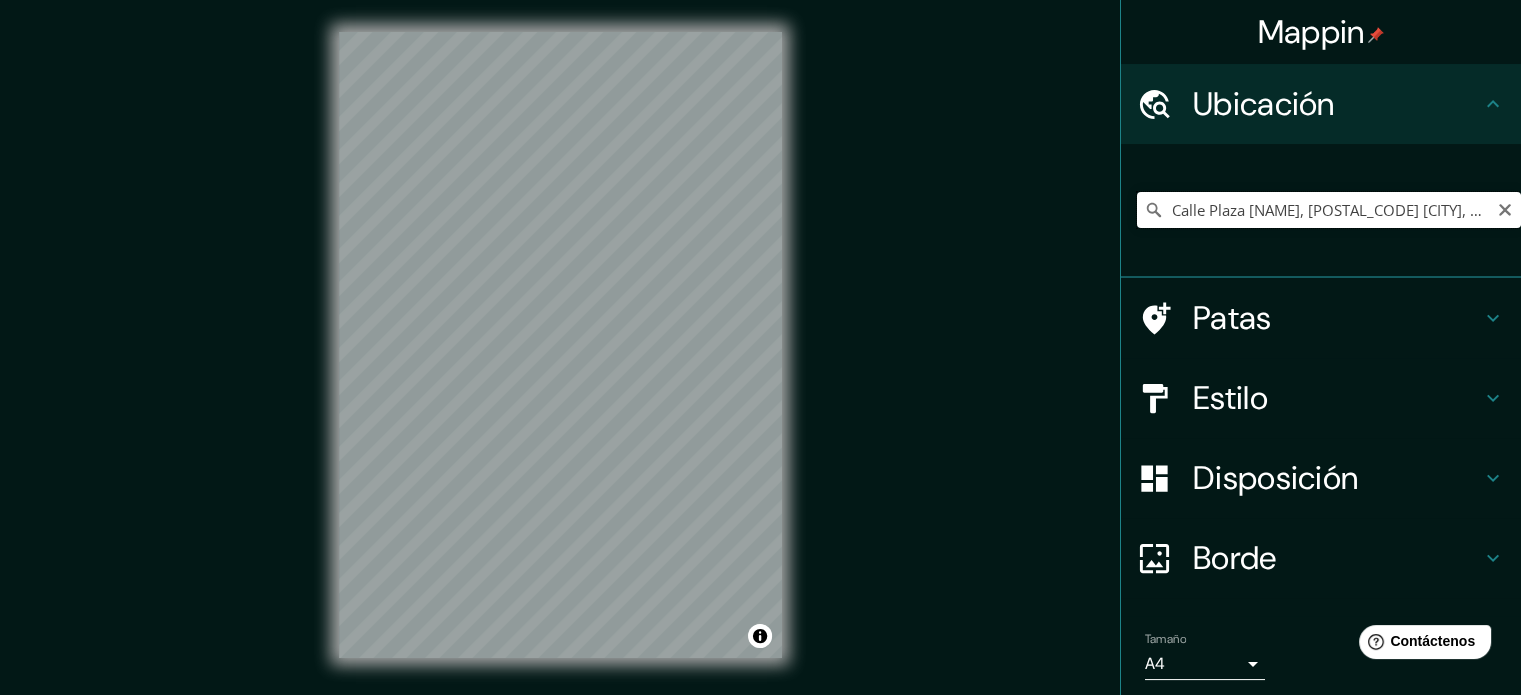 click on "Calle Plaza [NAME], [POSTAL_CODE] [CITY], Tamaulipas, México" at bounding box center [1329, 210] 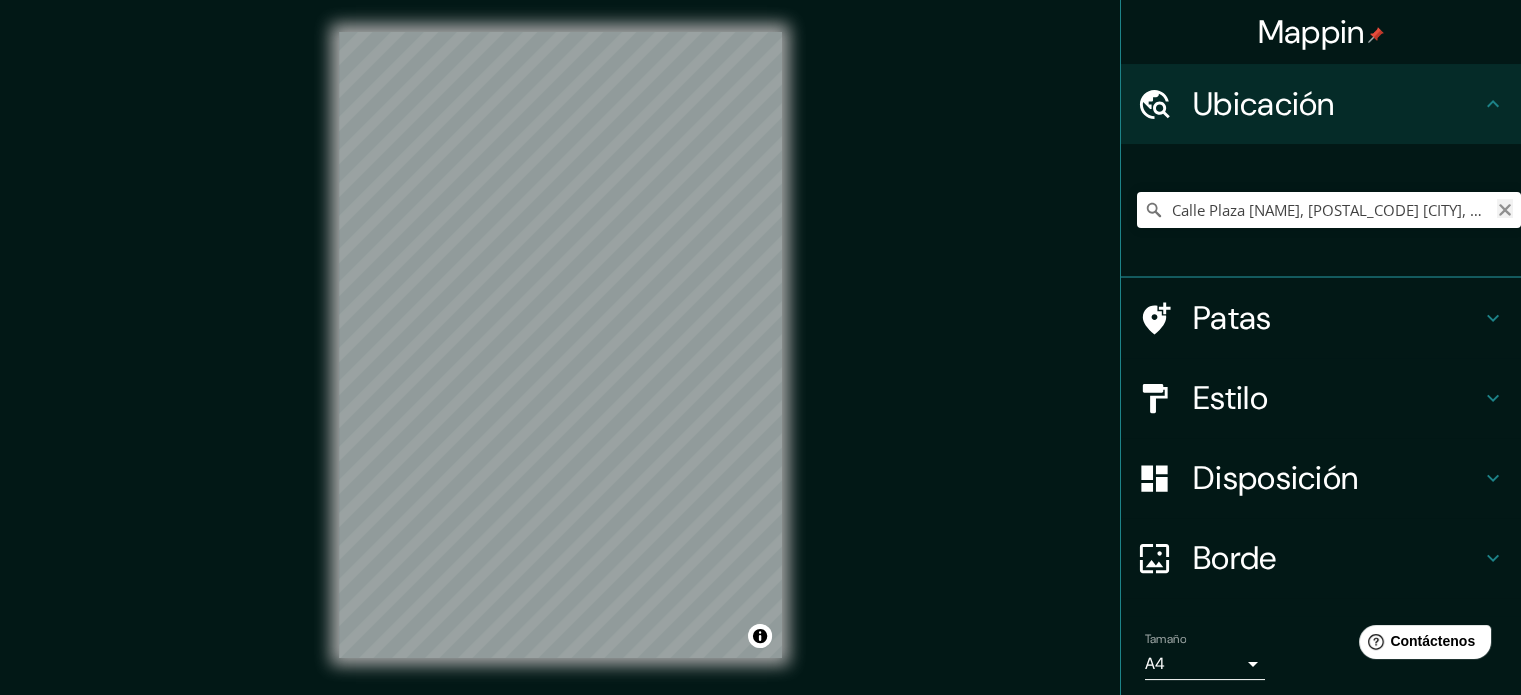 click 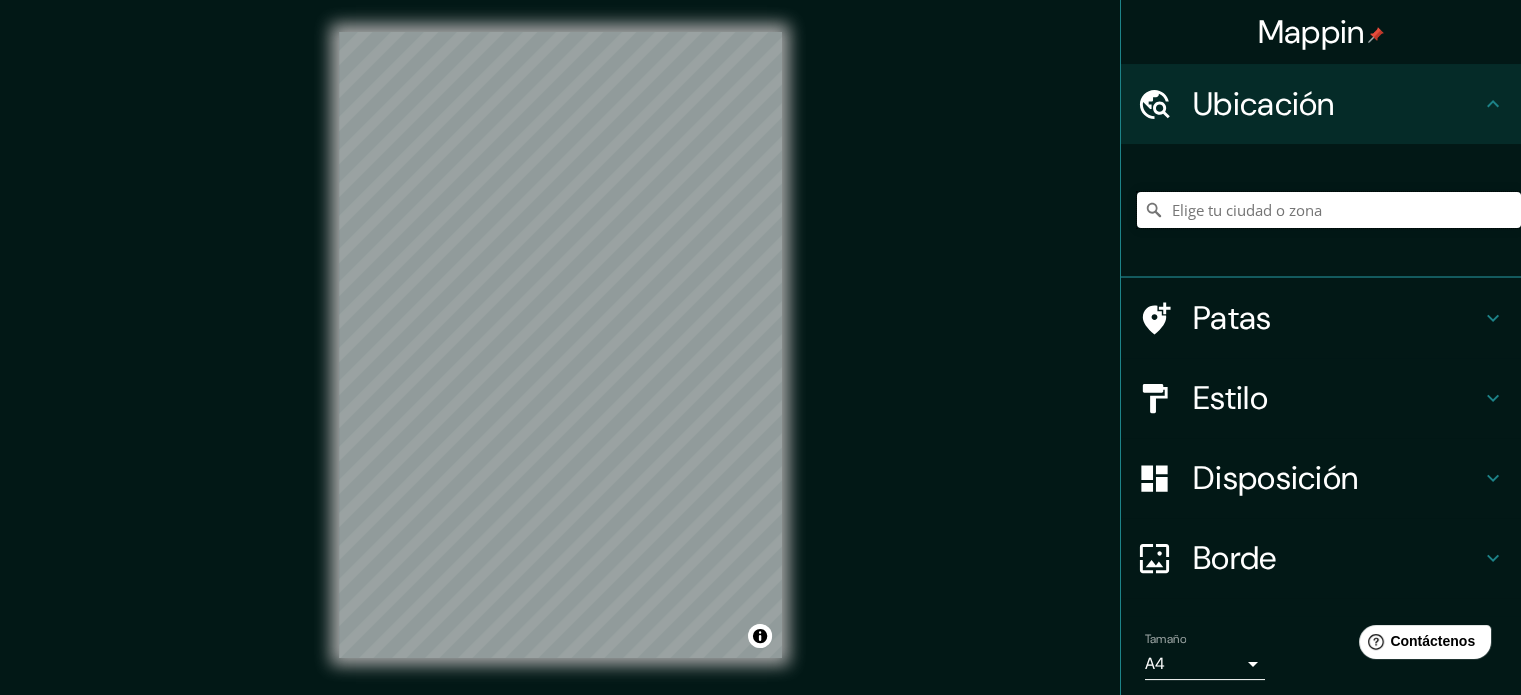 click at bounding box center [1329, 210] 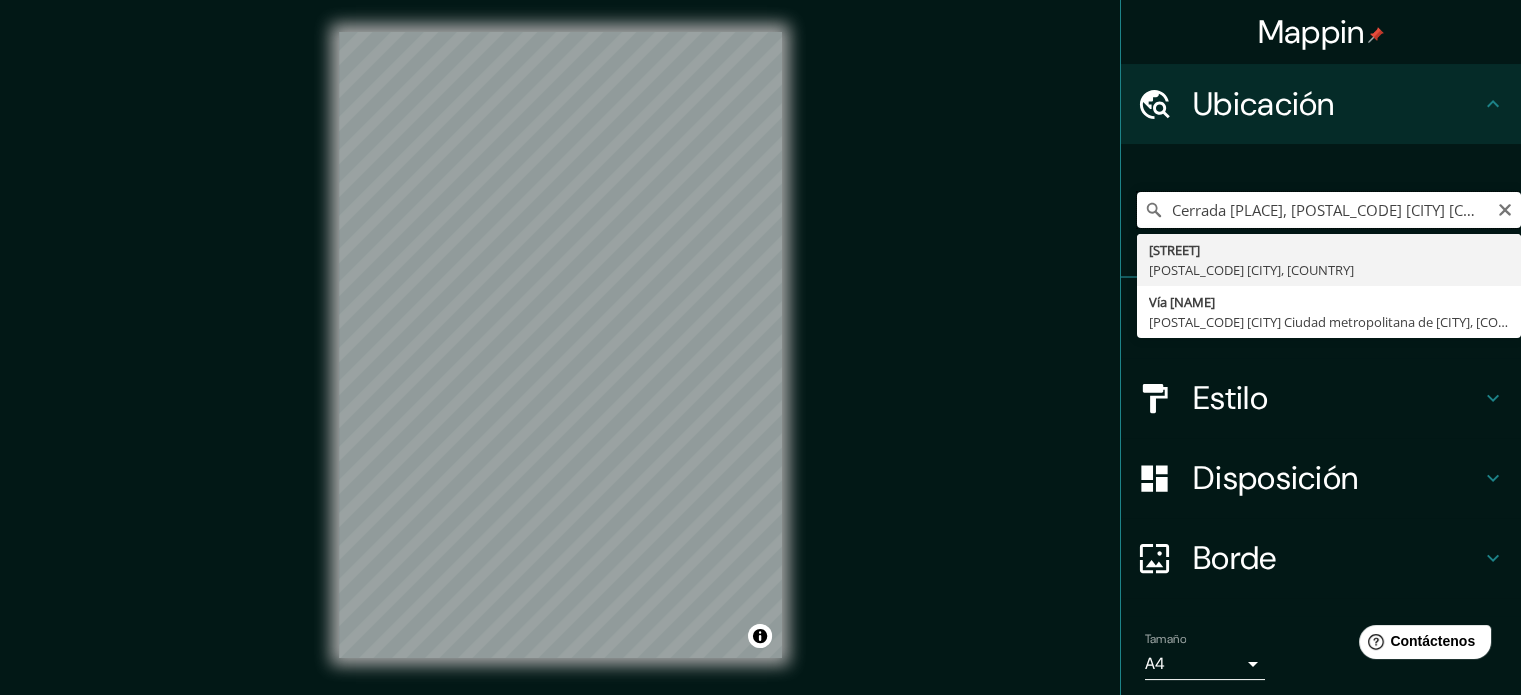 scroll, scrollTop: 0, scrollLeft: 0, axis: both 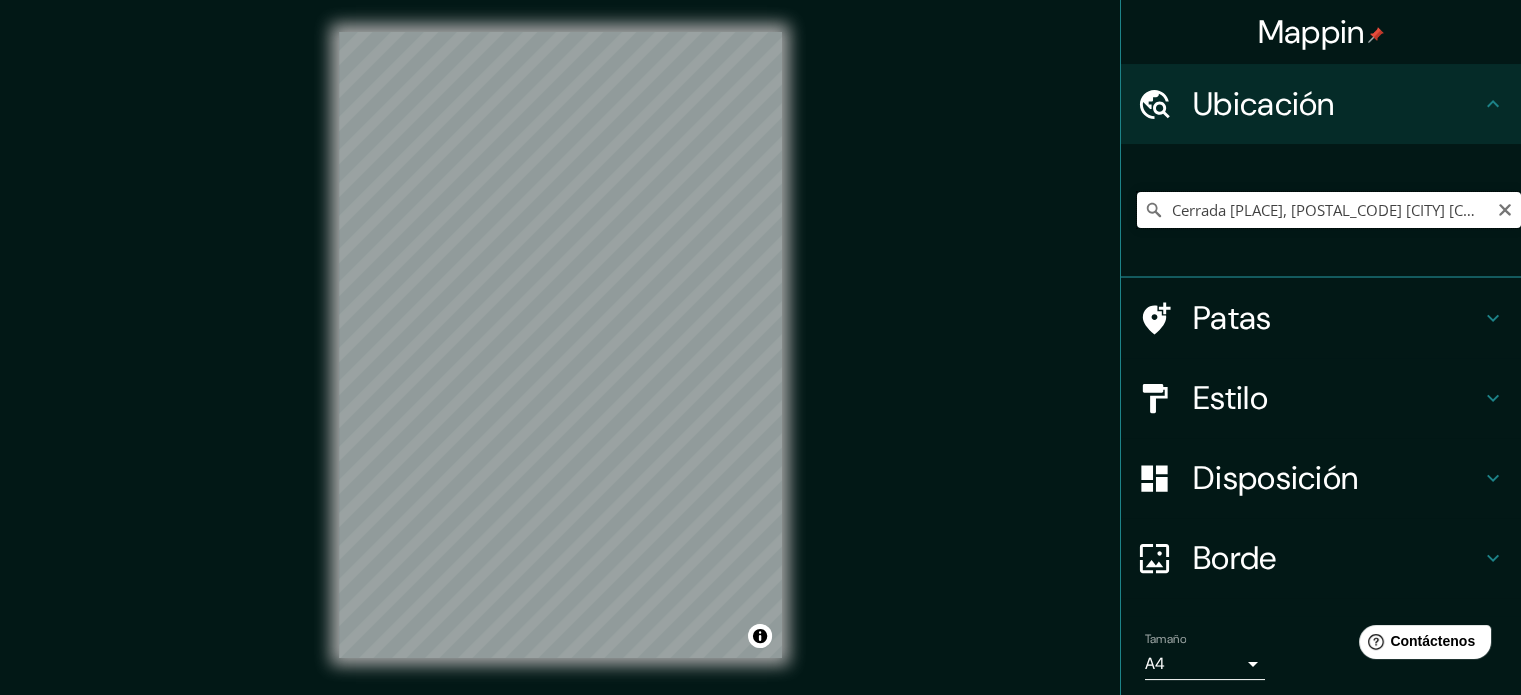 click on "Cerrada [PLACE], [POSTAL_CODE] [CITY] [COUNTRY]" at bounding box center [1329, 210] 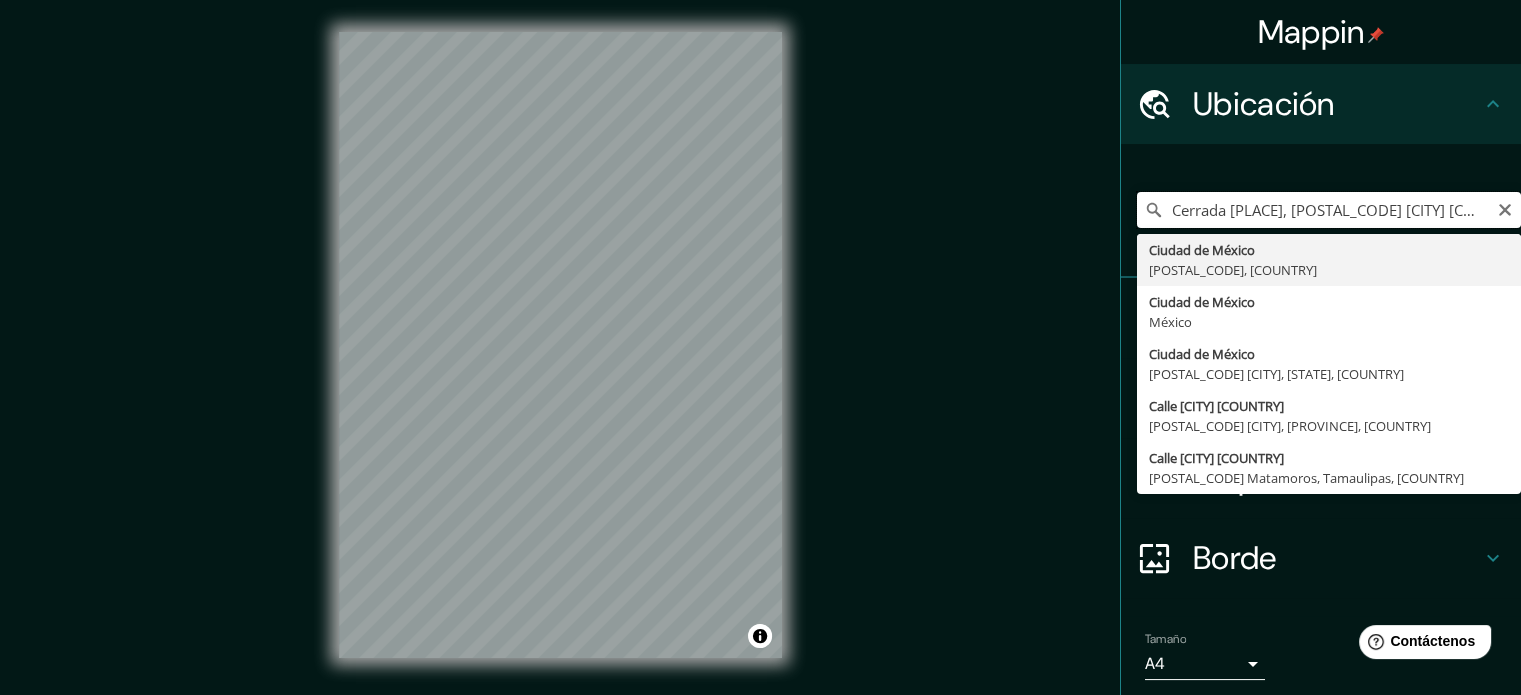 click on "Cerrada [PLACE], [POSTAL_CODE] [CITY] [COUNTRY]" at bounding box center [1329, 210] 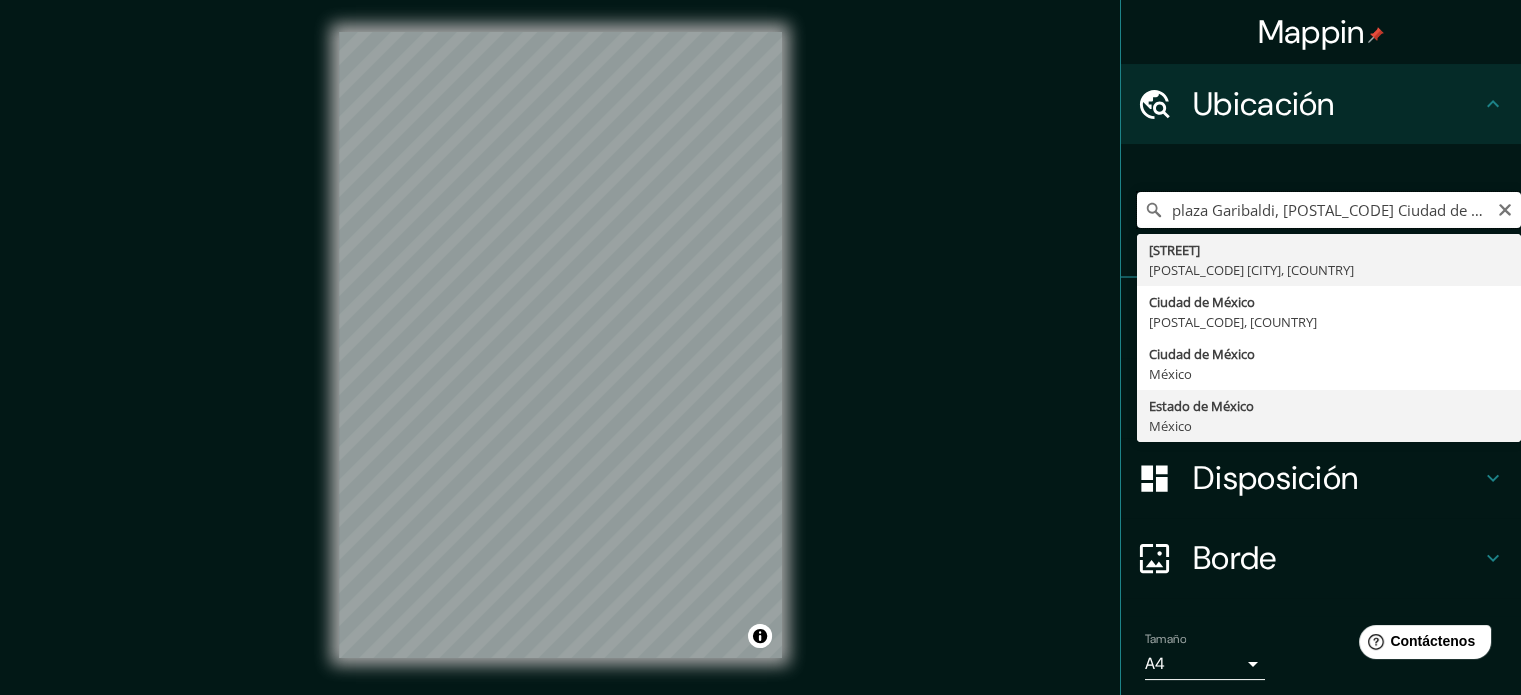 type on "Cerrada [PLACE], [POSTAL_CODE] [CITY] [COUNTRY]" 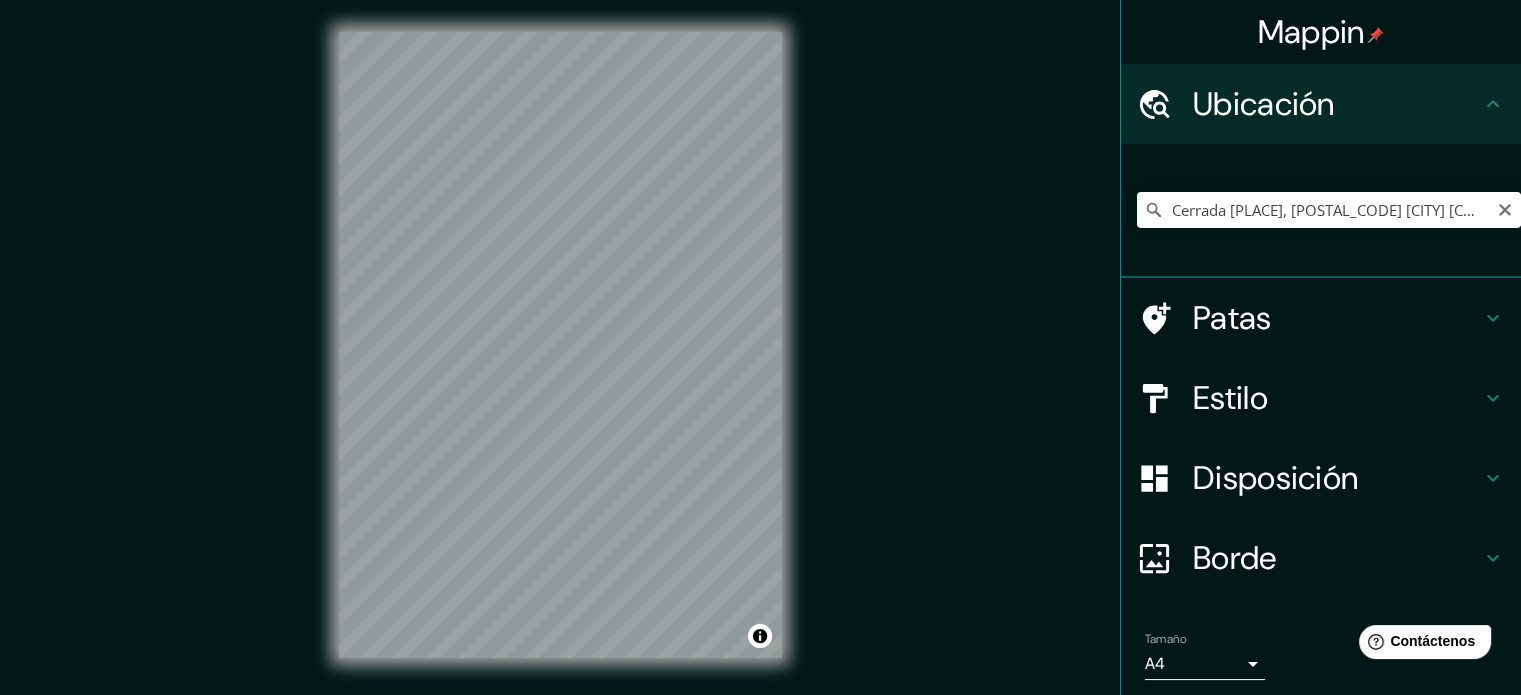 click 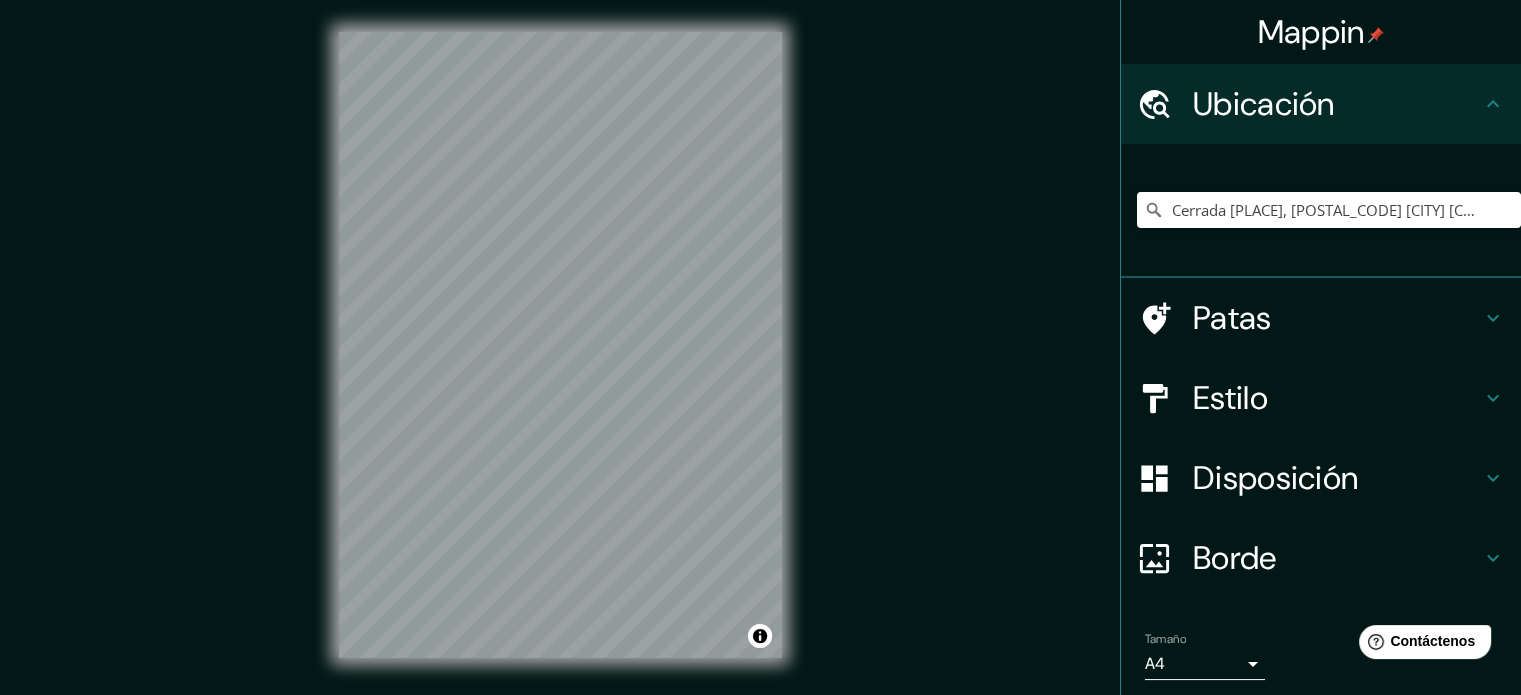 scroll, scrollTop: 3, scrollLeft: 0, axis: vertical 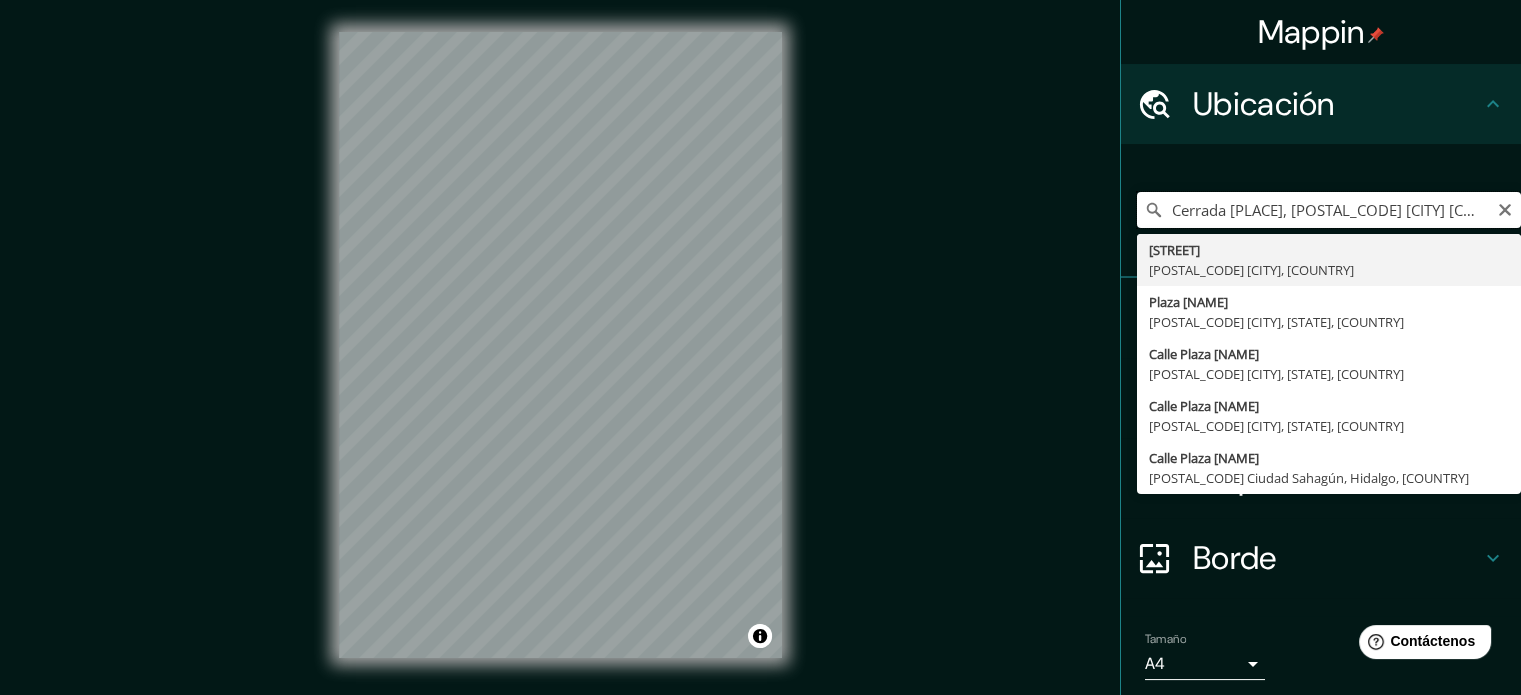 click on "Cerrada [PLACE], [POSTAL_CODE] [CITY] [COUNTRY]" at bounding box center (1329, 210) 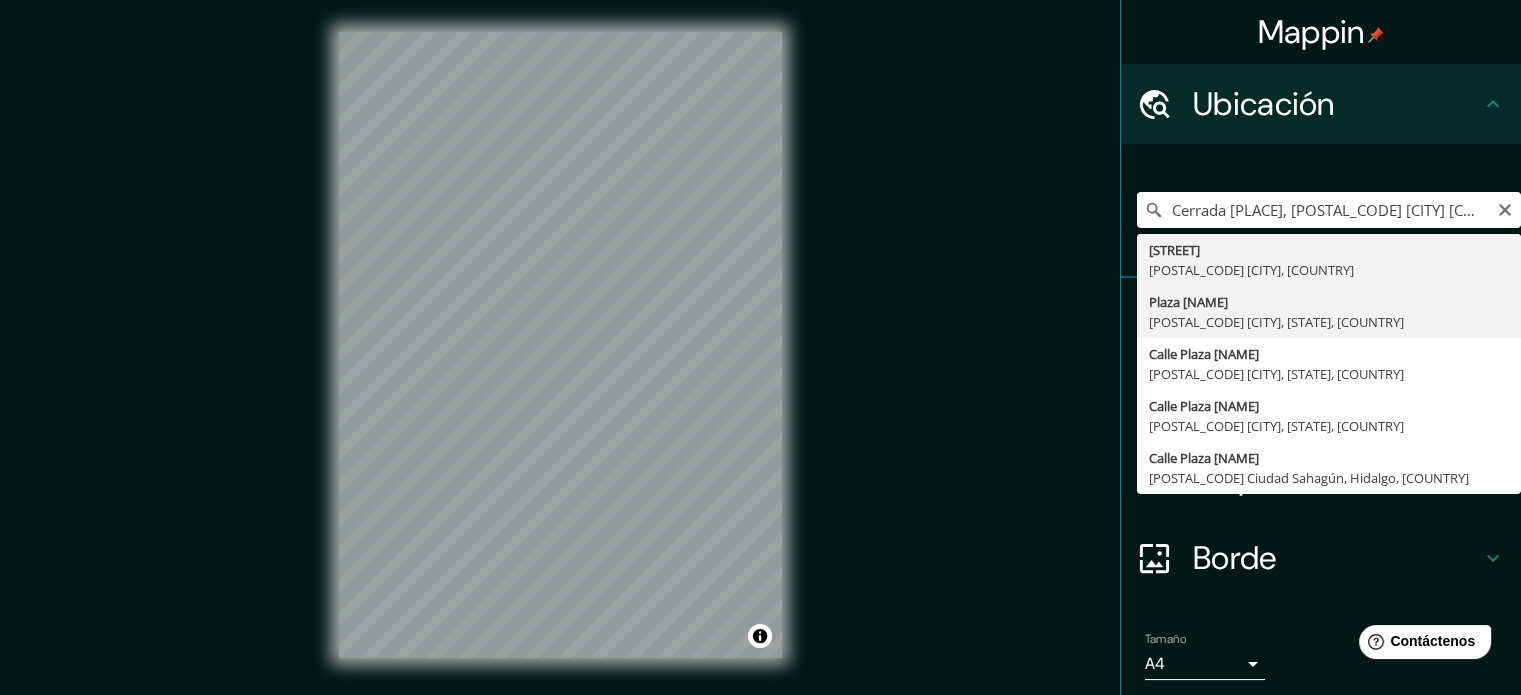 type on "Plaza [PLACE], [POSTAL_CODE] [CITY], [STATE], [COUNTRY]" 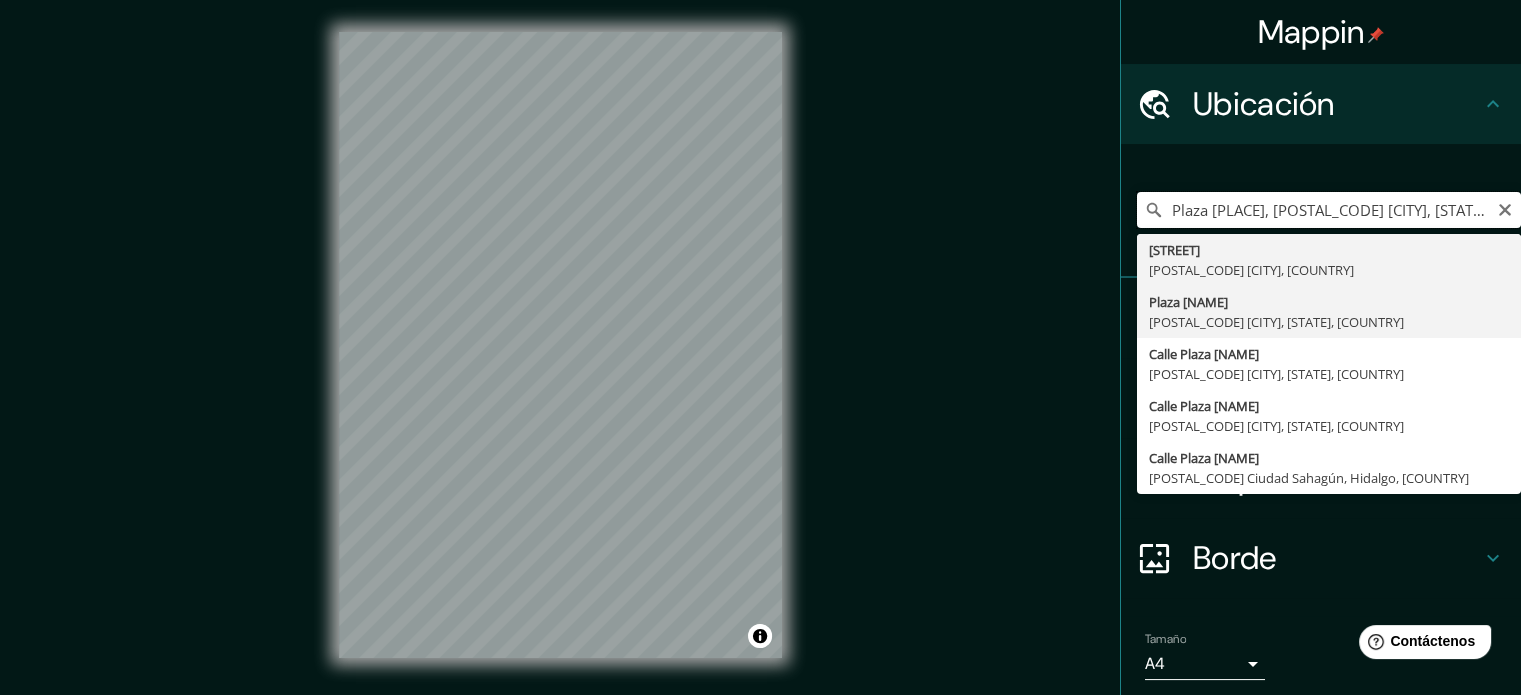 scroll, scrollTop: 0, scrollLeft: 0, axis: both 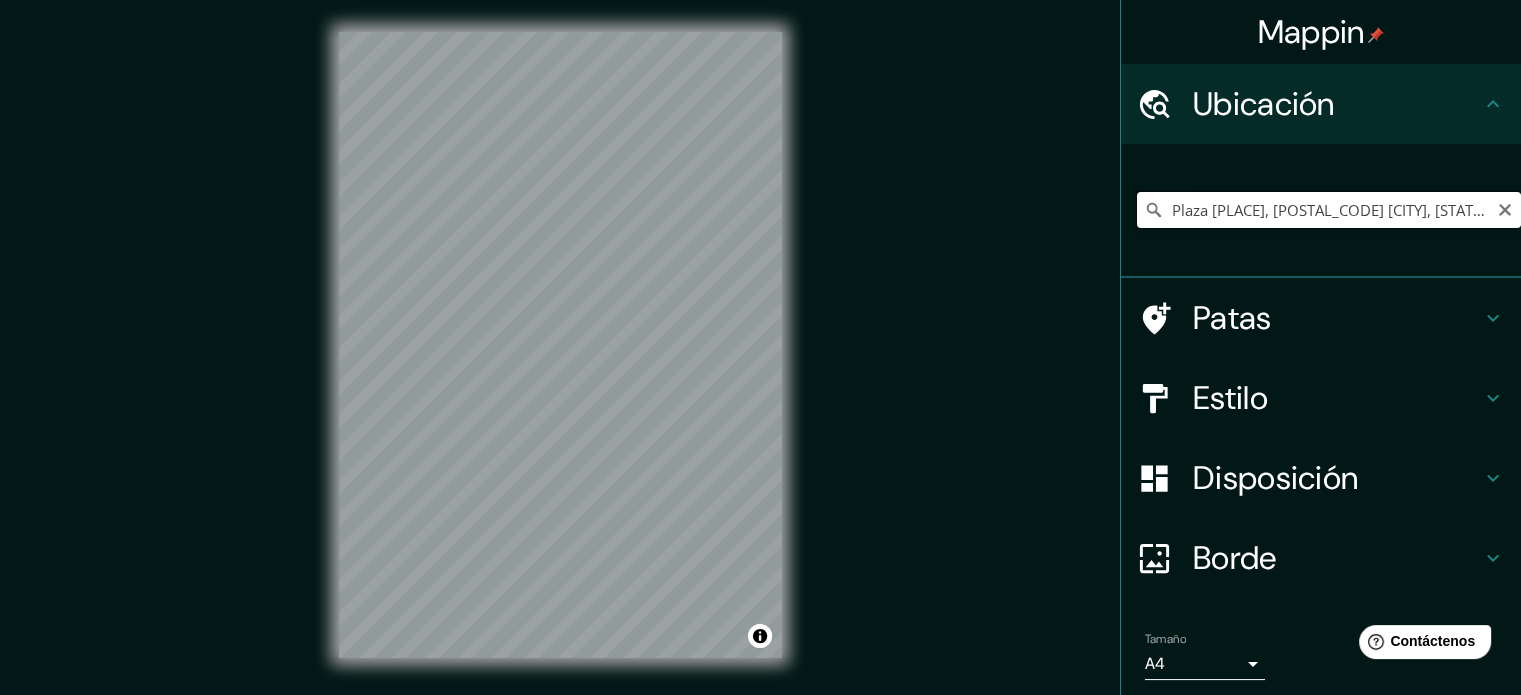 click on "Plaza [PLACE], [POSTAL_CODE] [CITY], [STATE], [COUNTRY]" at bounding box center (1329, 210) 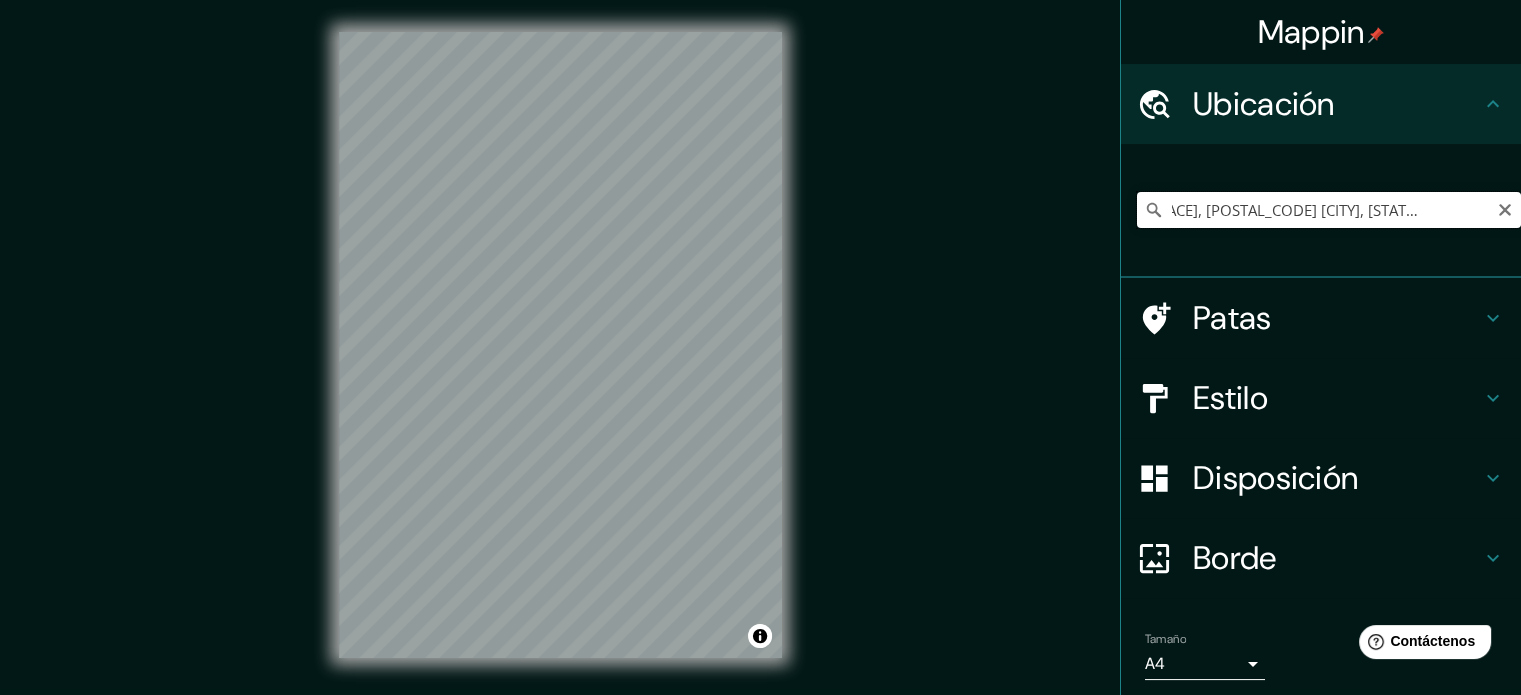 drag, startPoint x: 1476, startPoint y: 208, endPoint x: 1412, endPoint y: 212, distance: 64.12488 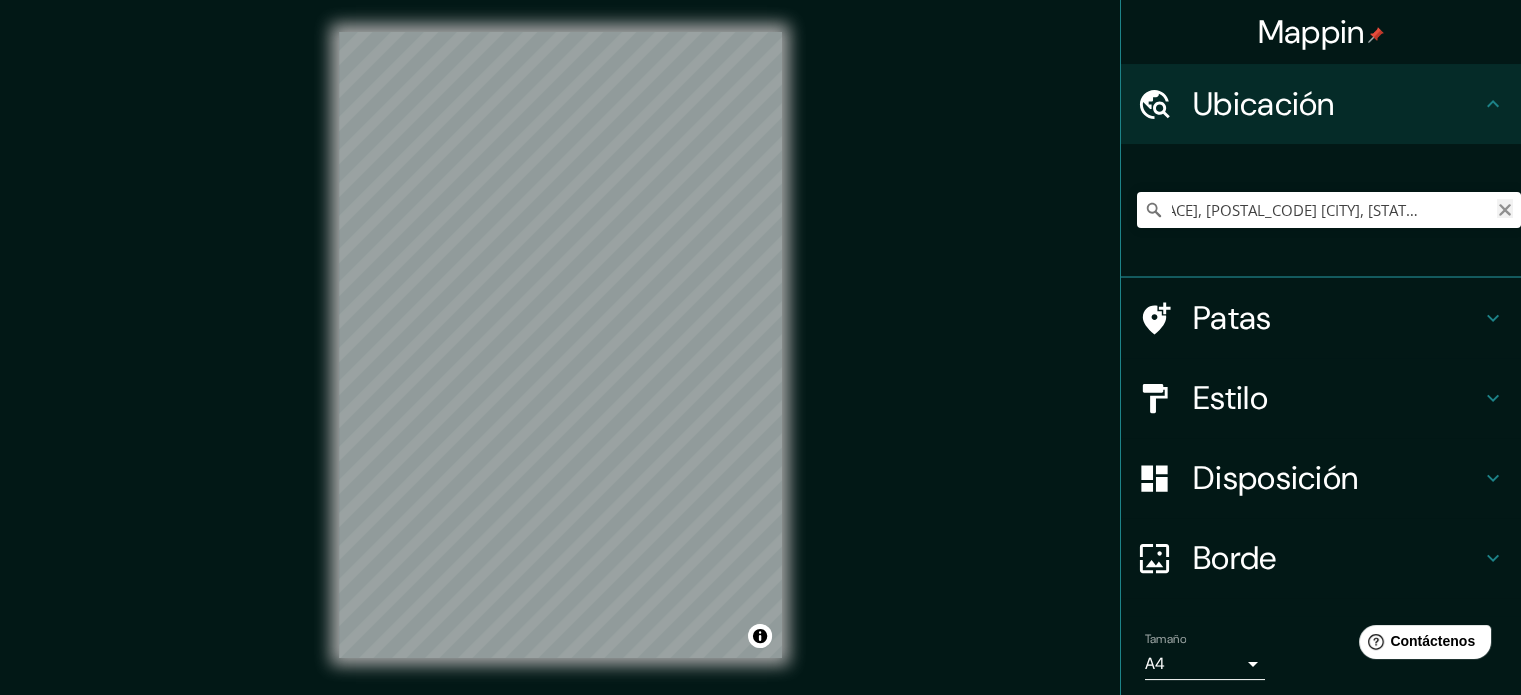scroll, scrollTop: 0, scrollLeft: 0, axis: both 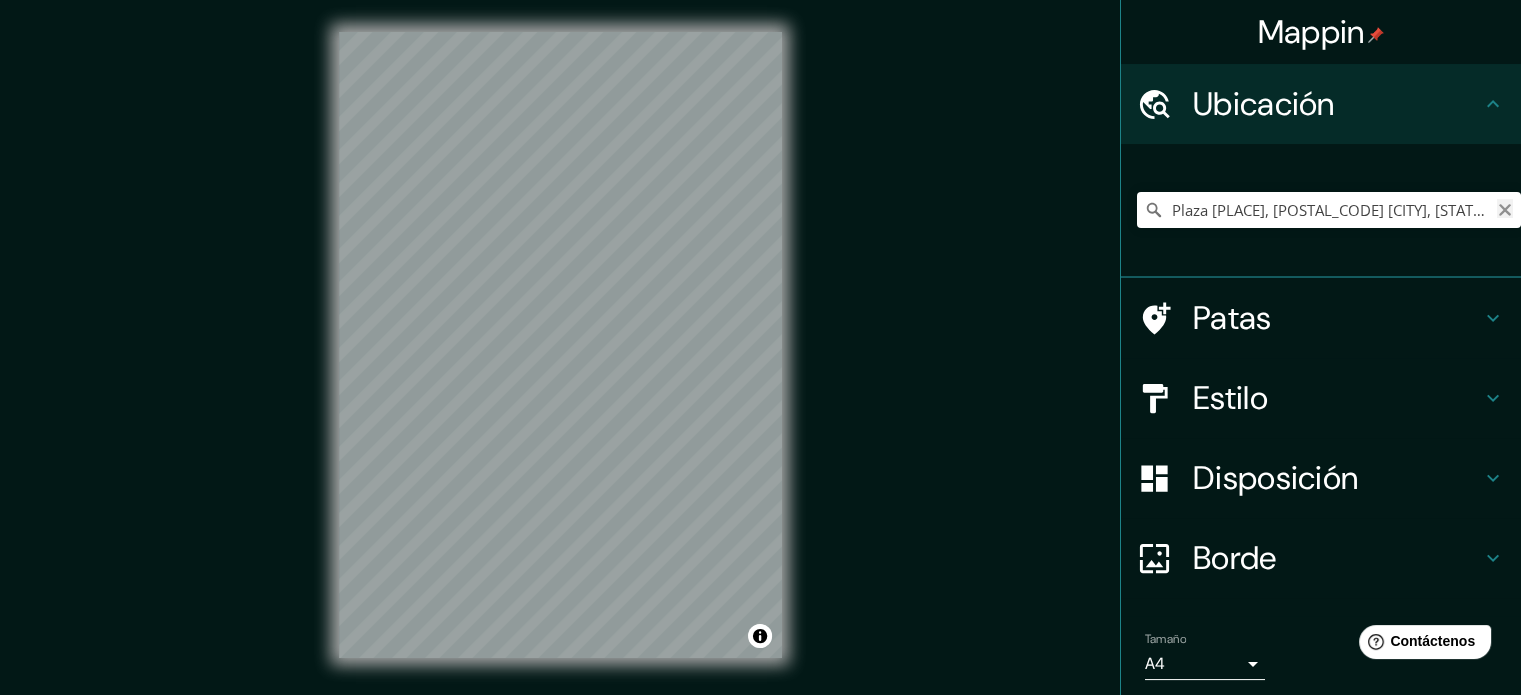 click 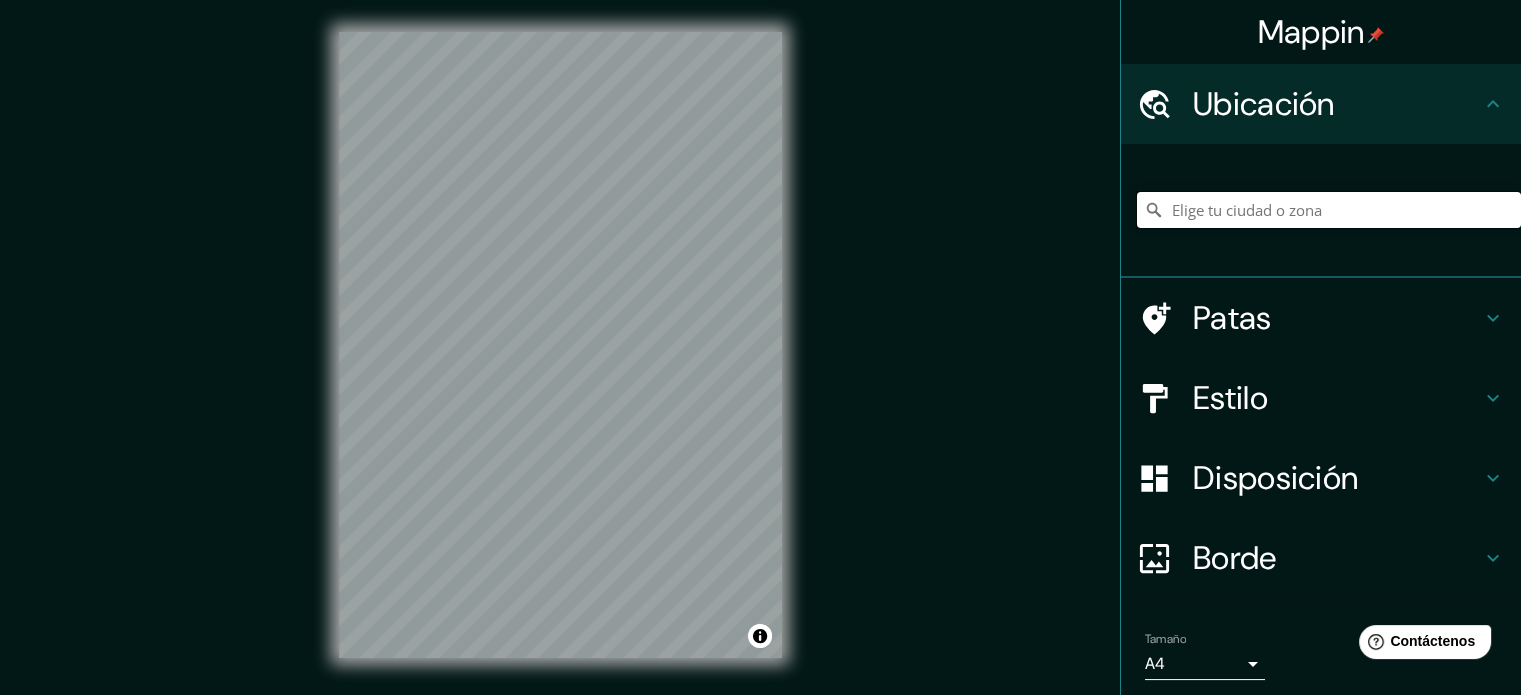 paste on "https://earth.google.com/web/search/Plaza+Garibaldi,+Eje+Central+L%c3%a1zaro+C%c3%a1rdenas,+Centro,+M%c3%a9xico,+CDMX,+M%c3%a9xico/@19.4406617,-99.13957649,2245.16691215a,982.08717354d,35y,135.68484183h,44.9999529t,0r/data=CrsBGpABEokBCiUweDg1ZDFmOTJlYzc3NTdjMWY6MHhlNDI5NWMyYWRhOGY0YWY3Ga-zIf_McDNAIZ4b5D_uyFjAKk5QbGF6YSBHYXJpYmFsZGksIEVqZSBDZW50cmFsIEzDoXphcm8gQ8OhcmRlbmFzLCBDZW50cm8sIE3DqXhpY28sIENETVgsIE3DqXhpY28YAiABIiYKJAm-vFtF8dpBQBHDyplk-9lBQBkLrXmqTXhhQCF8AqKwpndhQA" 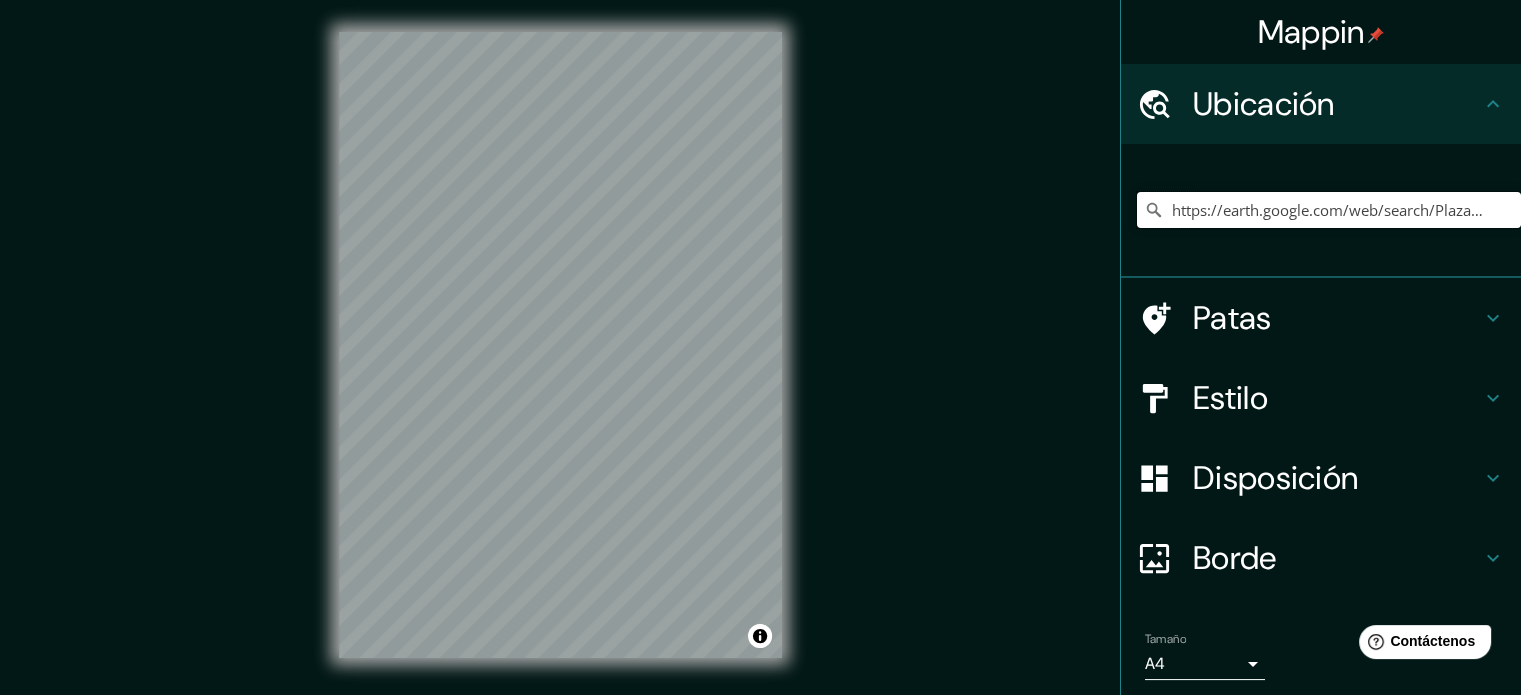 scroll, scrollTop: 0, scrollLeft: 3681, axis: horizontal 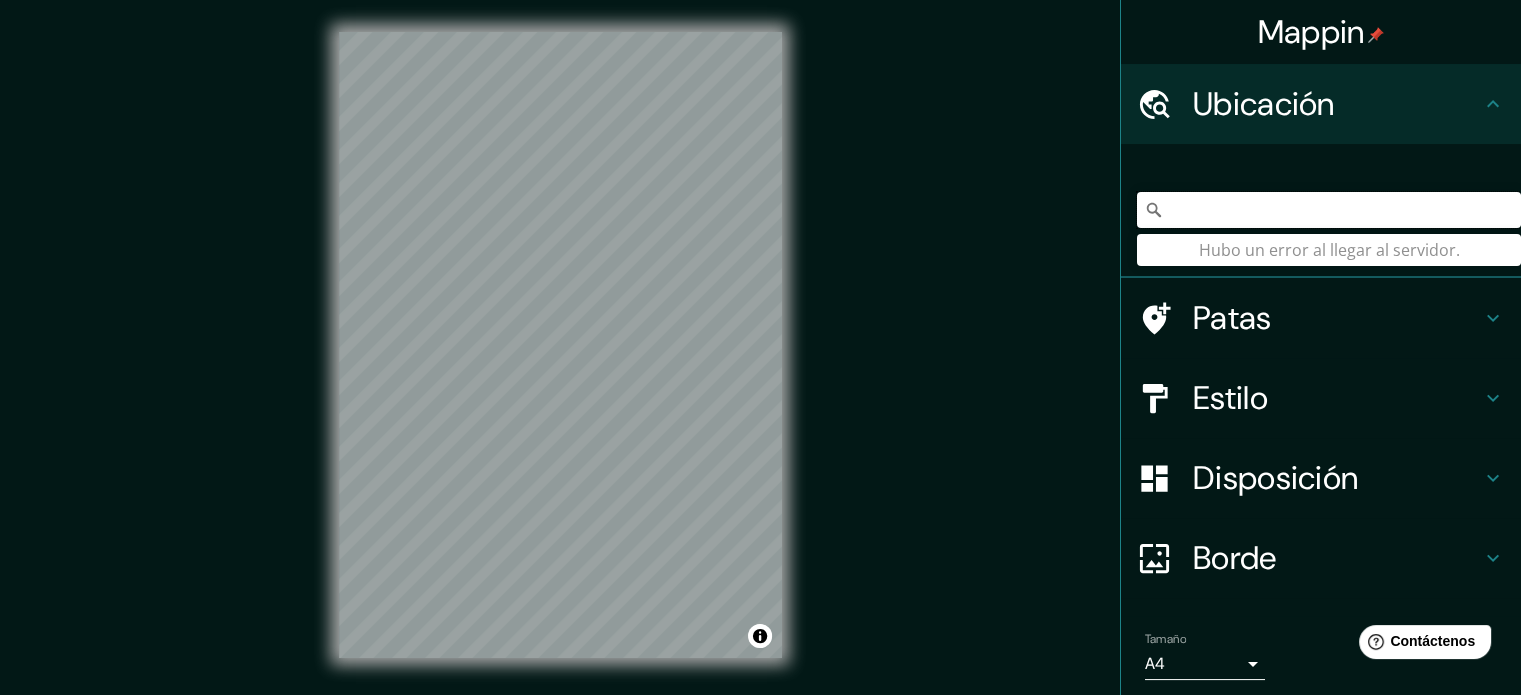 type on "https://earth.google.com/web/search/Plaza+Garibaldi,+Eje+Central+L%c3%a1zaro+C%c3%a1rdenas,+Centro,+M%c3%a9xico,+CDMX,+M%c3%a9xico/@19.4406617,-99.13957649,2245.16691215a,982.08717354d,35y,135.68484183h,44.9999529t,0r/data=CrsBGpABEokBCiUweDg1ZDFmOTJlYzc3NTdjMWY6MHhlNDI5NWMyYWRhOGY0YWY3Ga-zIf_McDNAIZ4b5D_uyFjAKk5QbGF6YSBHYXJpYmFsZGksIEVqZSBDZW50cmFsIEzDoXphcm8gQ8OhcmRlbmFzLCBDZW50cm8sIE3DqXhpY28sIENETVgsIE3DqXhpY28YAiABIiYKJAm-vFtF8dpBQBHDyplk-9lBQBkLrXmqTXhhQCF8AqKwpndhQA" 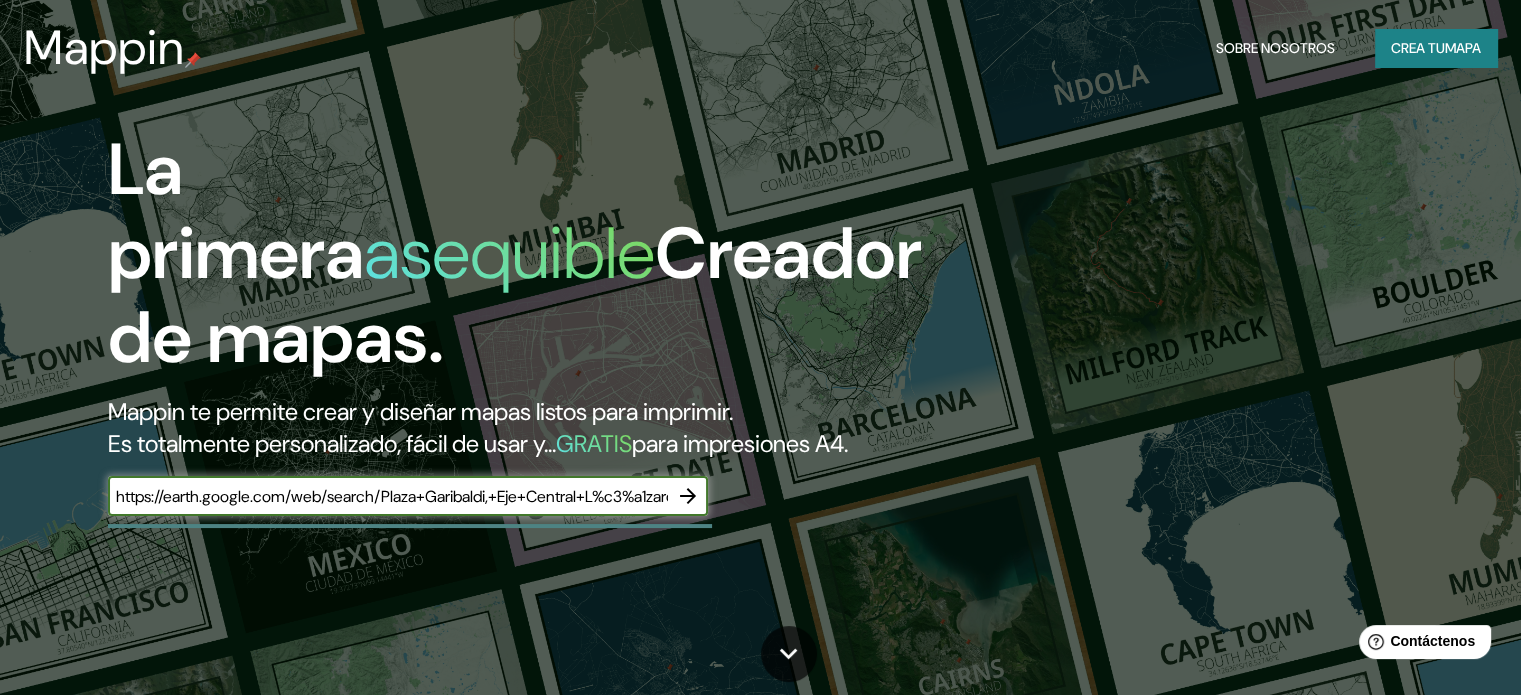 scroll, scrollTop: 0, scrollLeft: 3677, axis: horizontal 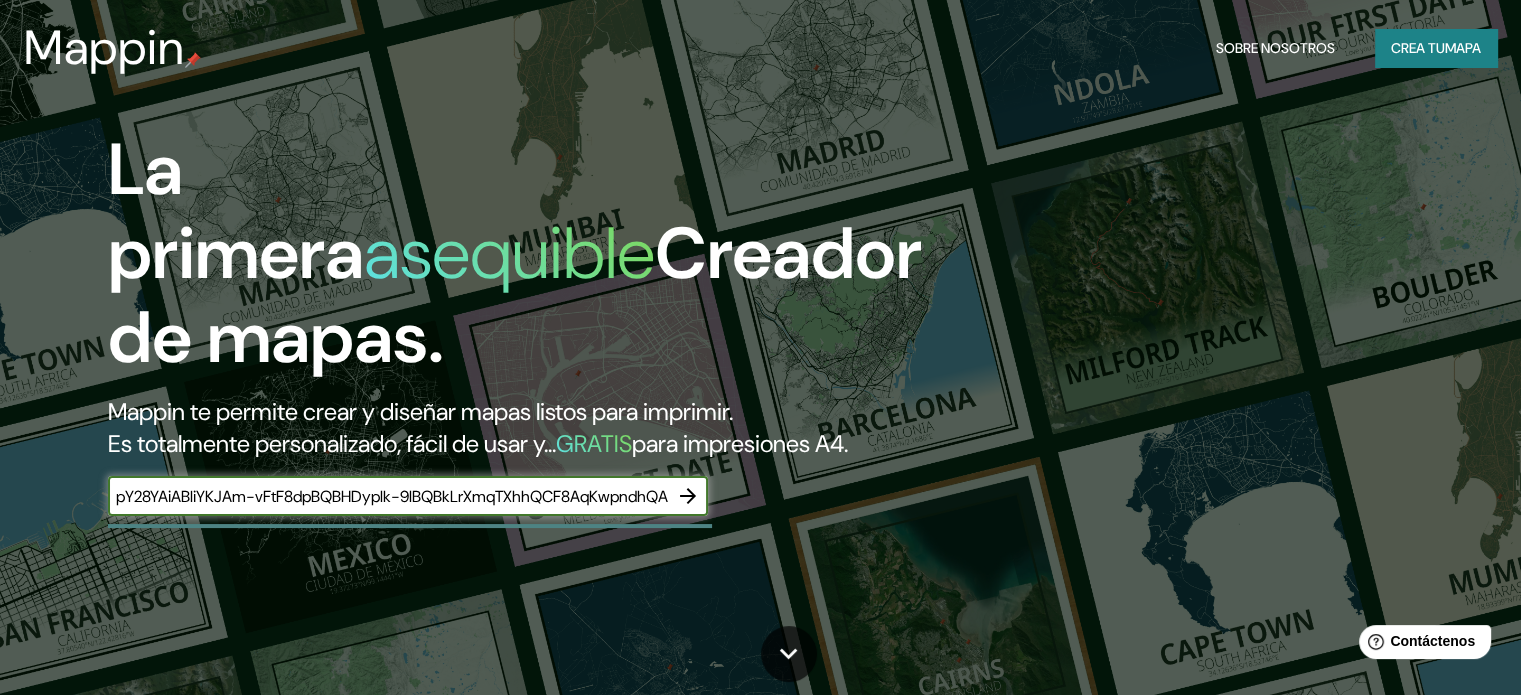 type on "https://earth.google.com/web/search/Plaza+Garibaldi,+Eje+Central+L%c3%a1zaro+C%c3%a1rdenas,+Centro,+M%c3%a9xico,+CDMX,+M%c3%a9xico/@19.4406617,-99.13957649,2245.16691215a,982.08717354d,35y,135.68484183h,44.9999529t,0r/data=CrsBGpABEokBCiUweDg1ZDFmOTJlYzc3NTdjMWY6MHhlNDI5NWMyYWRhOGY0YWY3Ga-zIf_McDNAIZ4b5D_uyFjAKk5QbGF6YSBHYXJpYmFsZGksIEVqZSBDZW50cmFsIEzDoXphcm8gQ8OhcmRlbmFzLCBDZW50cm8sIE3DqXhpY28sIENETVgsIE3DqXhpY28YAiABIiYKJAm-vFtF8dpBQBHDyplk-9lBQBkLrXmqTXhhQCF8AqKwpndhQA" 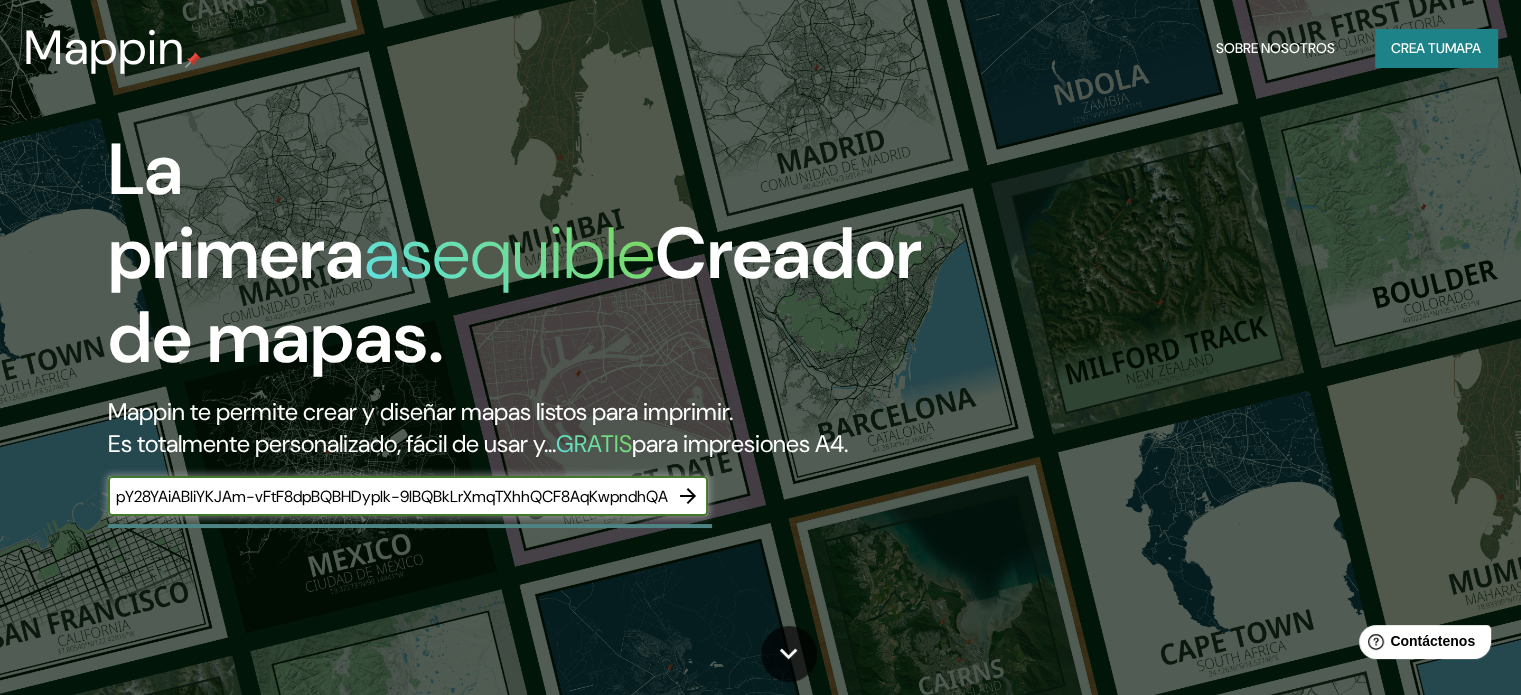 scroll, scrollTop: 0, scrollLeft: 0, axis: both 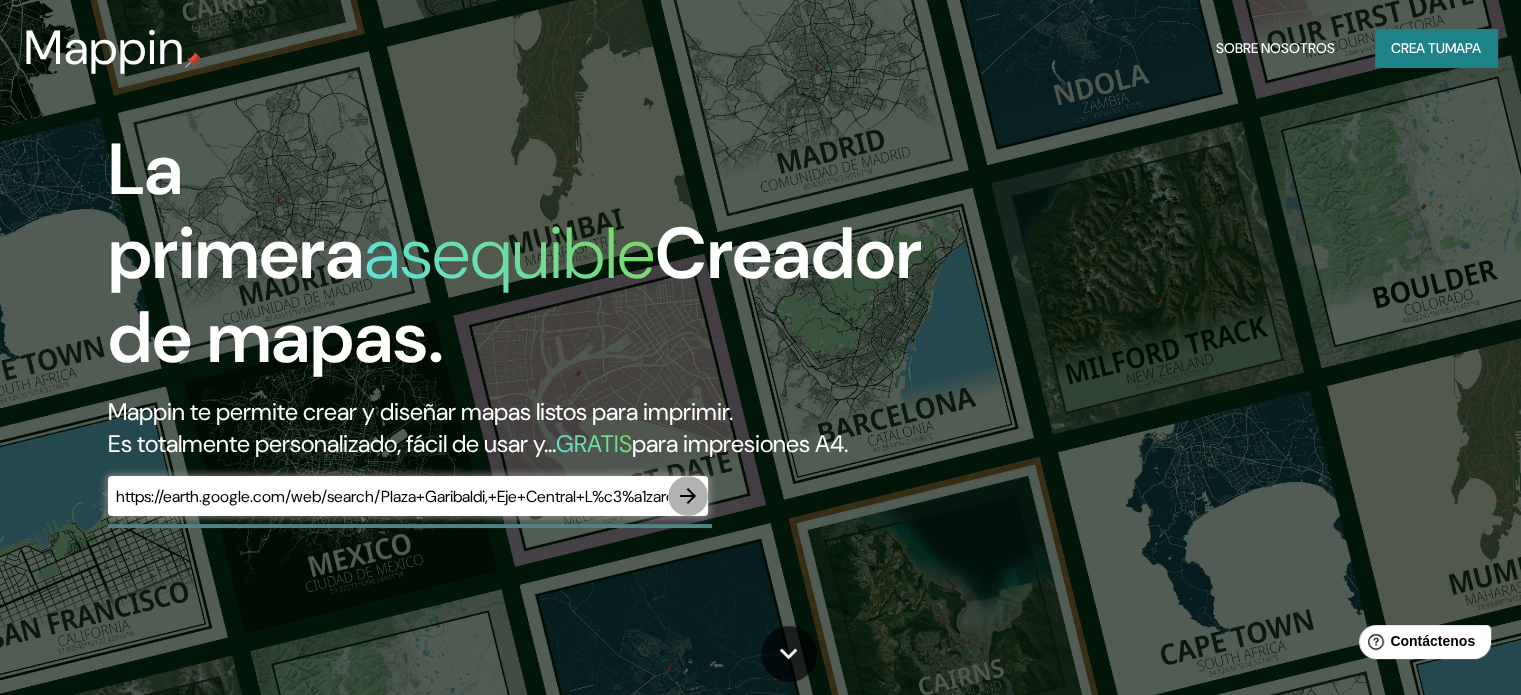 click 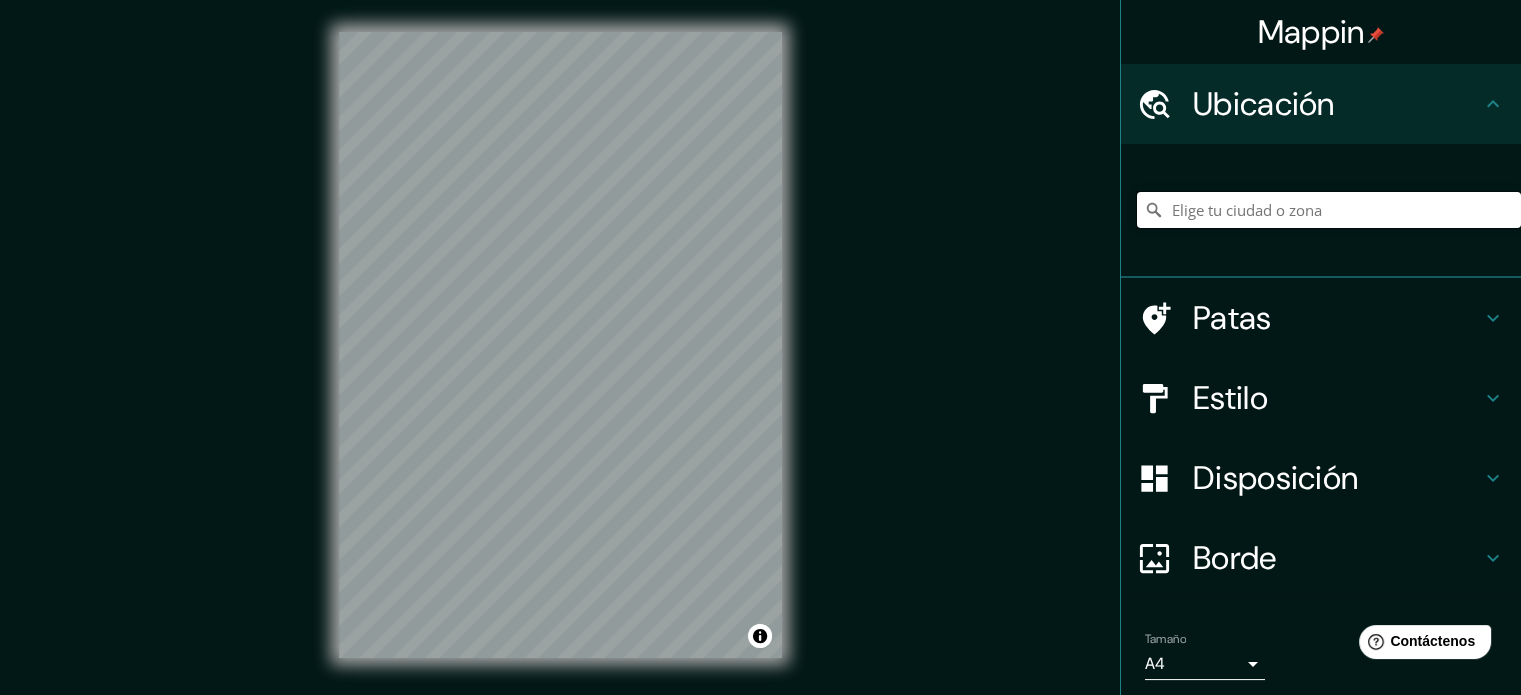 click at bounding box center [1329, 210] 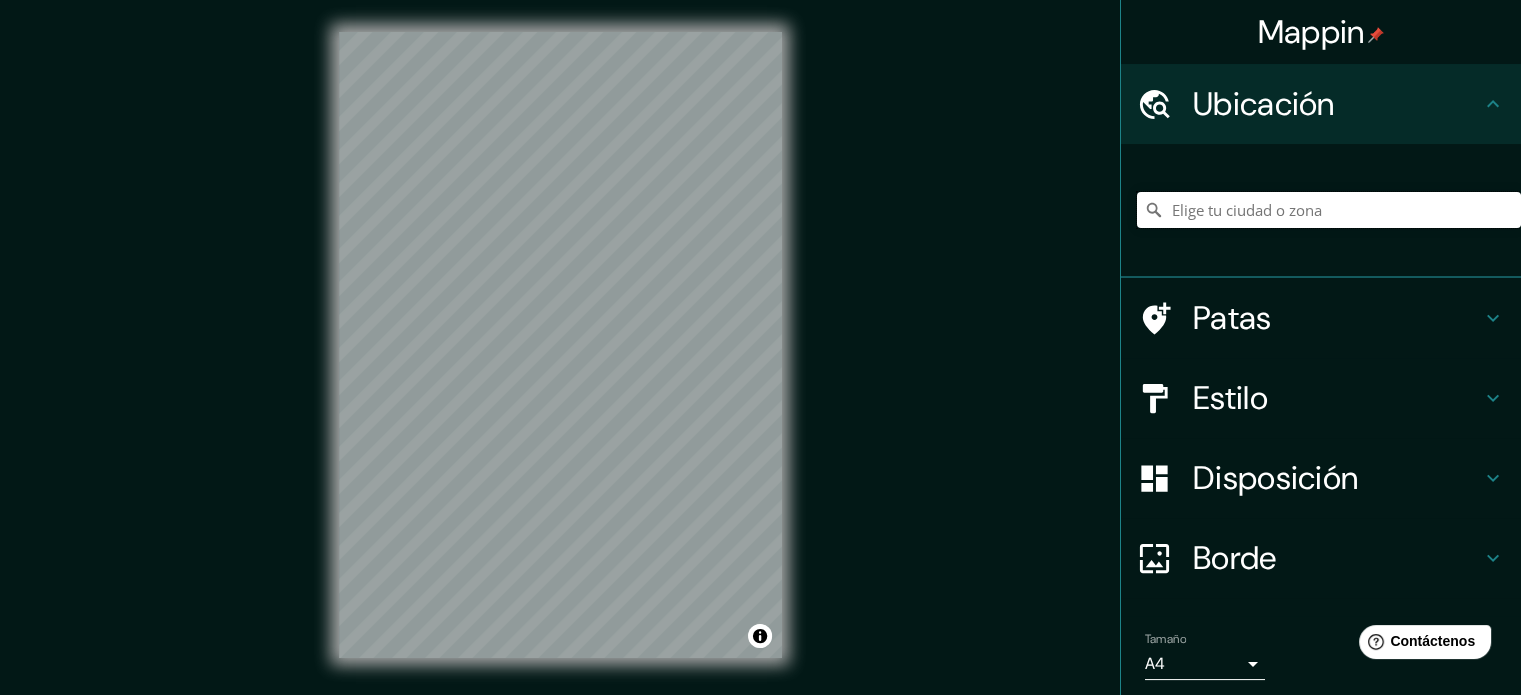 paste on "https://earth.google.com/web/search/Plaza+Garibaldi,+Eje+Central+L%c3%a1zaro+C%c3%a1rdenas,+Centro,+M%c3%a9xico,+CDMX,+M%c3%a9xico/@19.4406617,-99.13957649,2245.16691215a,982.08717354d,35y,135.68484183h,44.9999529t,0r/data=CrsBGpABEokBCiUweDg1ZDFmOTJlYzc3NTdjMWY6MHhlNDI5NWMyYWRhOGY0YWY3Ga-zIf_McDNAIZ4b5D_uyFjAKk5QbGF6YSBHYXJpYmFsZGksIEVqZSBDZW50cmFsIEzDoXphcm8gQ8OhcmRlbmFzLCBDZW50cm8sIE3DqXhpY28sIENETVgsIE3DqXhpY28YAiABIiYKJAm-vFtF8dpBQBHDyplk-9lBQBkLrXmqTXhhQCF8AqKwpndhQA" 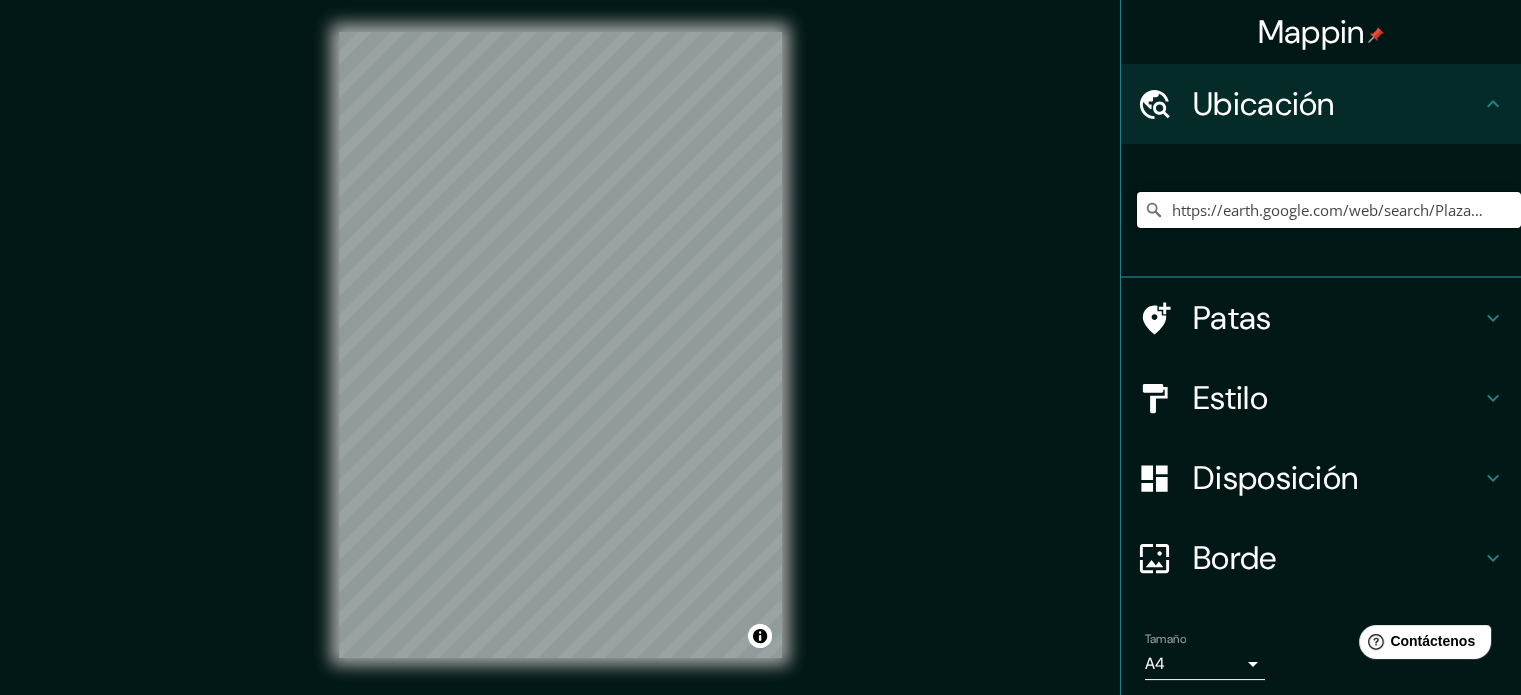 scroll, scrollTop: 0, scrollLeft: 3681, axis: horizontal 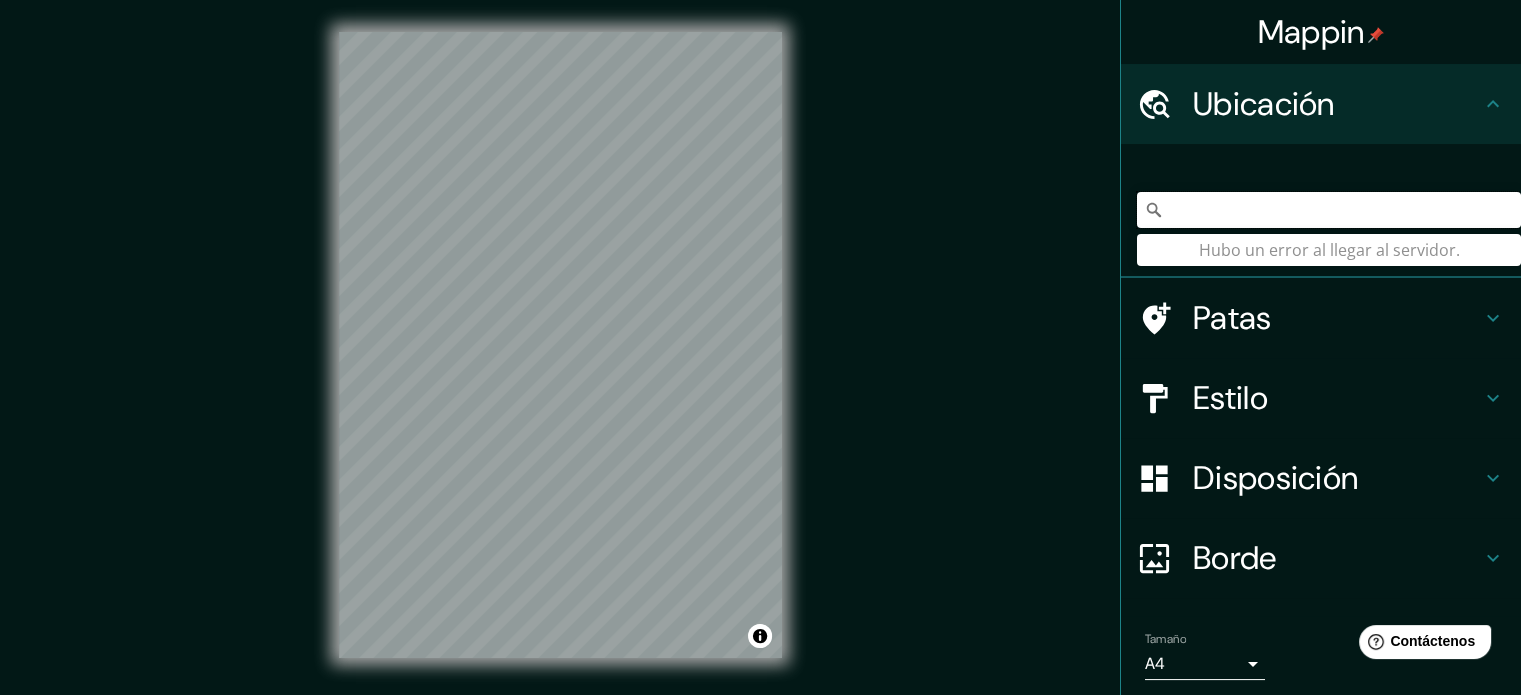 type on "https://earth.google.com/web/search/Plaza+Garibaldi,+Eje+Central+L%c3%a1zaro+C%c3%a1rdenas,+Centro,+M%c3%a9xico,+CDMX,+M%c3%a9xico/@19.4406617,-99.13957649,2245.16691215a,982.08717354d,35y,135.68484183h,44.9999529t,0r/data=CrsBGpABEokBCiUweDg1ZDFmOTJlYzc3NTdjMWY6MHhlNDI5NWMyYWRhOGY0YWY3Ga-zIf_McDNAIZ4b5D_uyFjAKk5QbGF6YSBHYXJpYmFsZGksIEVqZSBDZW50cmFsIEzDoXphcm8gQ8OhcmRlbmFzLCBDZW50cm8sIE3DqXhpY28sIENETVgsIE3DqXhpY28YAiABIiYKJAm-vFtF8dpBQBHDyplk-9lBQBkLrXmqTXhhQCF8AqKwpndhQA" 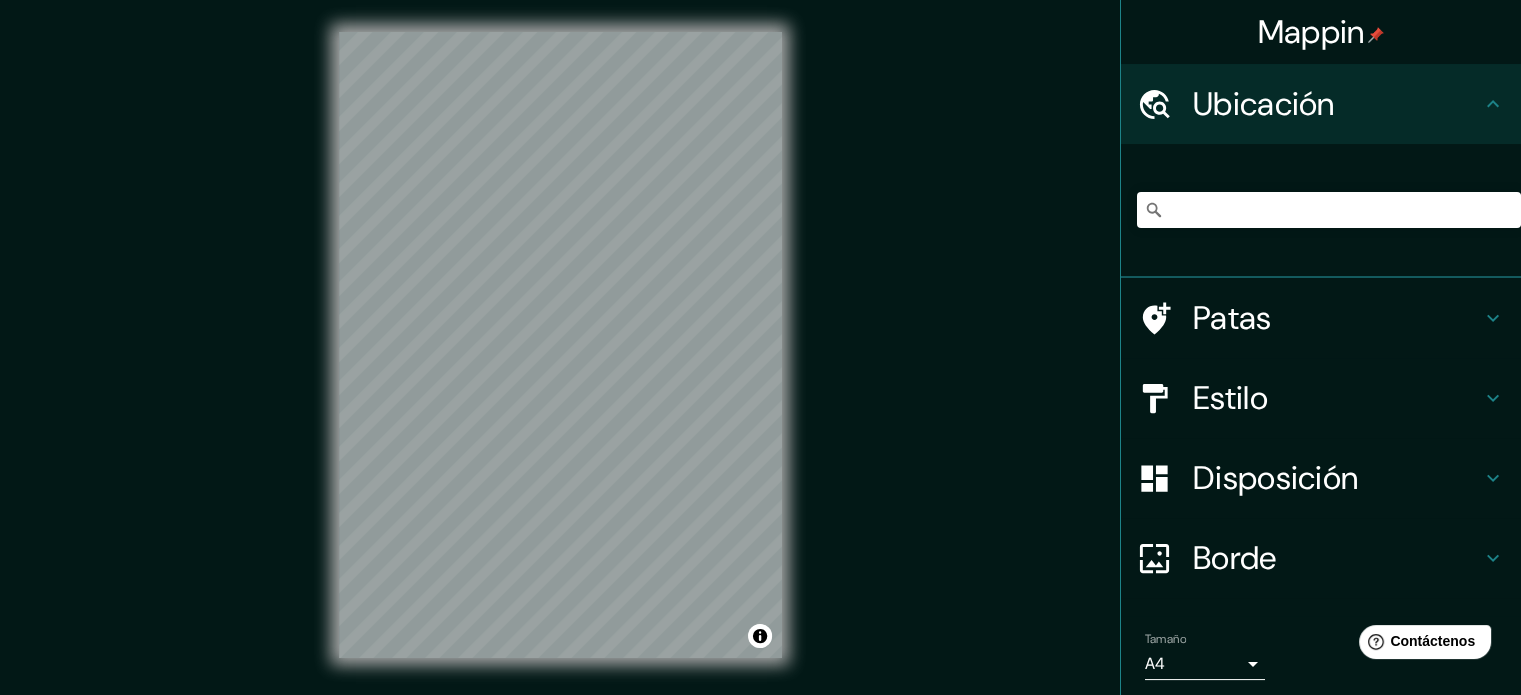 scroll, scrollTop: 0, scrollLeft: 0, axis: both 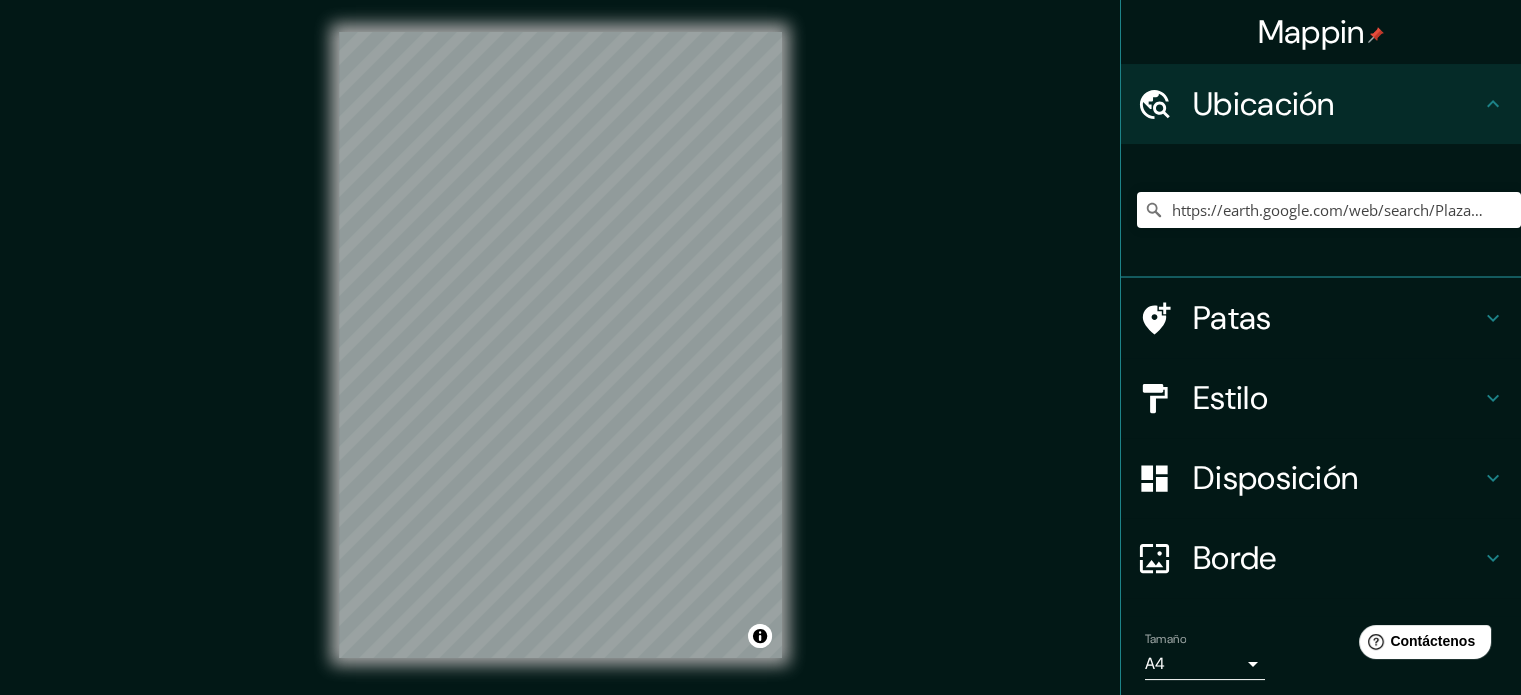 click on "Mappin Ubicación https://earth.google.com/web/search/Plaza+Garibaldi,+Eje+Central+L%c3%a1zaro+C%c3%a1rdenas,+Centro,+M%c3%a9xico,+CDMX,+M%c3%a9xico/@19.4406617,-99.13957649,2245.16691215a,982.08717354d,35y,135.68484183h,44.9999529t,0r/data=CrsBGpABEokBCiUweDg1ZDFmOTJlYzc3NTdjMWY6MHhlNDI5NWMyYWRhOGY0YWY3Ga-zIf_McDNAIZ4b5D_uyFjAKk5QbGF6YSBHYXJpYmFsZGksIEVqZSBDZW50cmFsIEzDoXphcm8gQ8OhcmRlbmFzLCBDZW50cm8sIE3DqXhpY28sIENETVgsIE3DqXhpY28YAiABIiYKJAm-vFtF8dpBQBHDyplk-9lBQBkLrXmqTXhhQCF8AqKwpndhQA Hubo un error al llegar al servidor. Patas Estilo Disposición Borde Elige un borde.  Consejo  : puedes opacar las capas del marco para crear efectos geniales. Ninguno Simple Transparente Elegante Tamaño A4 single Crea tu mapa © Mapbox   © OpenStreetMap   Improve this map Si tiene algún problema, sugerencia o inquietud, envíe un correo electrónico a  help@mappin.pro  .   . ." at bounding box center [760, 361] 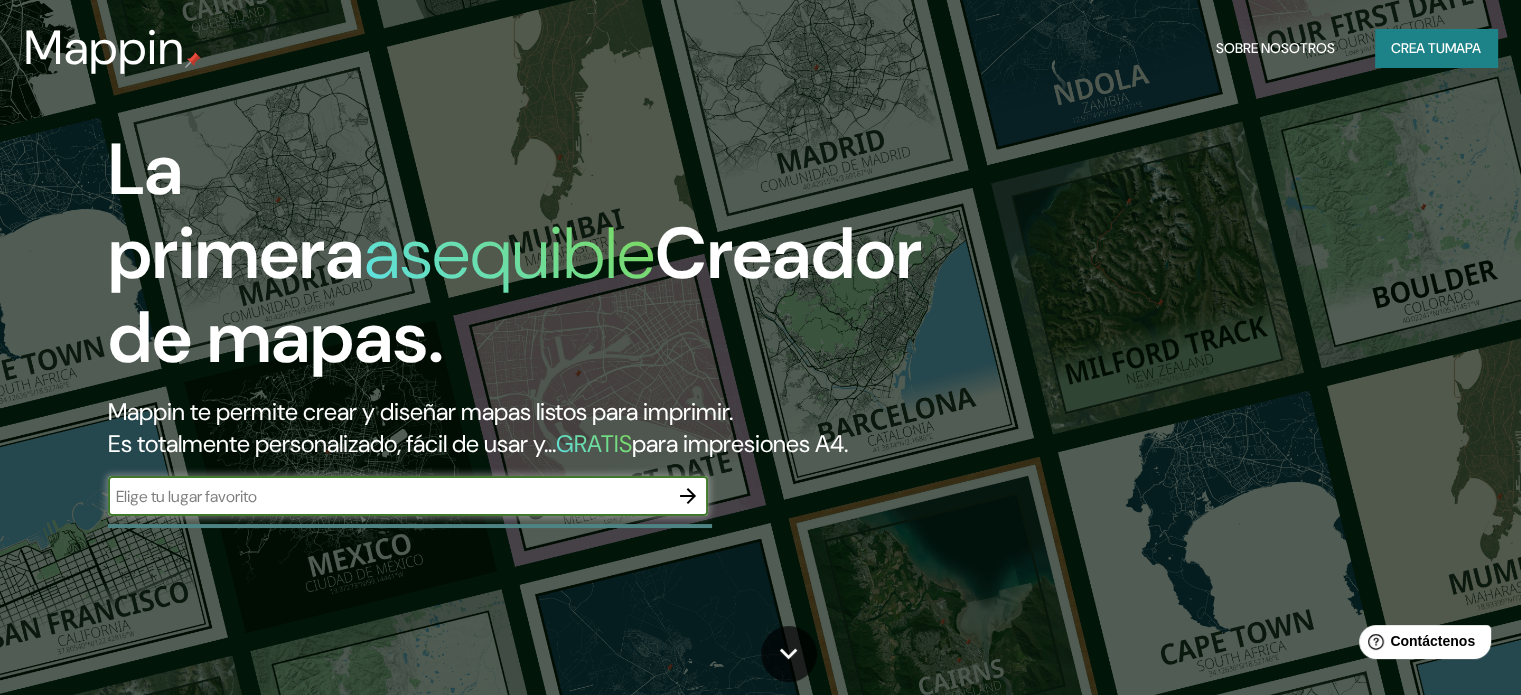 drag, startPoint x: 298, startPoint y: 534, endPoint x: 316, endPoint y: 521, distance: 22.203604 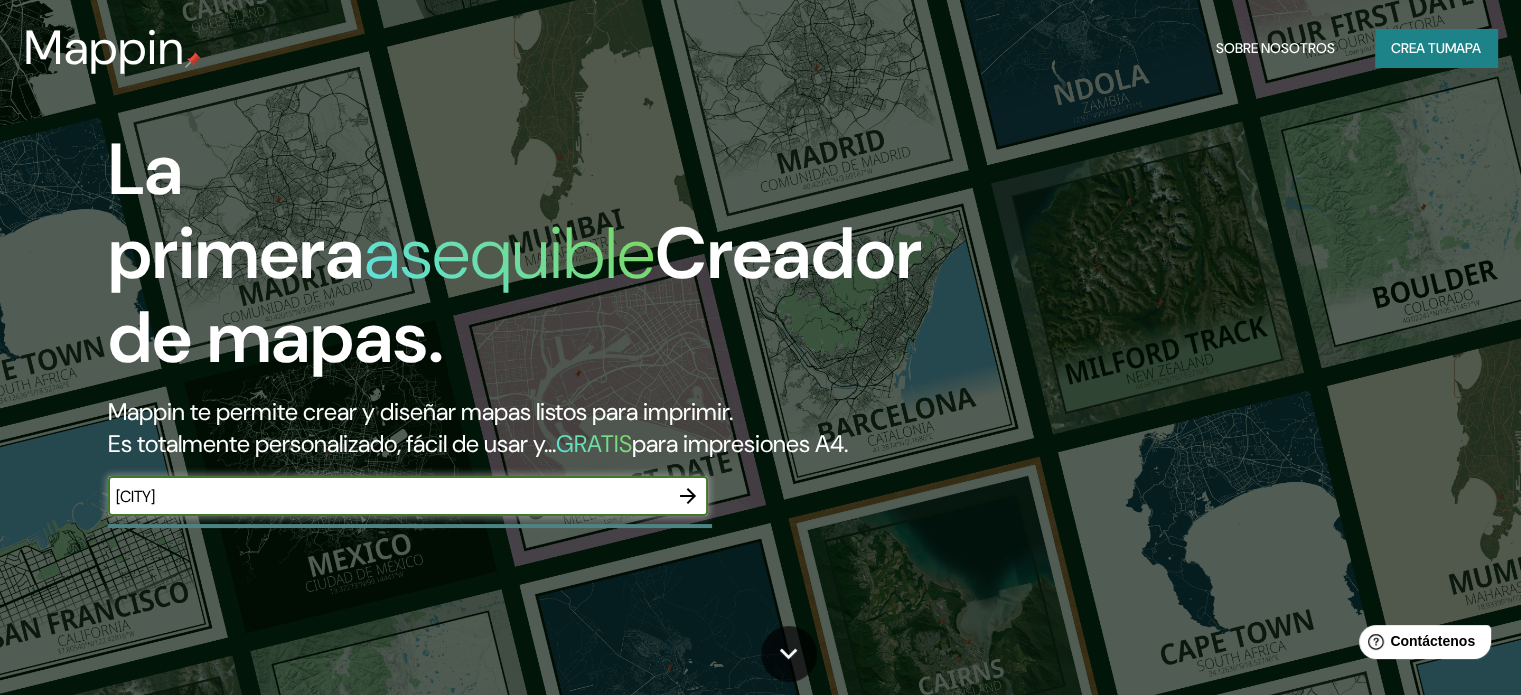 type on "[CITY]" 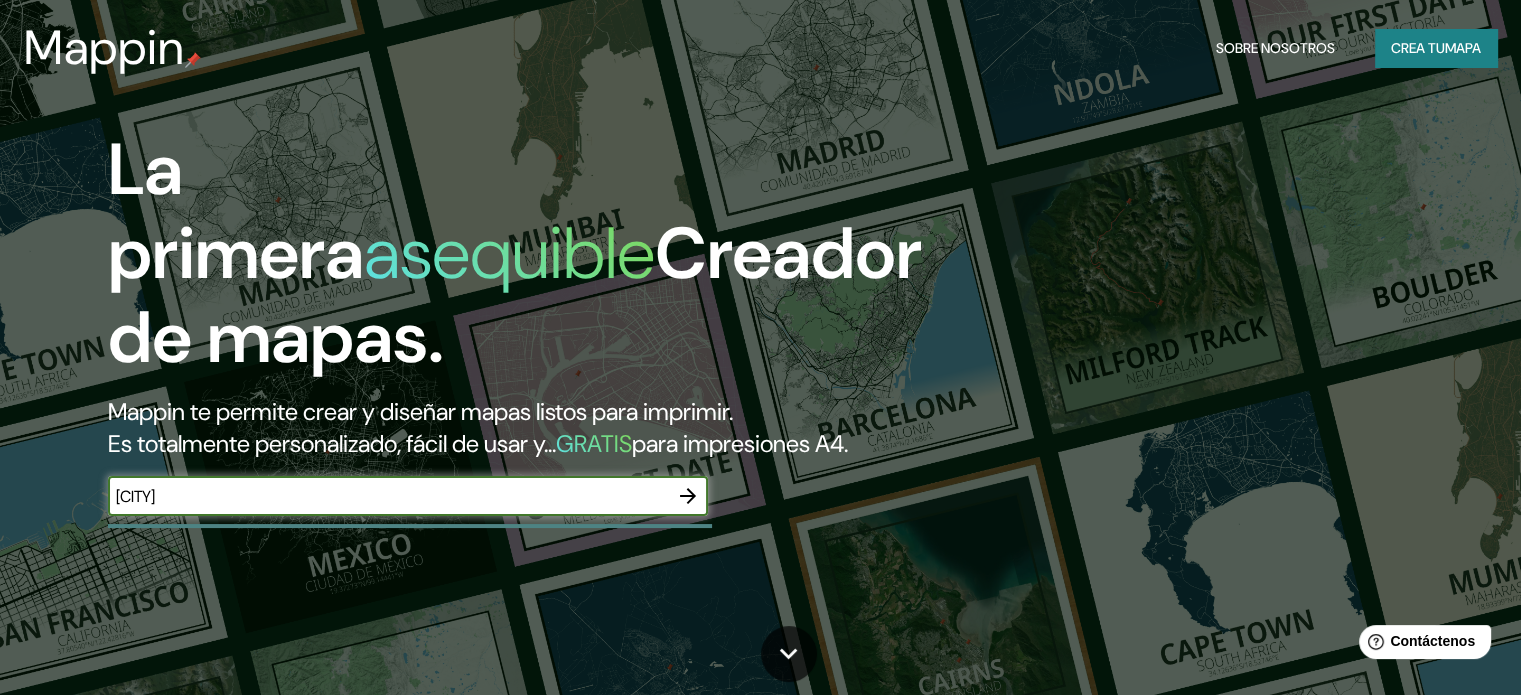 click 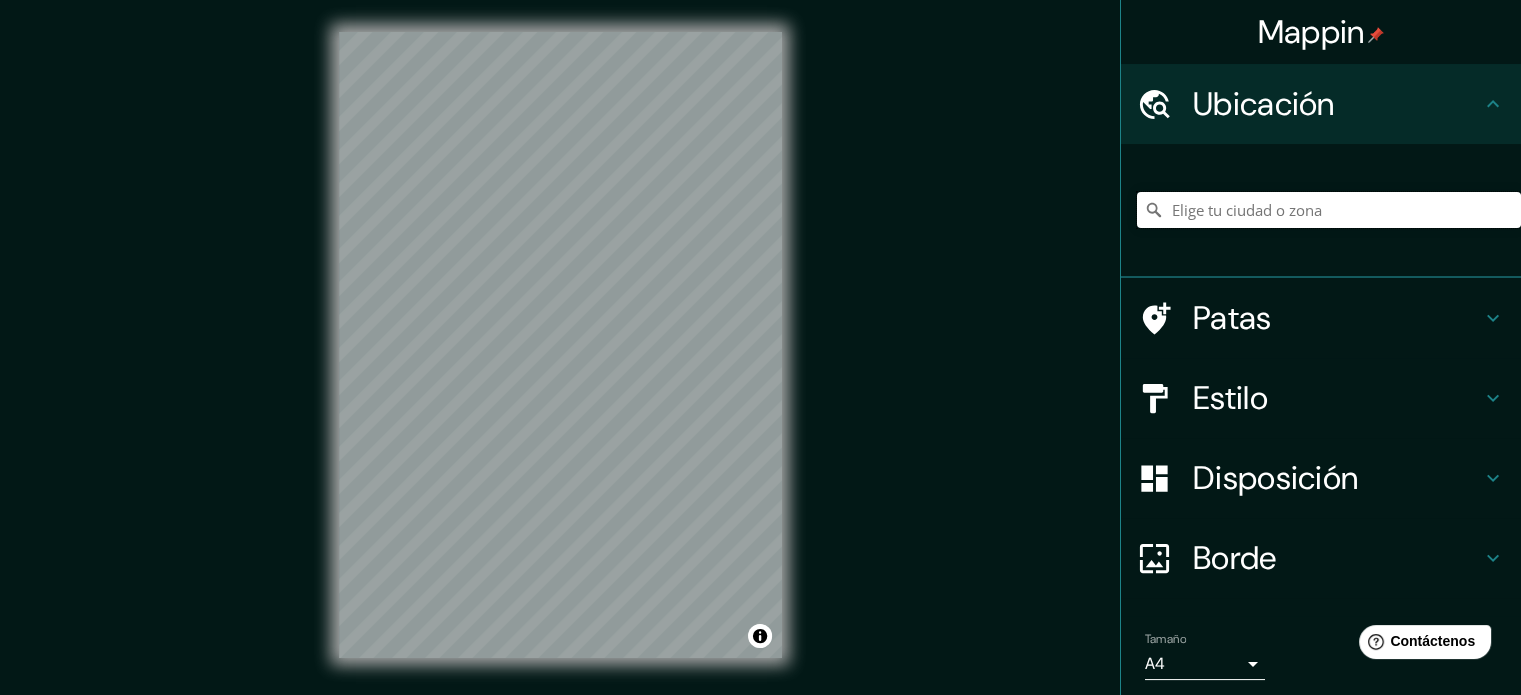 click at bounding box center (1329, 210) 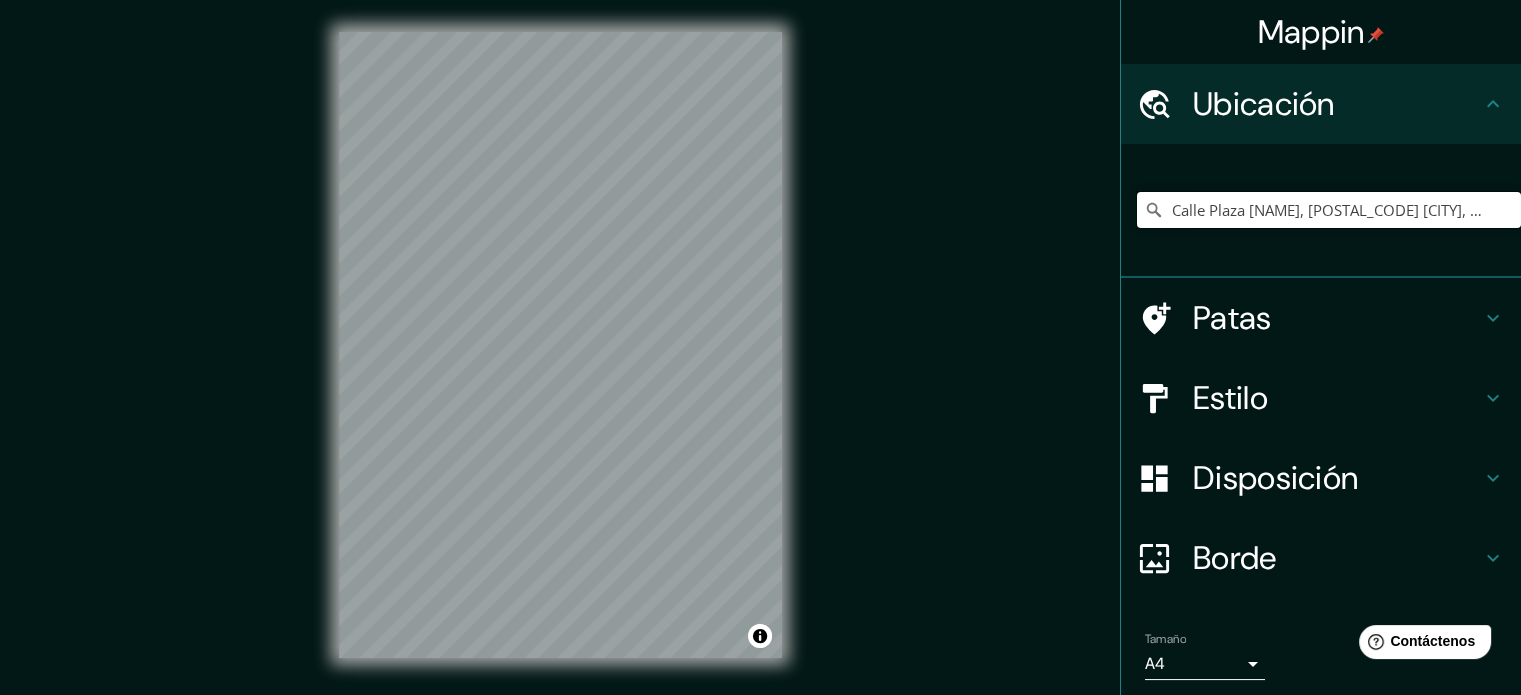 scroll, scrollTop: 0, scrollLeft: 0, axis: both 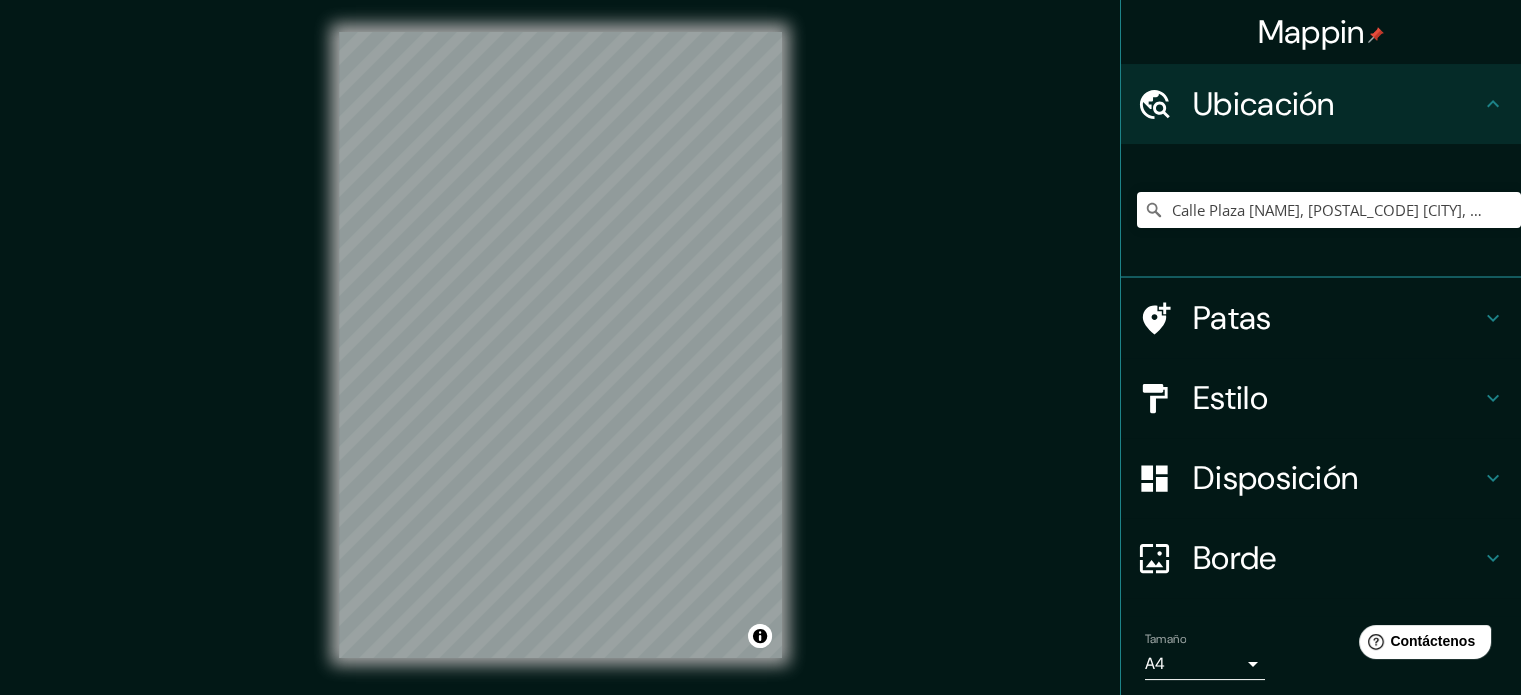 click on "Mappin Ubicación Calle Plaza Garibaldi, [POSTAL_CODE] Matamoros, Tamaulipas, [COUNTRY] Patas Estilo Disposición Borde Elige un borde.  Consejo  : puedes opacar las capas del marco para crear efectos geniales. Ninguno Simple Transparente Elegante Tamaño A4 single Crea tu mapa © Mapbox   © OpenStreetMap   Improve this map Si tiene algún problema, sugerencia o inquietud, envíe un correo electrónico a  help@mappin.pro  .   . ." at bounding box center (760, 361) 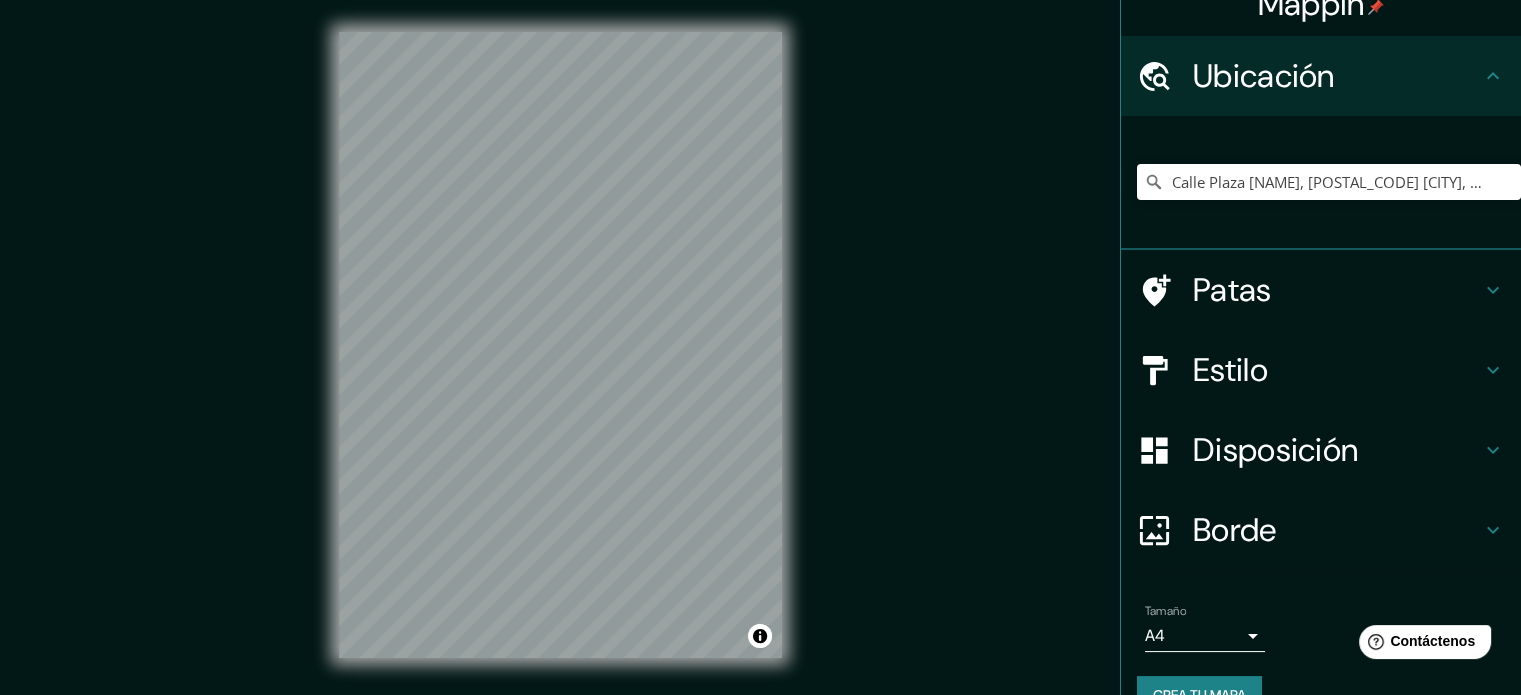 scroll, scrollTop: 69, scrollLeft: 0, axis: vertical 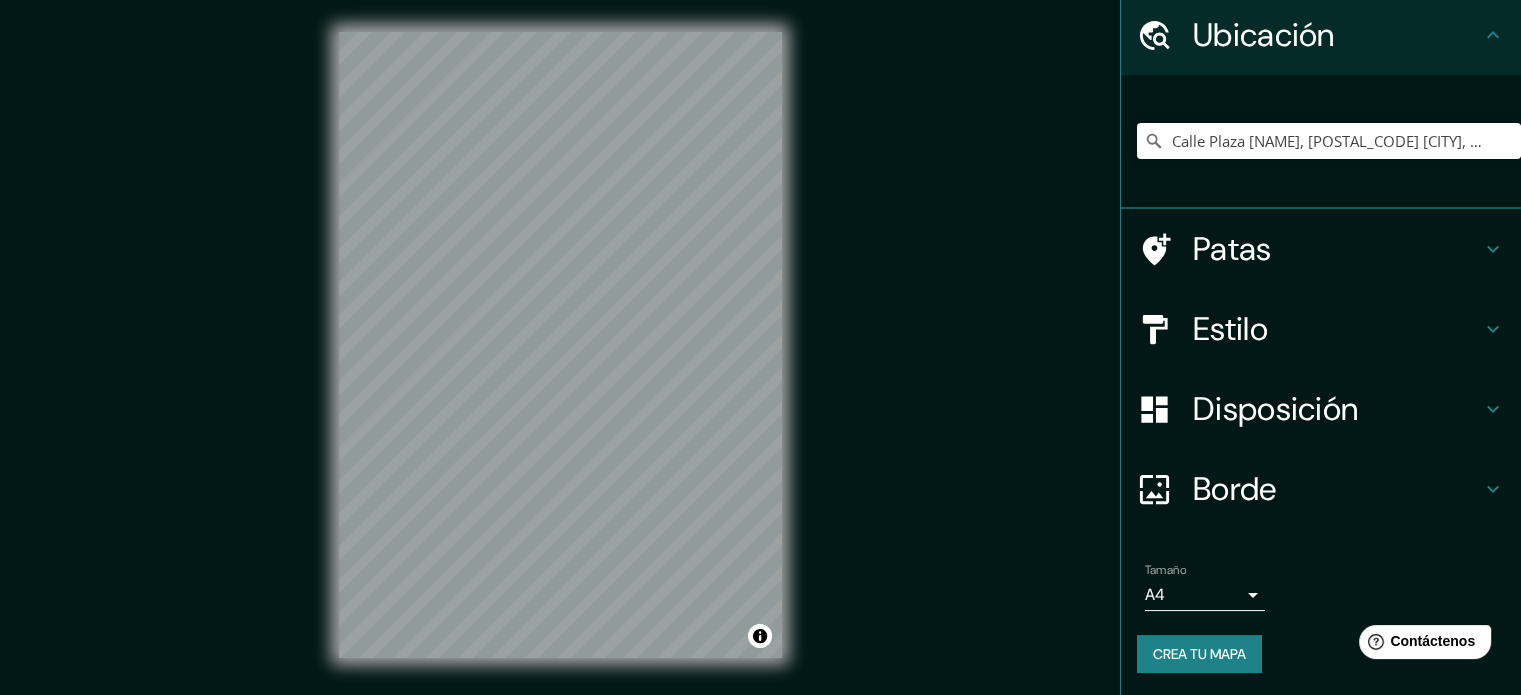 click on "Disposición" at bounding box center (1275, 409) 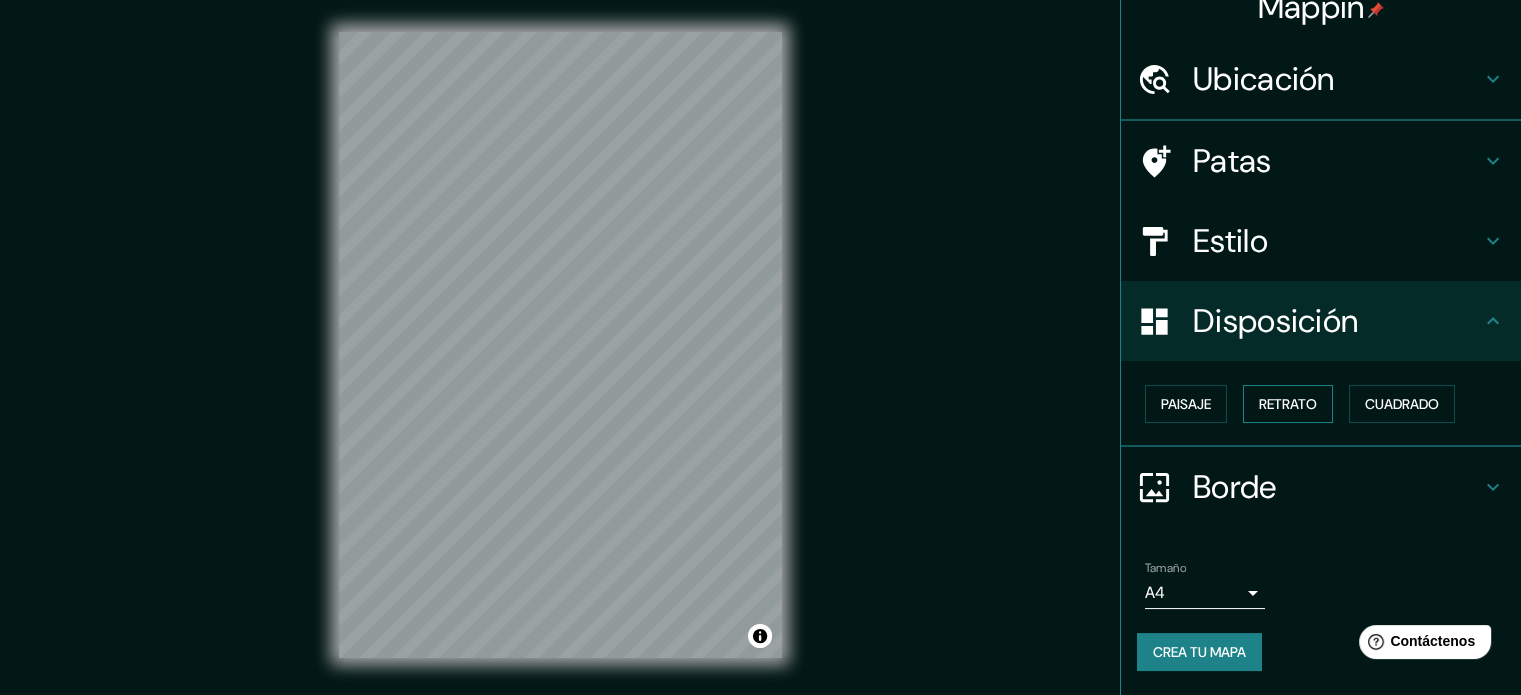 scroll, scrollTop: 24, scrollLeft: 0, axis: vertical 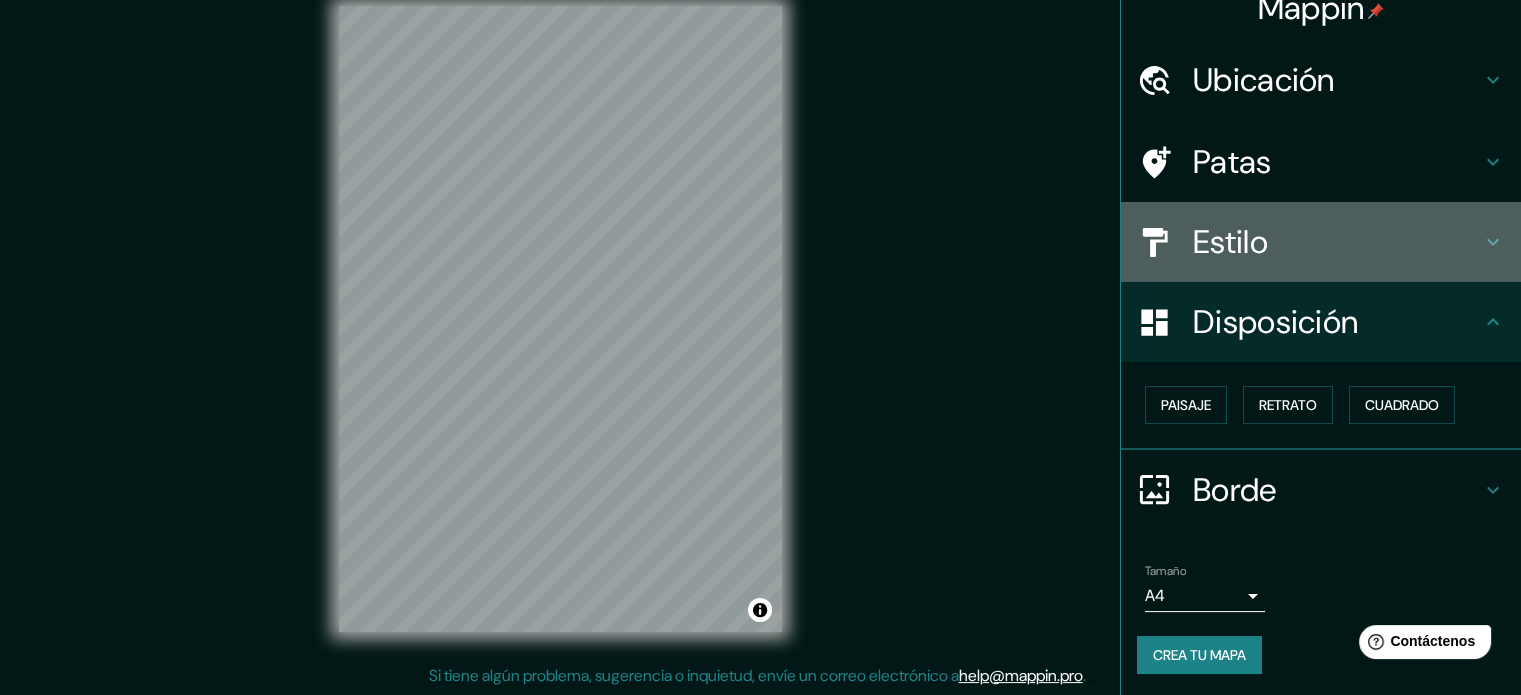 click on "Estilo" at bounding box center [1230, 242] 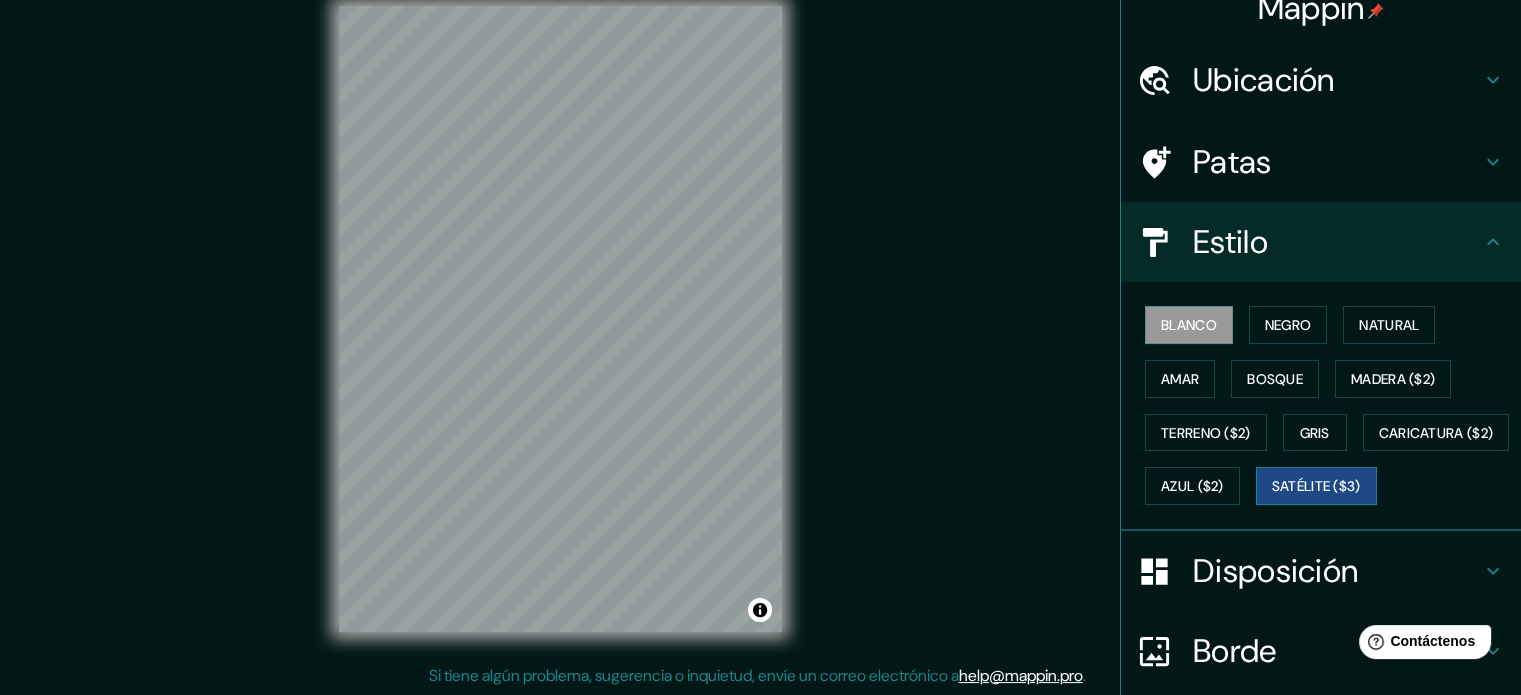 click on "Satélite ($3)" at bounding box center [1316, 487] 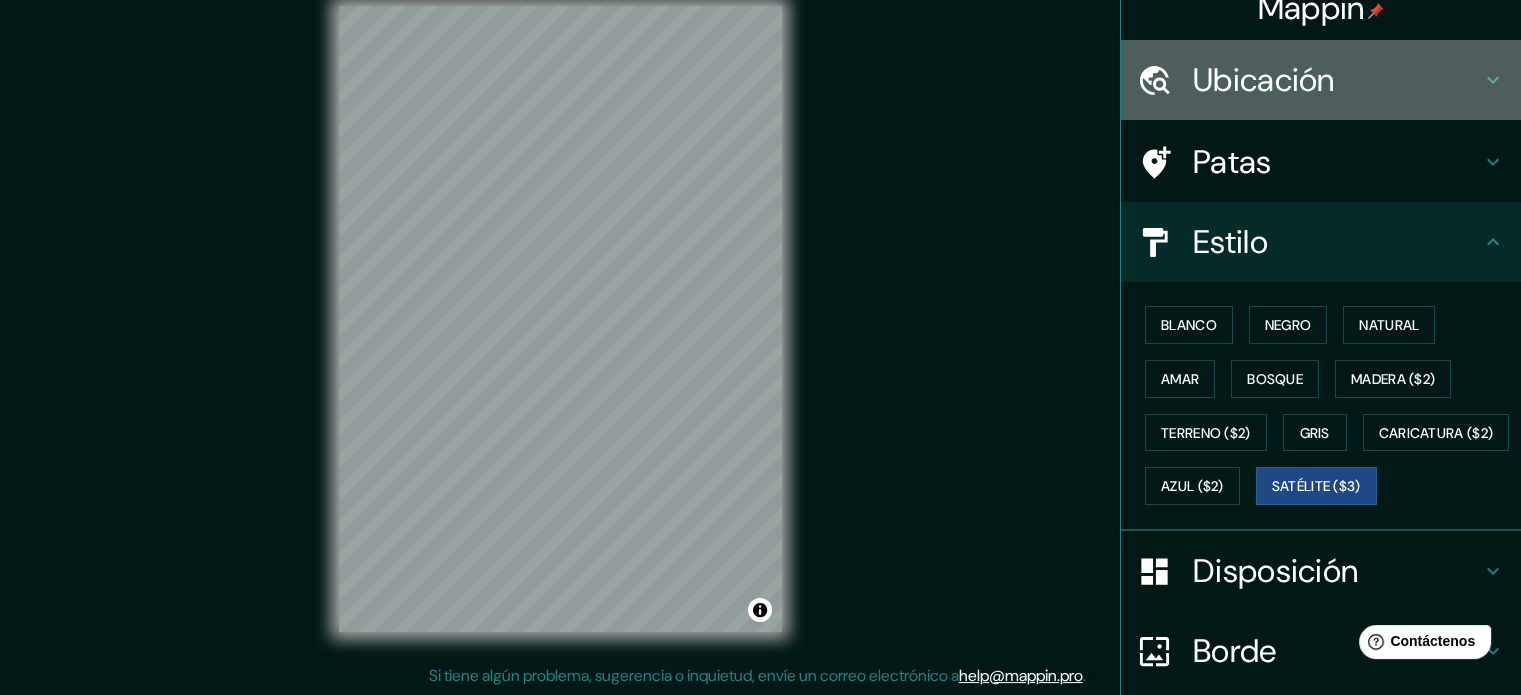 click on "Ubicación" at bounding box center (1264, 80) 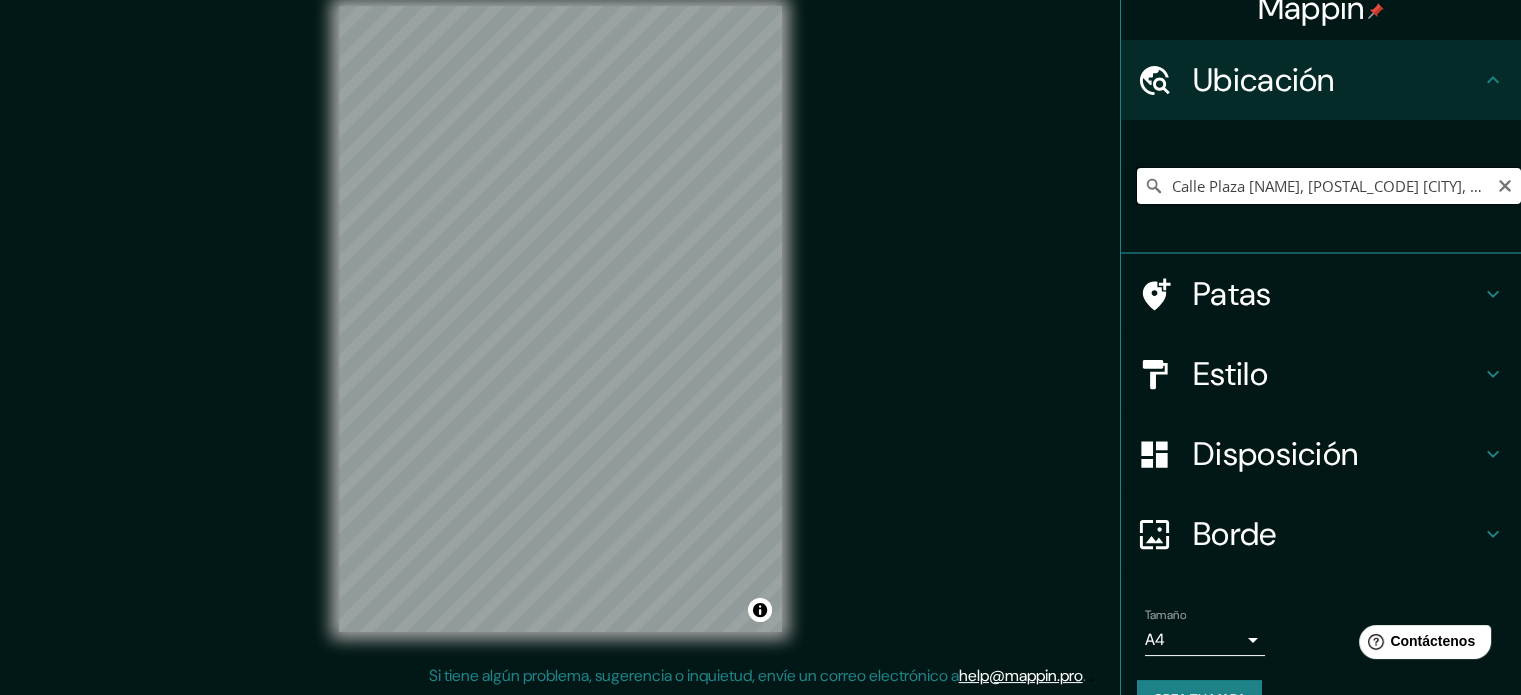 click on "Calle Plaza [NAME], [POSTAL_CODE] [CITY], Tamaulipas, México" at bounding box center (1329, 186) 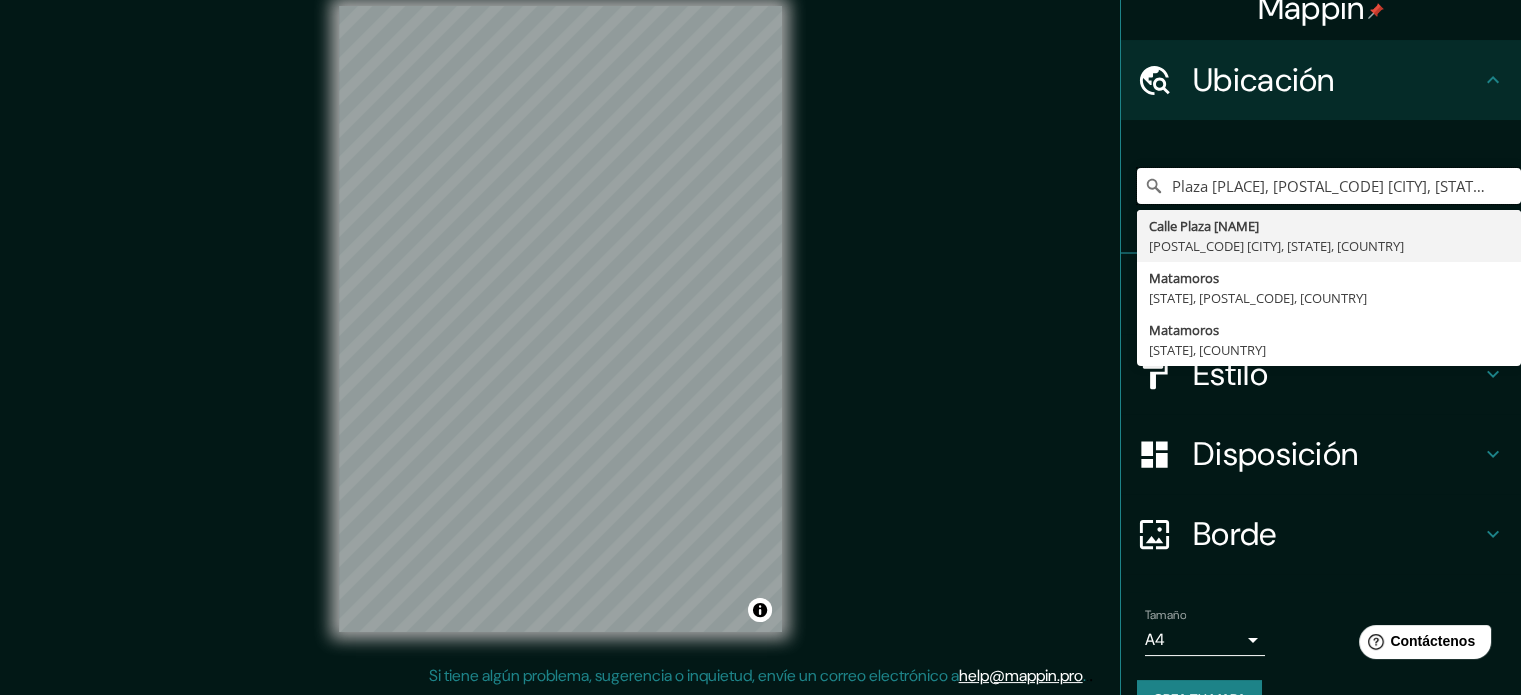 type on "Calle Plaza [NAME], [POSTAL_CODE] [CITY], Tamaulipas, México" 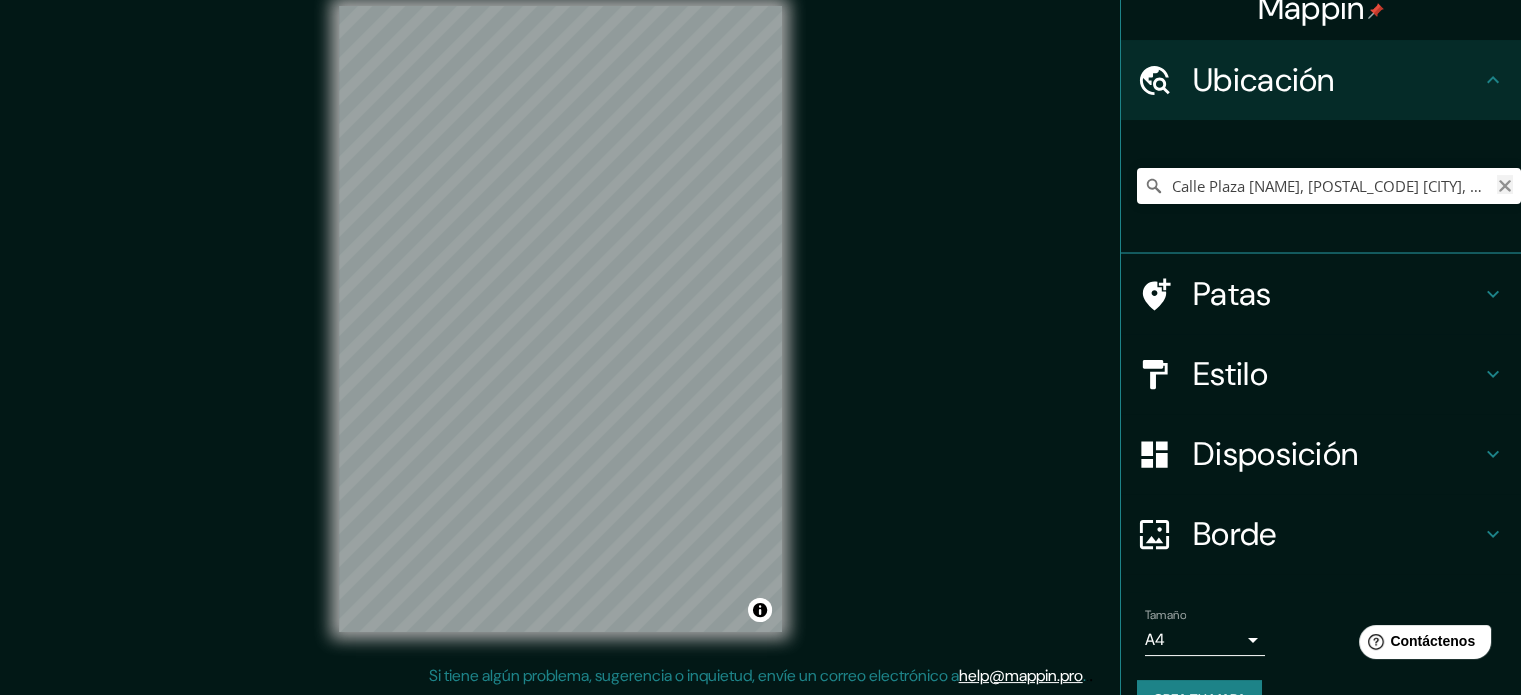 click 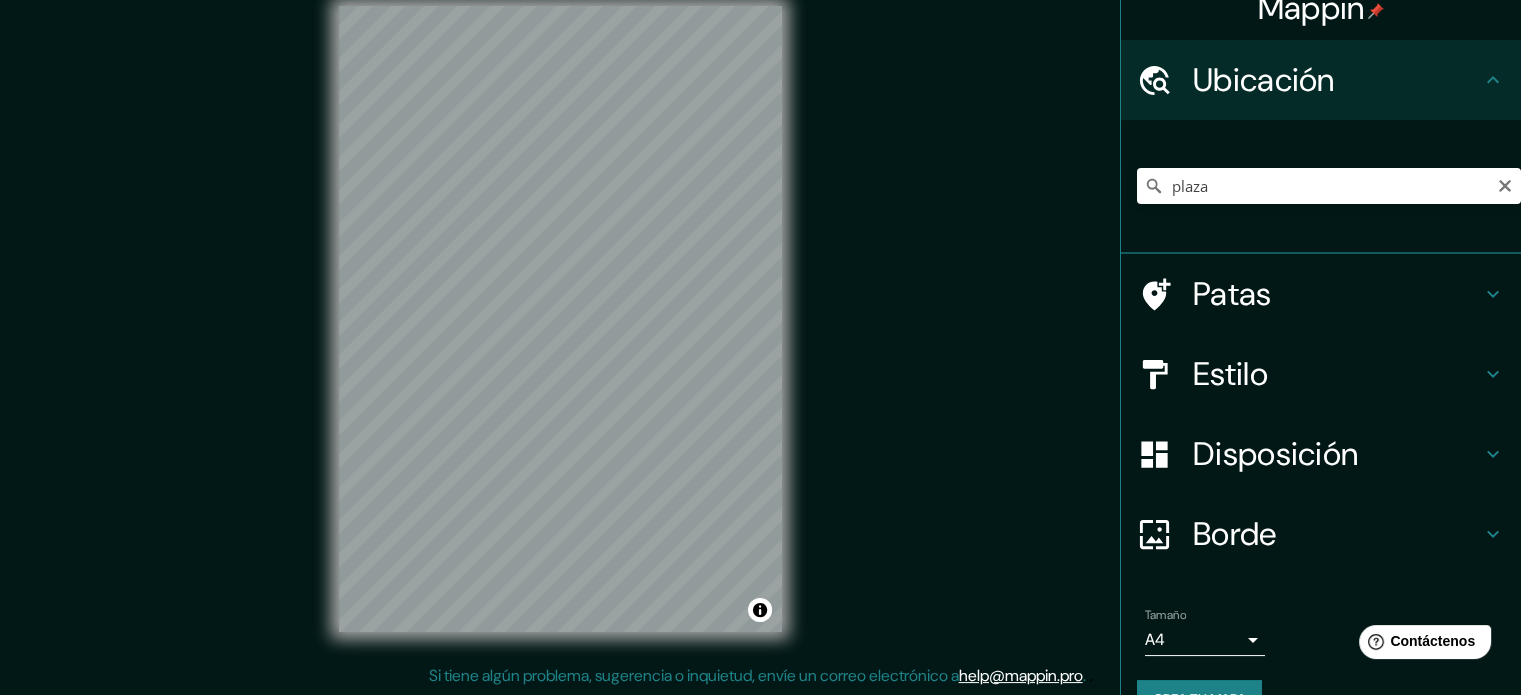 click on "© Mapbox   © OpenStreetMap   Improve this map   © Maxar" at bounding box center (560, 319) 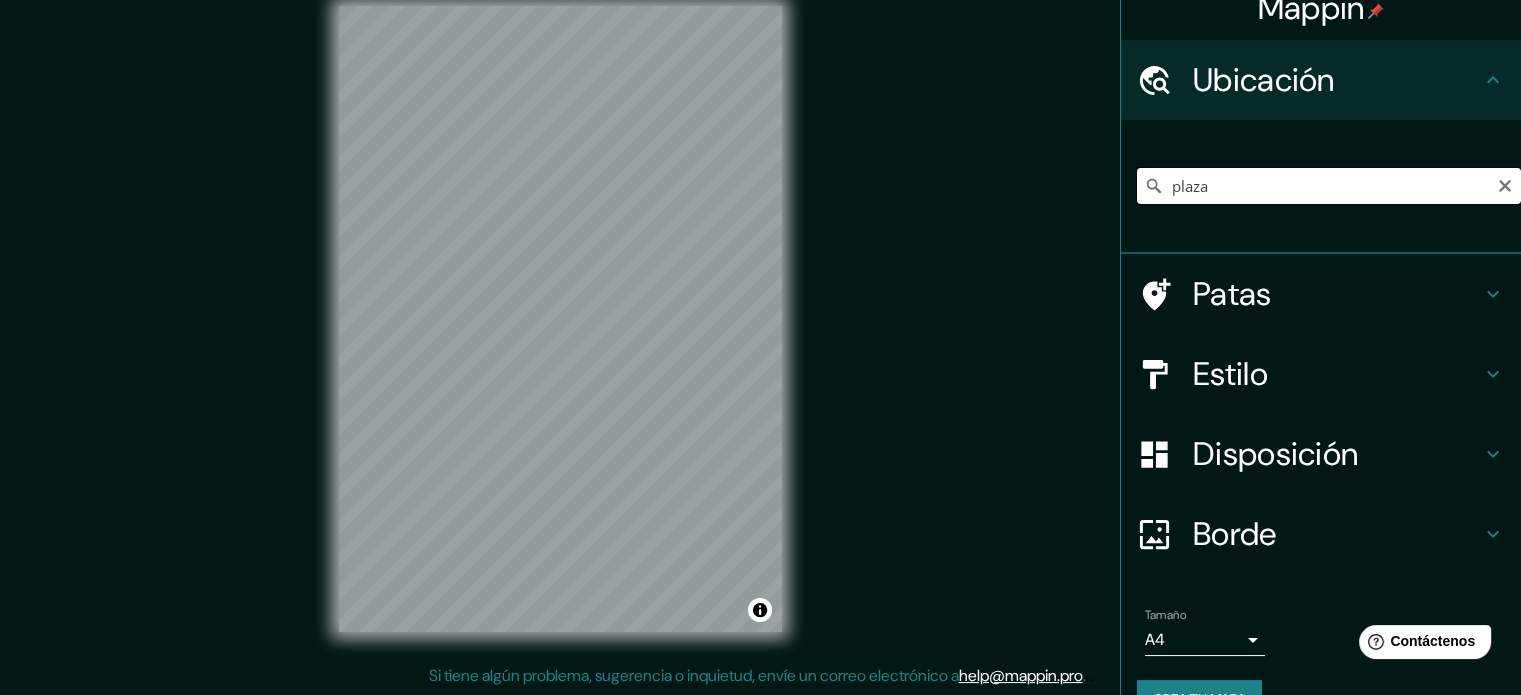 click on "plaza" at bounding box center (1329, 186) 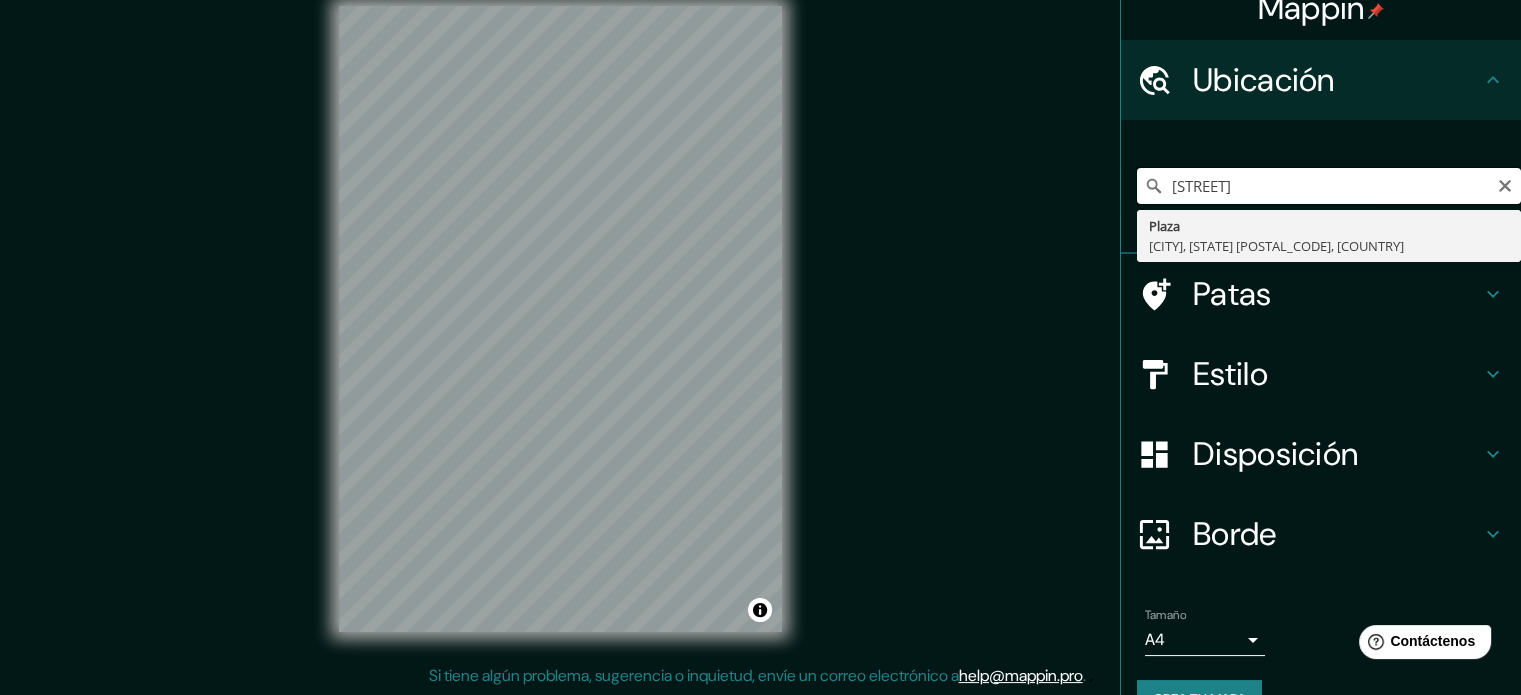 click on "[STREET]" at bounding box center (1329, 186) 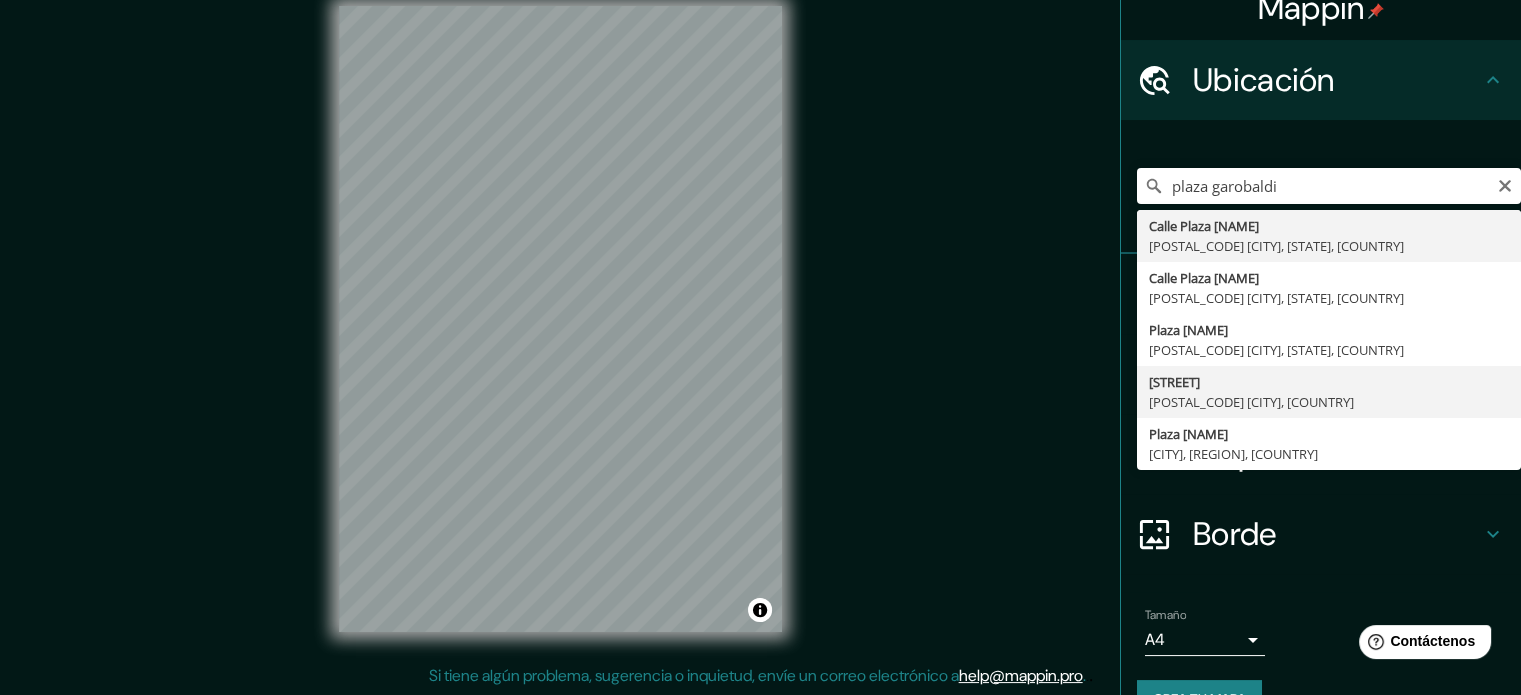 drag, startPoint x: 1216, startPoint y: 345, endPoint x: 1240, endPoint y: 378, distance: 40.804413 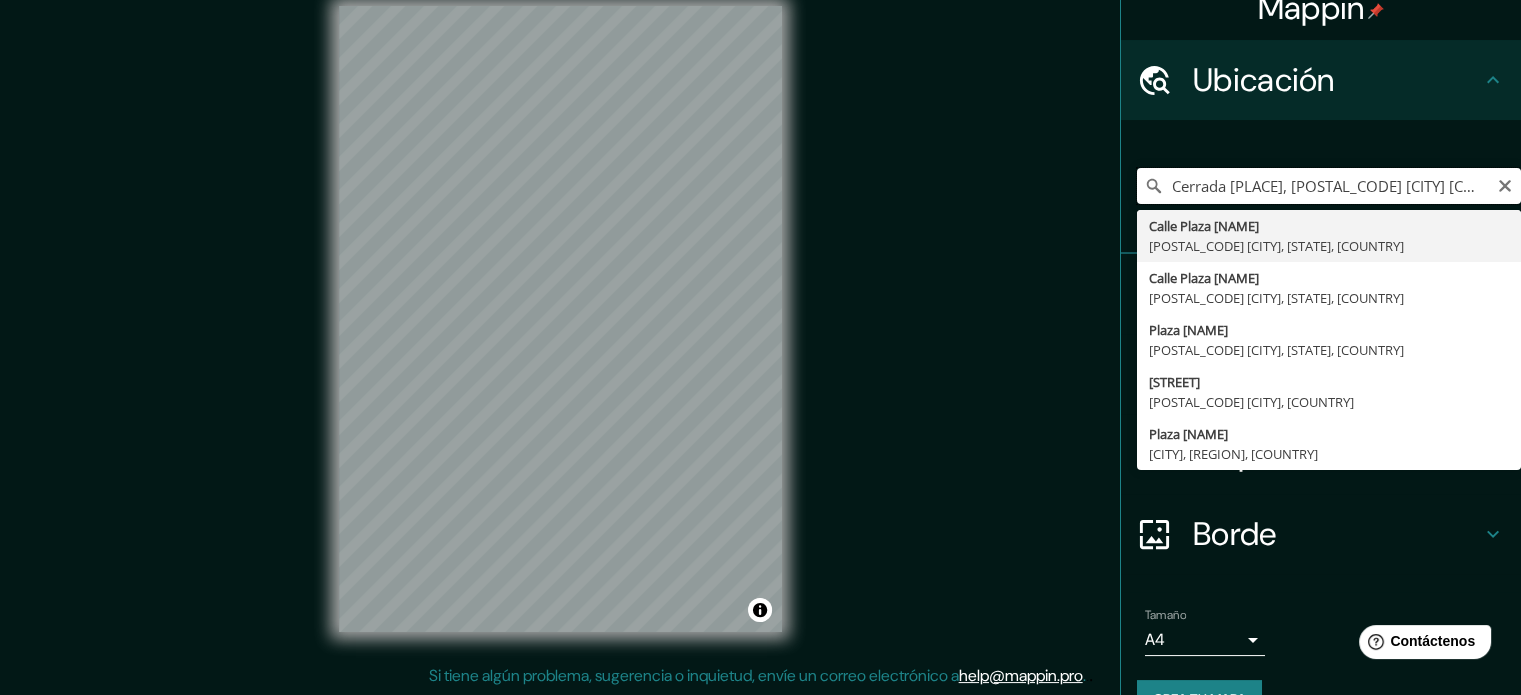scroll, scrollTop: 0, scrollLeft: 0, axis: both 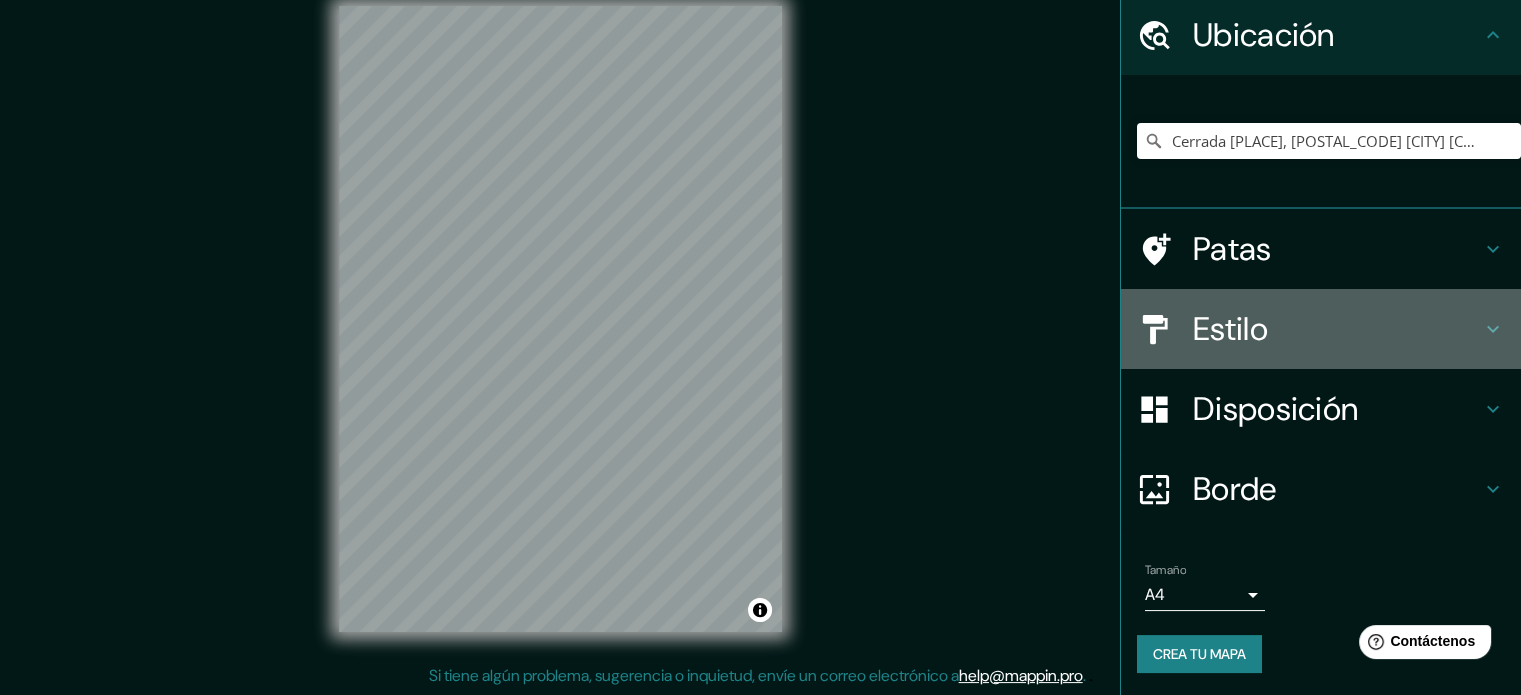 click on "Estilo" at bounding box center (1337, 329) 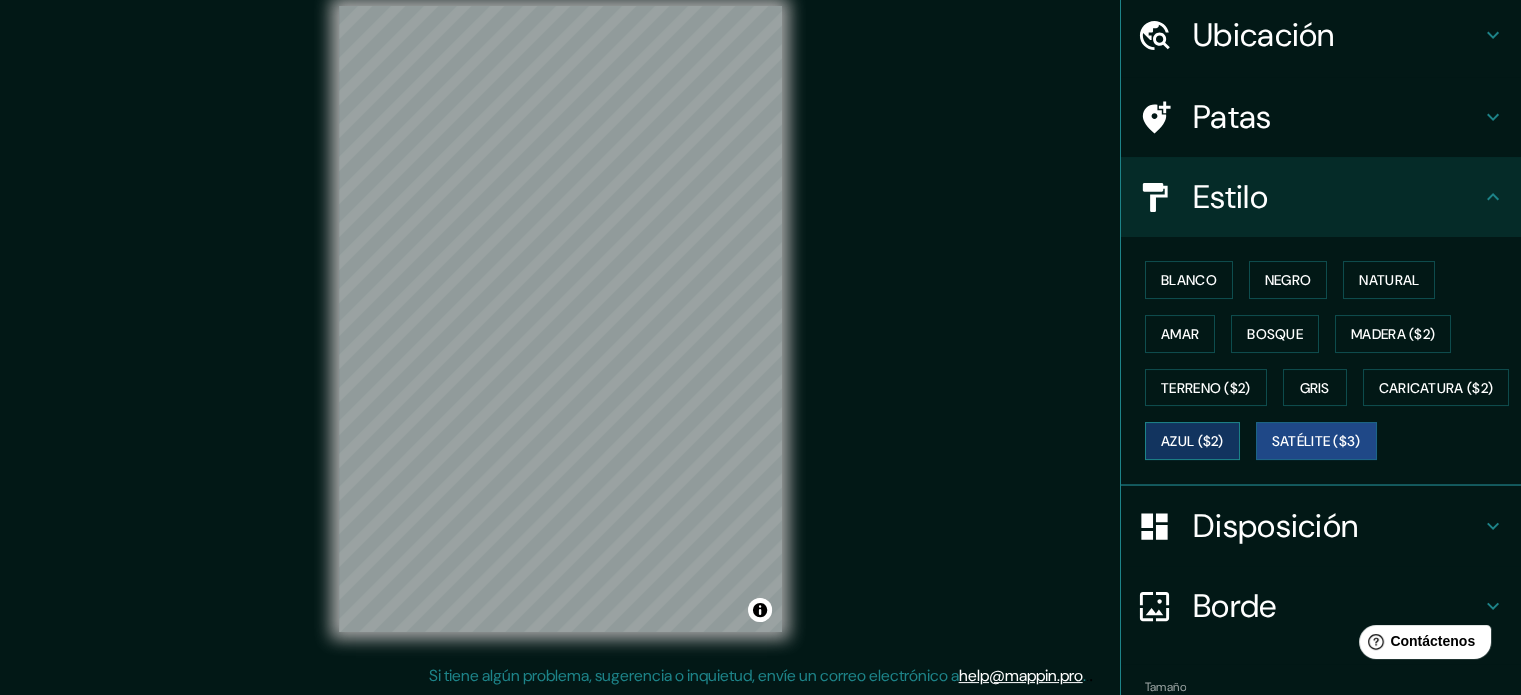 click on "Azul ($2)" at bounding box center [1192, 442] 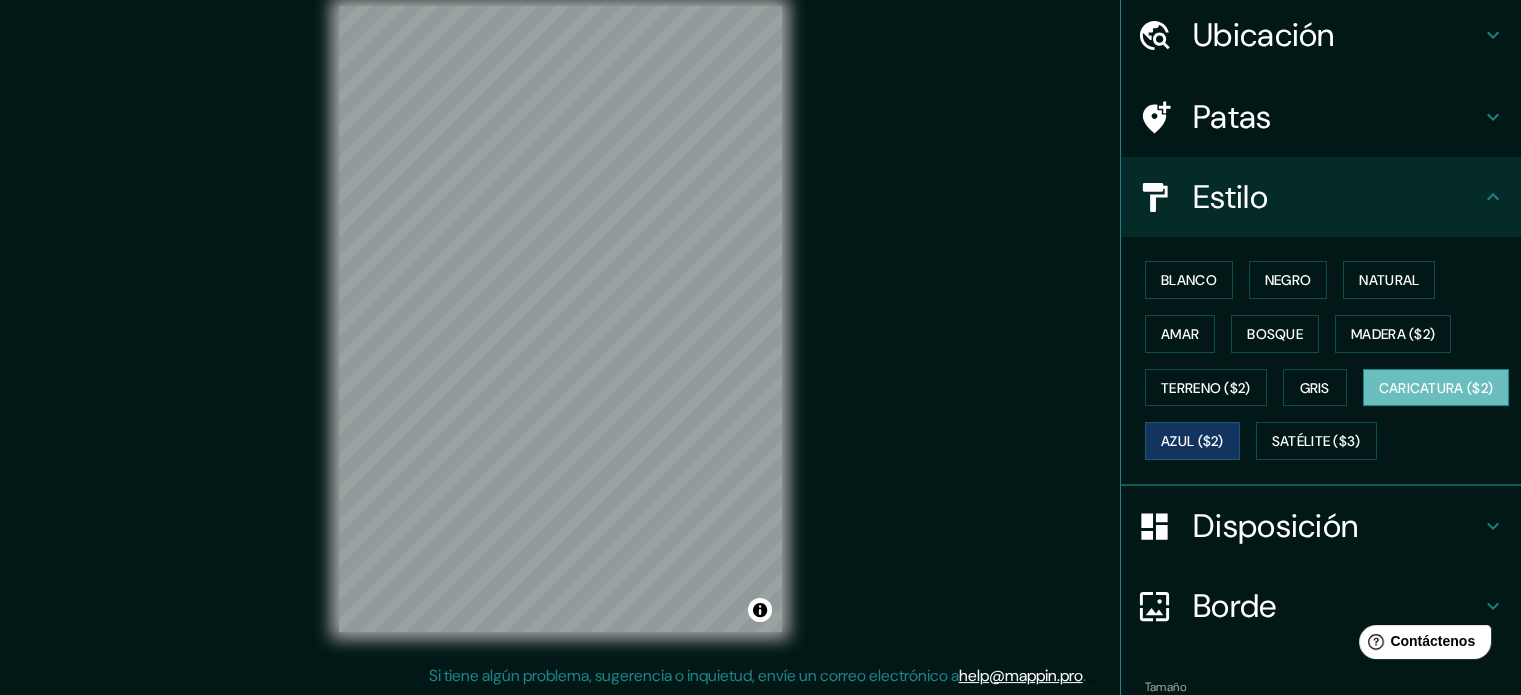 click on "Caricatura ($2)" at bounding box center (1436, 388) 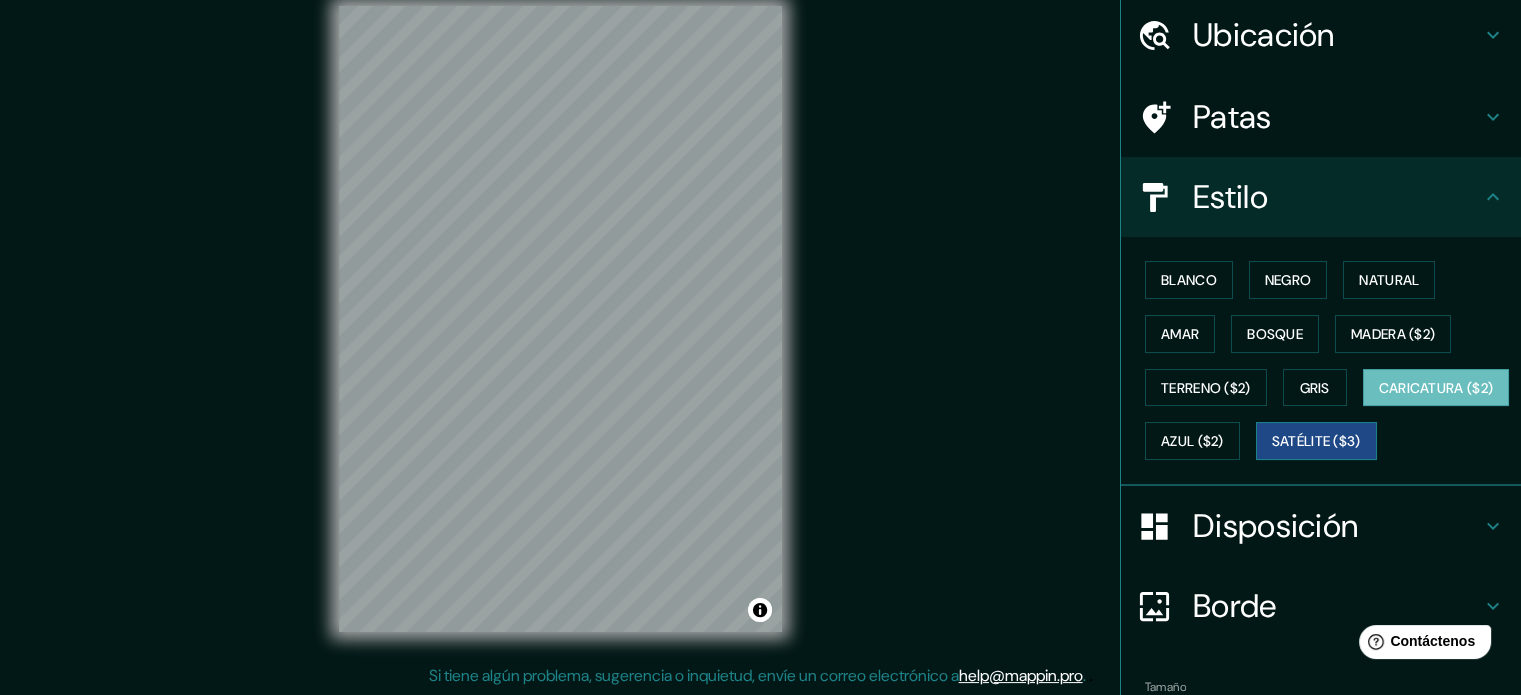 click on "Satélite ($3)" at bounding box center (1316, 442) 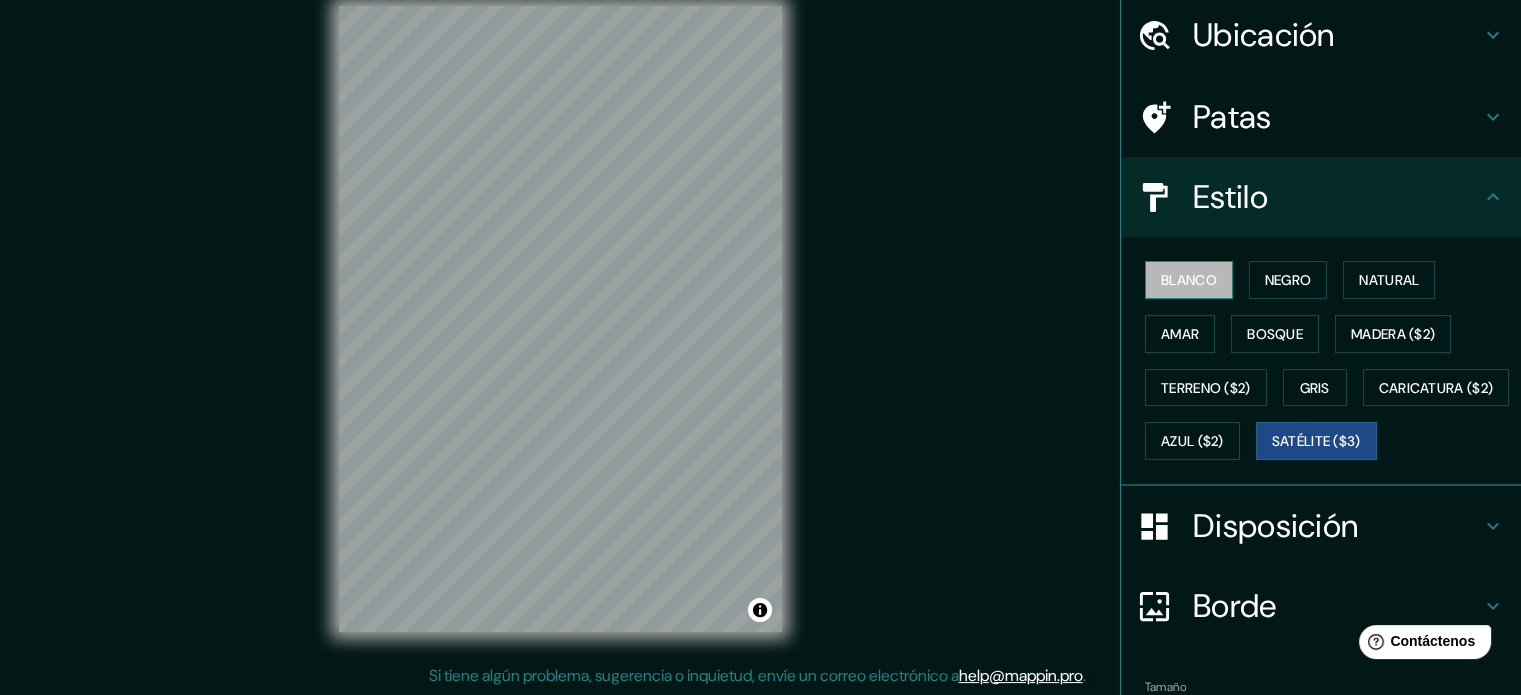 click on "Blanco" at bounding box center (1189, 280) 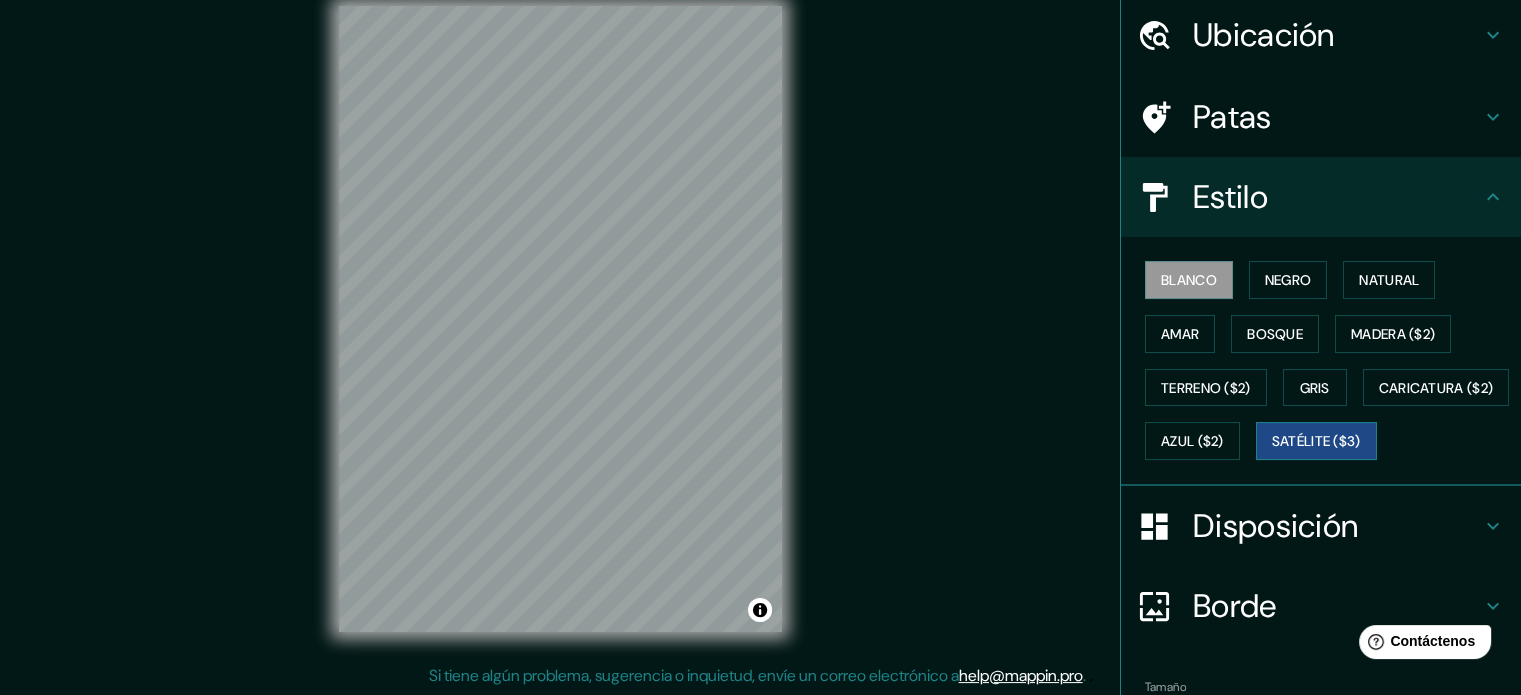click on "Satélite ($3)" at bounding box center (1316, 442) 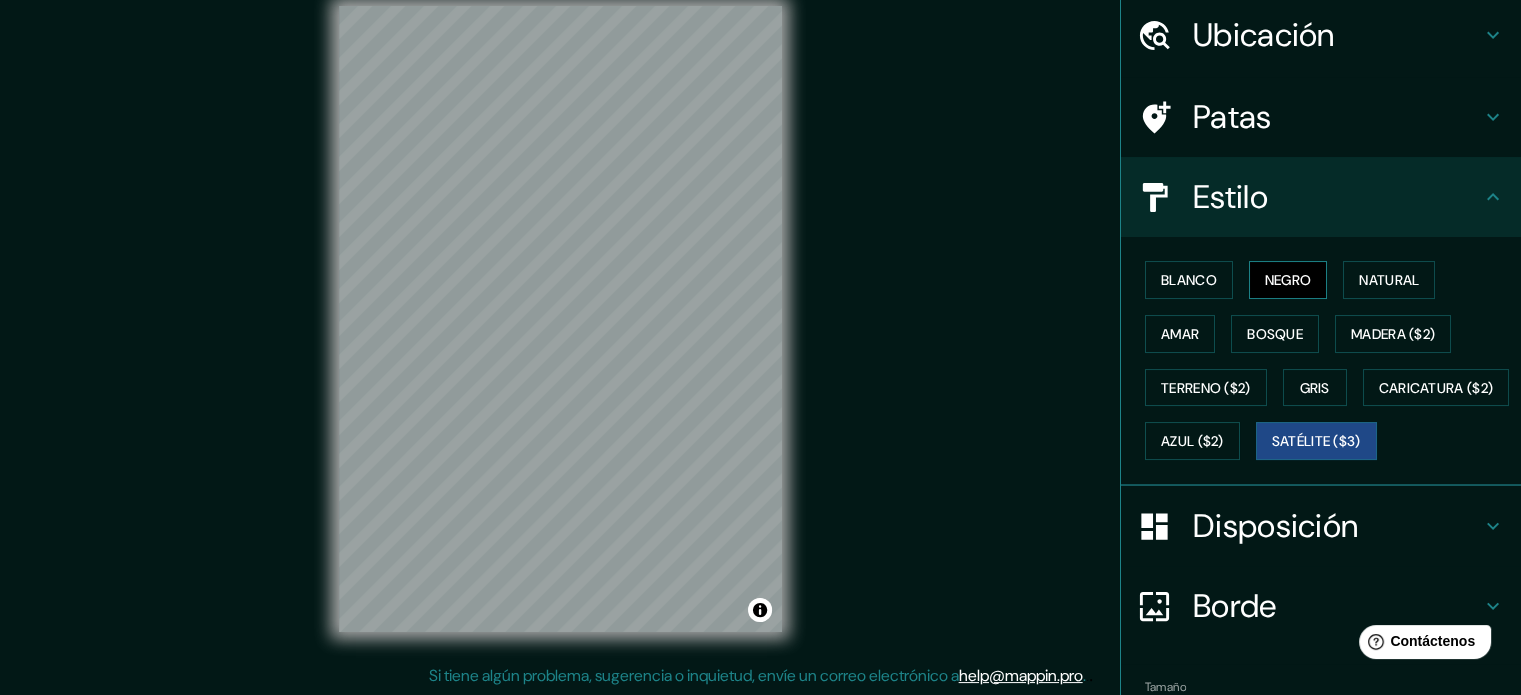 click on "Negro" at bounding box center (1288, 280) 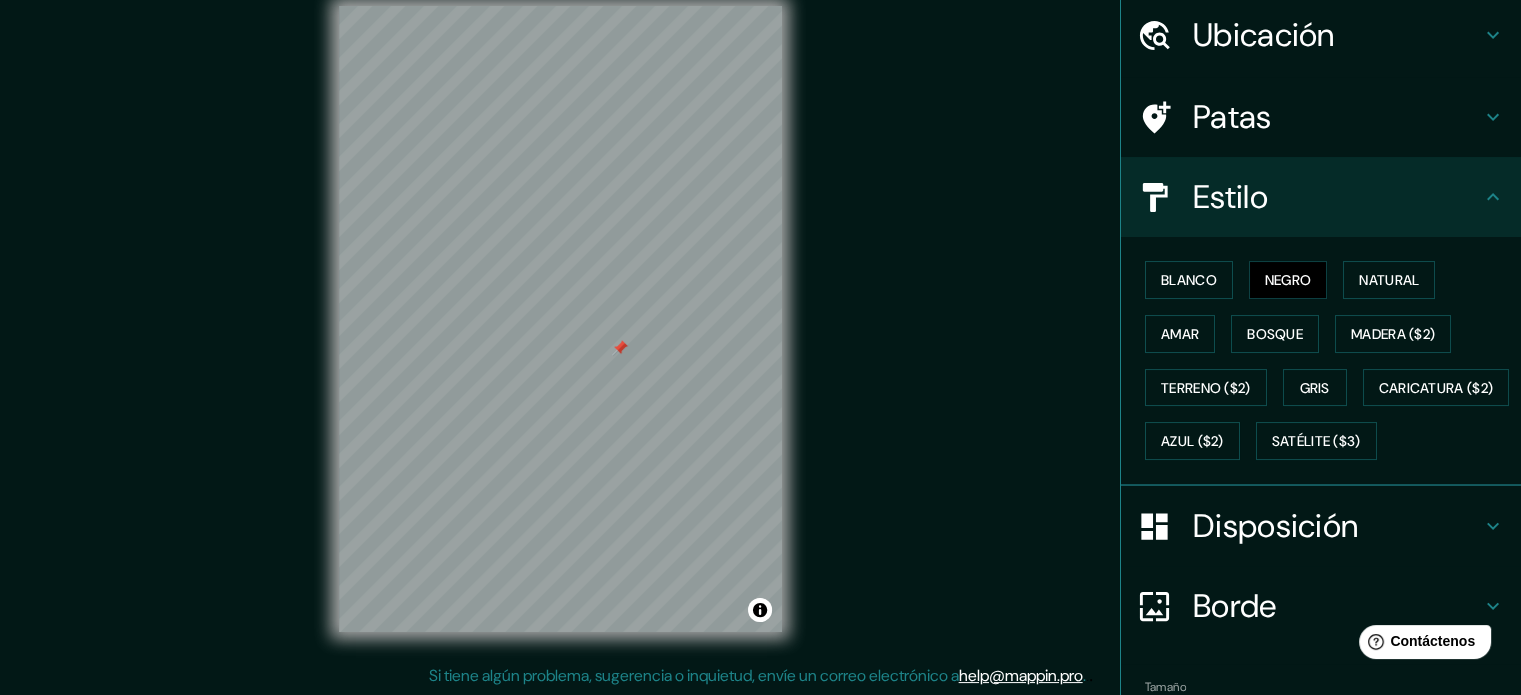 click at bounding box center (620, 348) 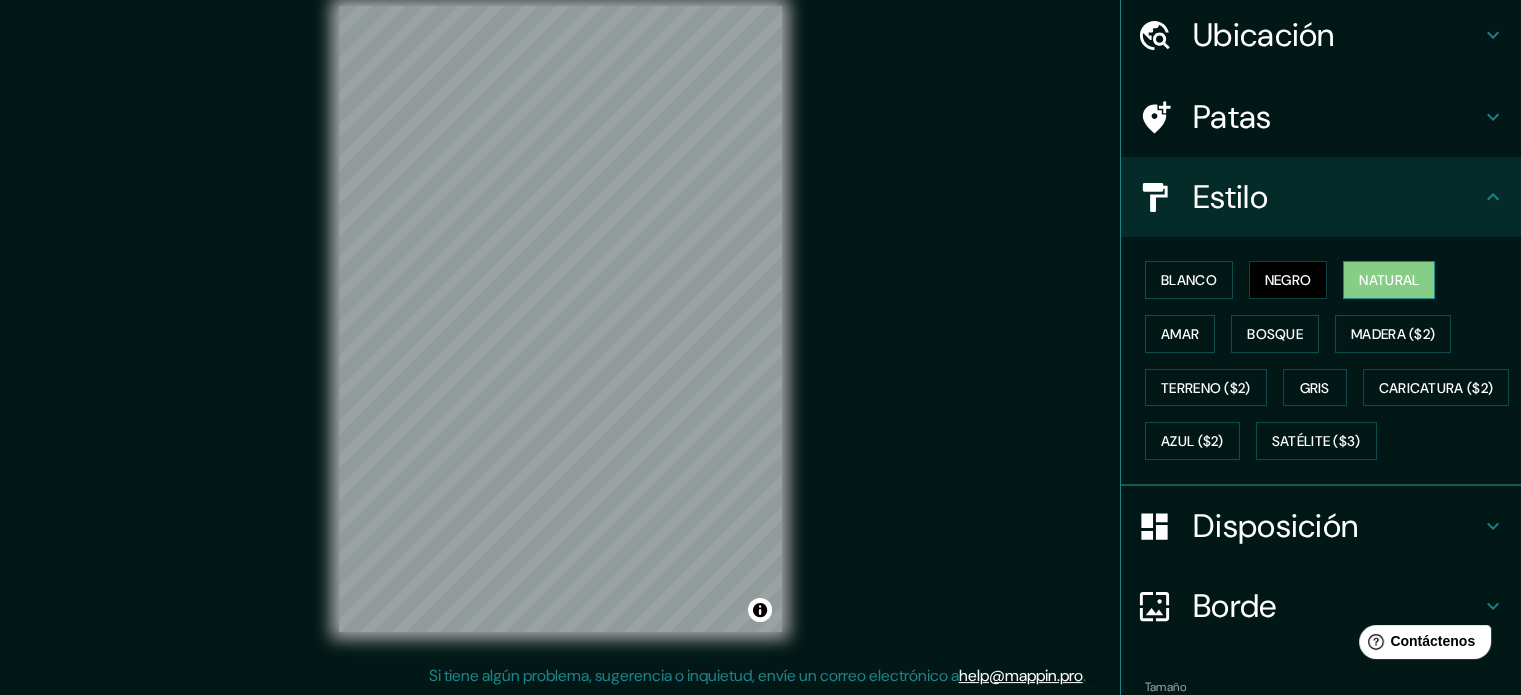 click on "Natural" at bounding box center (1389, 280) 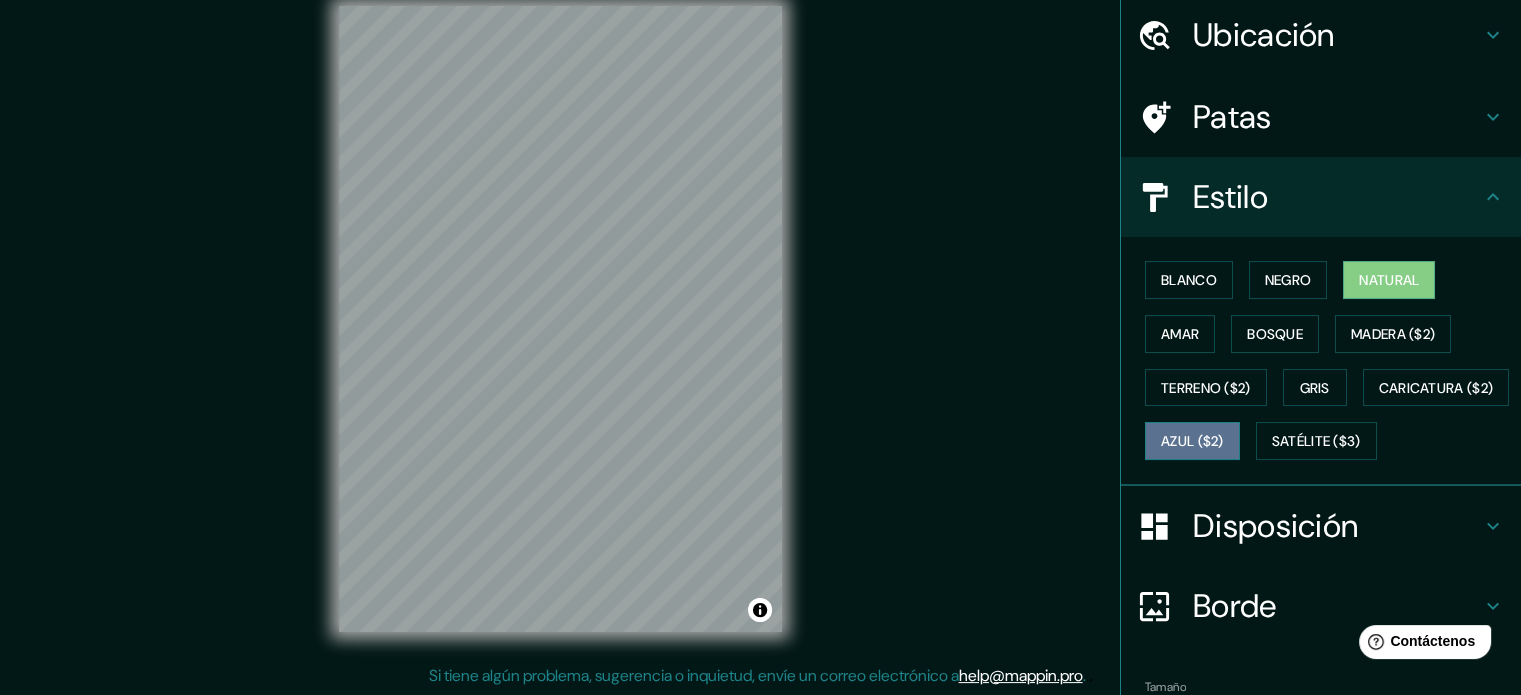 click on "Azul ($2)" at bounding box center [1192, 441] 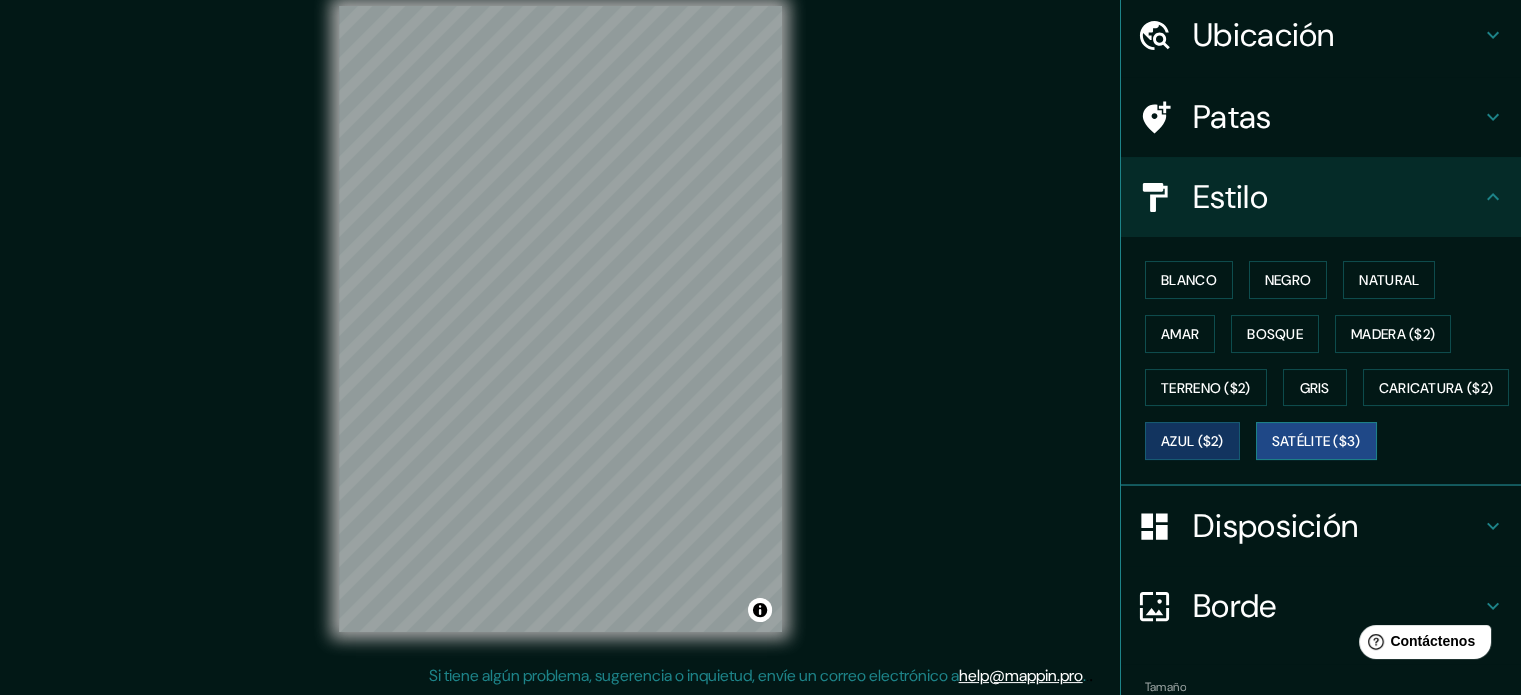 click on "Satélite ($3)" at bounding box center (1316, 442) 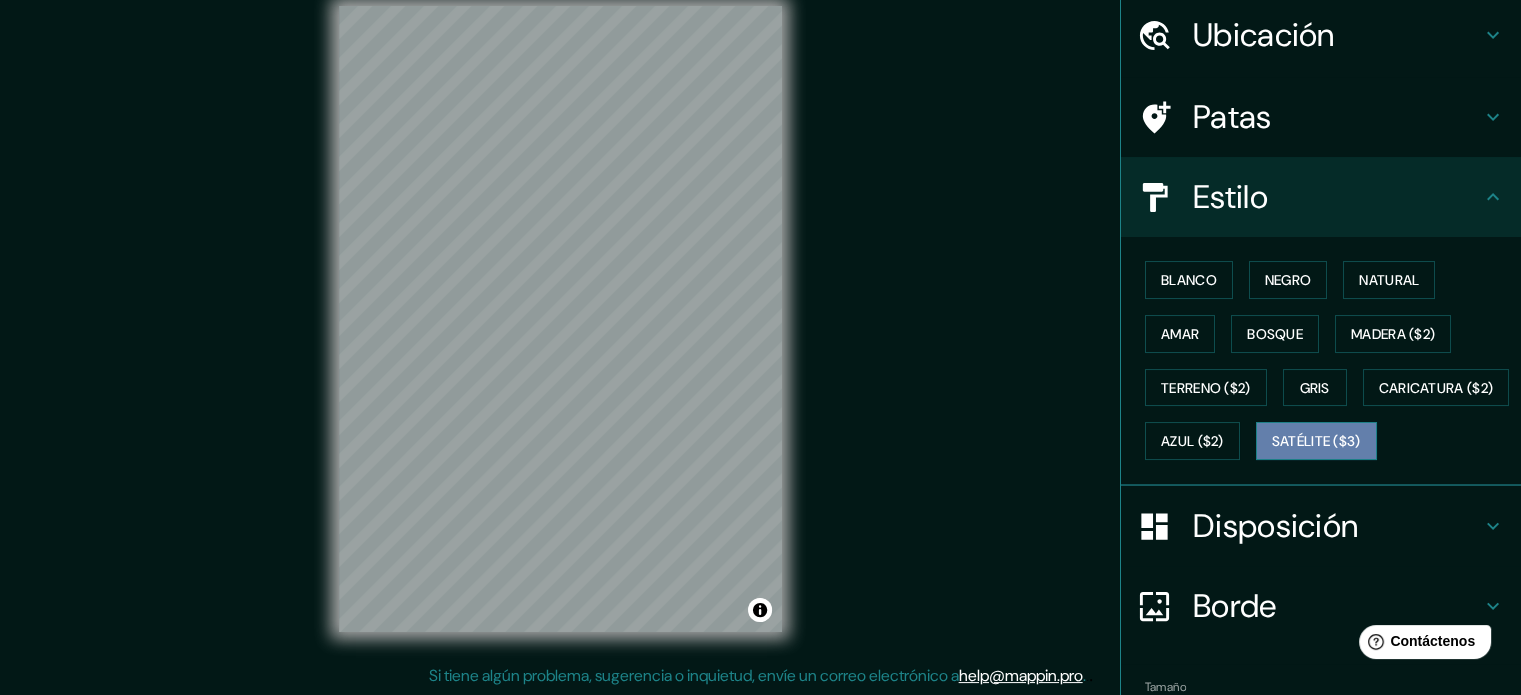 click on "Satélite ($3)" at bounding box center (1316, 442) 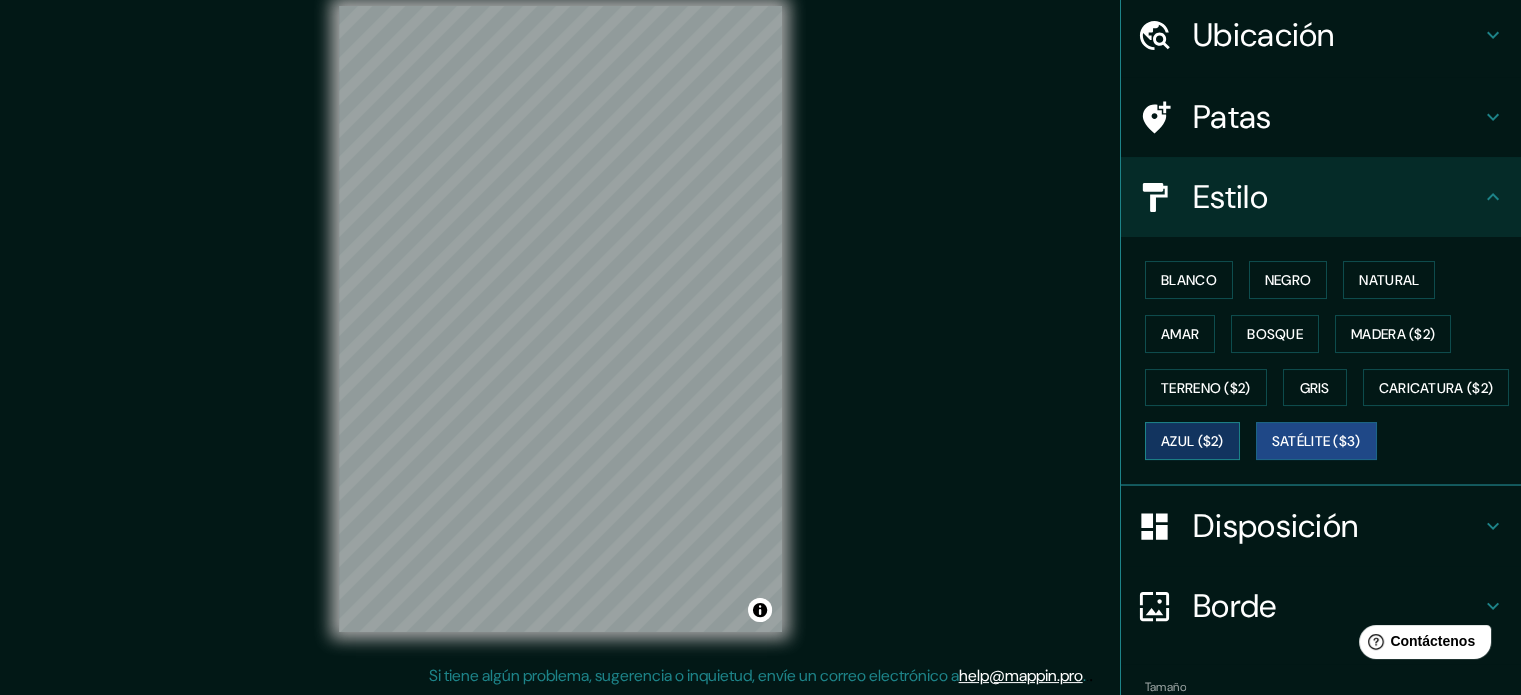 click on "Azul ($2)" at bounding box center [1192, 441] 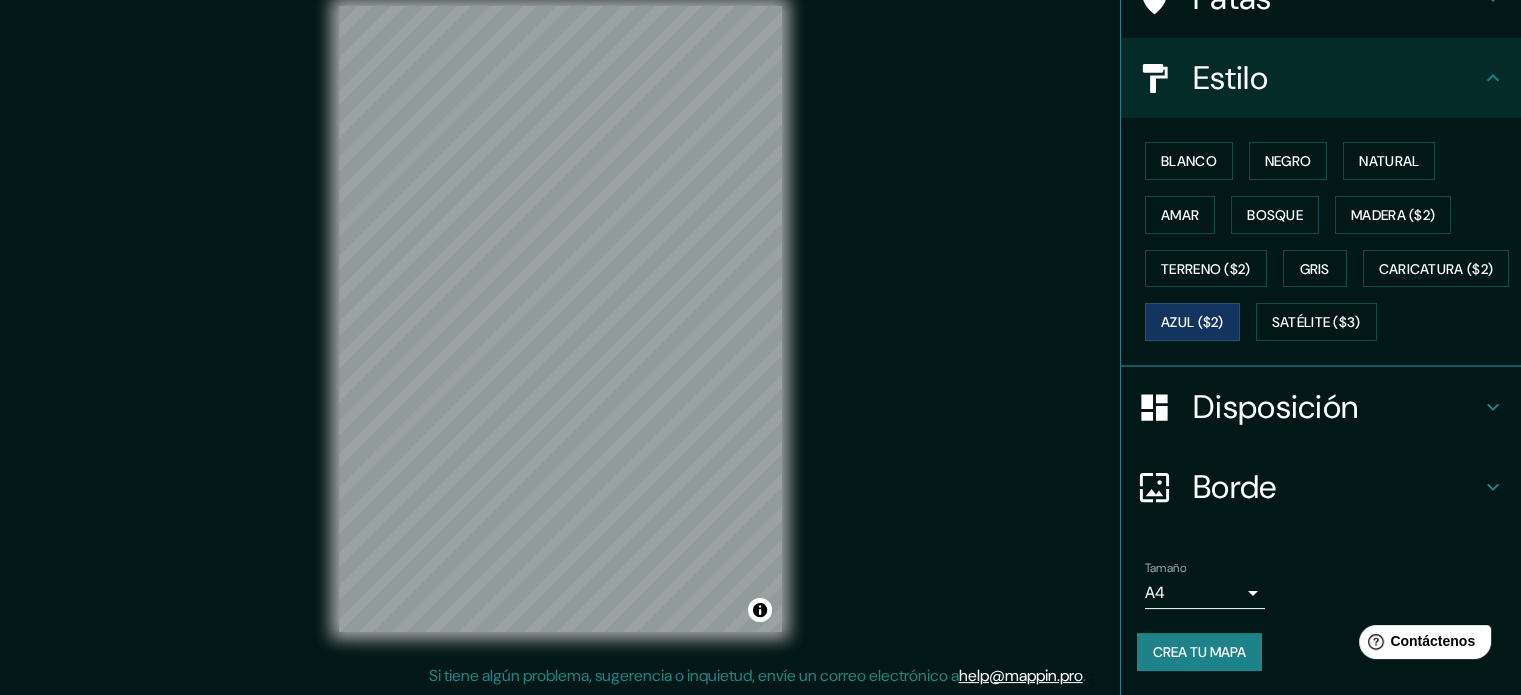 scroll, scrollTop: 236, scrollLeft: 0, axis: vertical 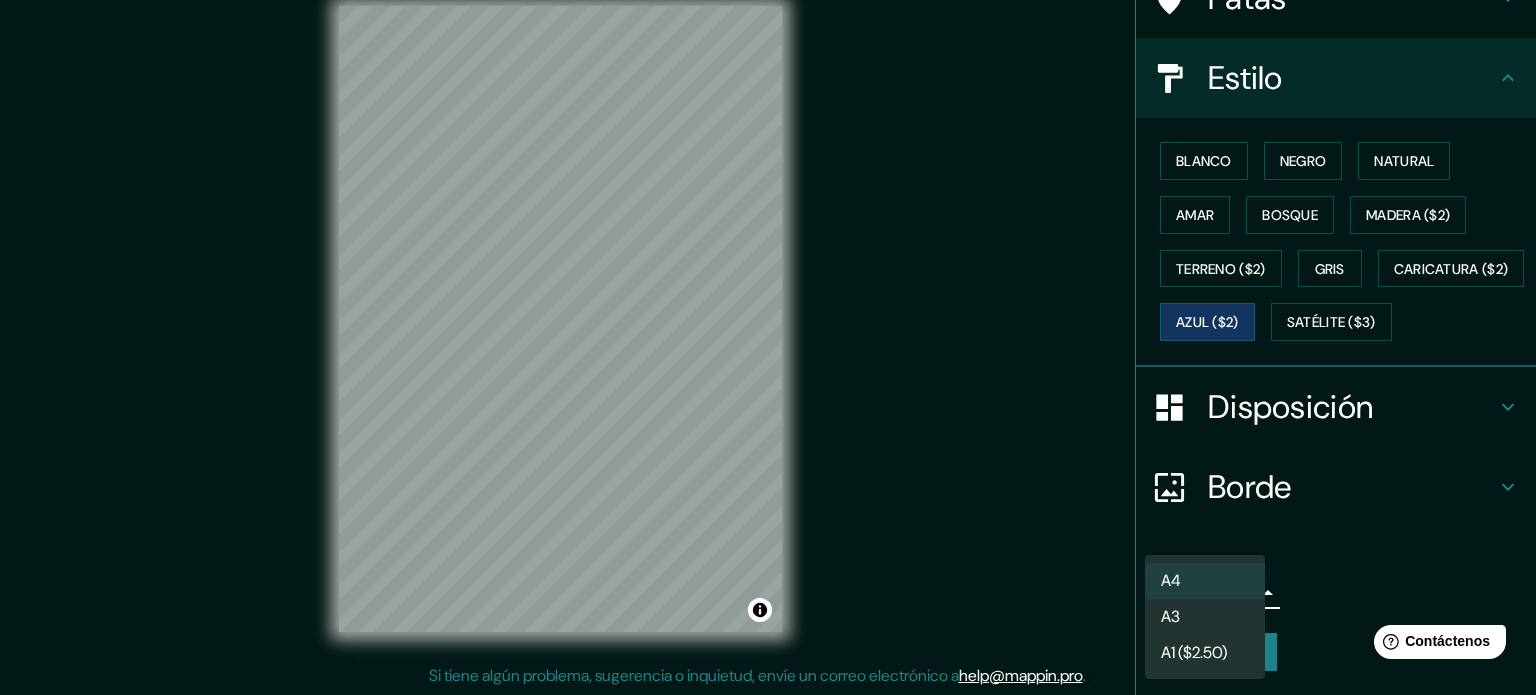click on "Mappin Ubicación Cerrada Garibaldi, [POSTAL_CODE] Ciudad de México, [COUNTRY] Patas Estilo Blanco Negro Natural Amar Bosque Madera ($2) Terreno ($2) Gris Caricatura ($2) Azul ($2) Satélite ($3) Disposición Borde Elige un borde.  Consejo  : puedes opacar las capas del marco para crear efectos geniales. Ninguno Simple Transparente Elegante Tamaño A4 single Crea tu mapa © Mapbox   © OpenStreetMap   Improve this map Si tiene algún problema, sugerencia o inquietud, envíe un correo electrónico a  help@mappin.pro  .   . . Texto original Valora esta traducción Tu opinión servirá para ayudar a mejorar el Traductor de Google A4 A3 A1 ($2.50)" at bounding box center [768, 321] 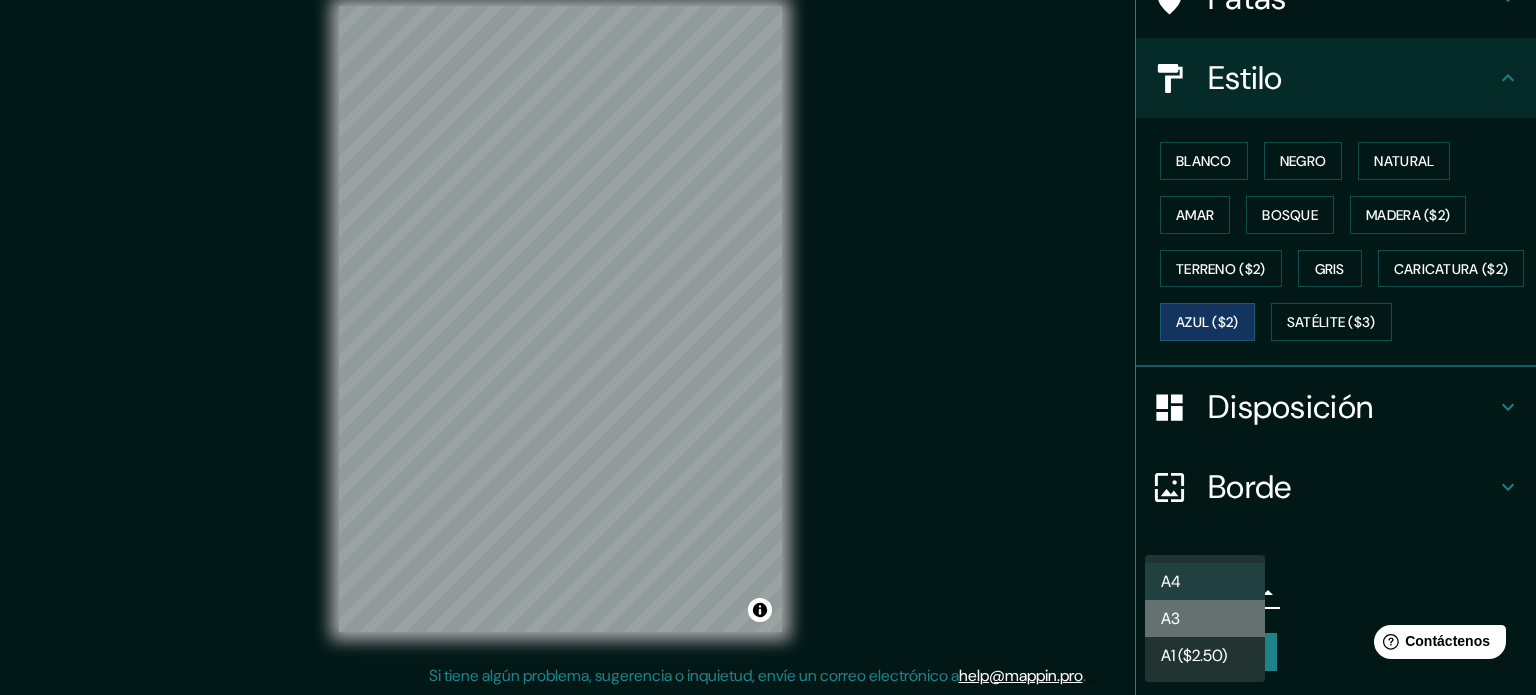 click on "A3" at bounding box center [1205, 618] 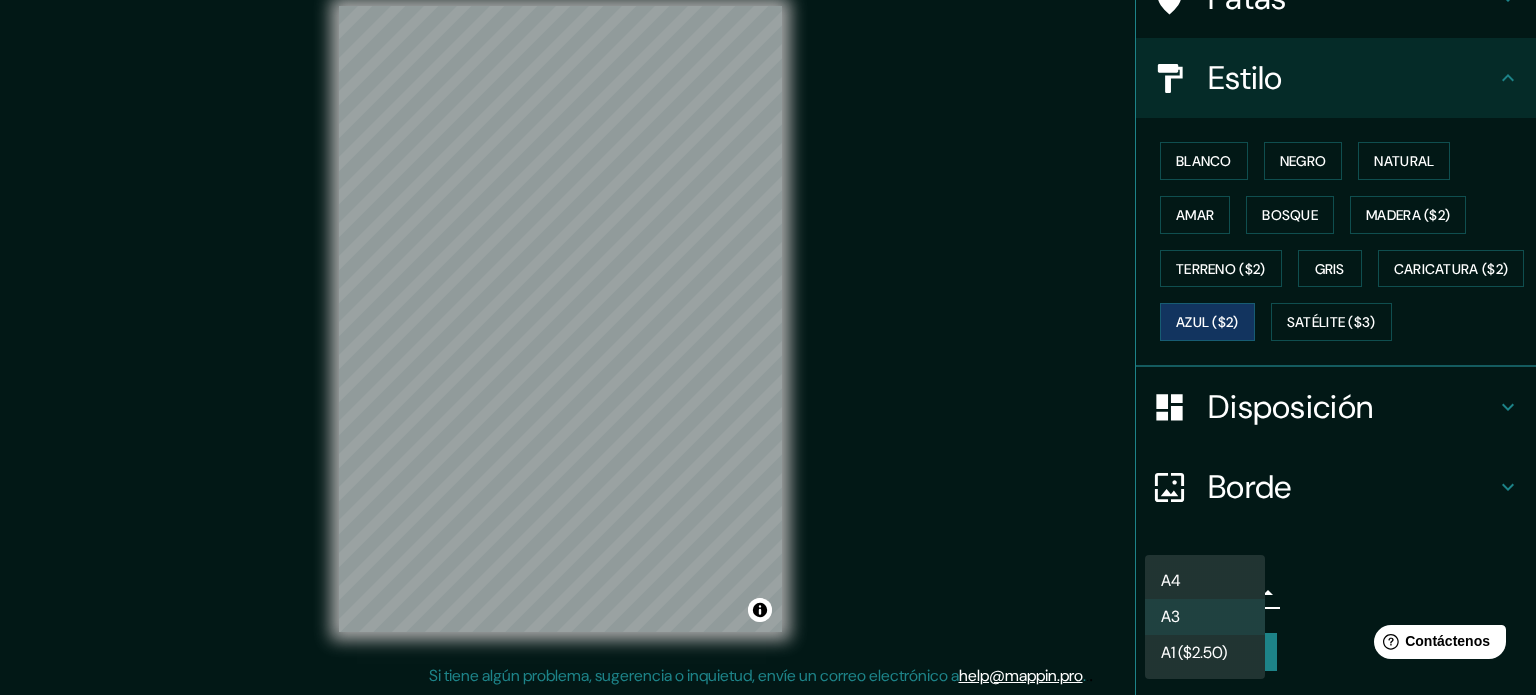 click on "Mappin Ubicación Cerrada Garibaldi, [POSTAL_CODE] Ciudad de México, [COUNTRY] Patas Estilo Blanco Negro Natural Amar Bosque Madera ($2) Terreno ($2) Gris Caricatura ($2) Azul ($2) Satélite ($3) Disposición Borde Elige un borde.  Consejo  : puedes opacar las capas del marco para crear efectos geniales. Ninguno Simple Transparente Elegante Tamaño A3 a4 Crea tu mapa © Mapbox   © OpenStreetMap   Improve this map Si tiene algún problema, sugerencia o inquietud, envíe un correo electrónico a  help@mappin.pro  .   . . Texto original Valora esta traducción Tu opinión servirá para ayudar a mejorar el Traductor de Google A4 A3 A1 ($2.50)" at bounding box center (768, 321) 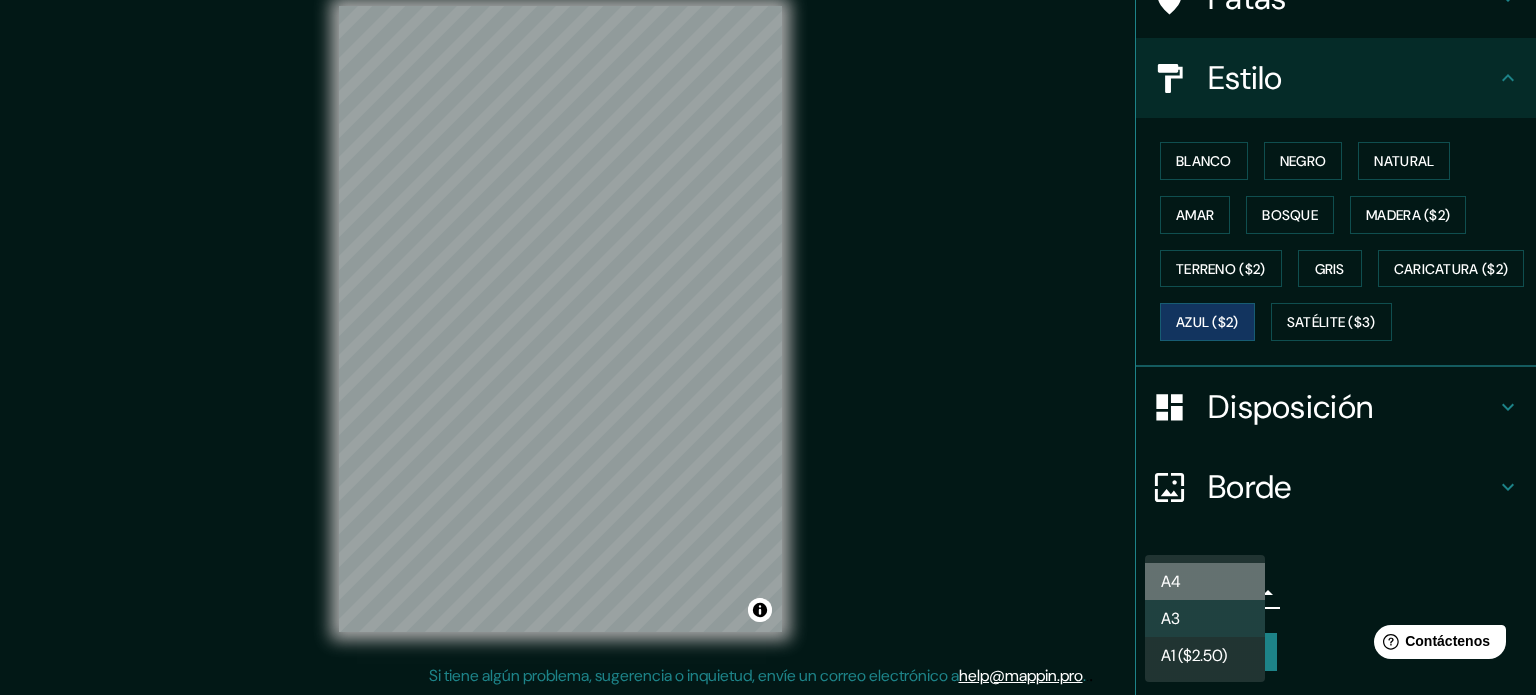 click on "A4" at bounding box center [1205, 581] 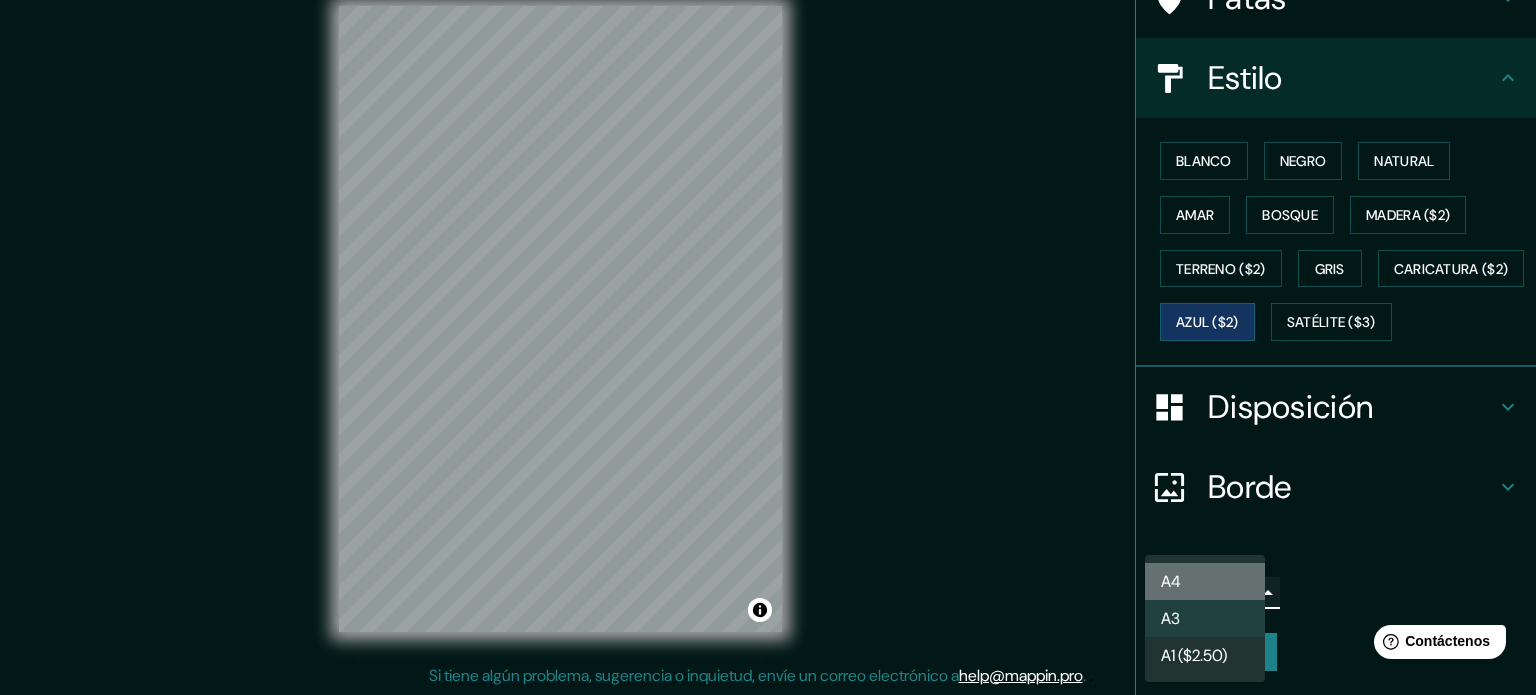 type on "single" 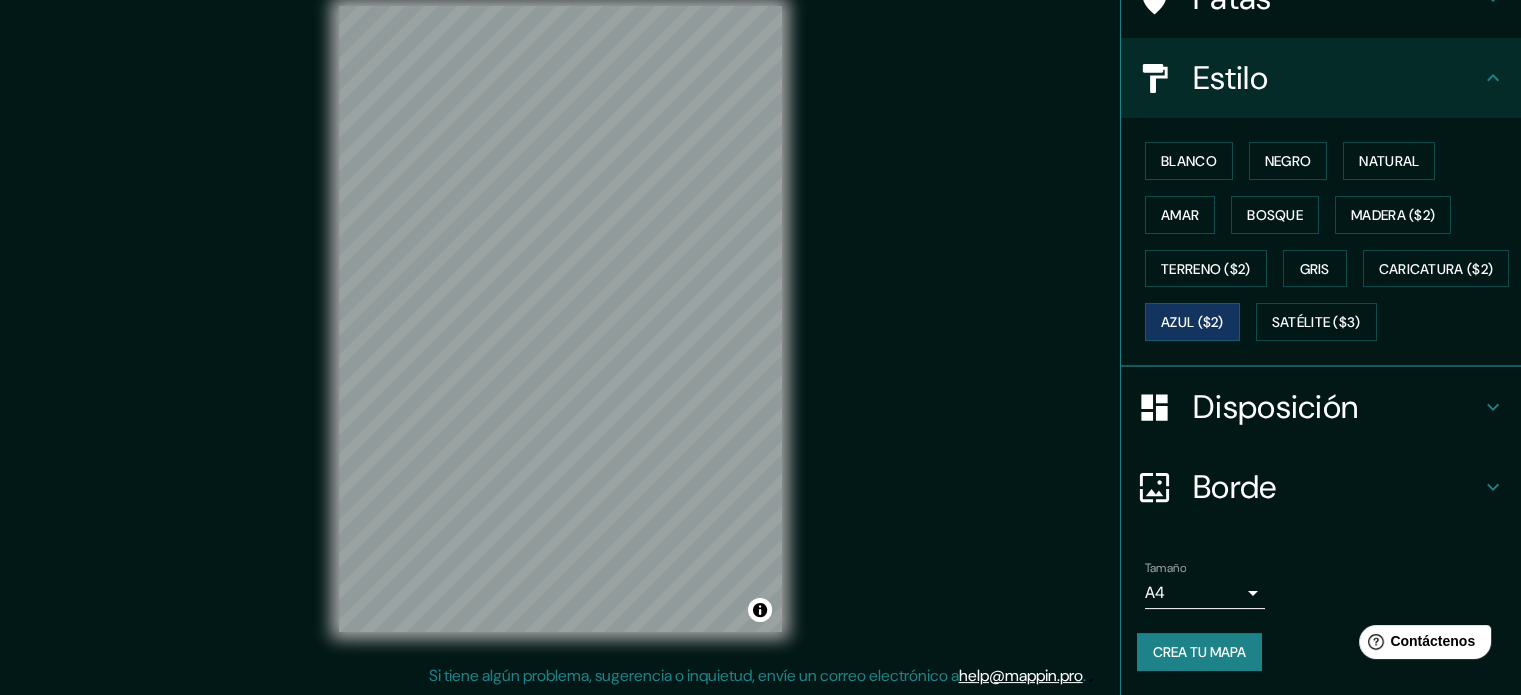 click on "© Mapbox   © OpenStreetMap   Improve this map" at bounding box center [560, 319] 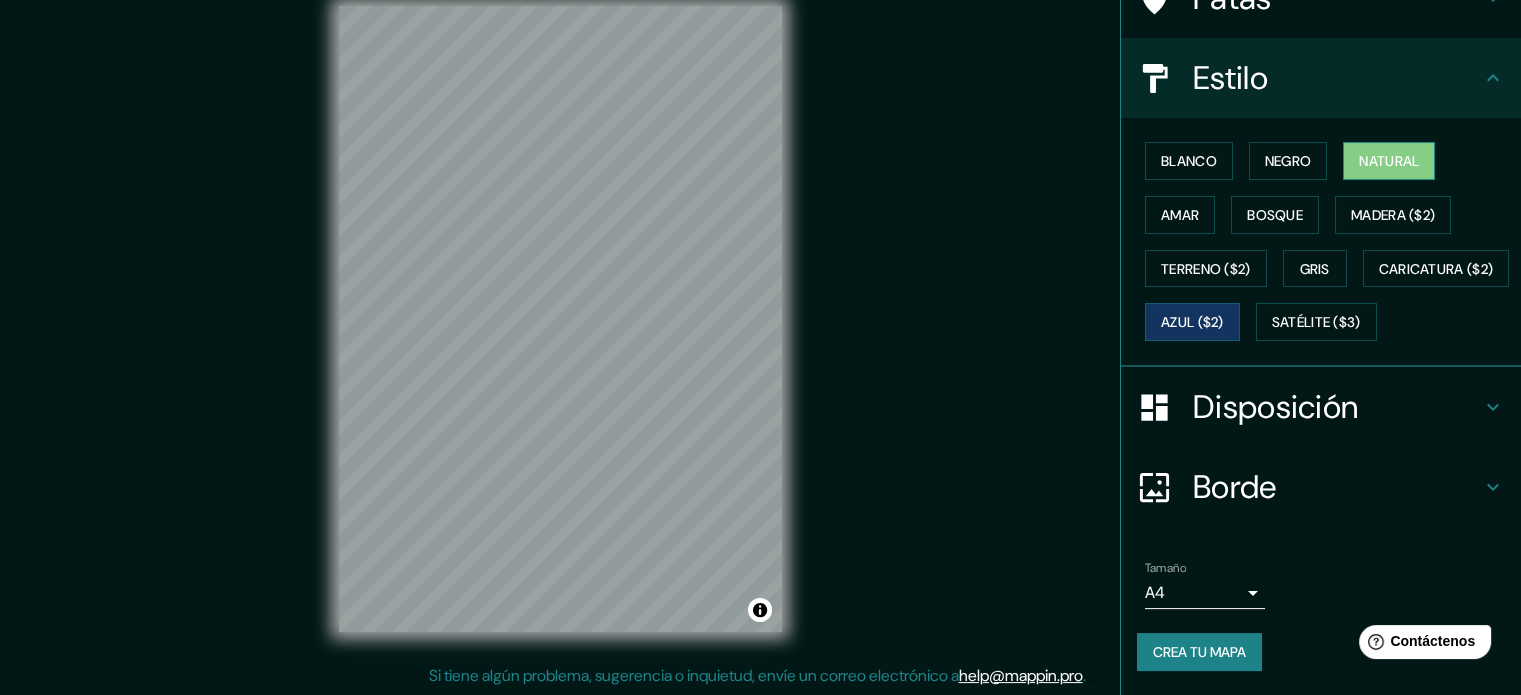 click on "Natural" at bounding box center (1389, 161) 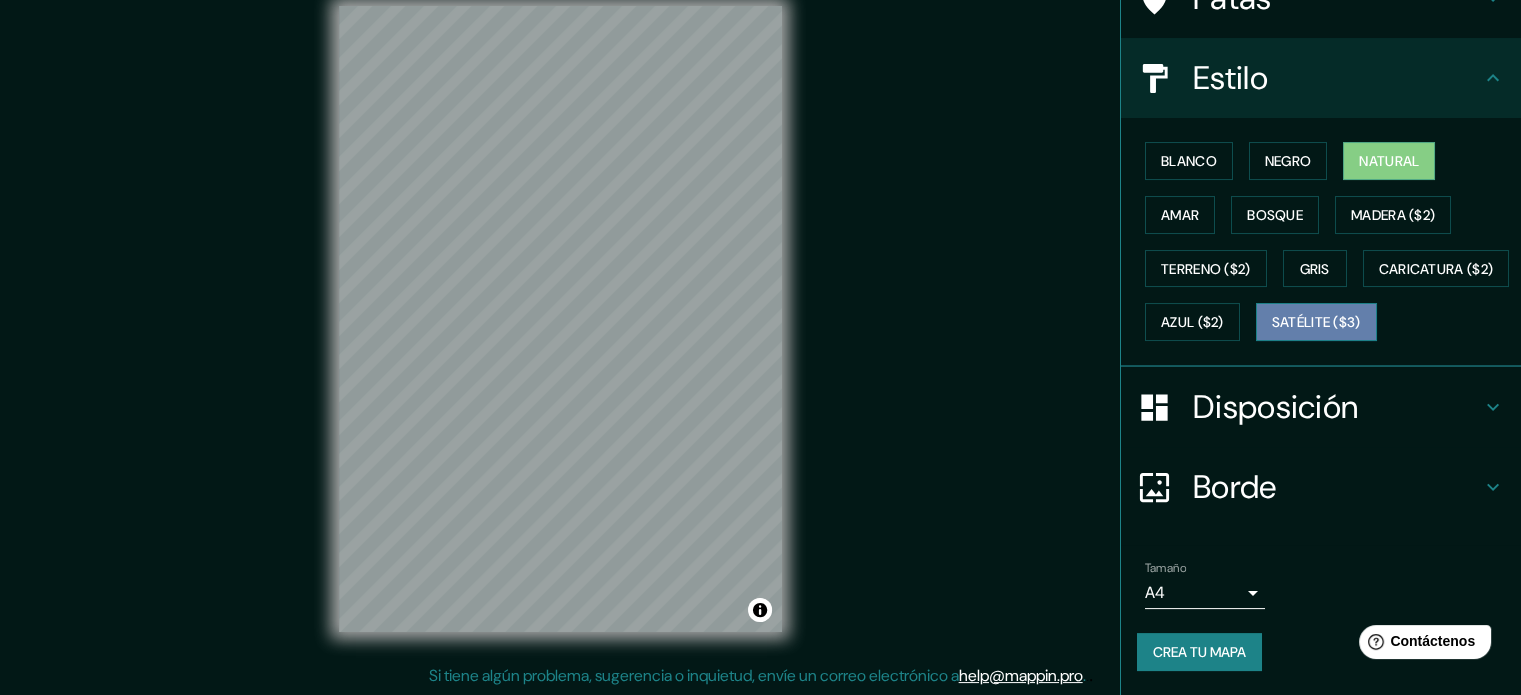 click on "Satélite ($3)" at bounding box center [1316, 323] 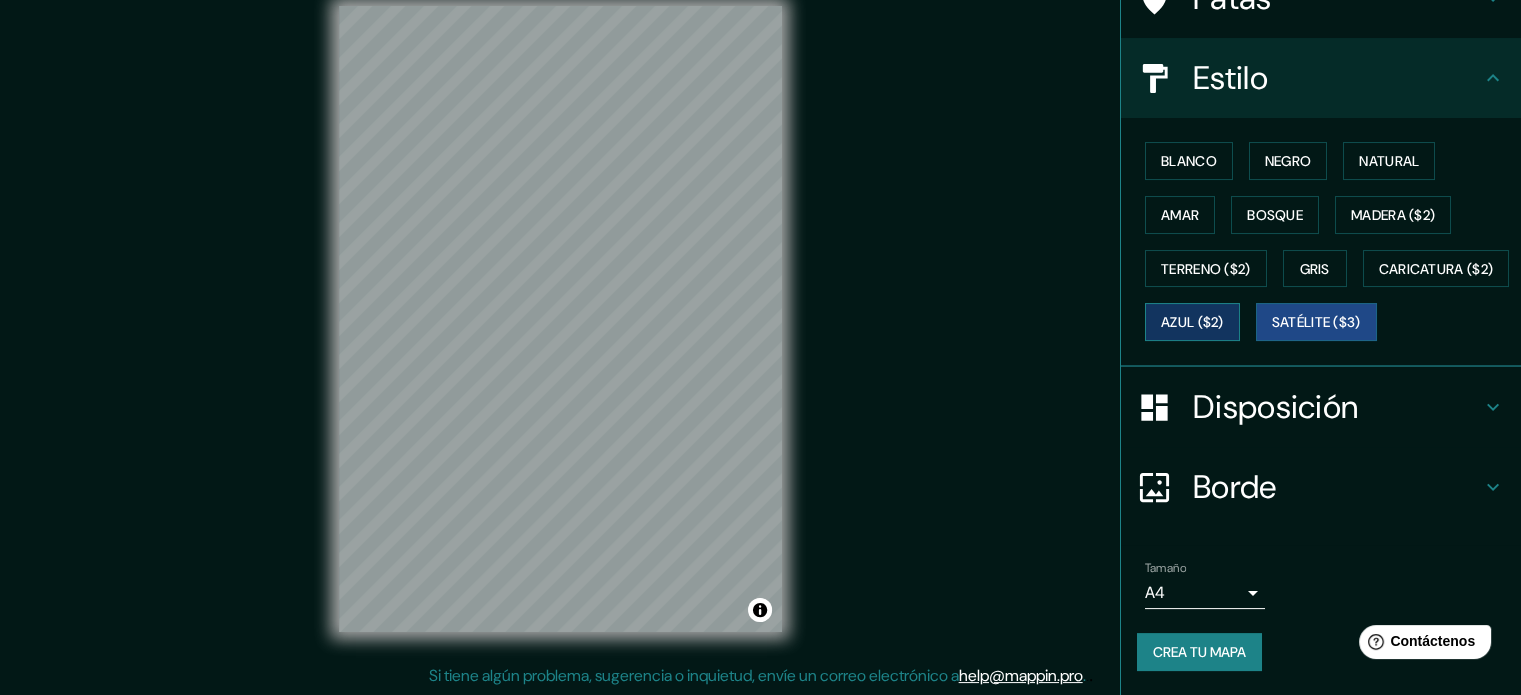 click on "Azul ($2)" at bounding box center (1192, 322) 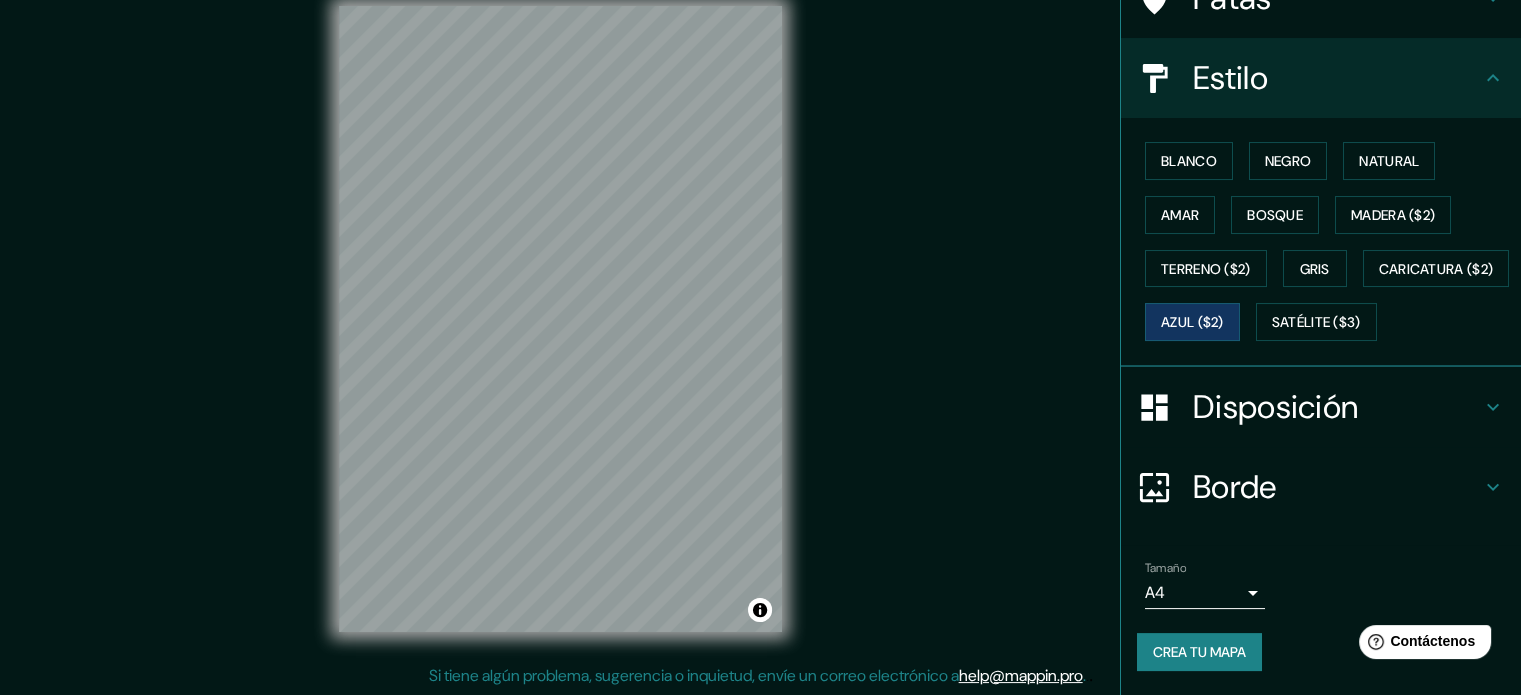 click on "Mappin Ubicación [STREET] [LAST], [POSTAL_CODE] [CITY], [COUNTRY] Patas Estilo Disposición Borde Elige un borde.  Consejo  : puedes opacar las capas del marco para crear efectos geniales. Ninguno Simple Transparente Elegante Tamaño A4 single Crea tu mapa © Mapbox   © OpenStreetMap   Improve this map Si tiene algún problema, sugerencia o inquietud, envíe un correo electrónico a  help@mappin.pro  .   . ." at bounding box center (760, 335) 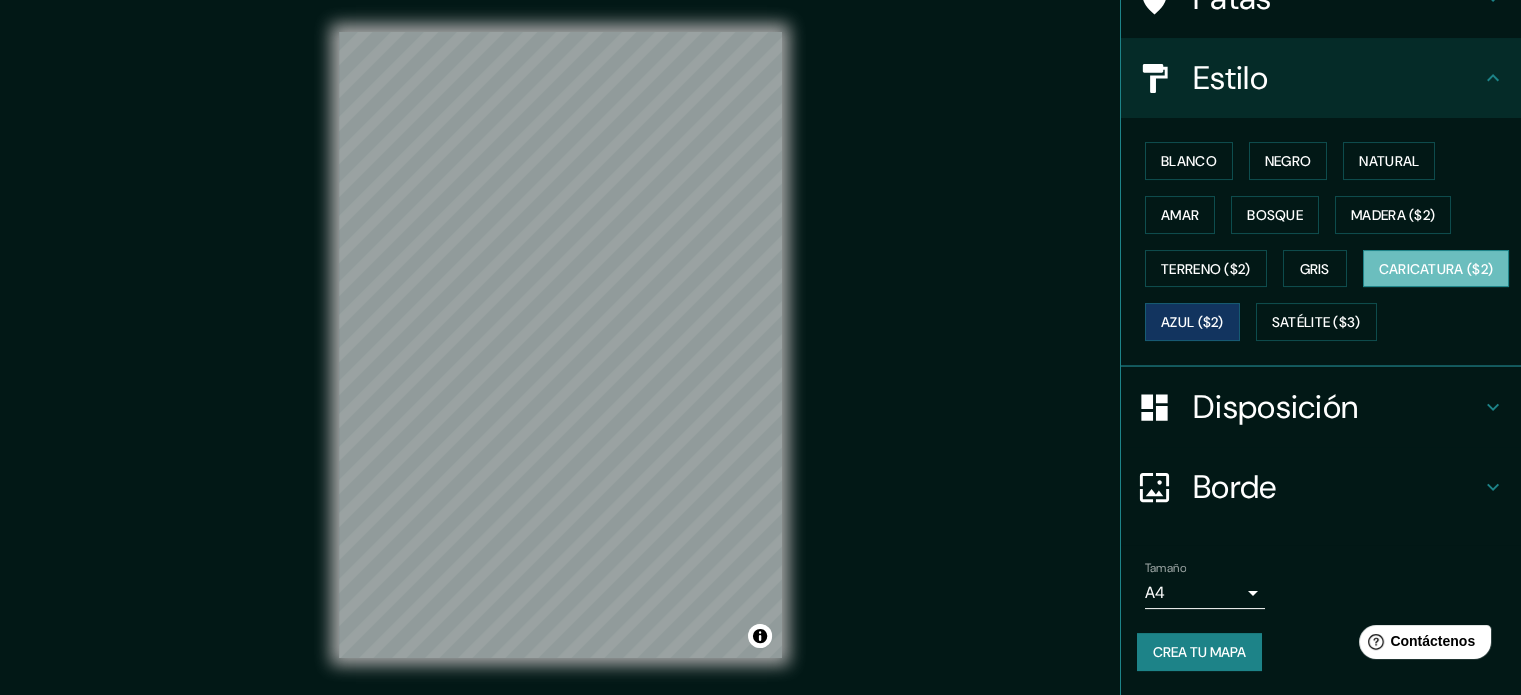 scroll, scrollTop: 0, scrollLeft: 0, axis: both 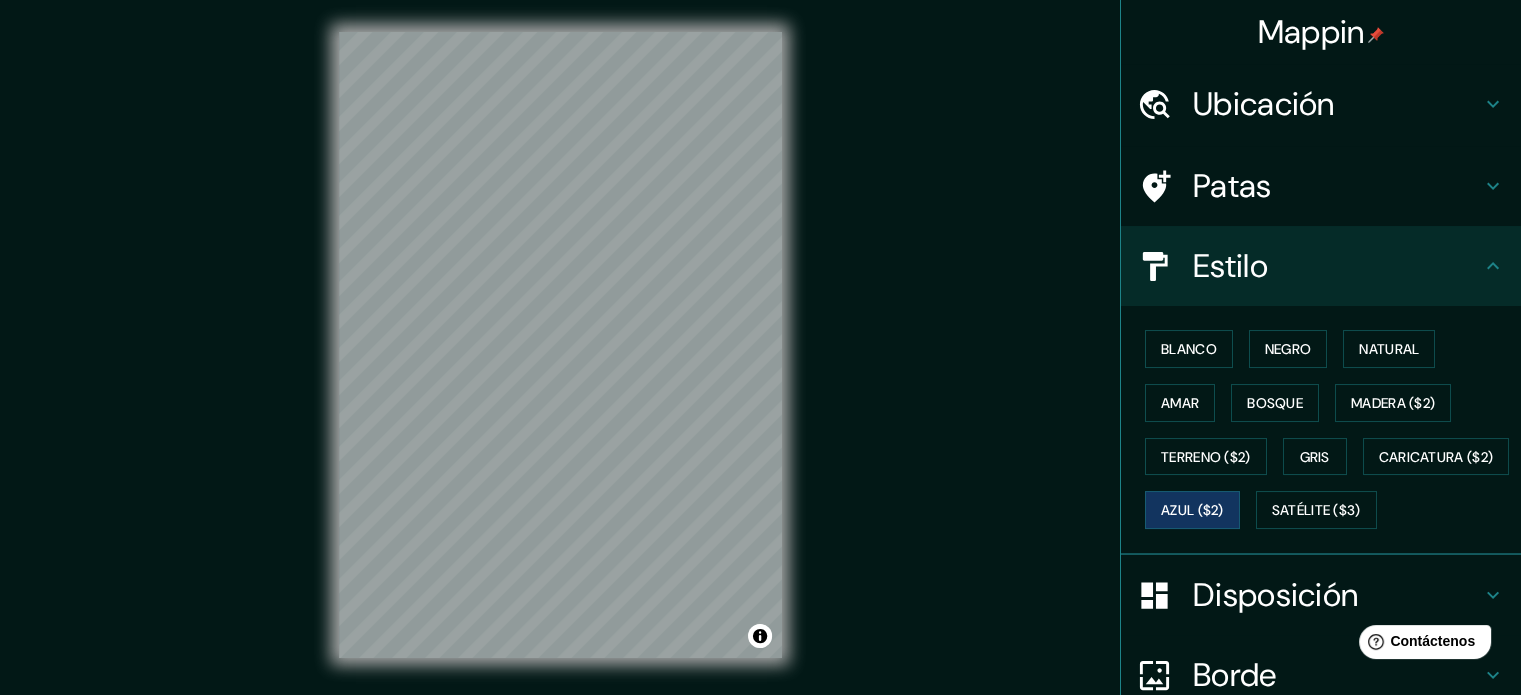 click on "Ubicación" at bounding box center [1264, 104] 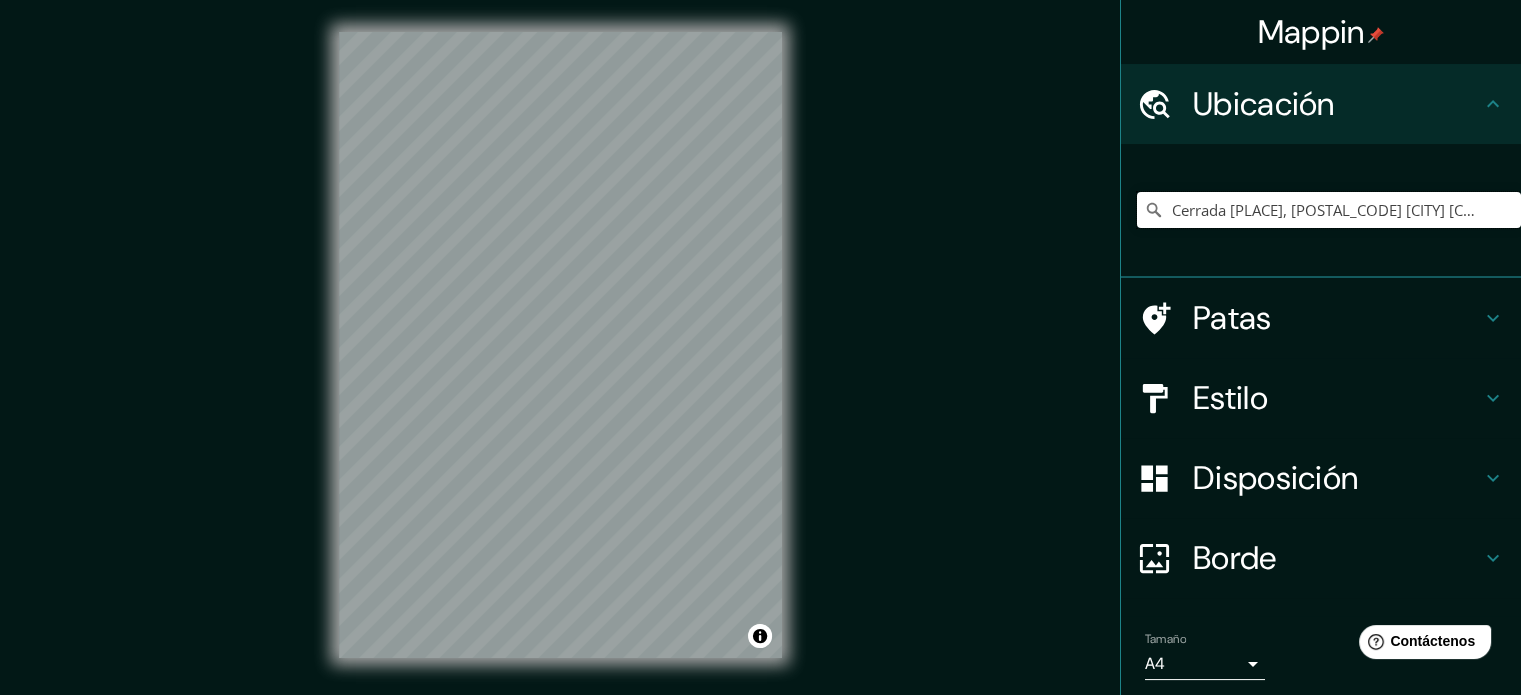 scroll, scrollTop: 0, scrollLeft: 45, axis: horizontal 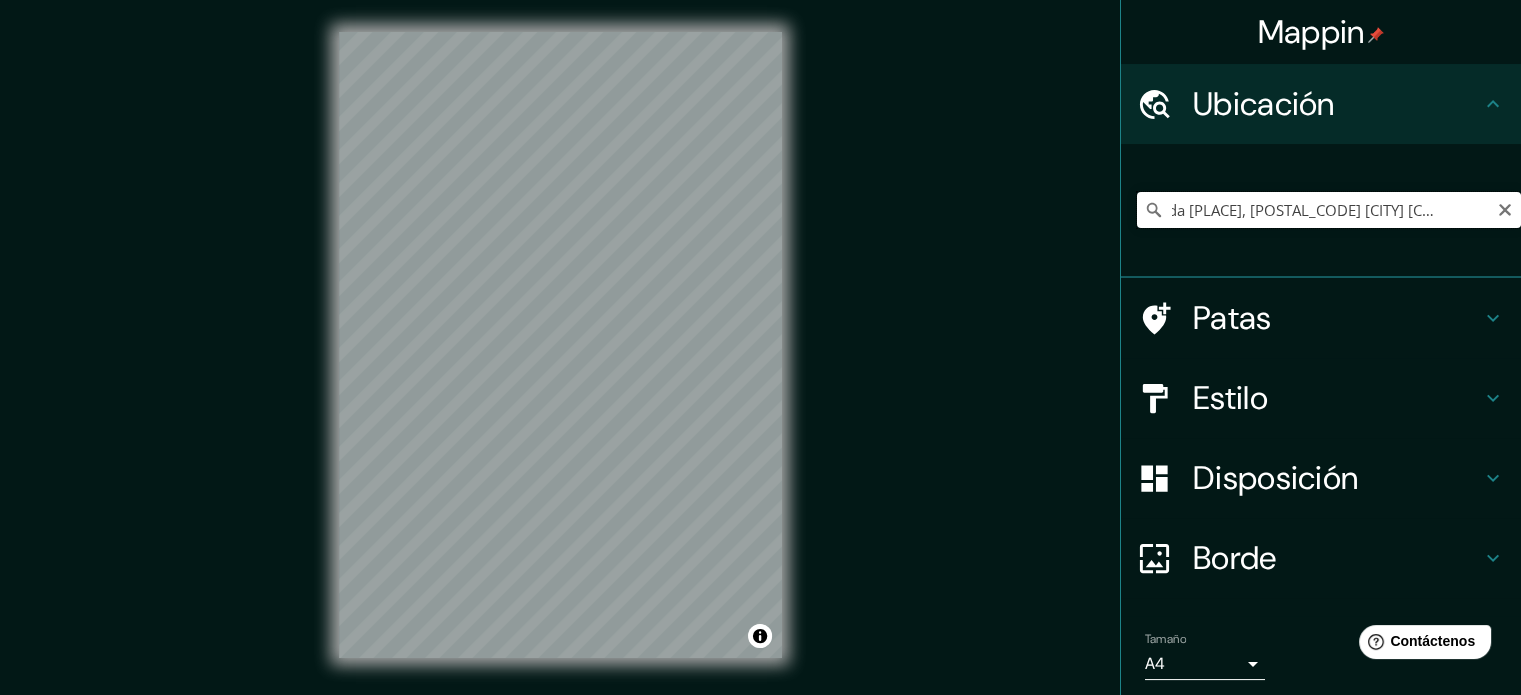 drag, startPoint x: 1158, startPoint y: 214, endPoint x: 1456, endPoint y: 219, distance: 298.04193 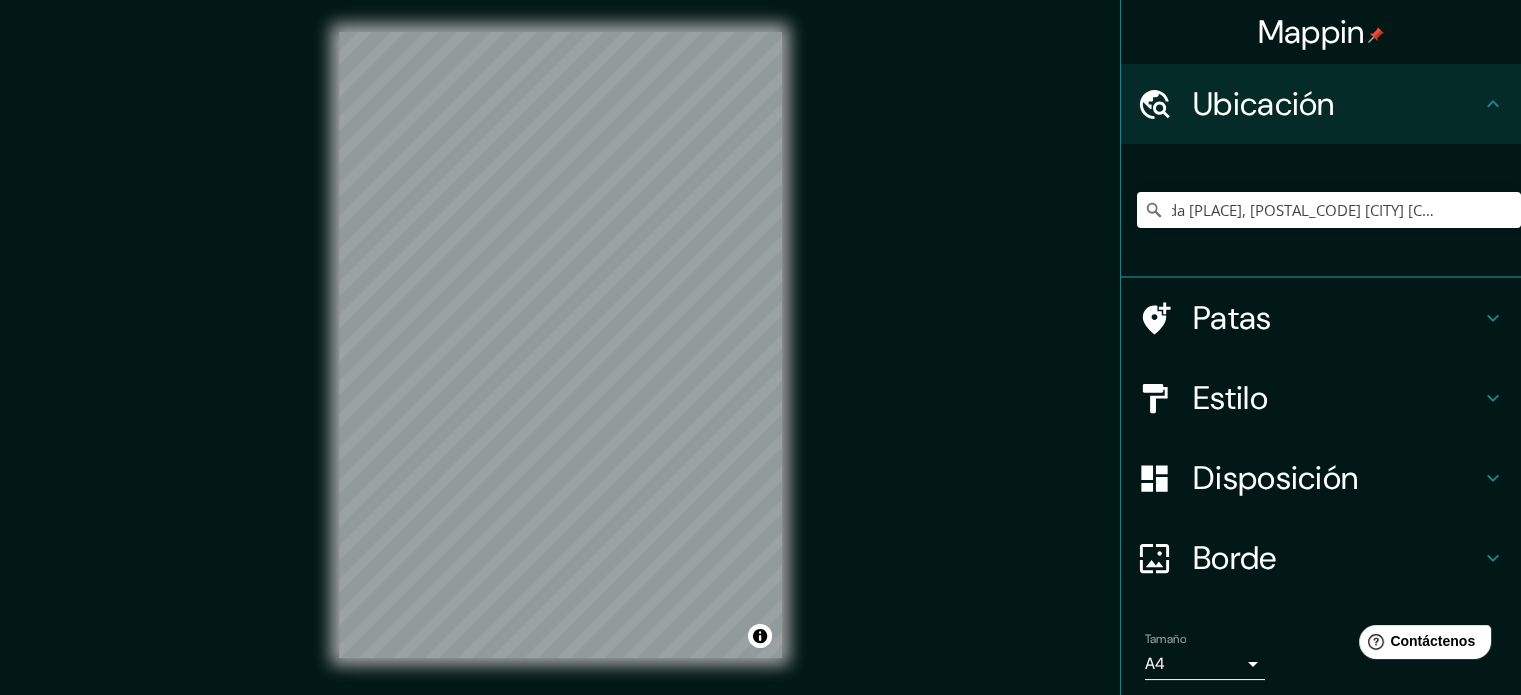 scroll, scrollTop: 0, scrollLeft: 0, axis: both 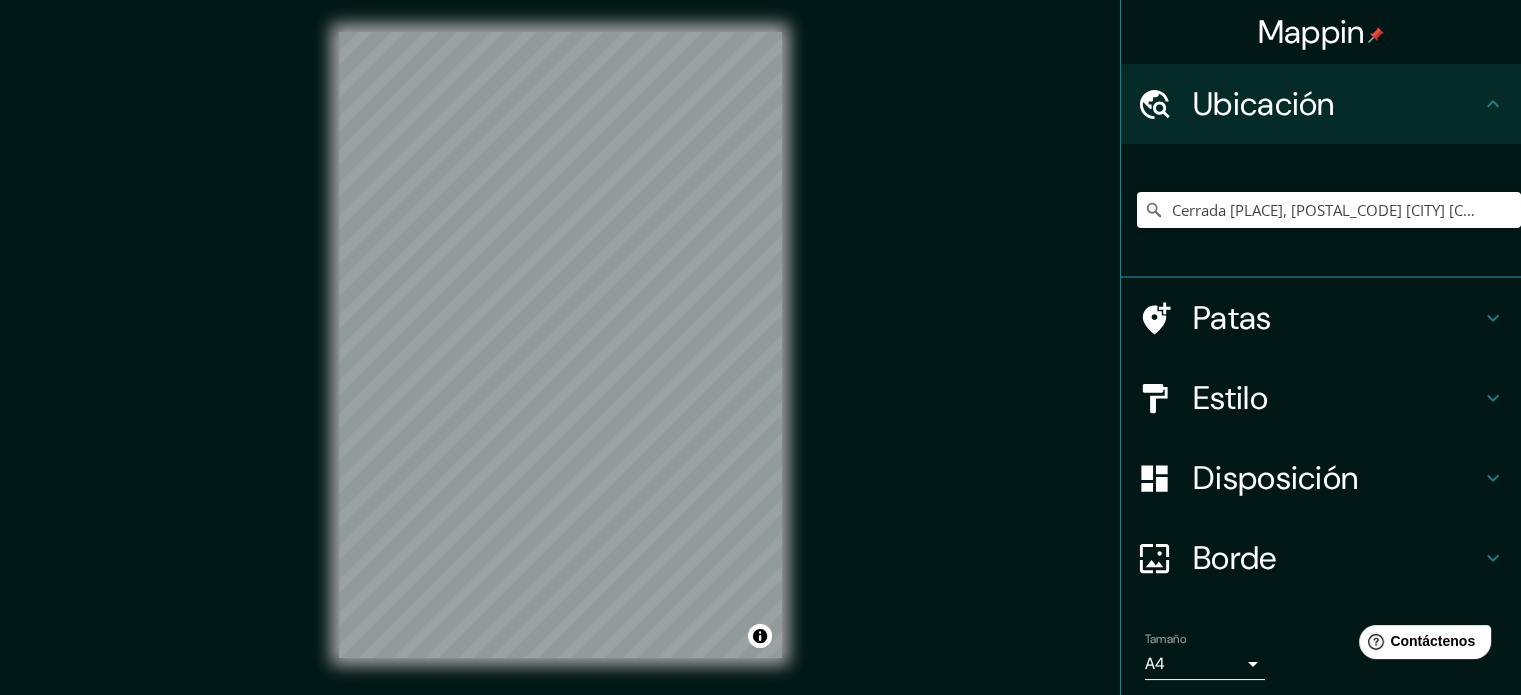 click on "Mappin Ubicación [STREET], [POSTAL_CODE] [CITY], [COUNTRY] [OTHER_INFO]" at bounding box center (760, 361) 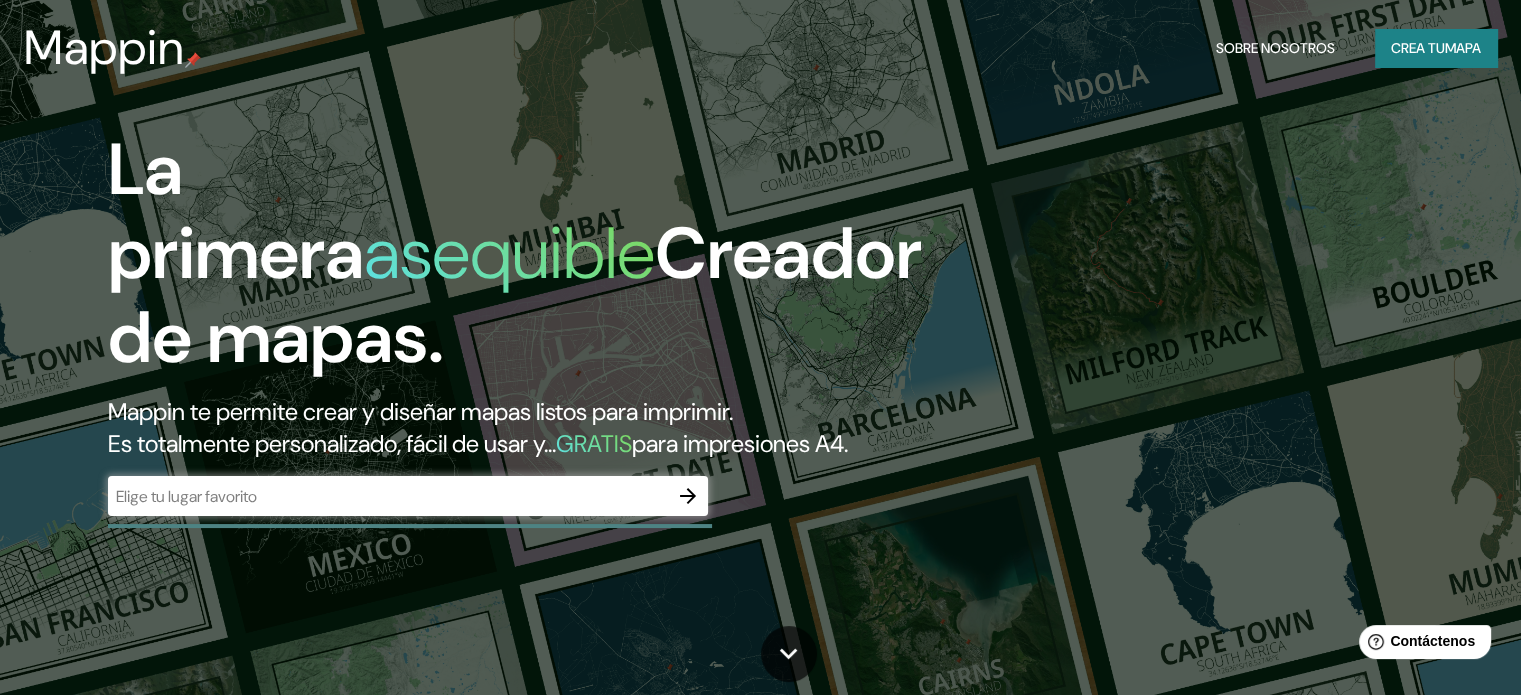click on "​" at bounding box center (408, 496) 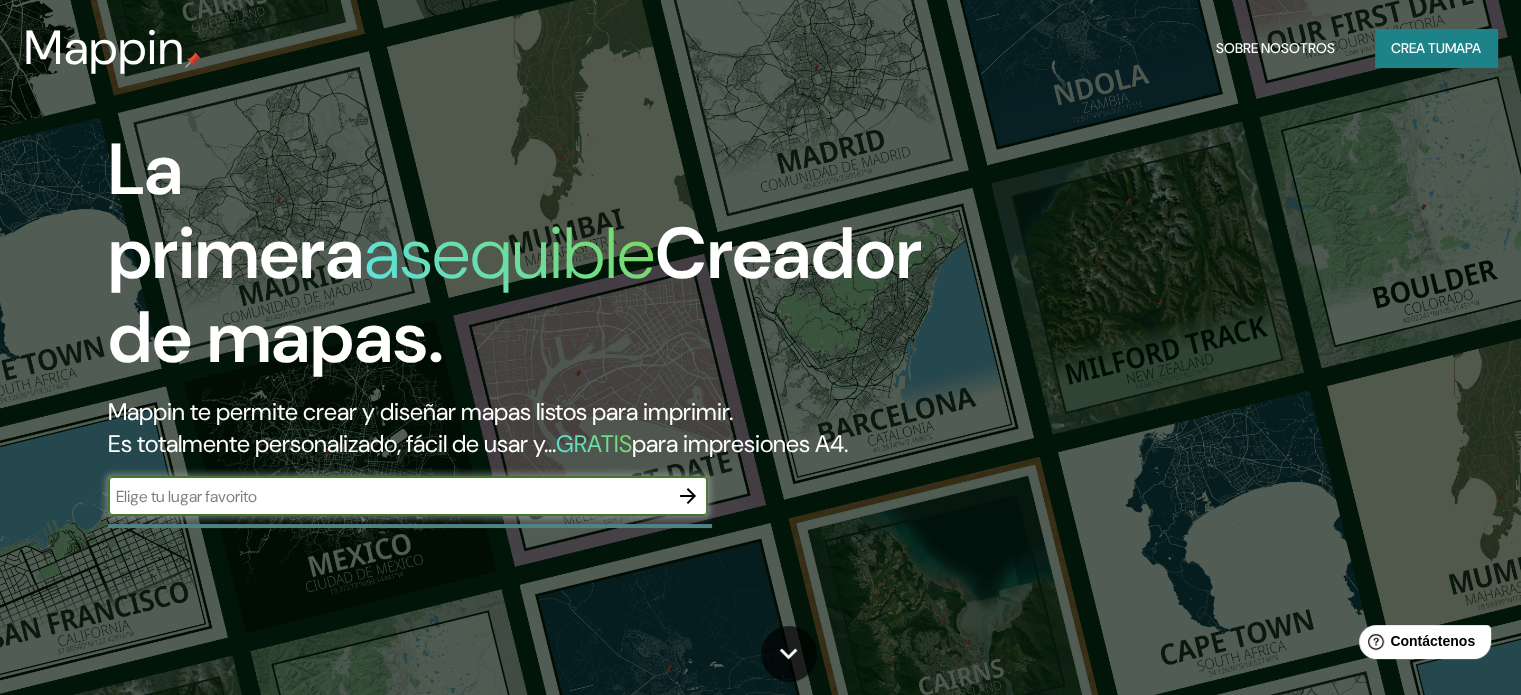 click at bounding box center (388, 496) 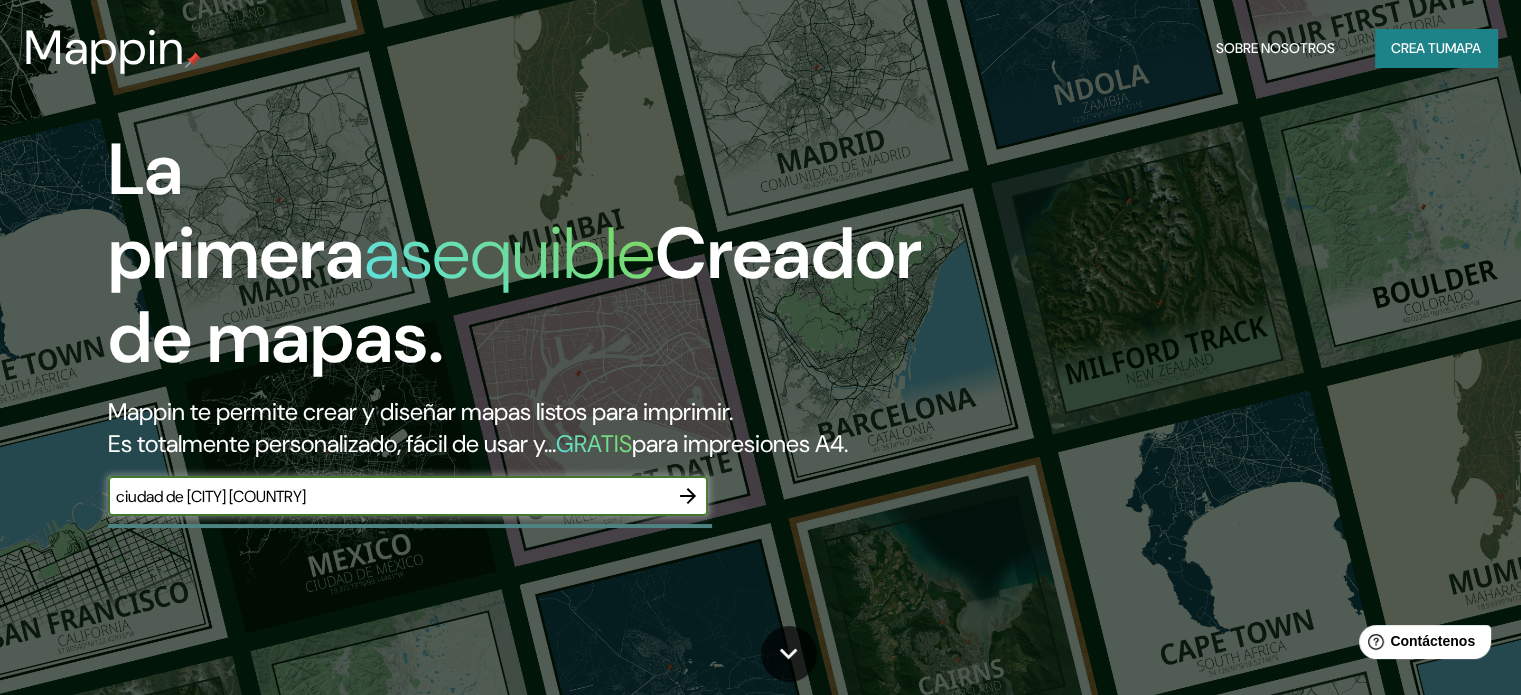 type on "ciudad de [CITY] [COUNTRY]" 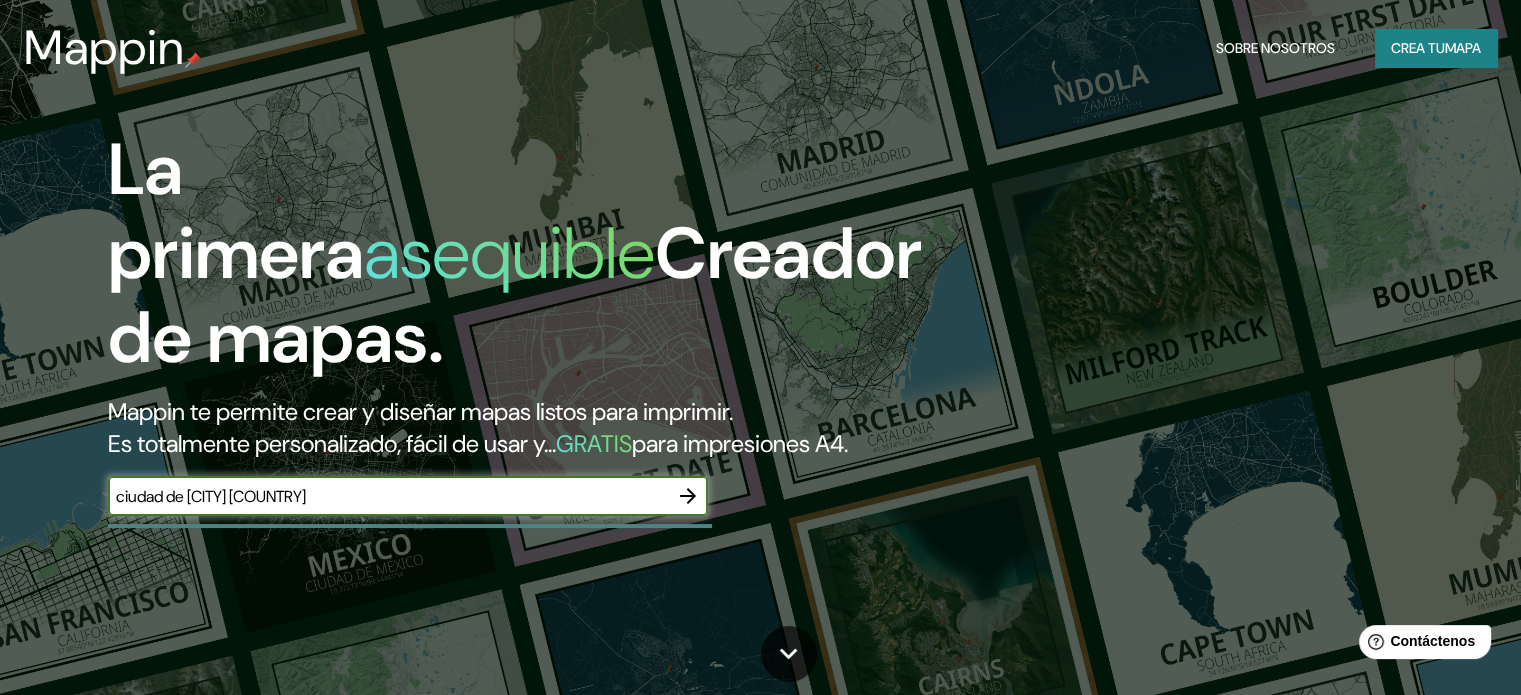click 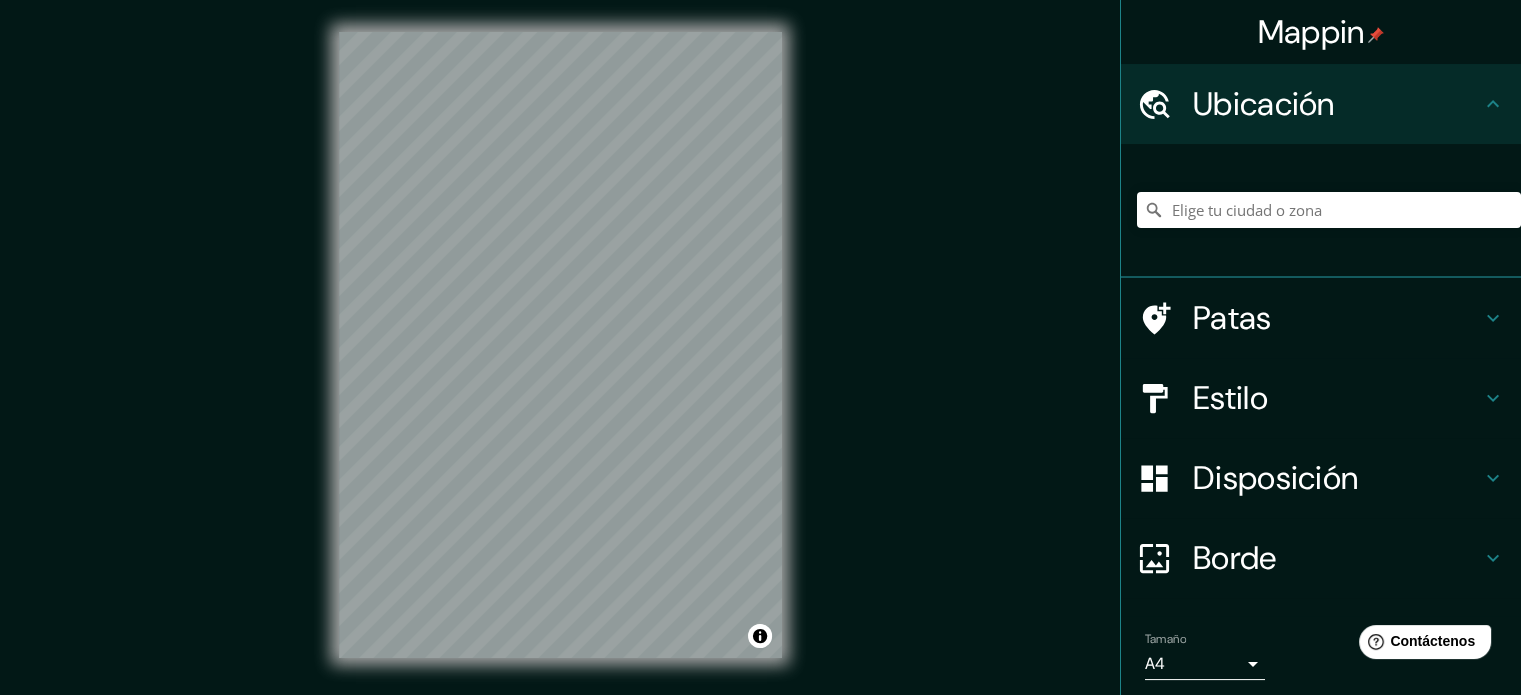 click on "Estilo" at bounding box center (1230, 398) 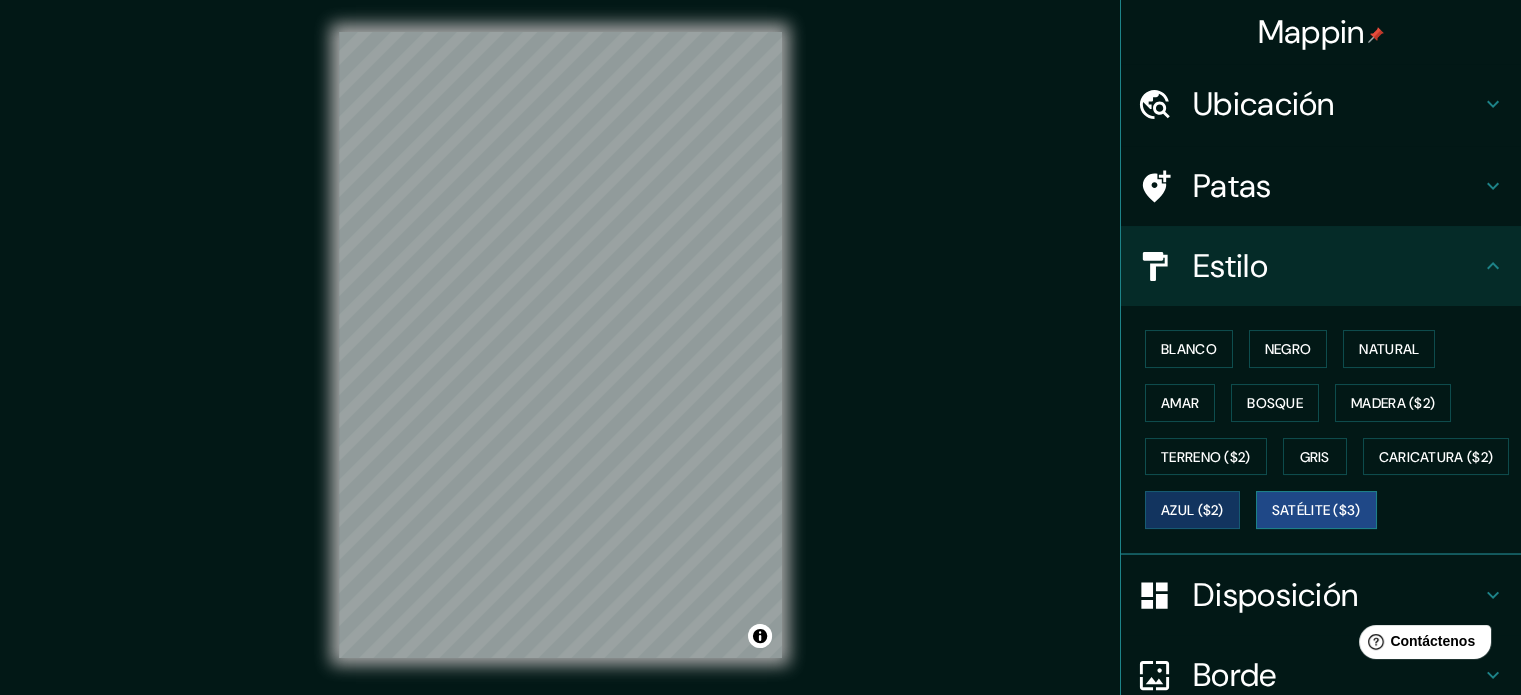 click on "Satélite ($3)" at bounding box center [1316, 511] 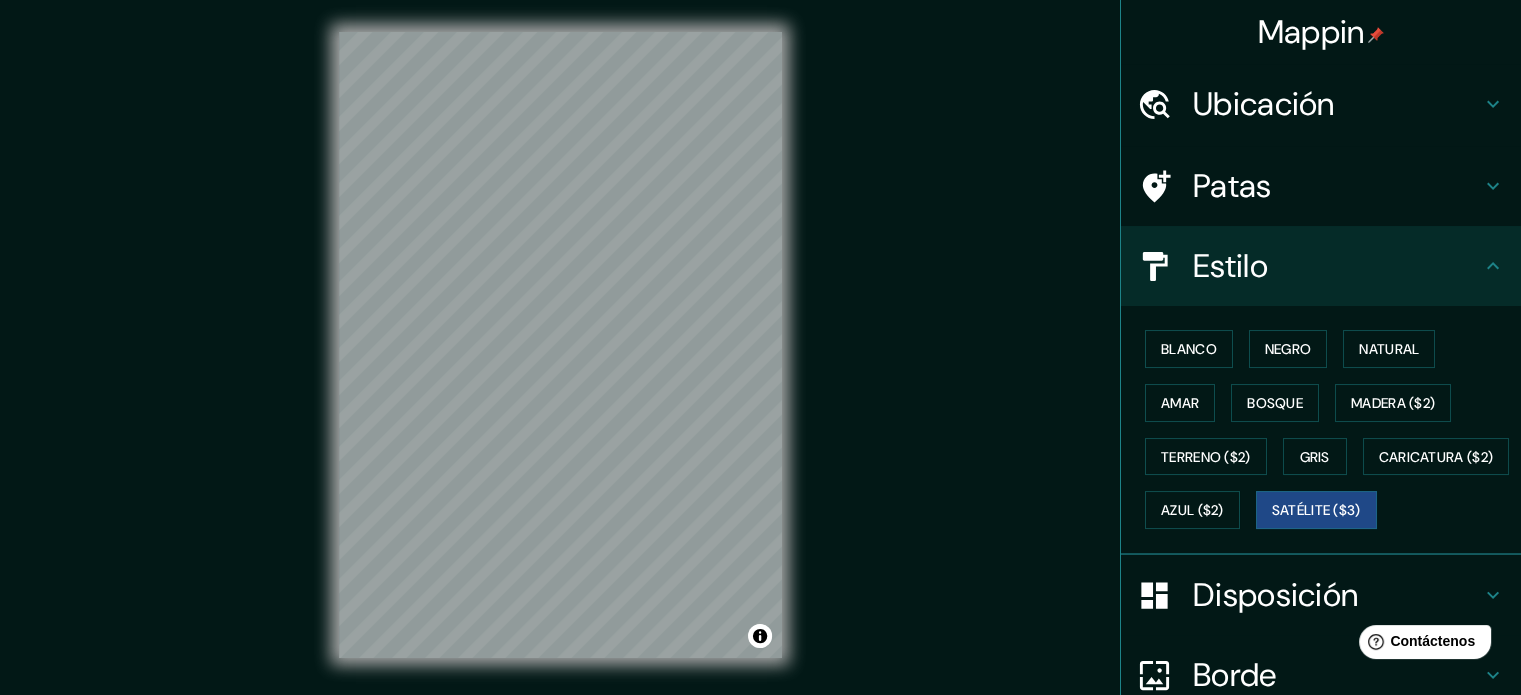 click on "Ubicación" at bounding box center (1264, 104) 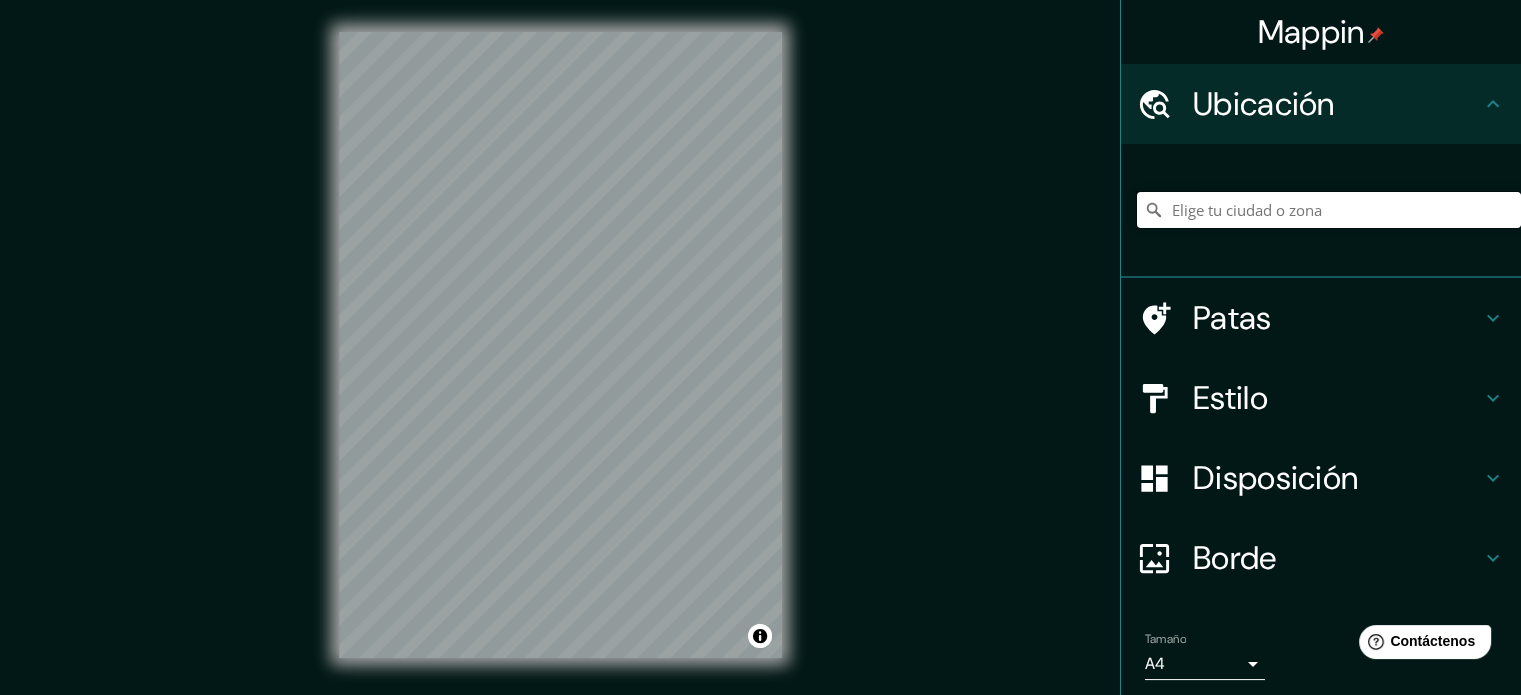 click at bounding box center (1329, 210) 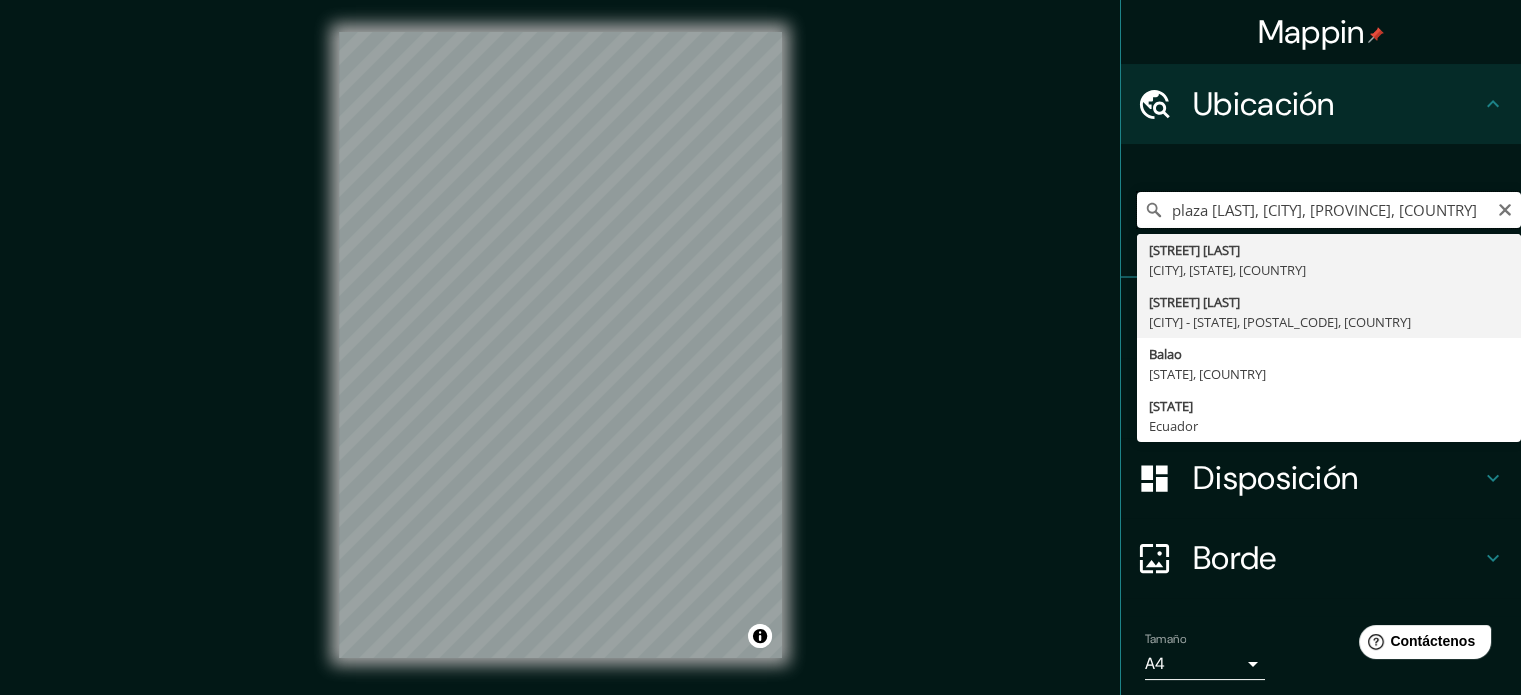 type on "[PERSON], [CITY], [STATE], [COUNTRY]" 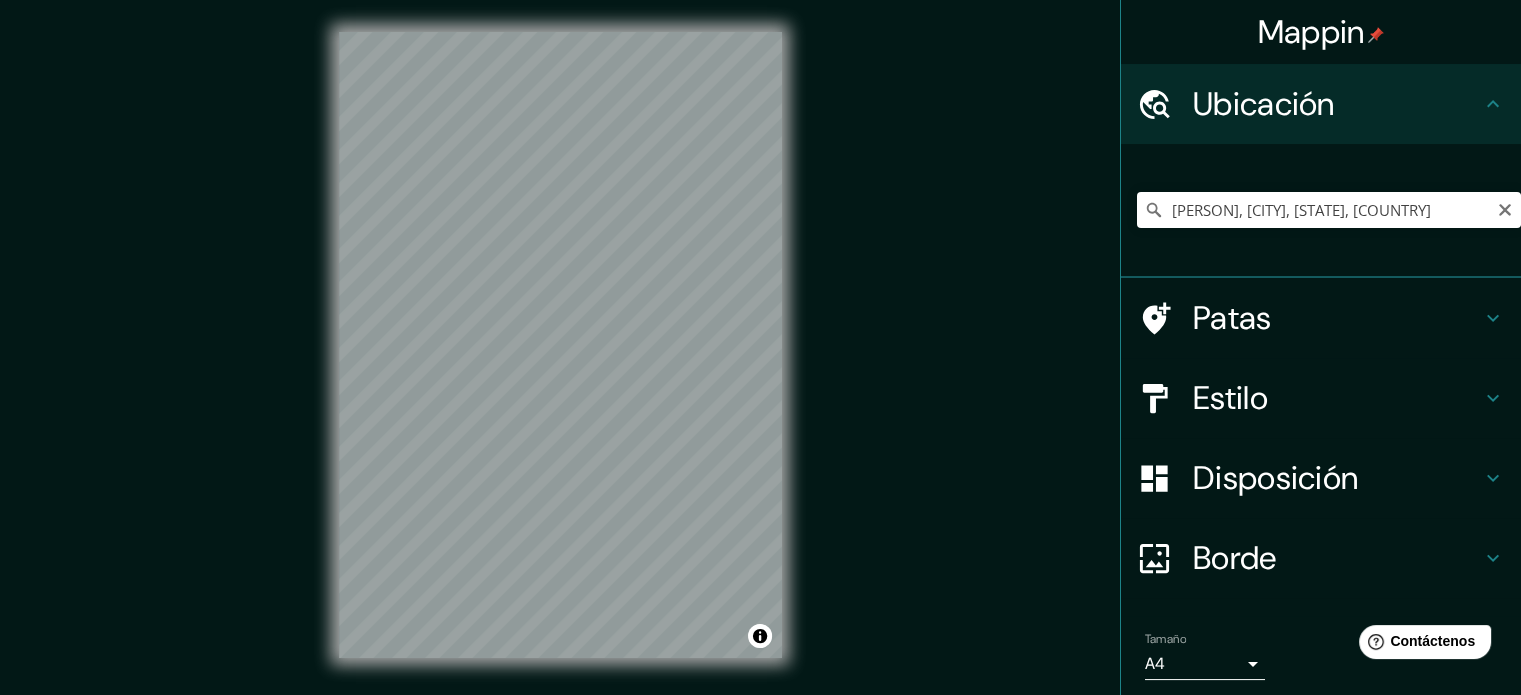 drag, startPoint x: 1496, startPoint y: 216, endPoint x: 1484, endPoint y: 217, distance: 12.0415945 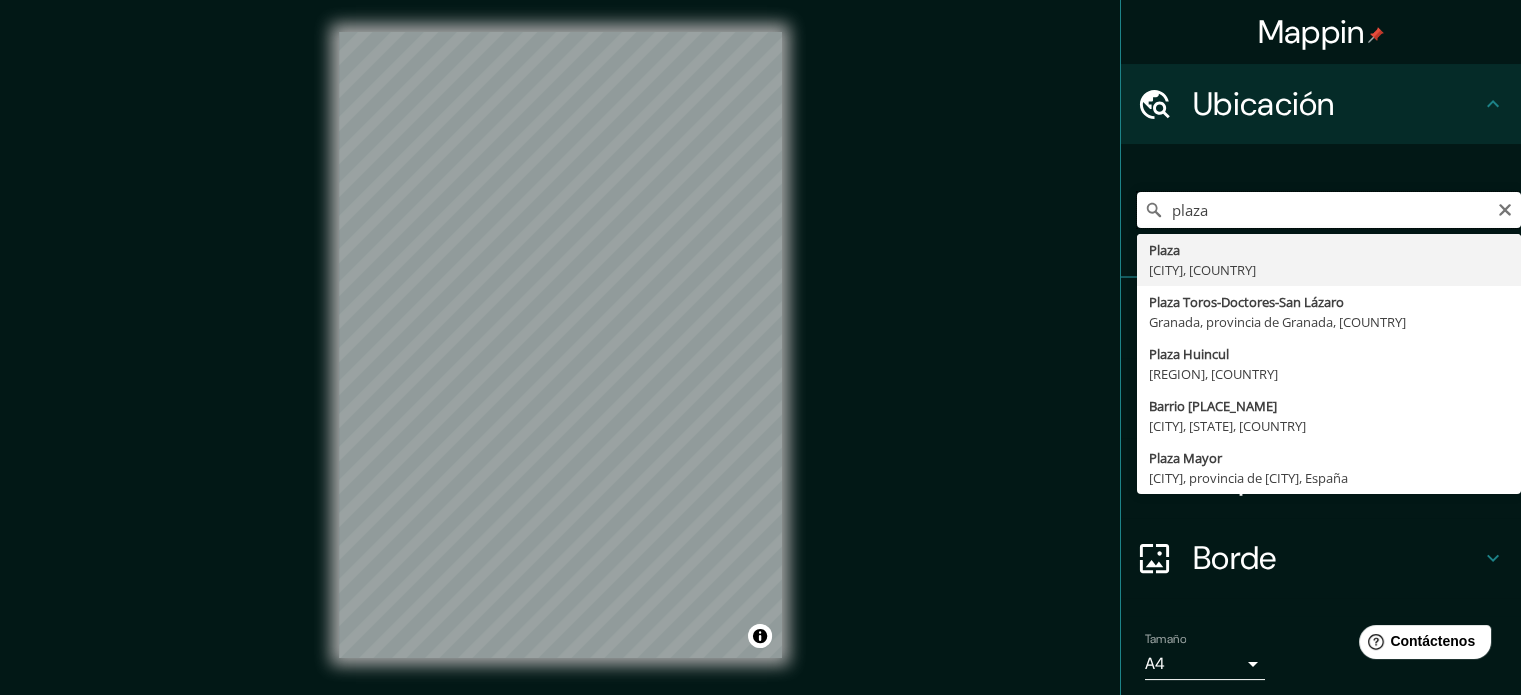 click on "plaza" at bounding box center (1329, 210) 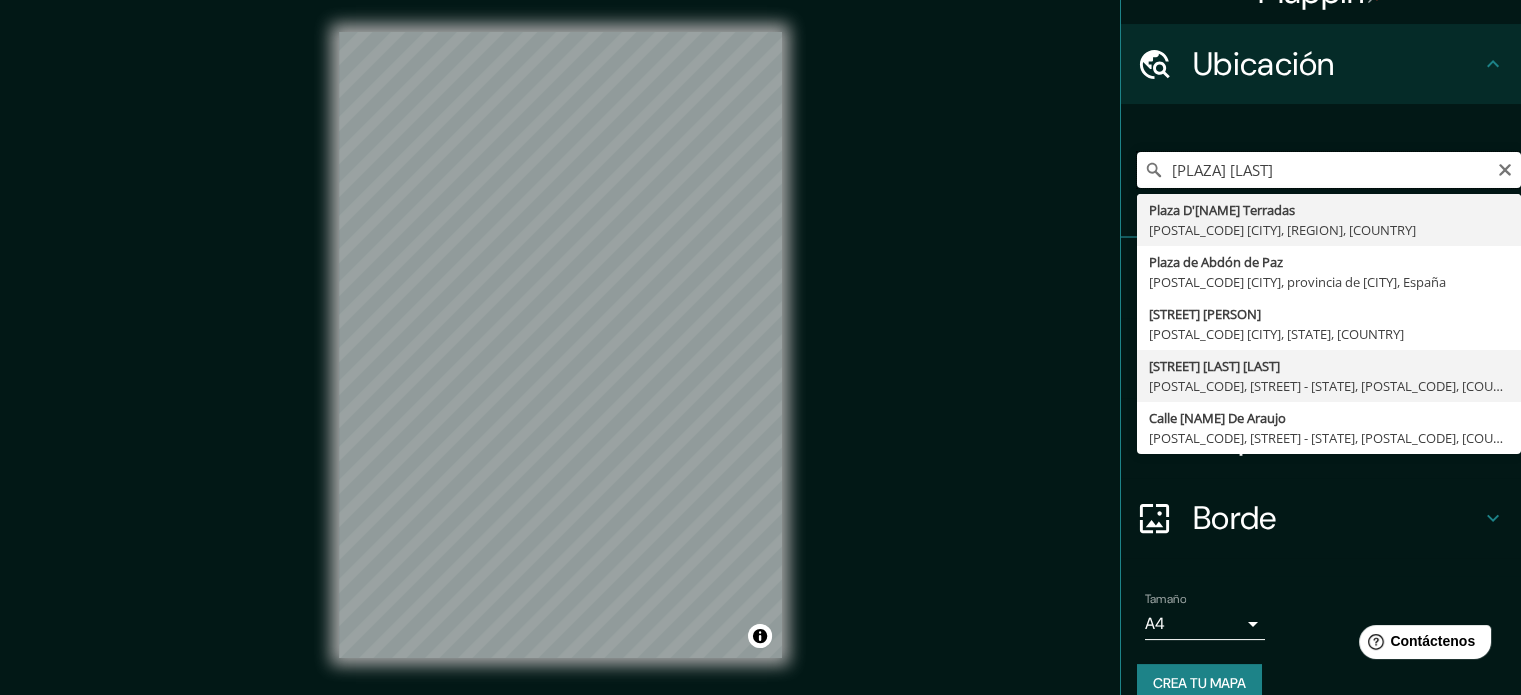 scroll, scrollTop: 0, scrollLeft: 0, axis: both 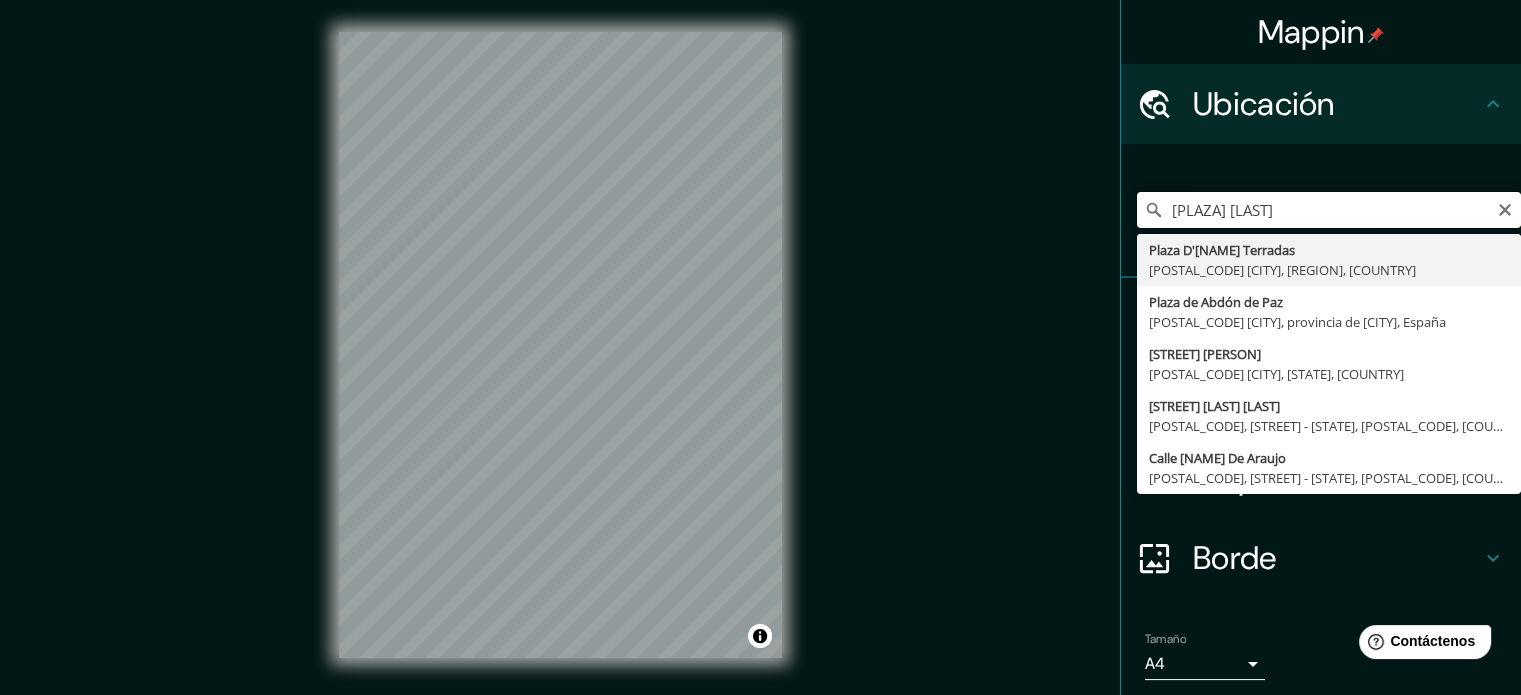 click on "[PLAZA] [LAST]" at bounding box center [1329, 210] 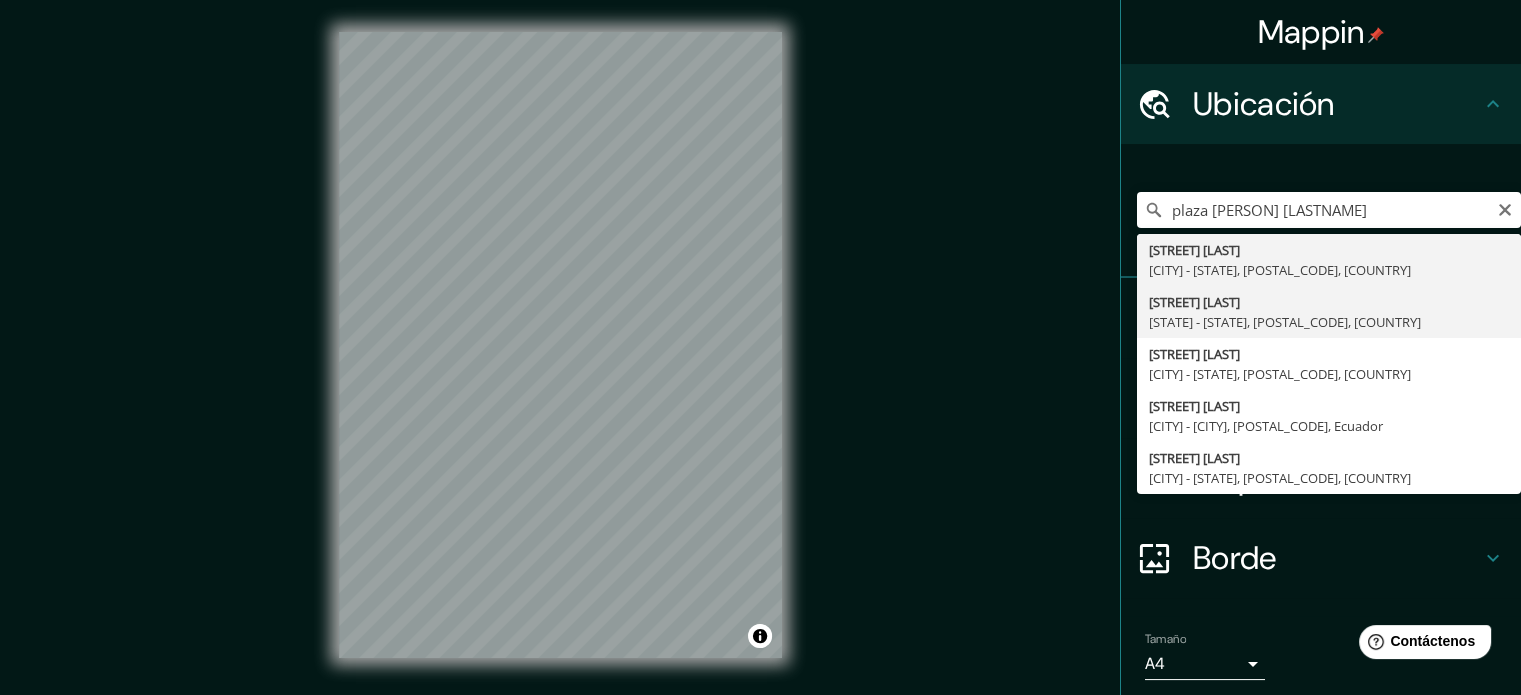 type on "[STREET], [CITY] - [STATE], [POSTAL_CODE], [COUNTRY]" 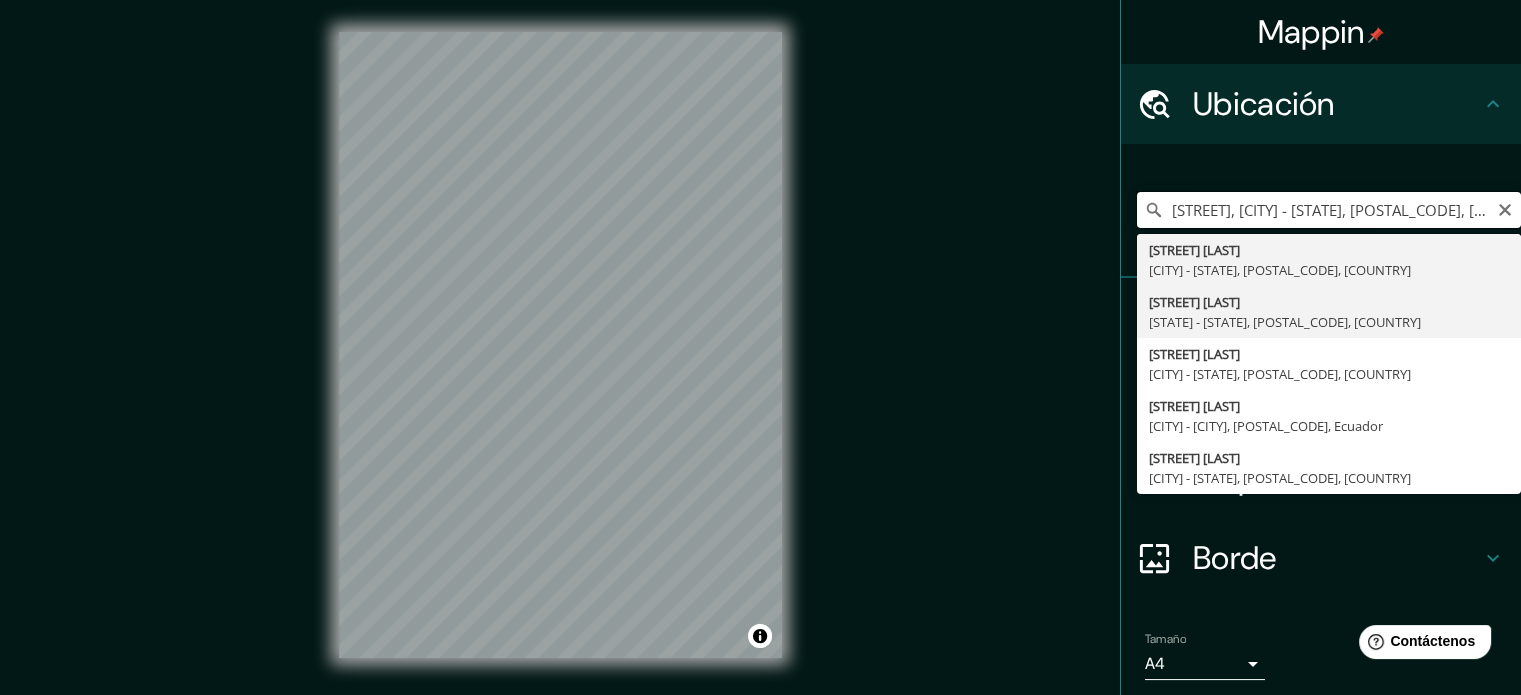scroll, scrollTop: 0, scrollLeft: 0, axis: both 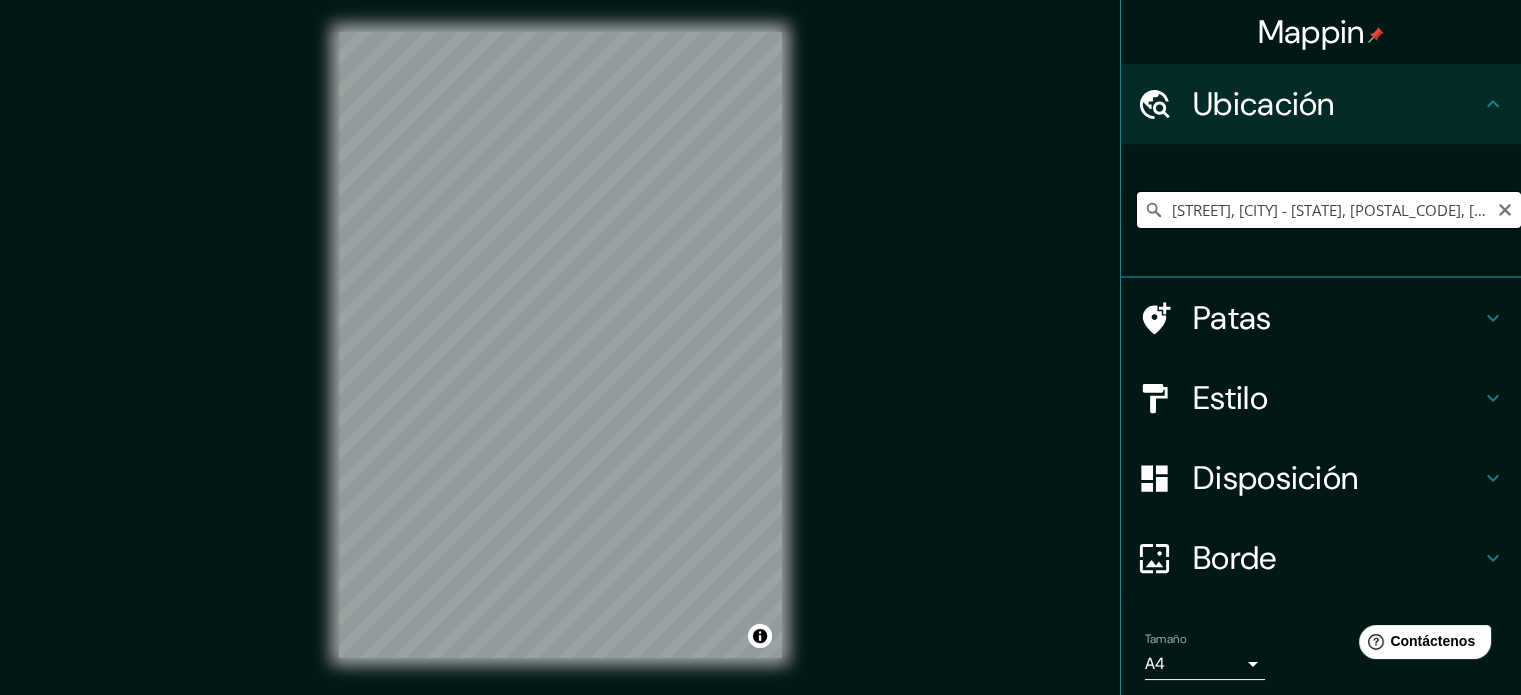 click on "[STREET], [CITY] - [STATE], [POSTAL_CODE], [COUNTRY]" at bounding box center [1329, 210] 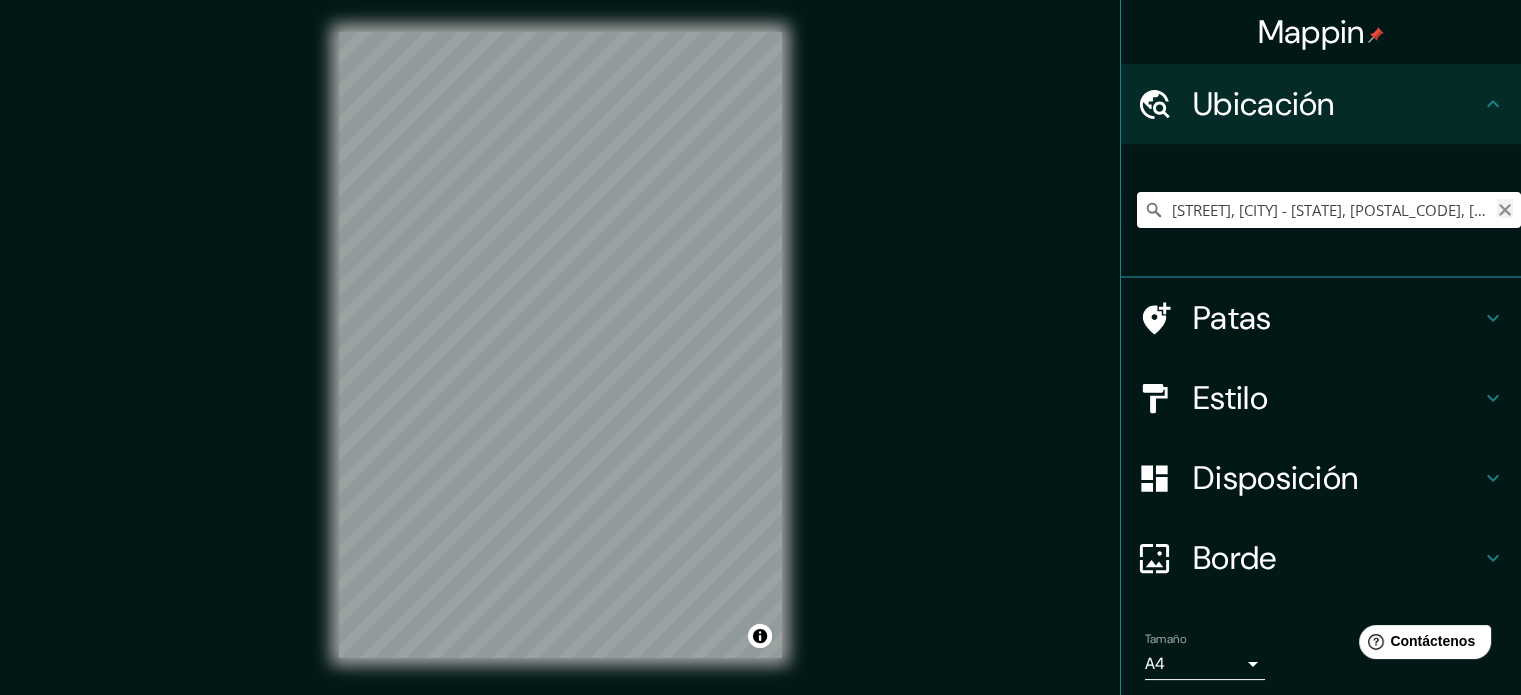 click 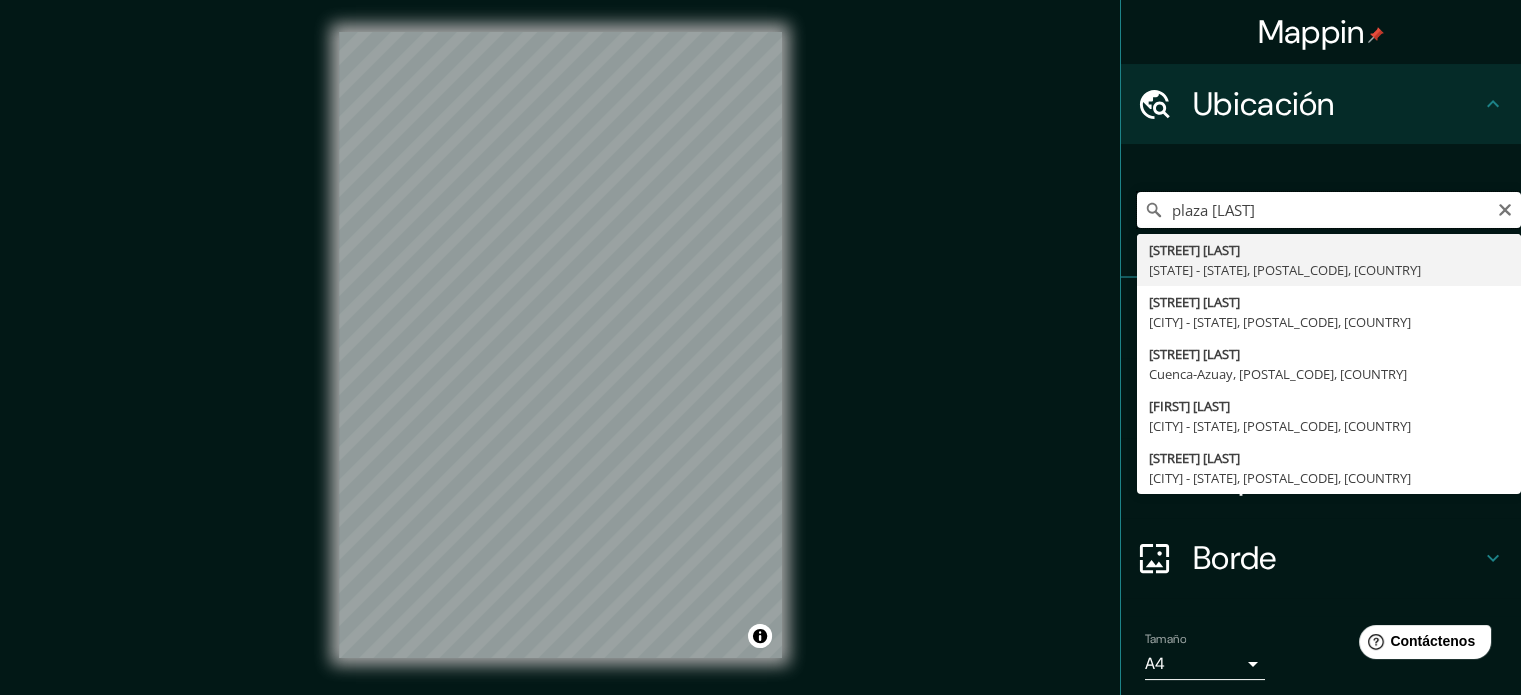 paste on "calles Benigno Malo, Mariscal Sucre, [NAME] y Simón Bolívar" 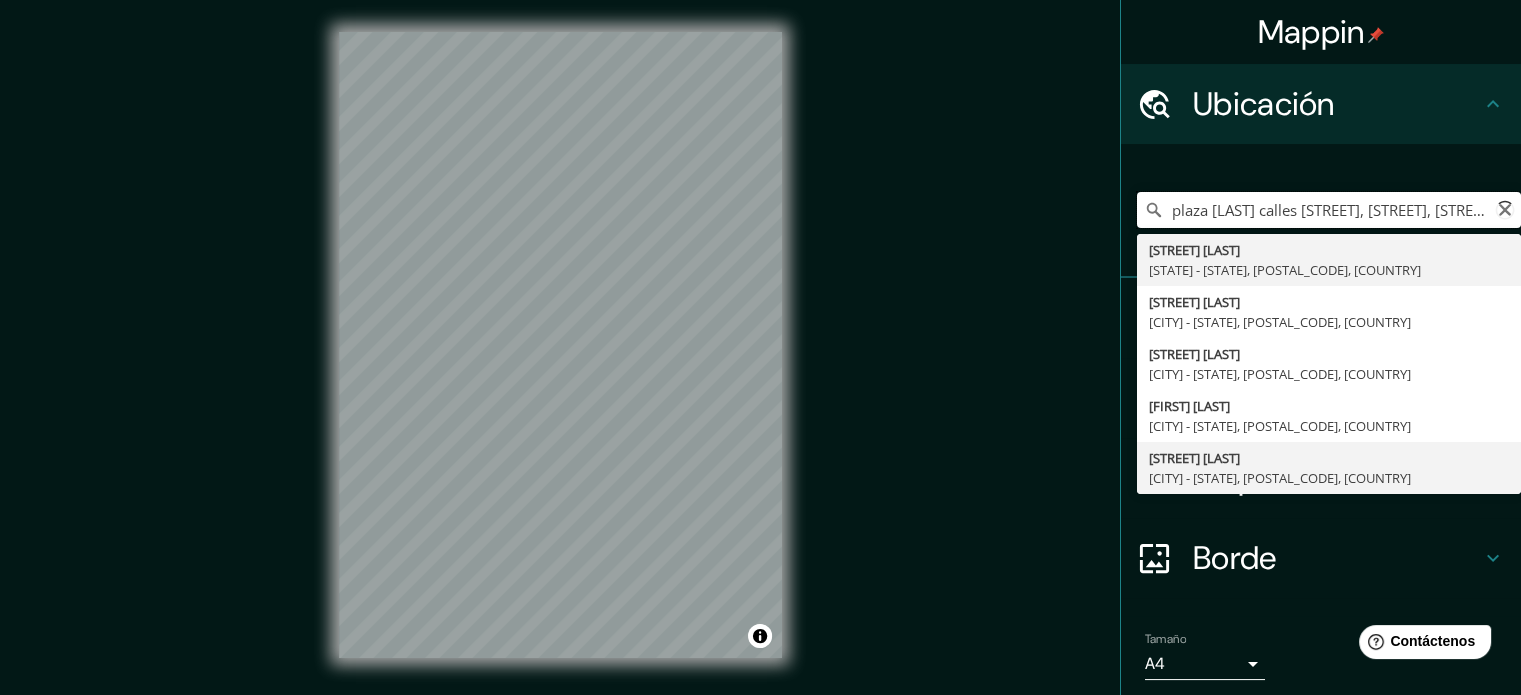 scroll, scrollTop: 0, scrollLeft: 296, axis: horizontal 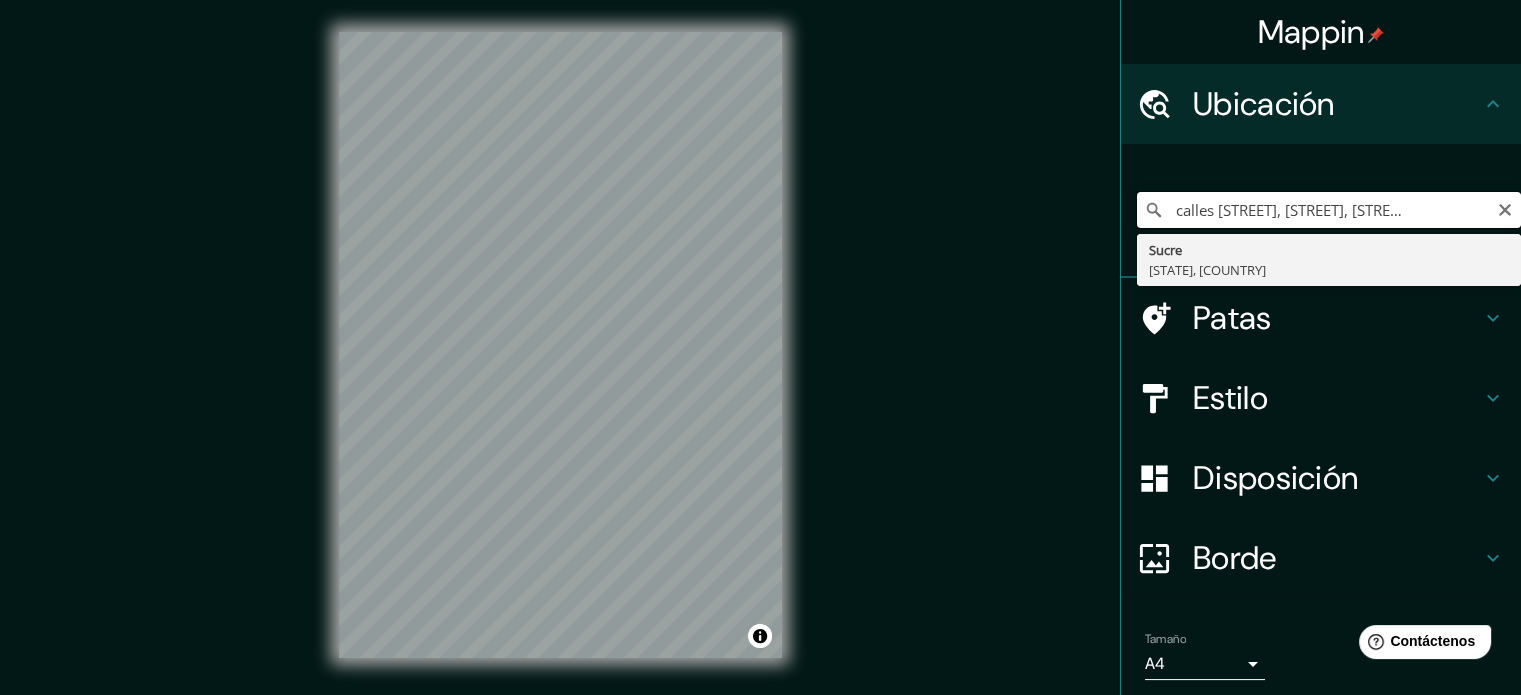 click on "plaza [LAST] calles [STREET], [STREET], [STREET] y [STREET]" at bounding box center [1329, 210] 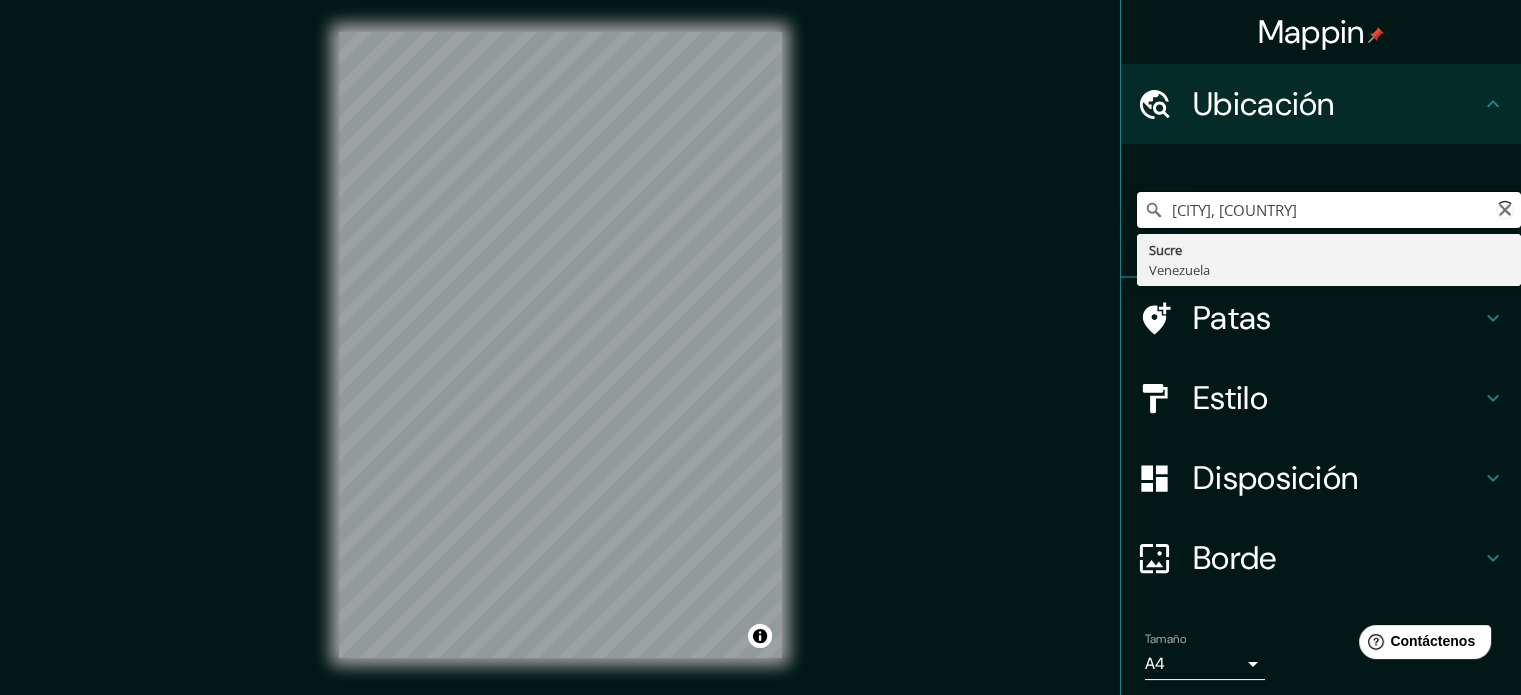 scroll, scrollTop: 0, scrollLeft: 0, axis: both 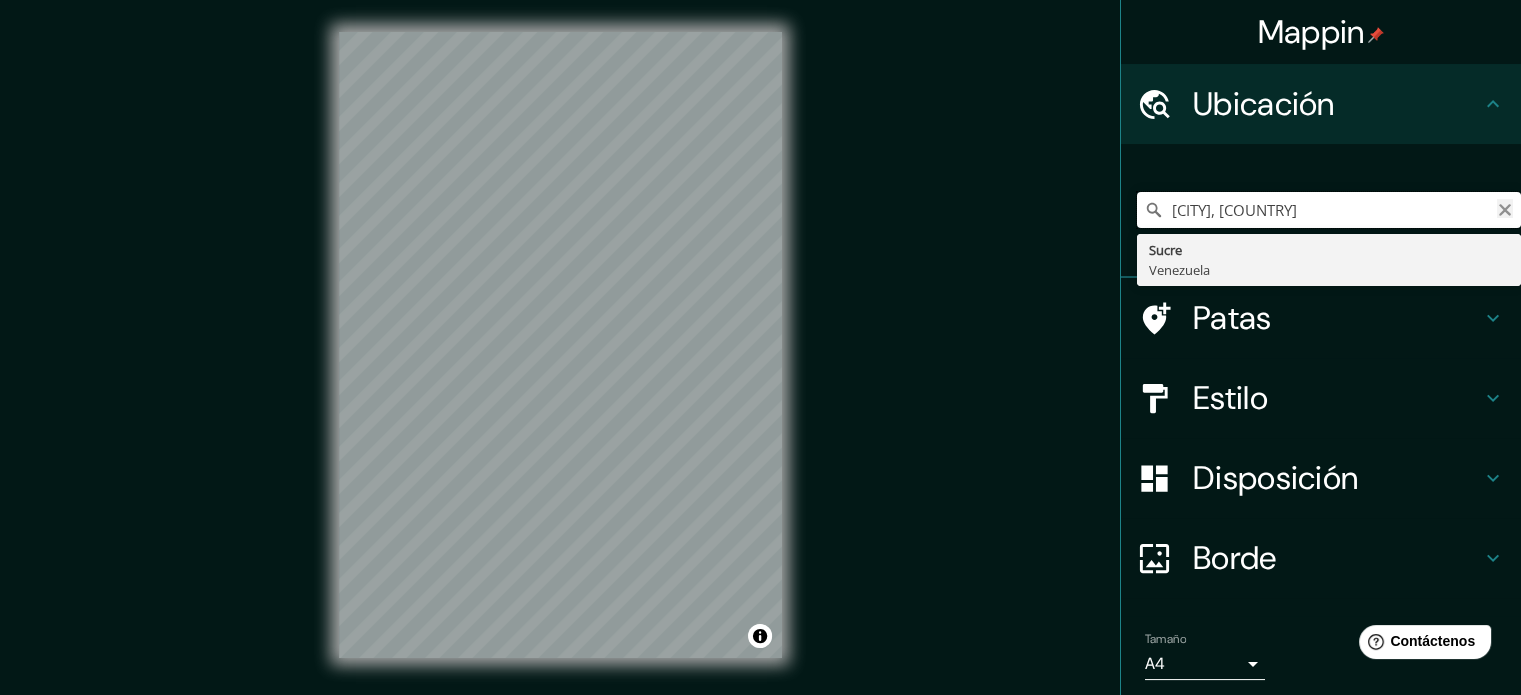 type on "[CITY], [COUNTRY]" 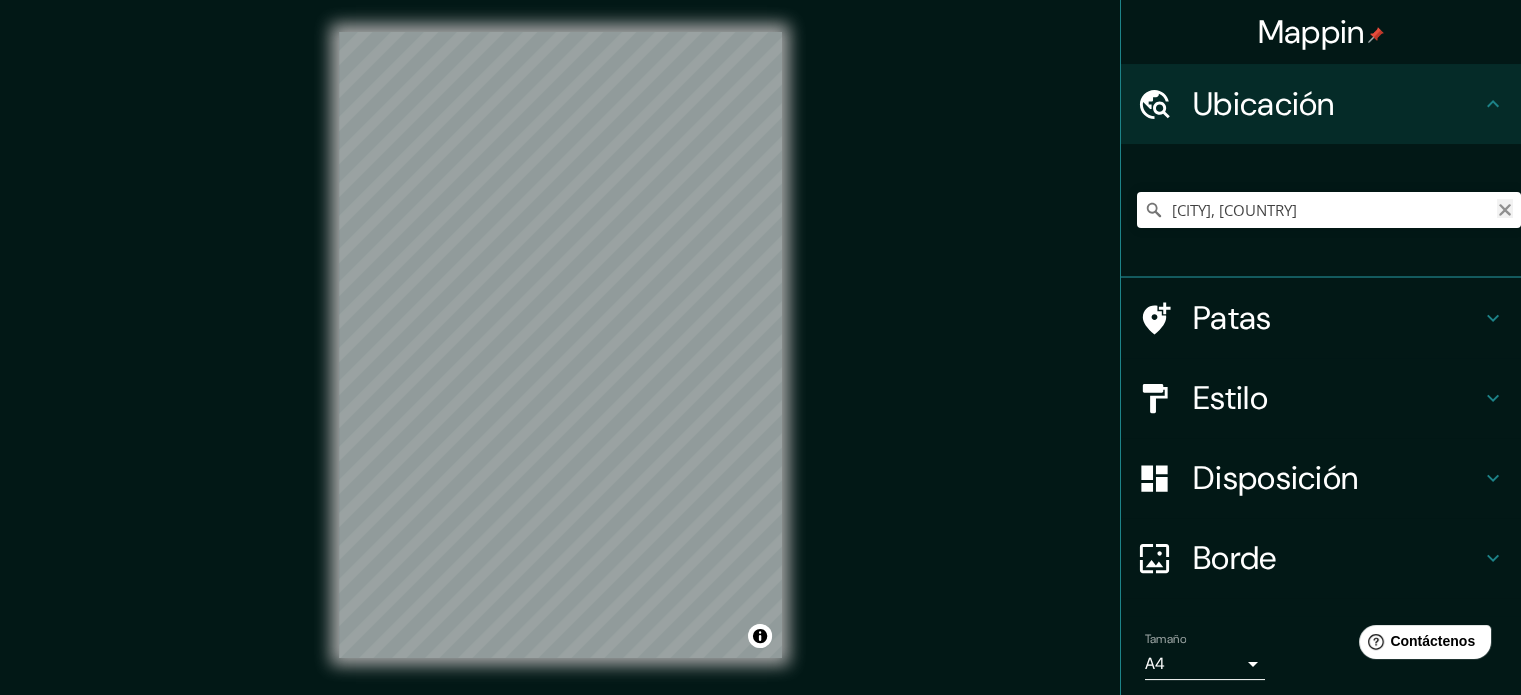 click 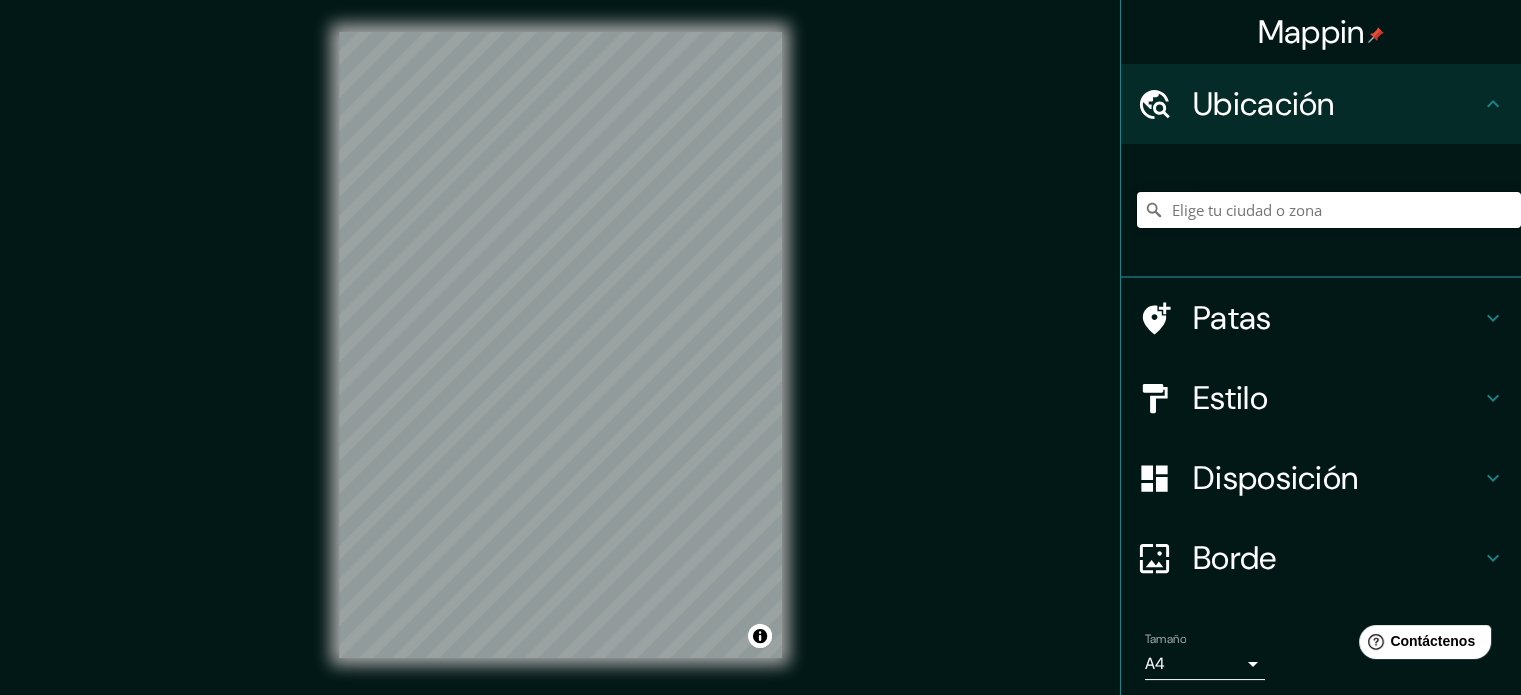 click at bounding box center [1329, 210] 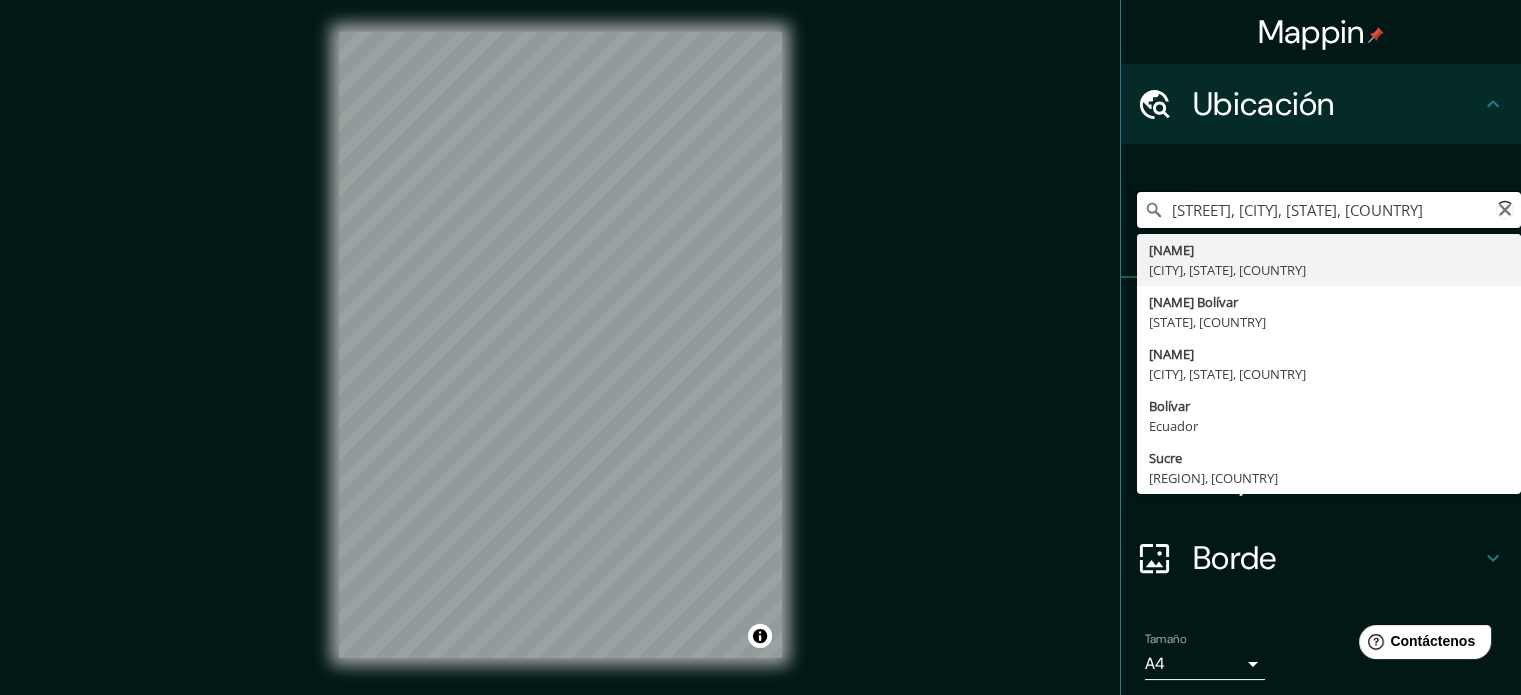 scroll, scrollTop: 0, scrollLeft: 0, axis: both 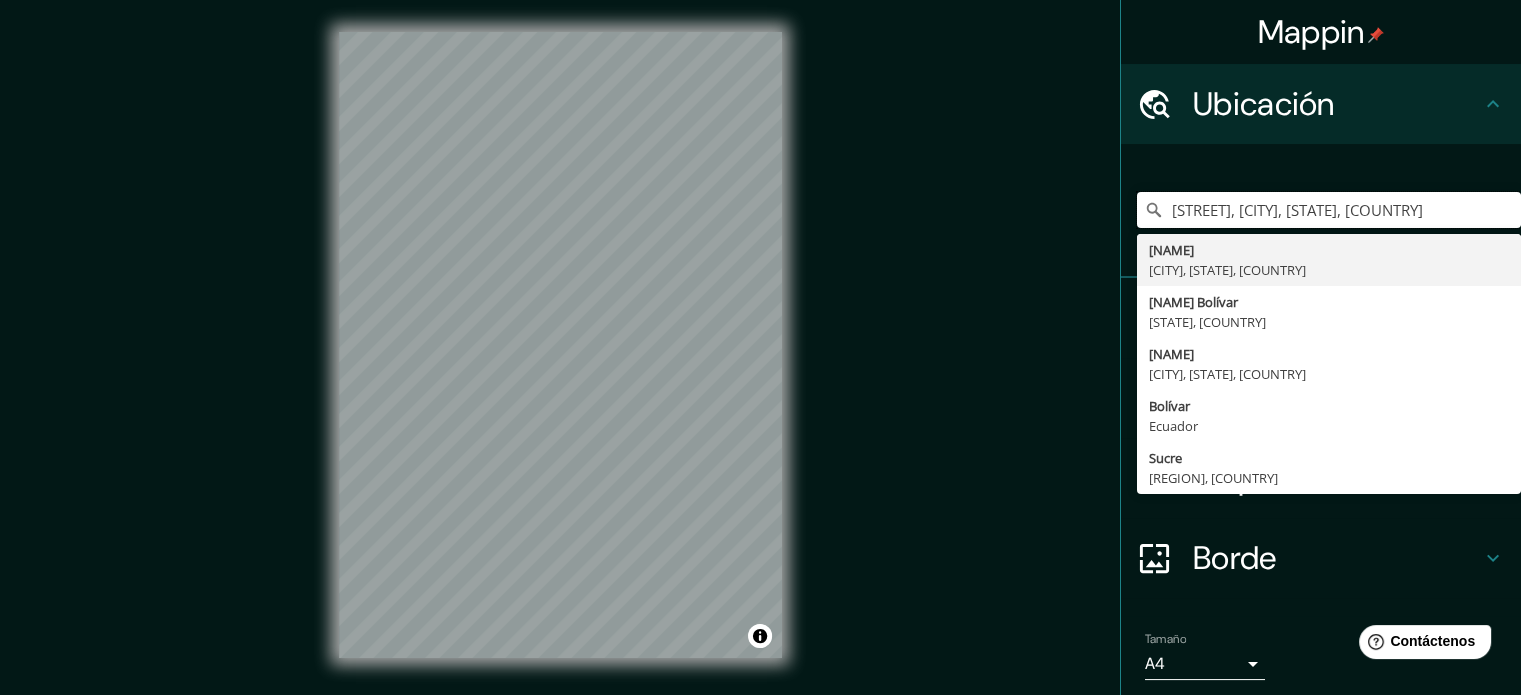 type on "[STREET], [CITY], [STATE], [COUNTRY]" 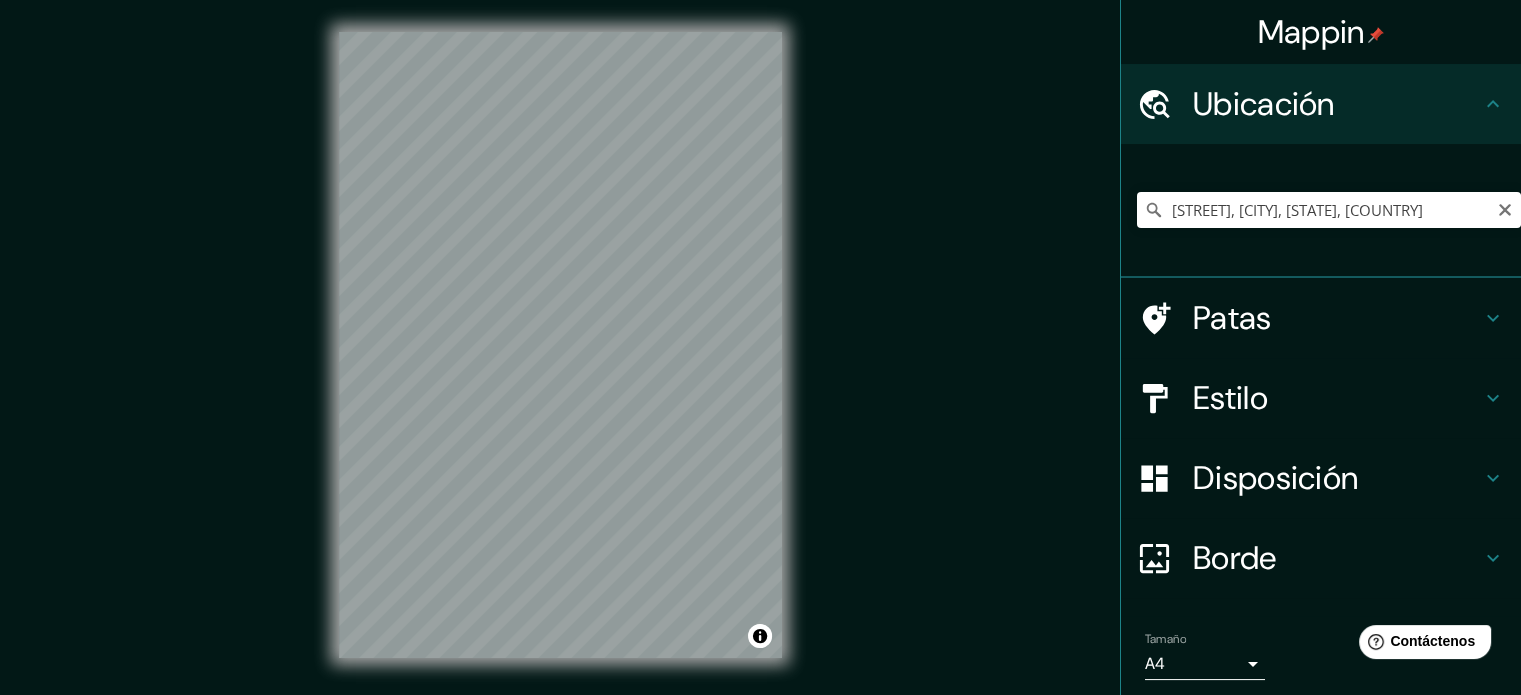 click 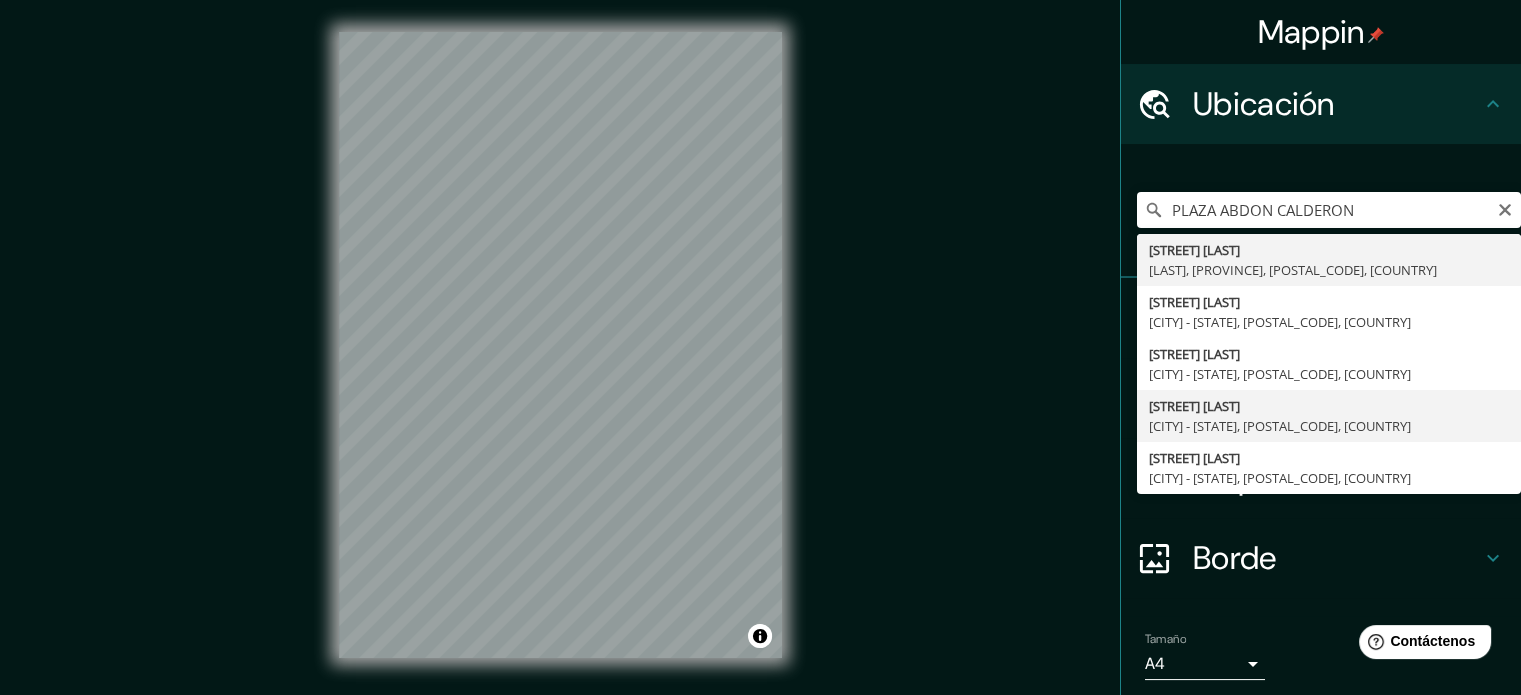 type on "[FIRST] [LAST], [CITY] - [PROVINCE], [POSTAL_CODE], [COUNTRY]" 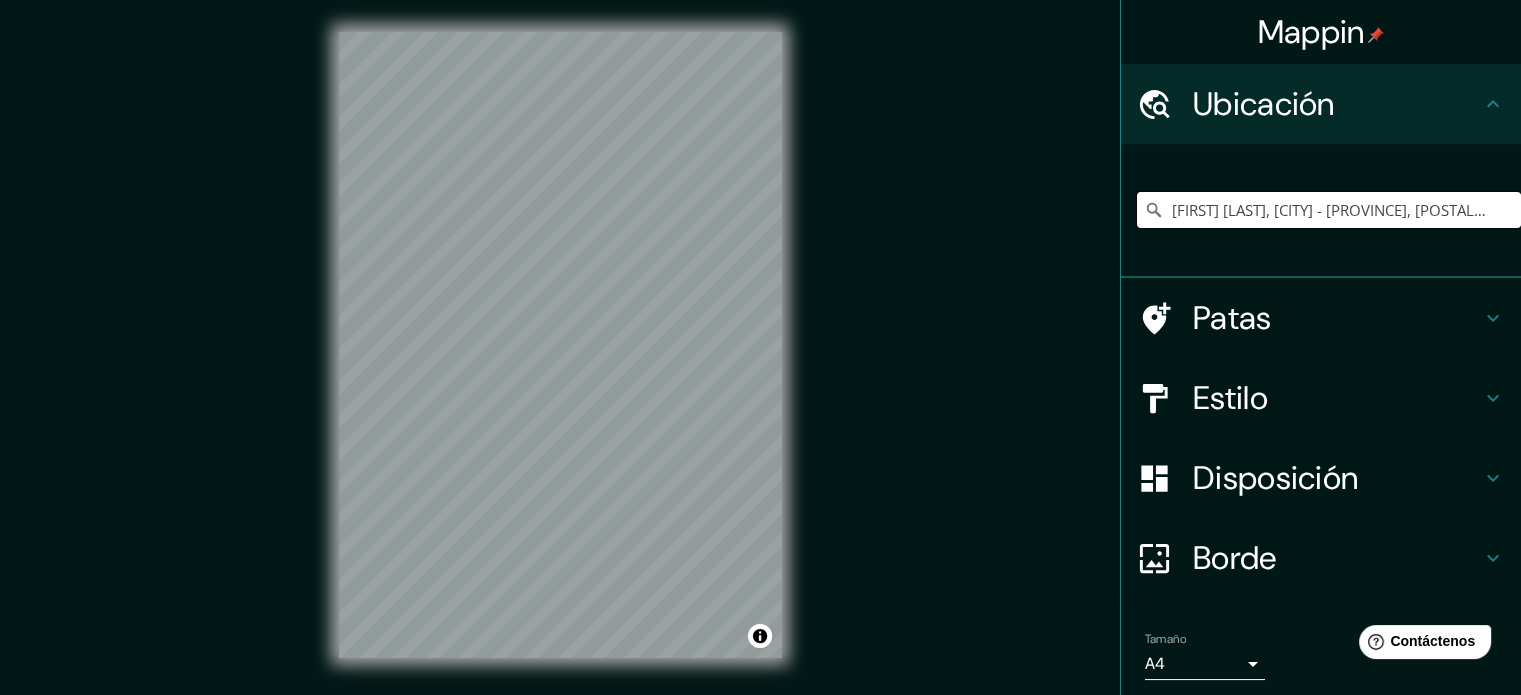 scroll, scrollTop: 0, scrollLeft: 0, axis: both 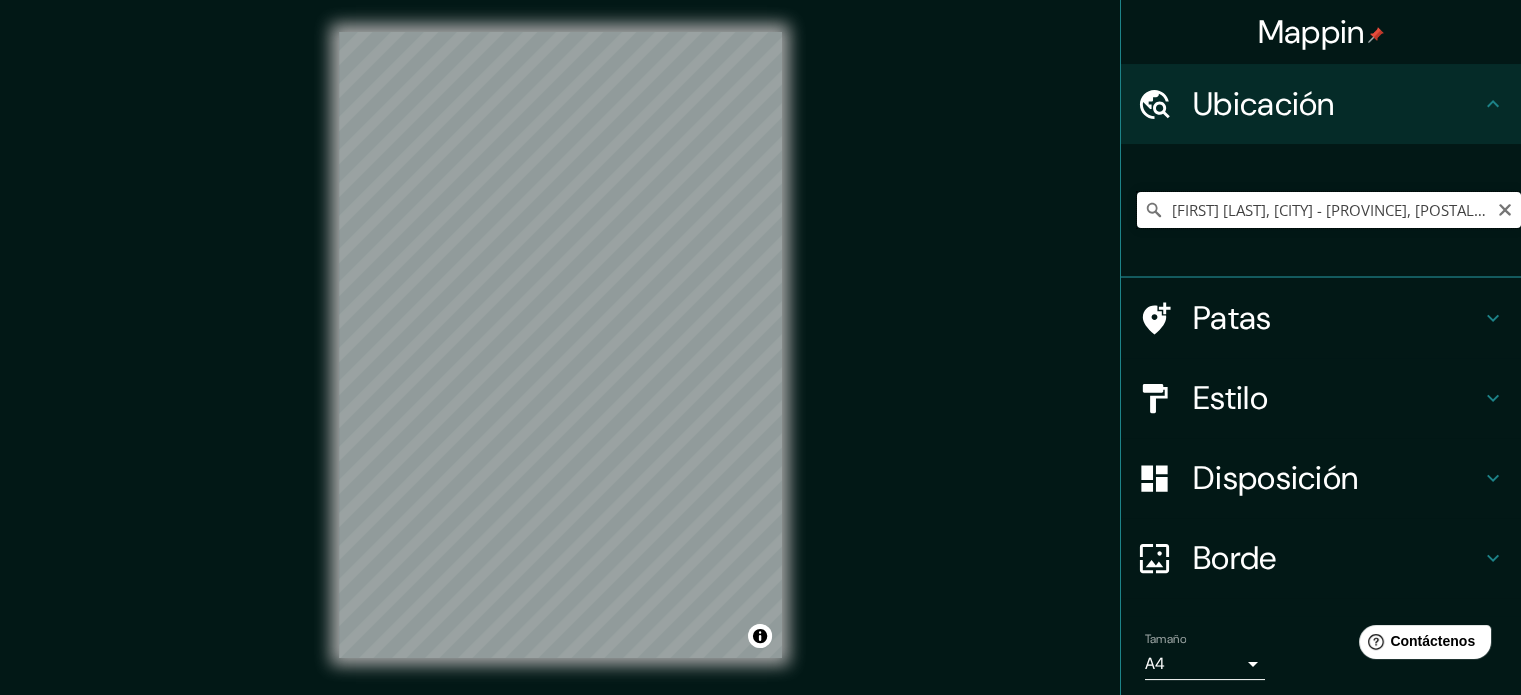 click on "[FIRST] [LAST], [CITY] - [PROVINCE], [POSTAL_CODE], [COUNTRY]" at bounding box center (1329, 210) 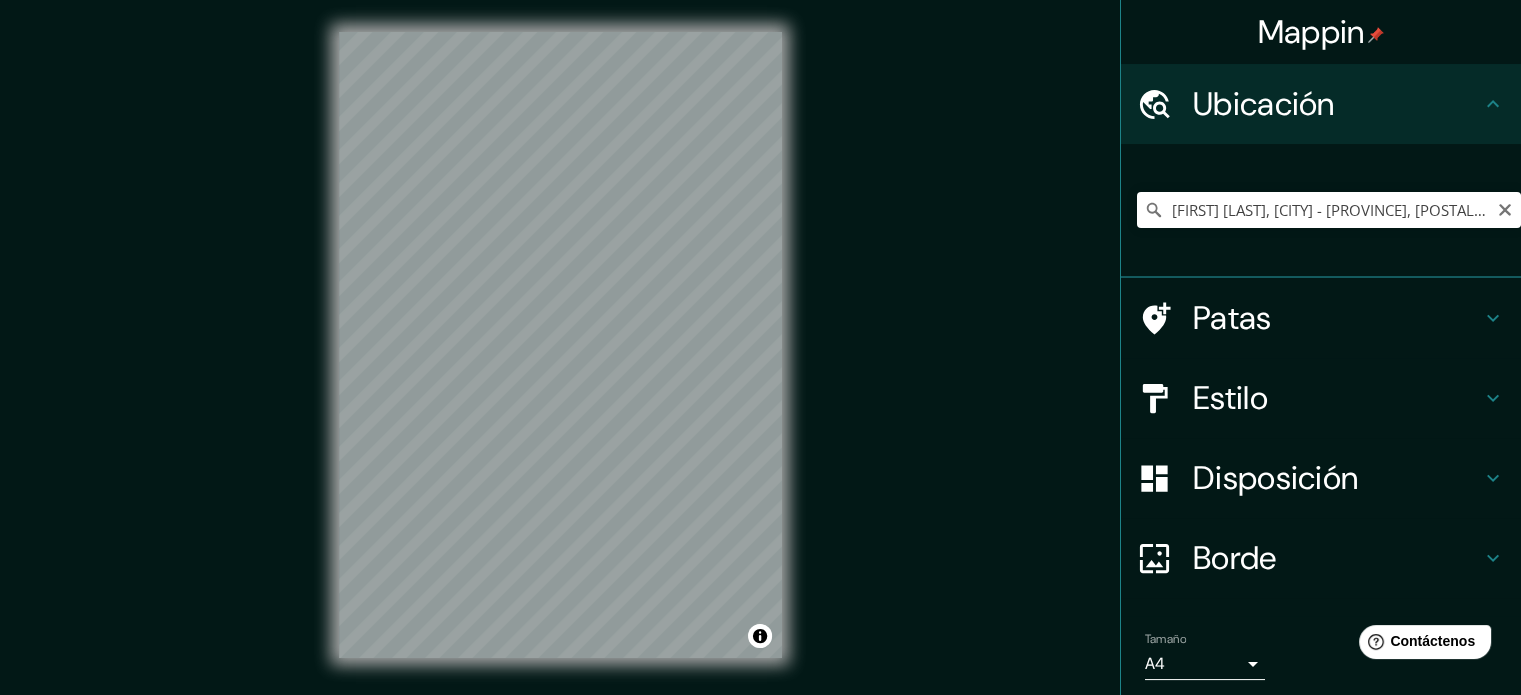 click 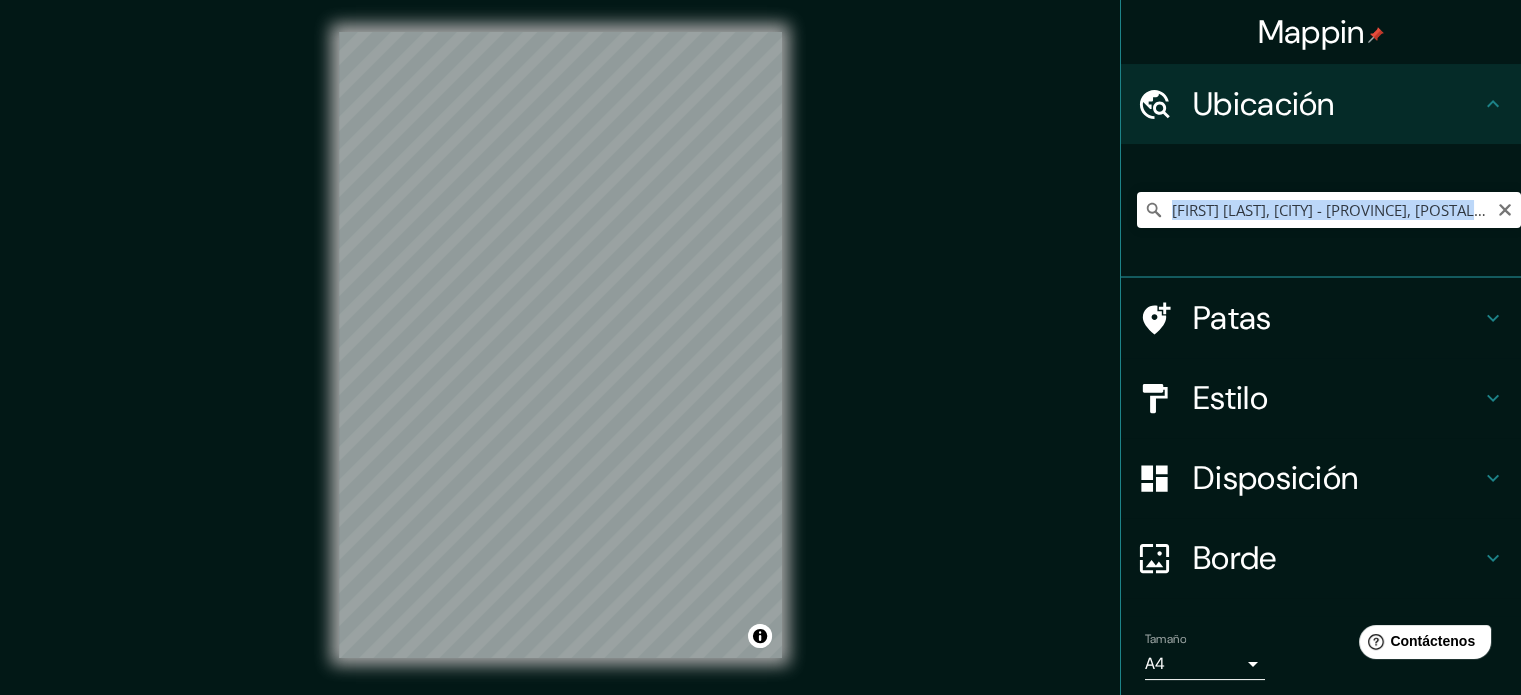 click 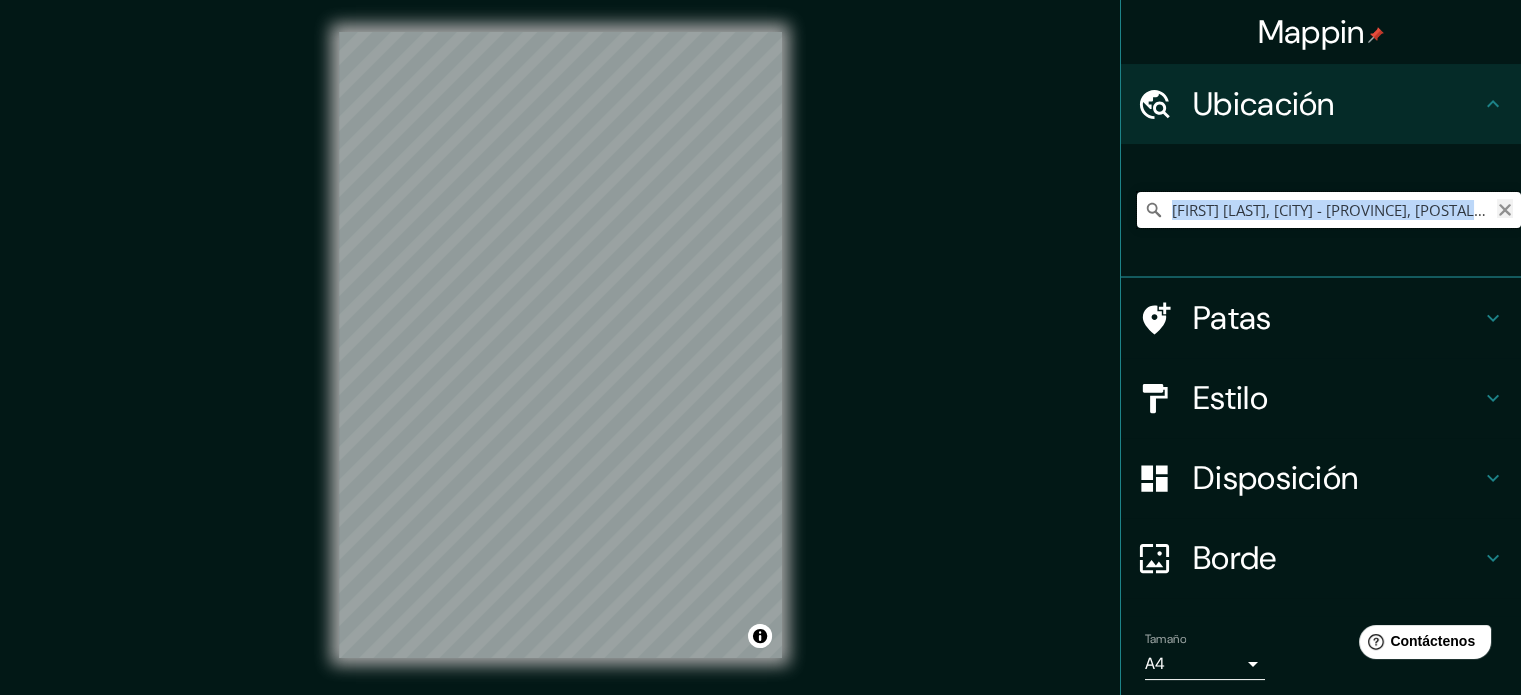 click on "[FIRST] [LAST], [CITY] - [PROVINCE], [POSTAL_CODE], [COUNTRY]" at bounding box center [1329, 210] 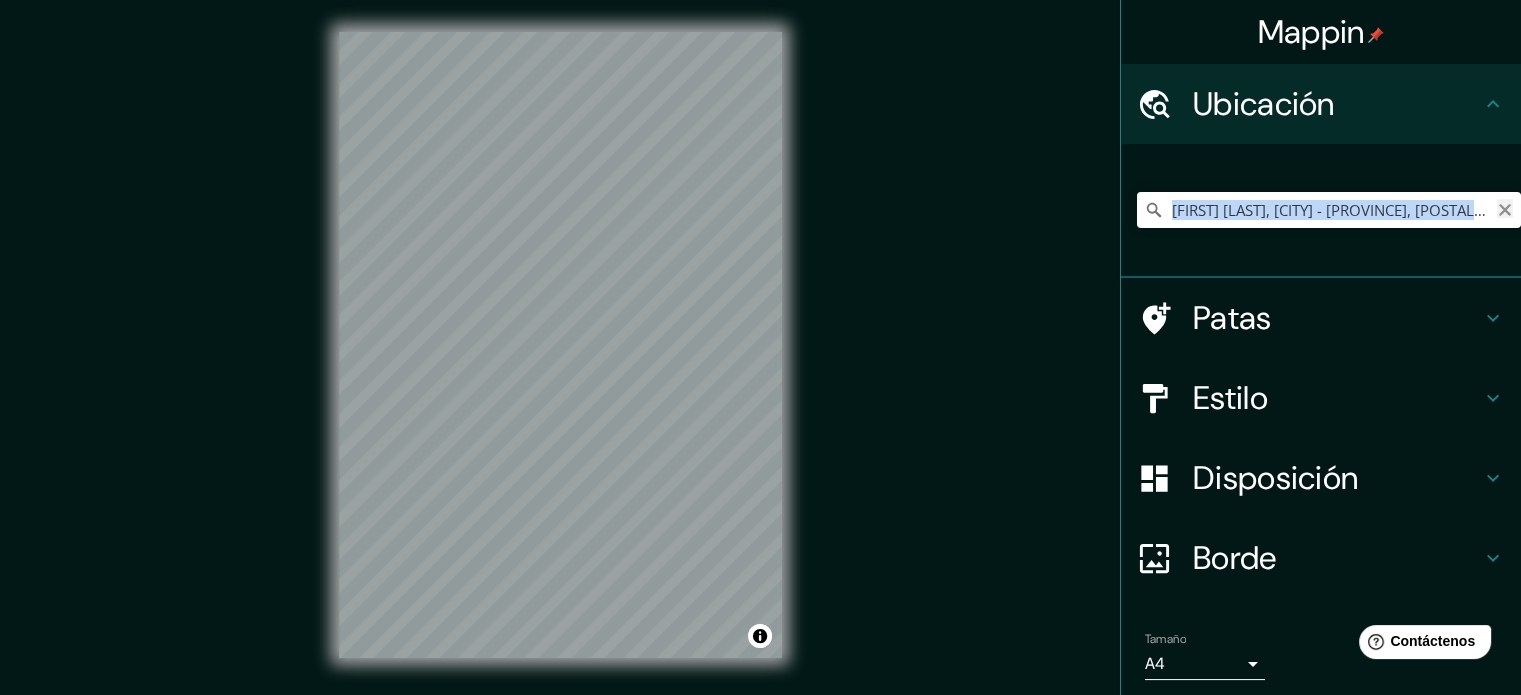click 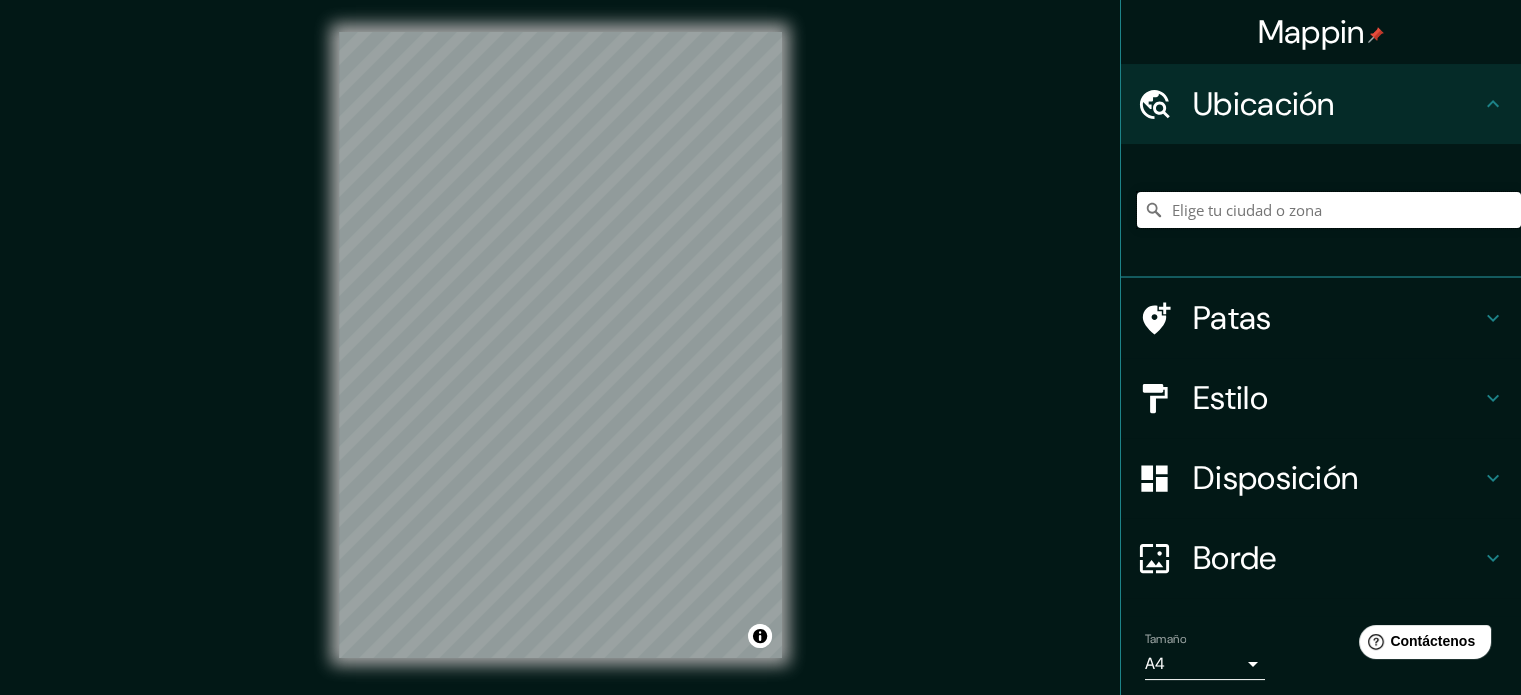 click at bounding box center (1329, 210) 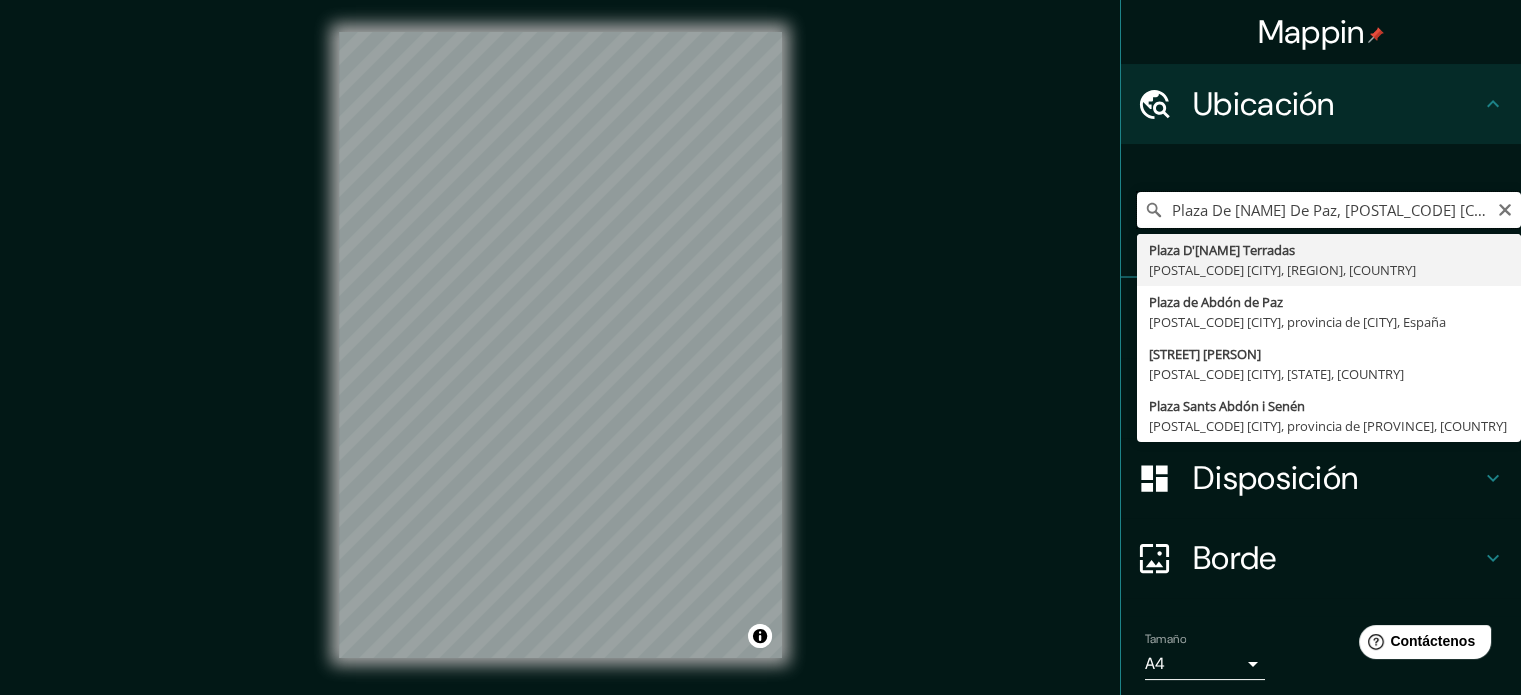 scroll, scrollTop: 0, scrollLeft: 0, axis: both 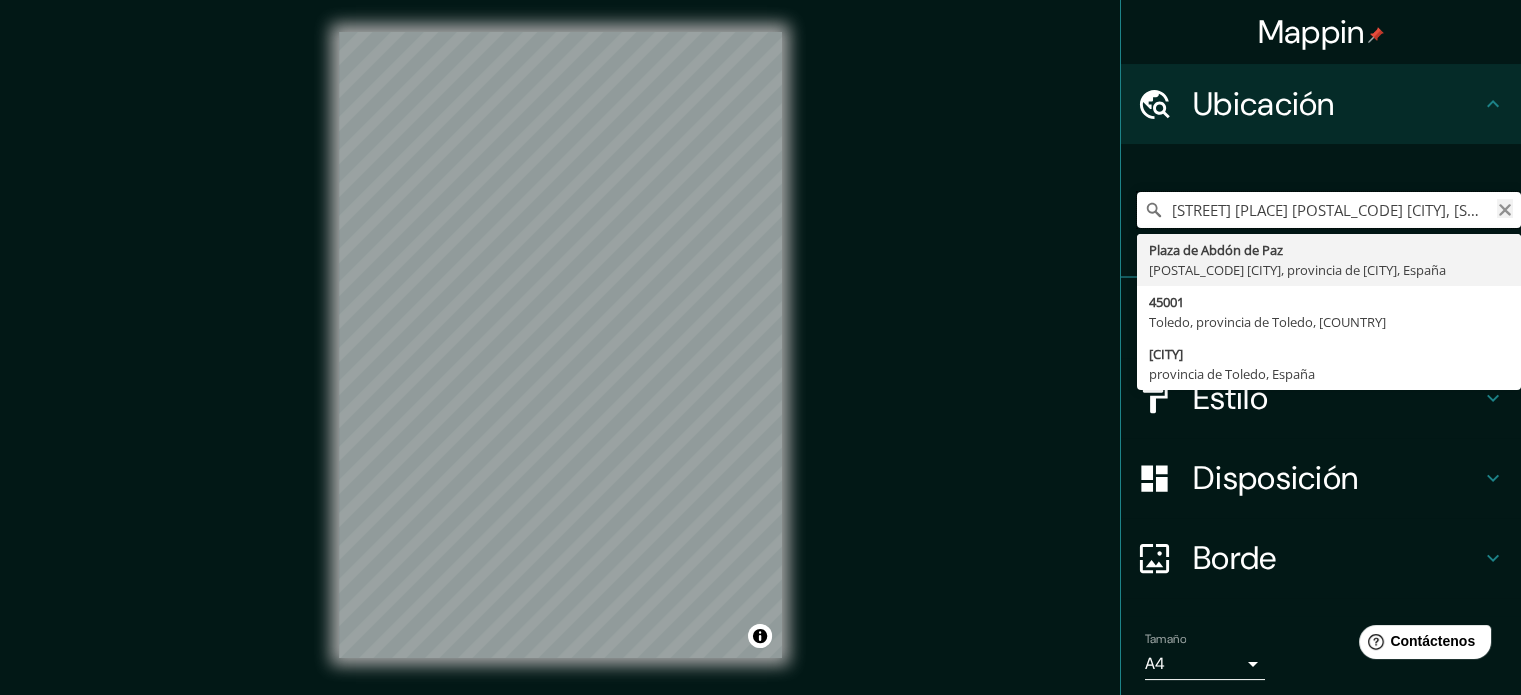 type on "[STREET] [PLACE] [POSTAL_CODE] [CITY], [STATE], [COUNTRY]" 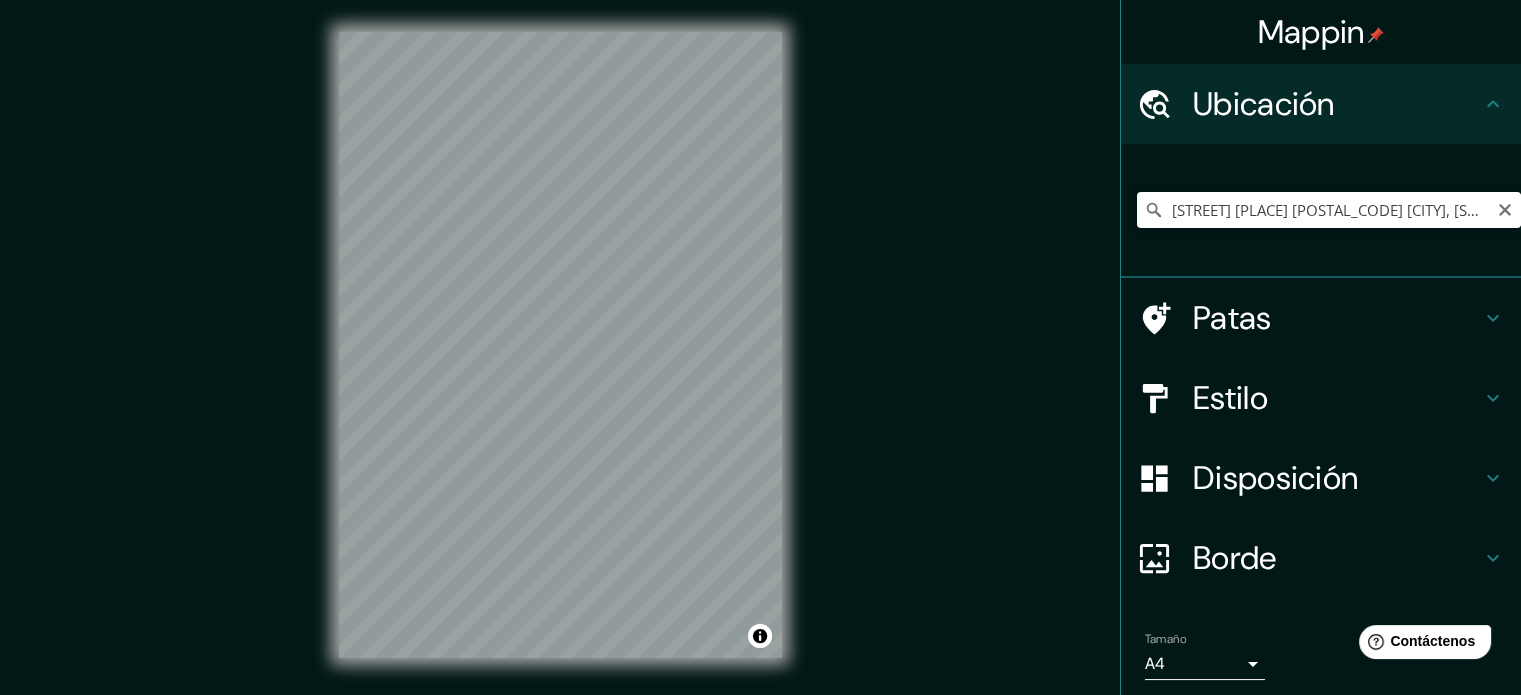 click 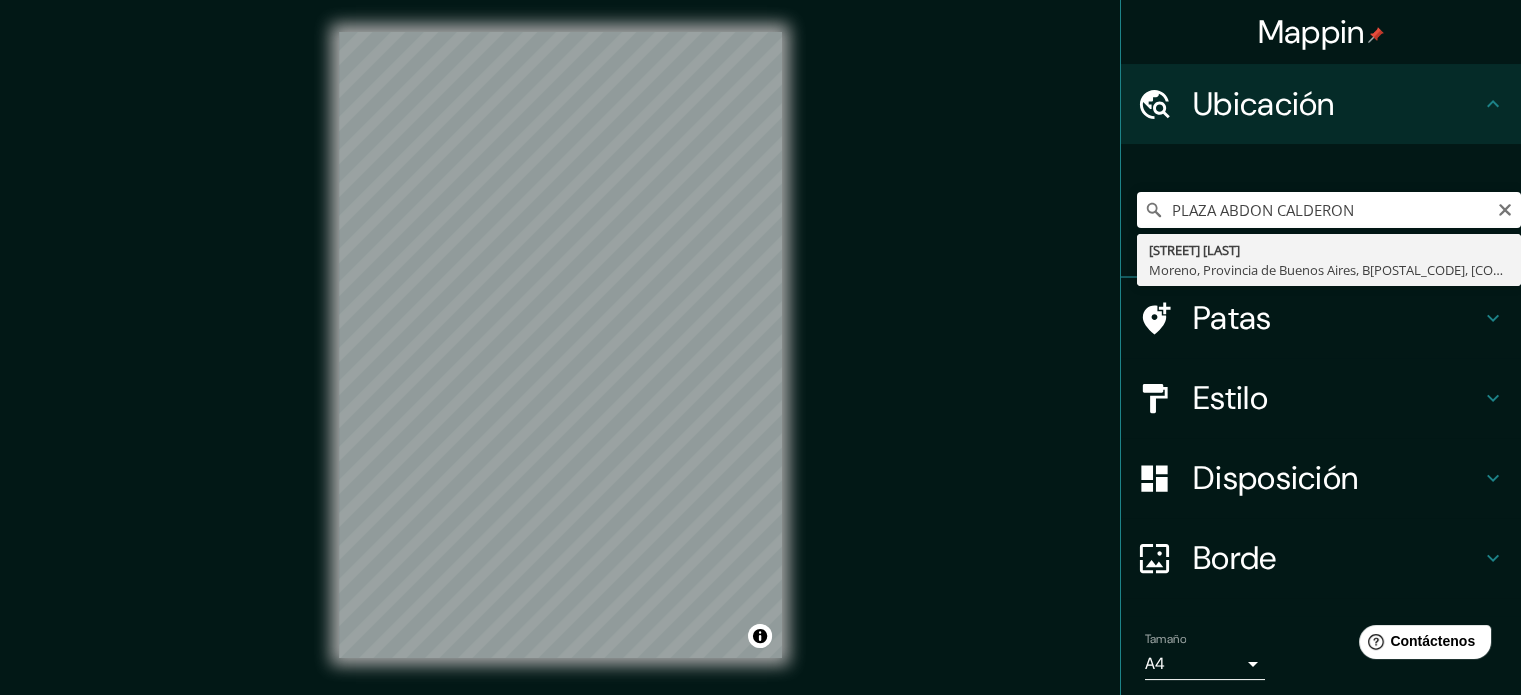 type on "[LAST], [CITY], Provincia de [PROVINCE], [POSTAL_CODE], [COUNTRY]" 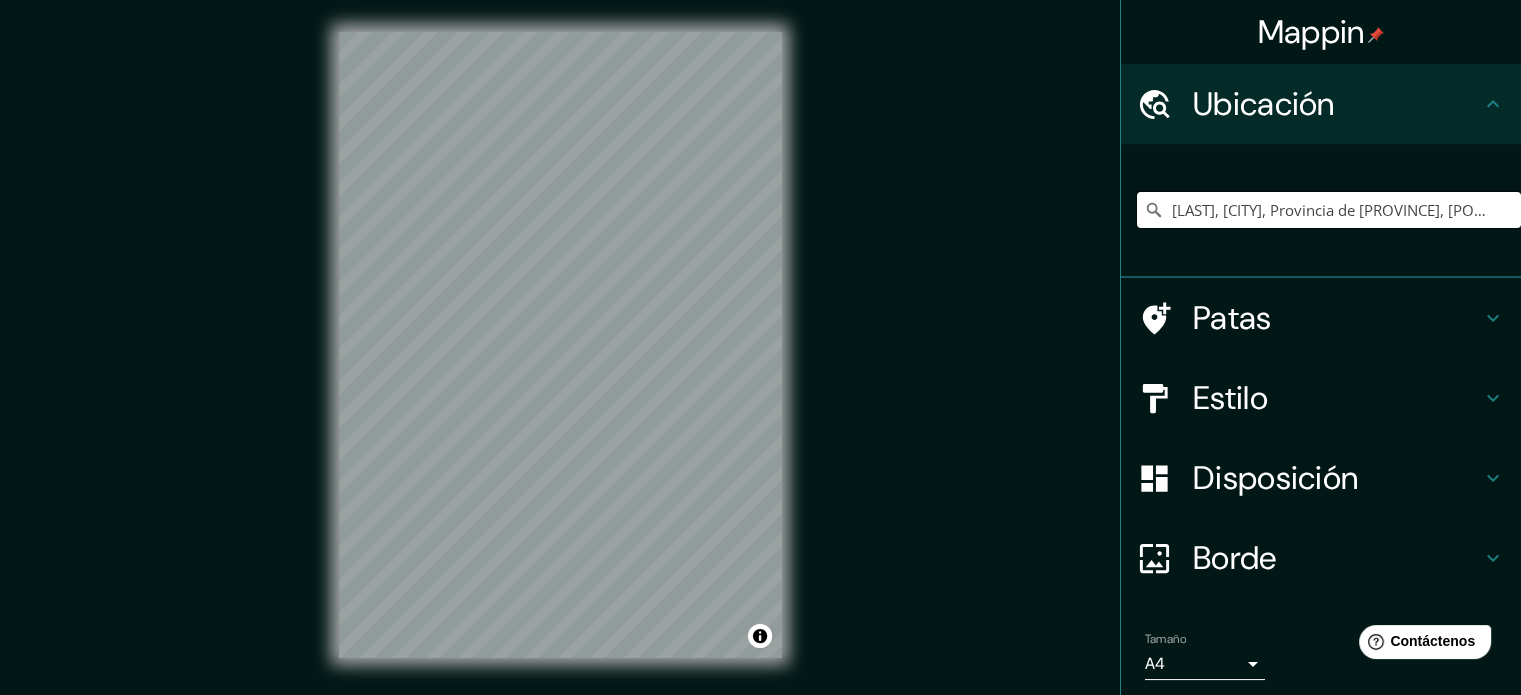 scroll, scrollTop: 0, scrollLeft: 0, axis: both 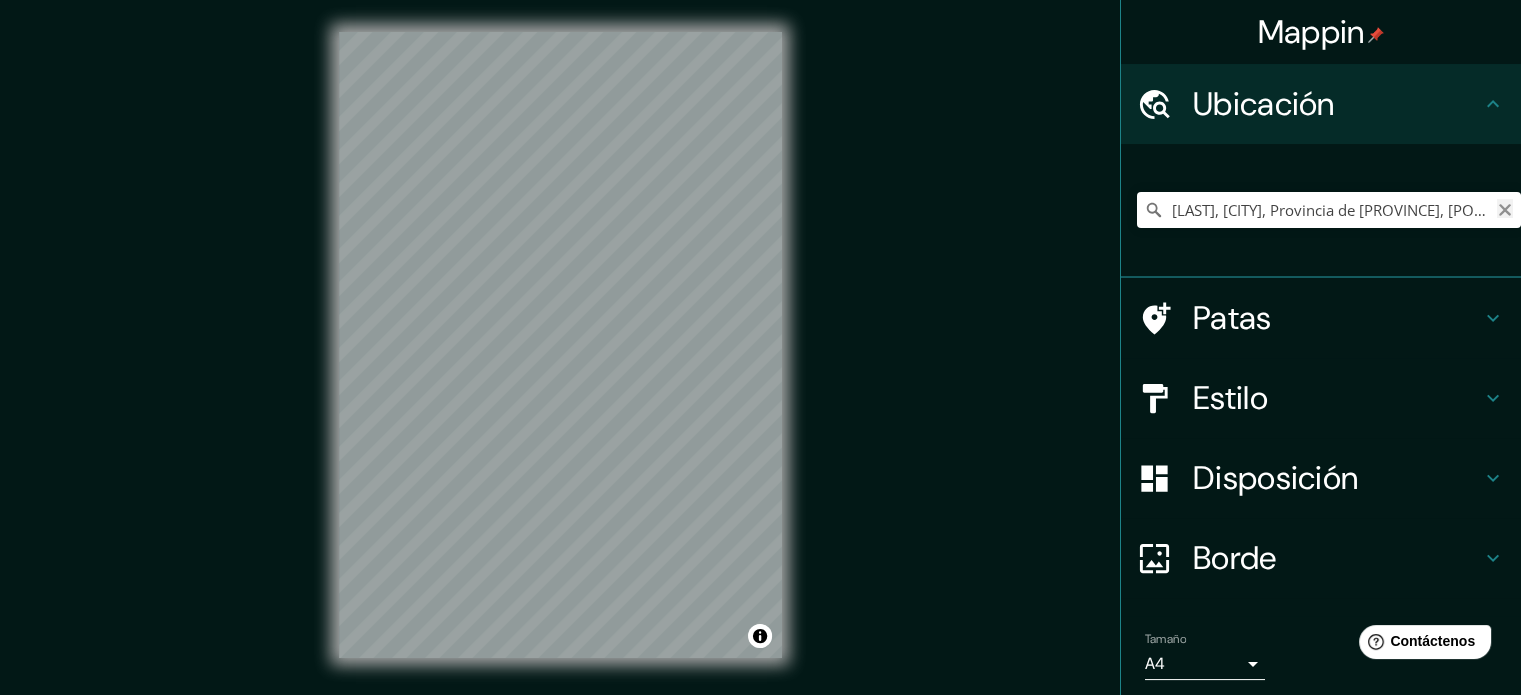 click 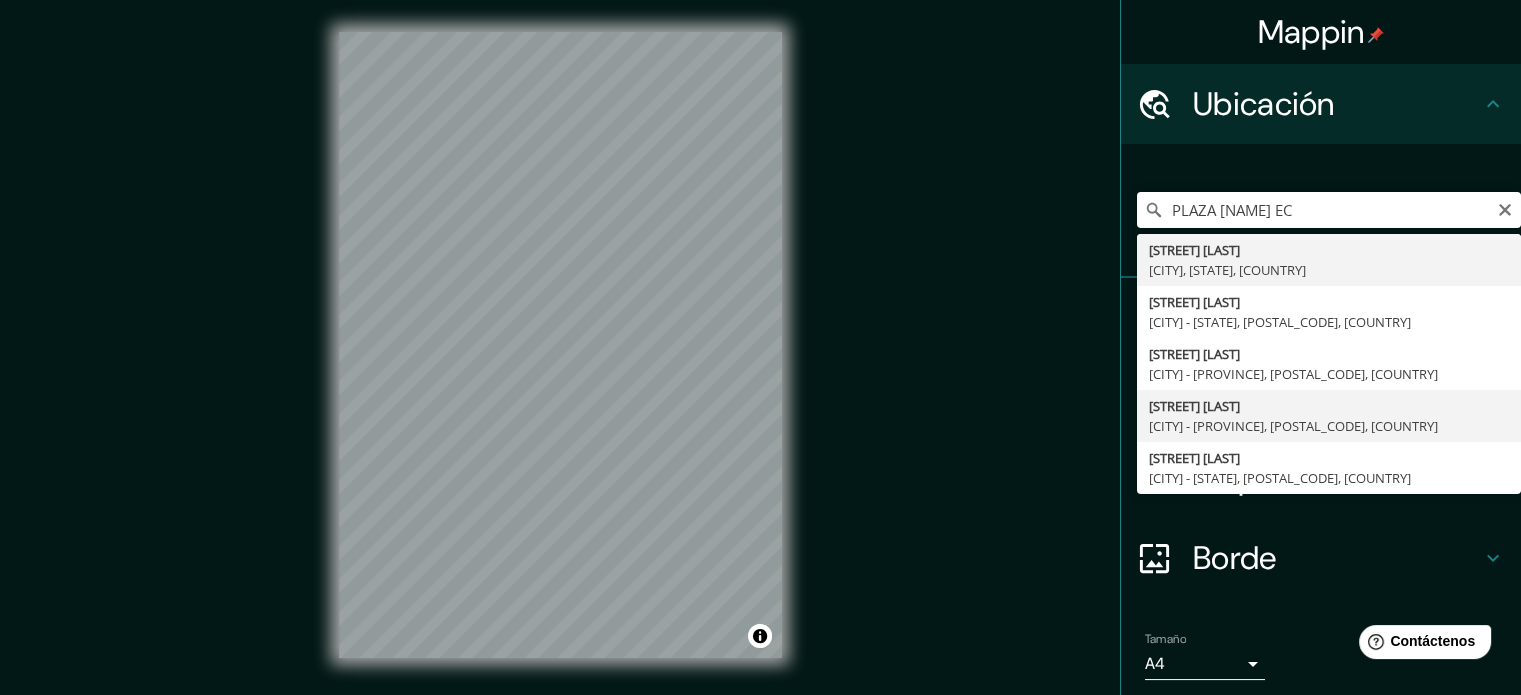 type on "[STREET], [CITY] - [STATE], [POSTAL_CODE], [COUNTRY]" 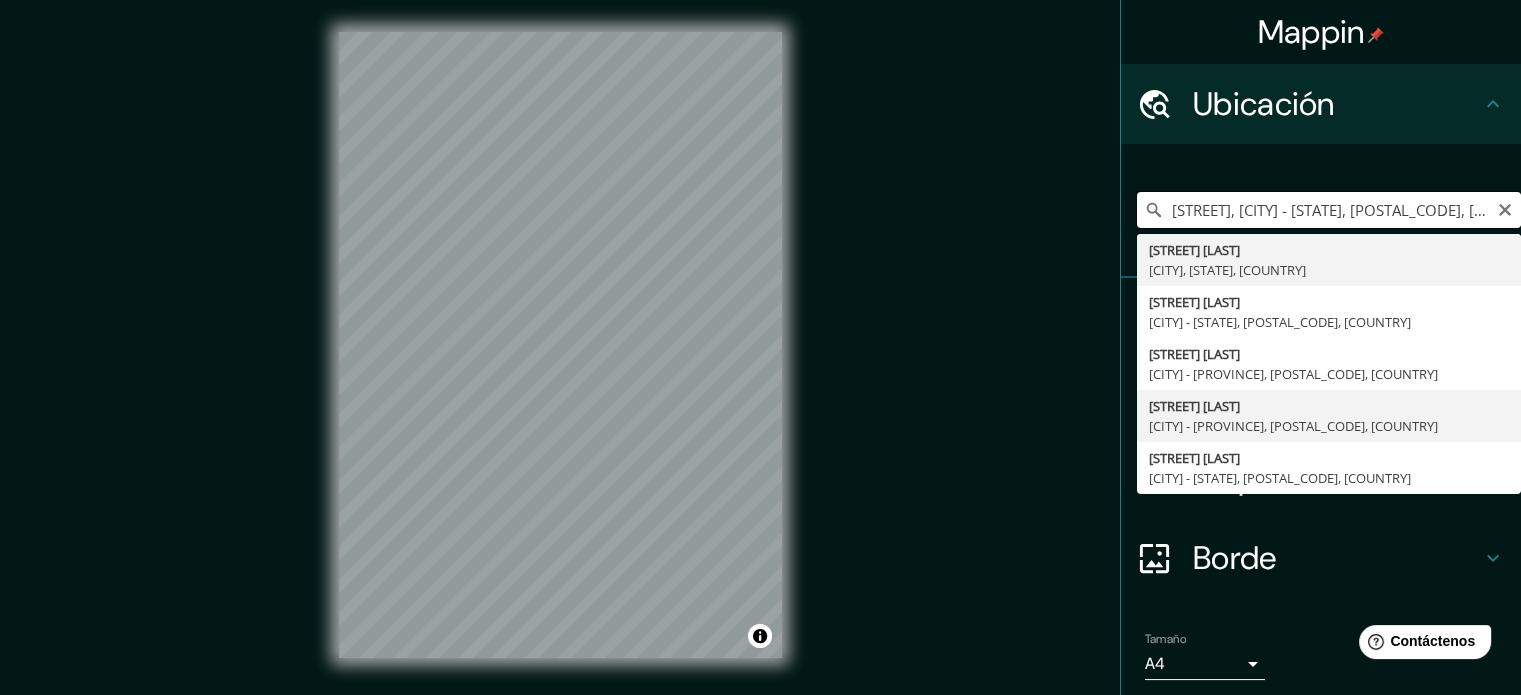 scroll, scrollTop: 0, scrollLeft: 0, axis: both 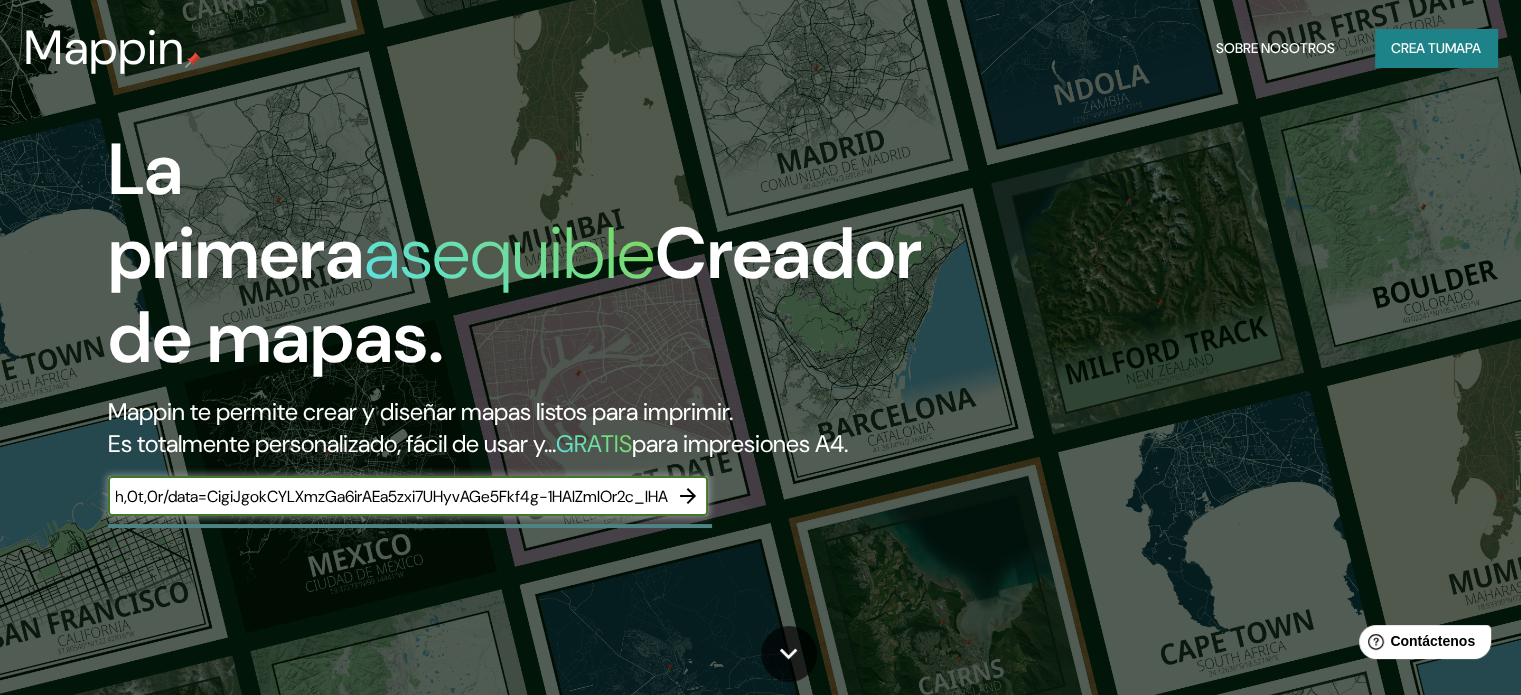 type on "https://earth.google.com/web/search/PALACIO+MUNICIPAL+CUENCA+%e2%80%93+ECUADOR+/@-2.89778043,-79.00465075,2550.25036574a,271.51783518d,35y,0.00003185h,0t,0r/data=CigiJgokCYLXmzGa6irAEa5zxi7UHyvAGe5Fkf4g-1HAIZmIOr2c_lHA" 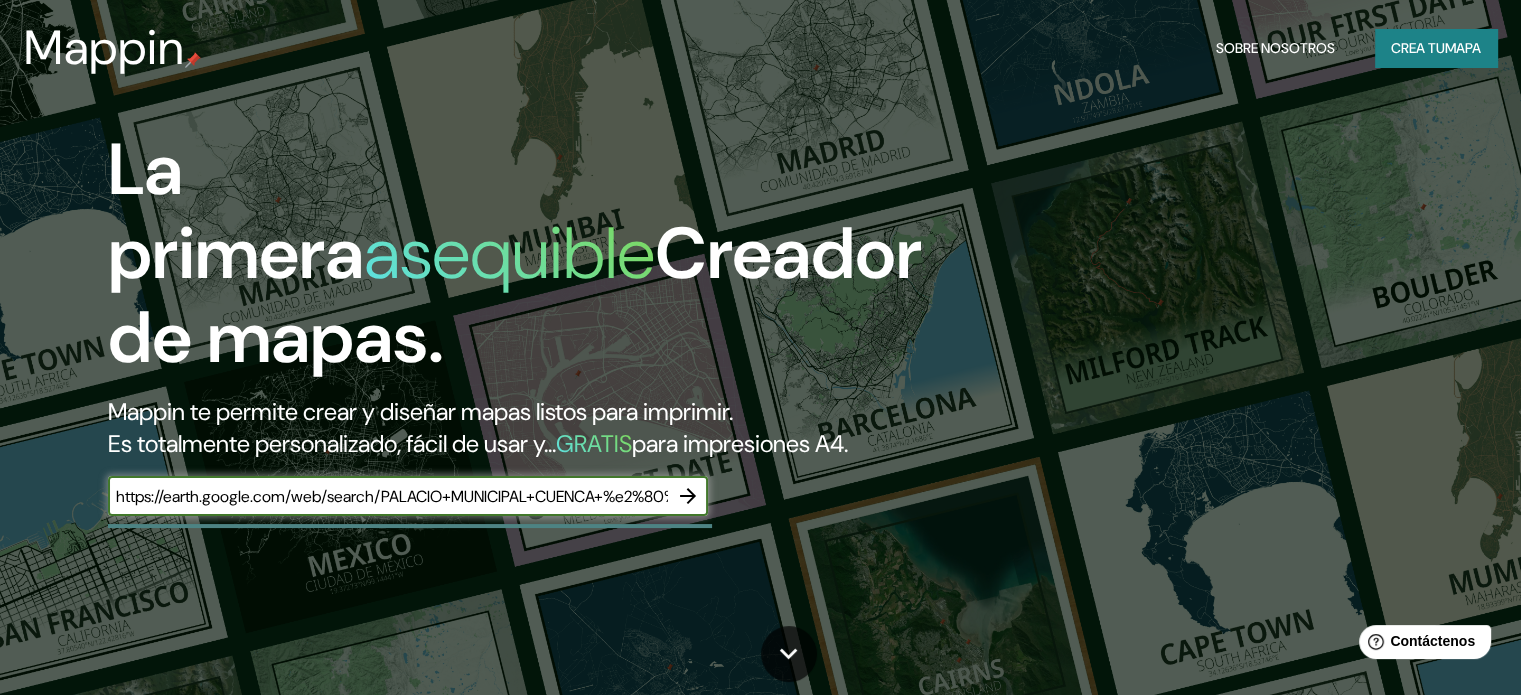 click at bounding box center [688, 496] 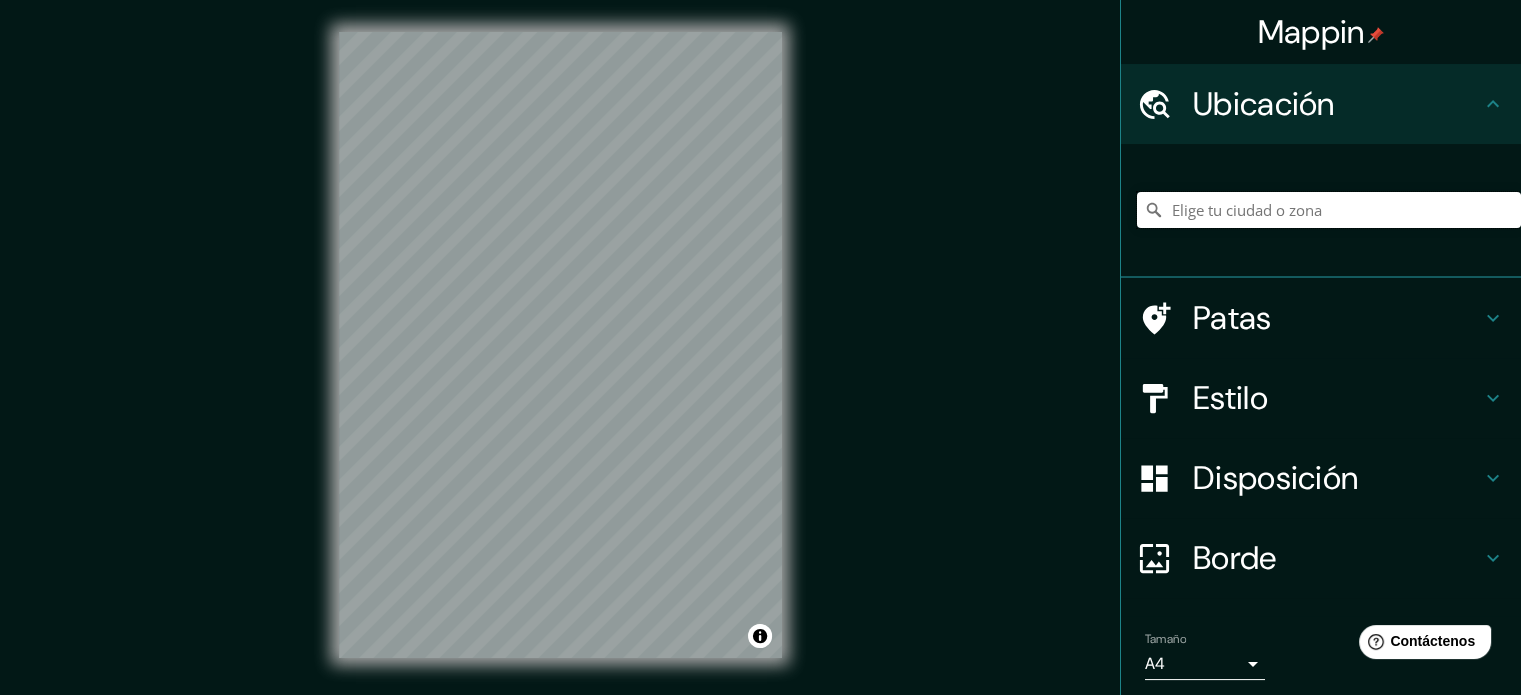 click at bounding box center [1329, 210] 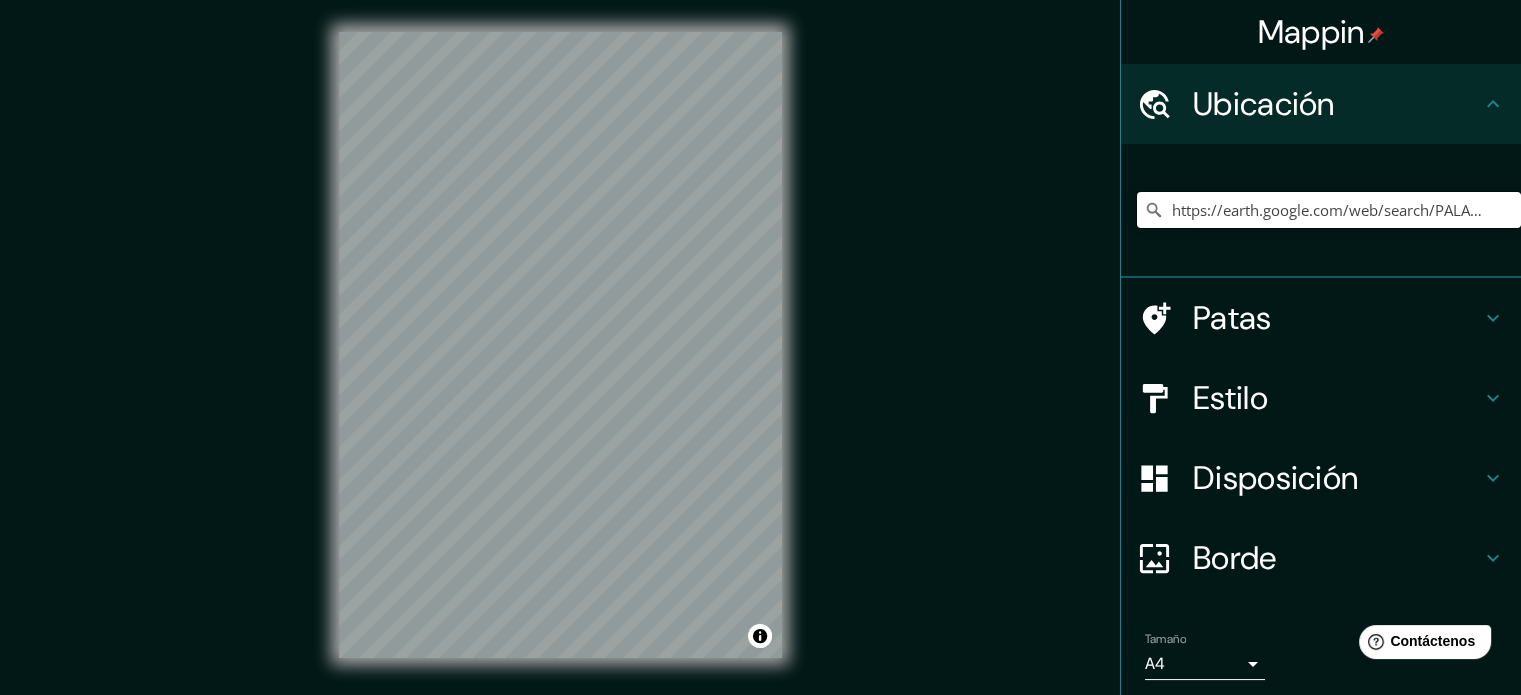 scroll, scrollTop: 0, scrollLeft: 1440, axis: horizontal 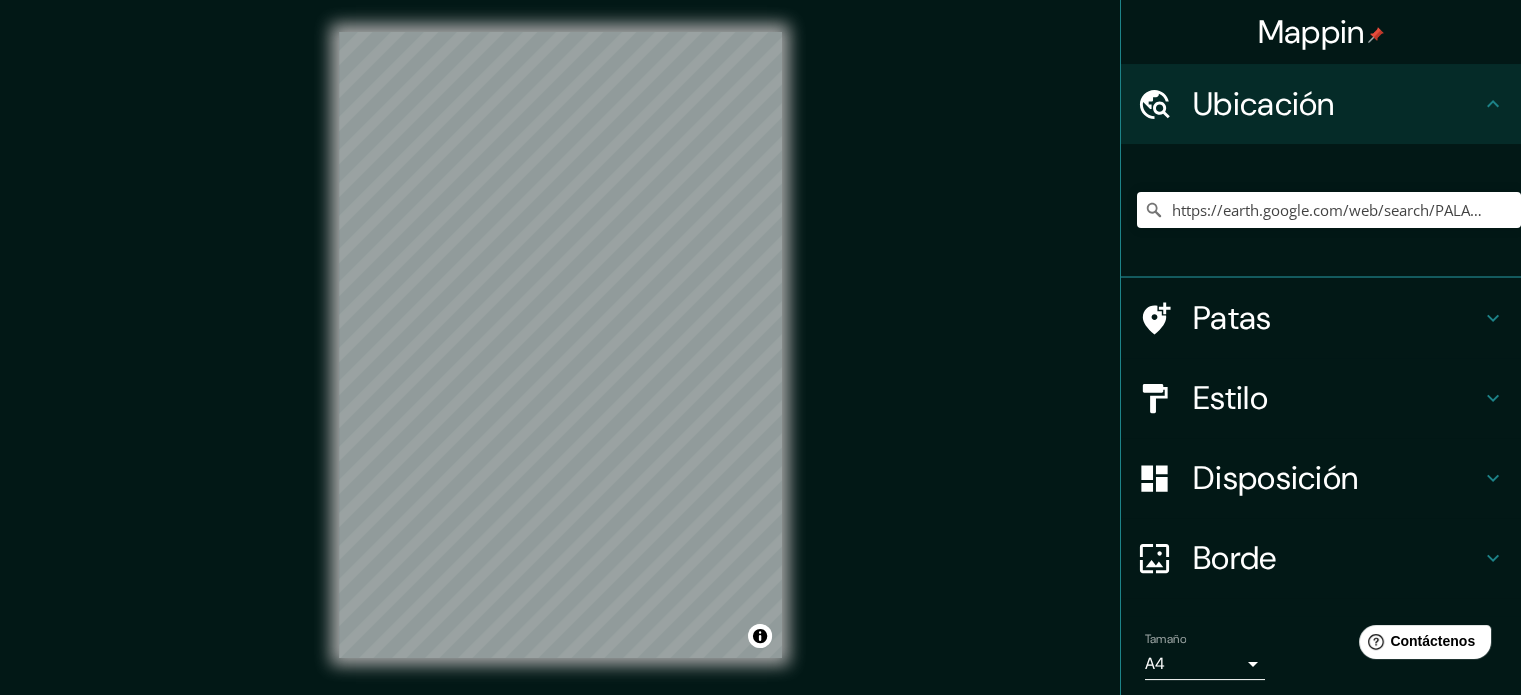 click 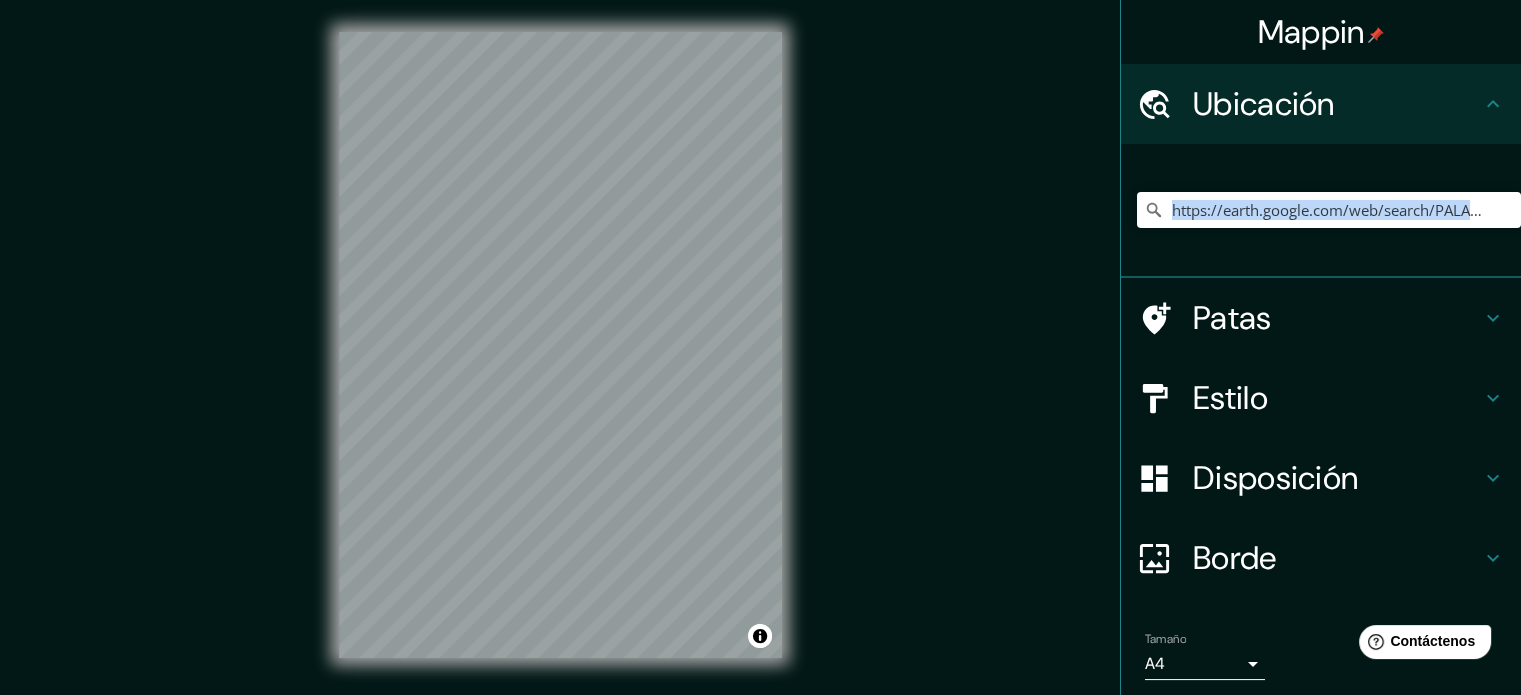 click 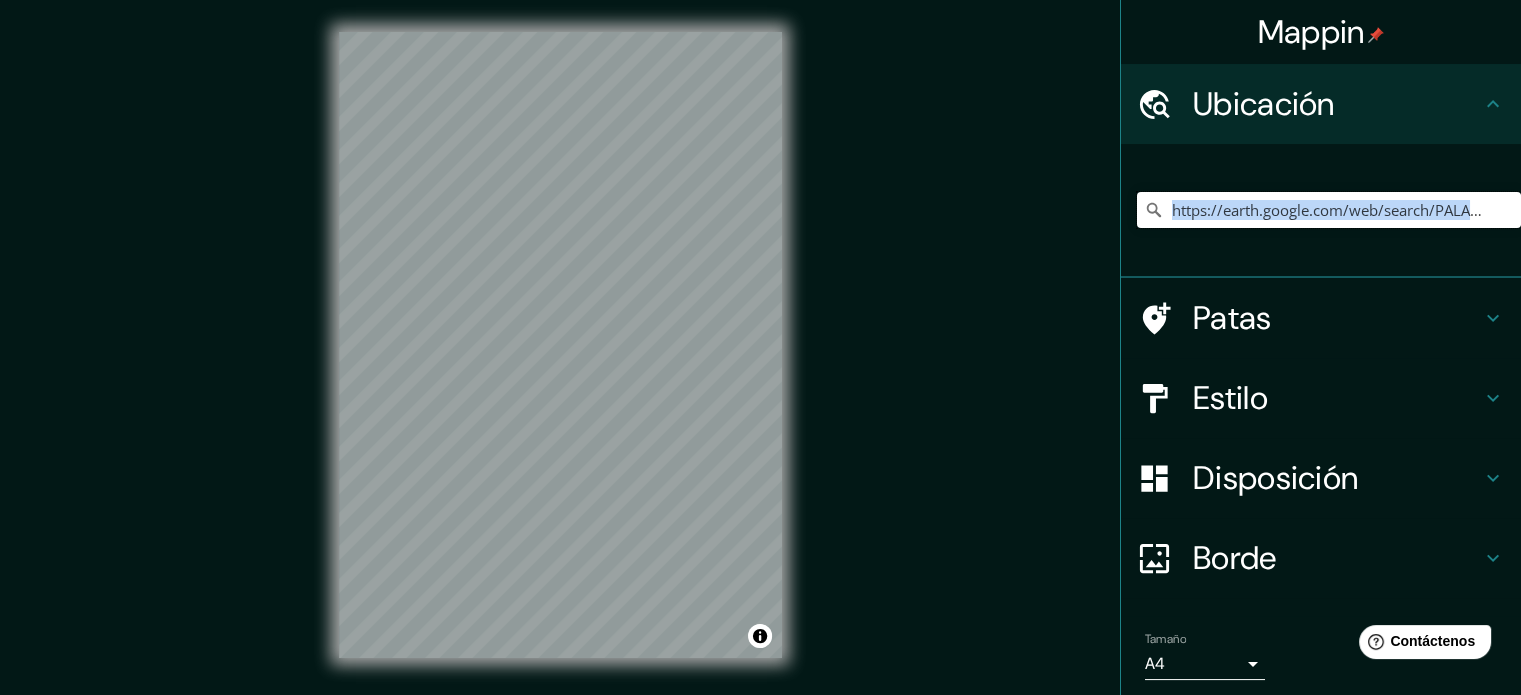 click on "https://earth.google.com/web/search/PALACIO+MUNICIPAL+CUENCA+%e2%80%93+ECUADOR+/@-2.89778043,-79.00465075,2550.25036574a,271.51783518d,35y,0.00003185h,0t,0r/data=CigiJgokCYLXmzGa6irAEa5zxi7UHyvAGe5Fkf4g-1HAIZmIOr2c_lHA" at bounding box center [1329, 210] 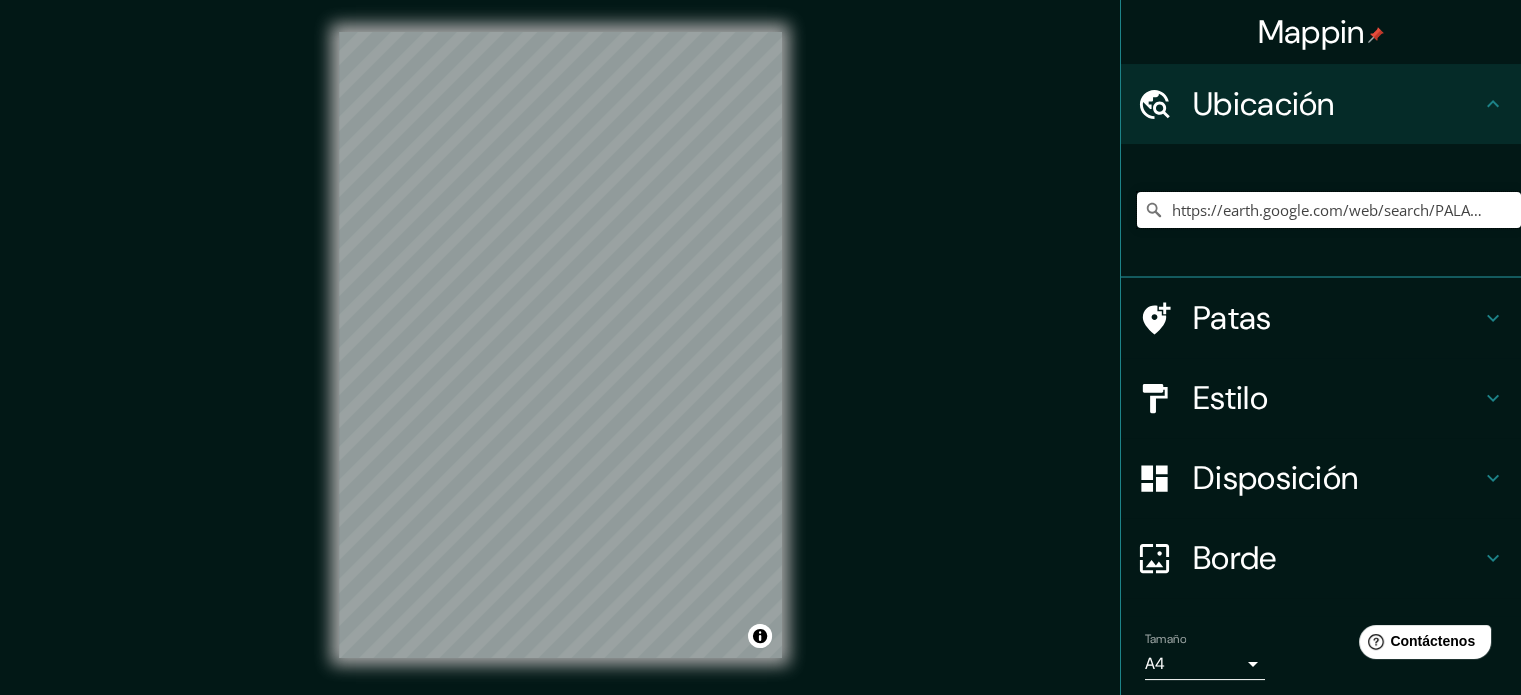 click on "https://earth.google.com/web/search/PALACIO+MUNICIPAL+CUENCA+%e2%80%93+ECUADOR+/@-2.89778043,-79.00465075,2550.25036574a,271.51783518d,35y,0.00003185h,0t,0r/data=CigiJgokCYLXmzGa6irAEa5zxi7UHyvAGe5Fkf4g-1HAIZmIOr2c_lHA" at bounding box center [1329, 210] 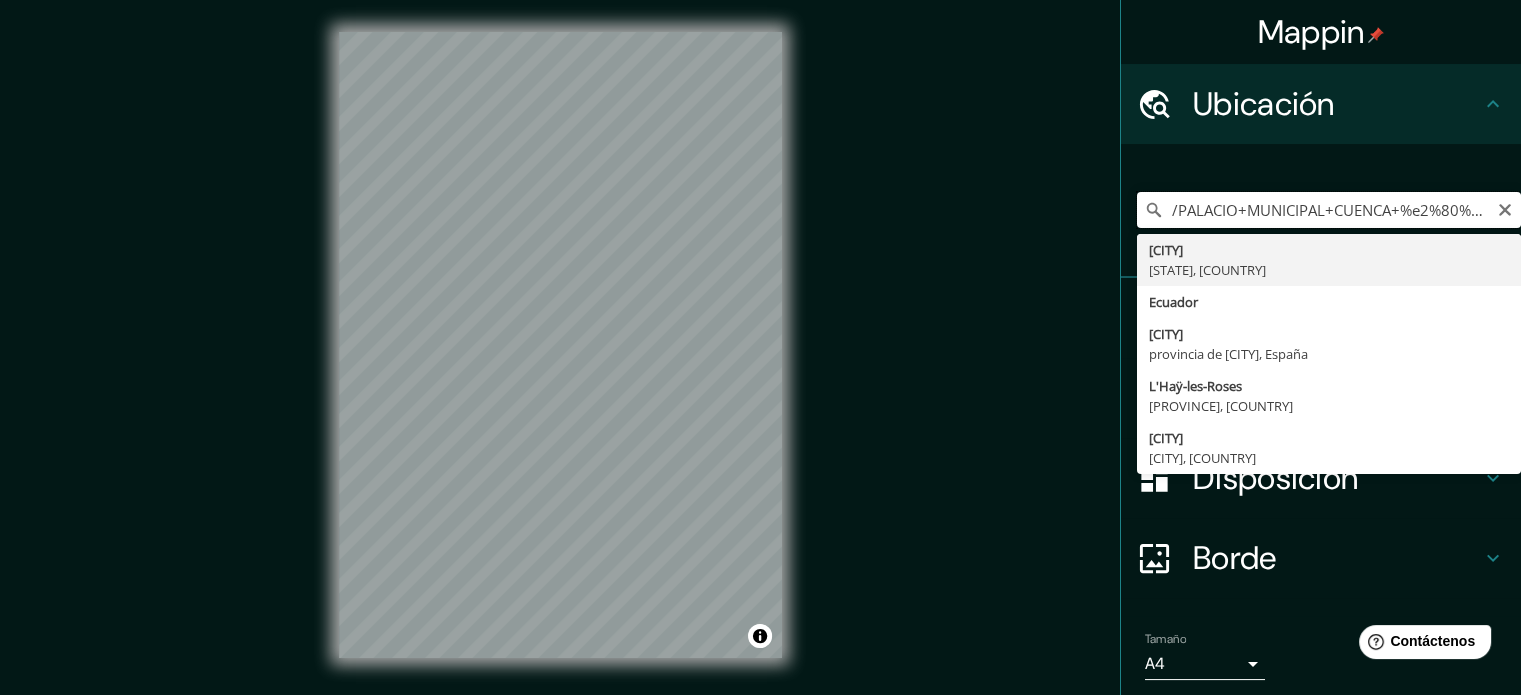 click on "/PALACIO+MUNICIPAL+CUENCA+%e2%80%93+ECUADOR+/@-2.89778043,-79.00465075,2550.25036574a,271.51783518d,35y,0.00003185h,0t,0r/data=CigiJgokCYLXmzGa6irAEa5zxi7UHyvAGe5Fkf4g-1HAIZmIOr2c_lHA" at bounding box center (1329, 210) 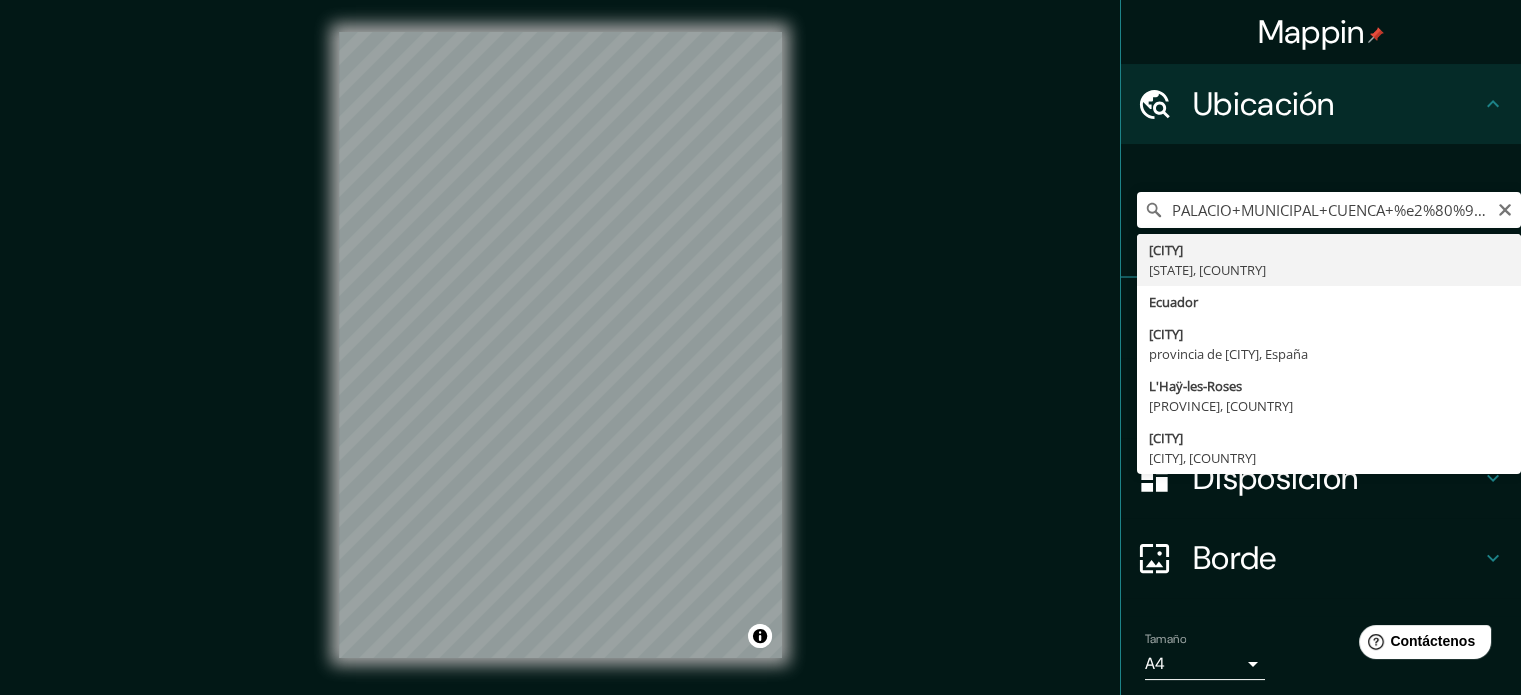 type on "[CITY], [STATE], [COUNTRY]" 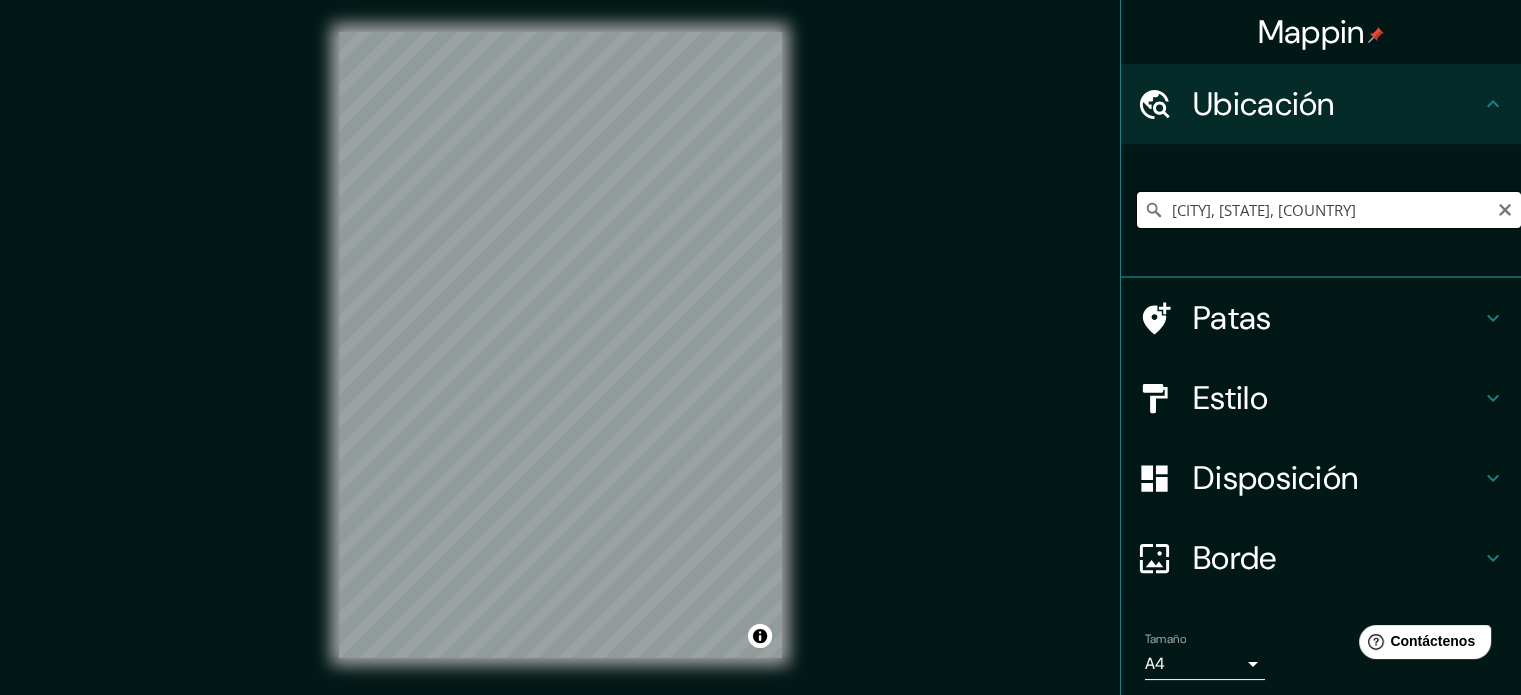 click on "[CITY], [STATE], [COUNTRY]" at bounding box center [1329, 210] 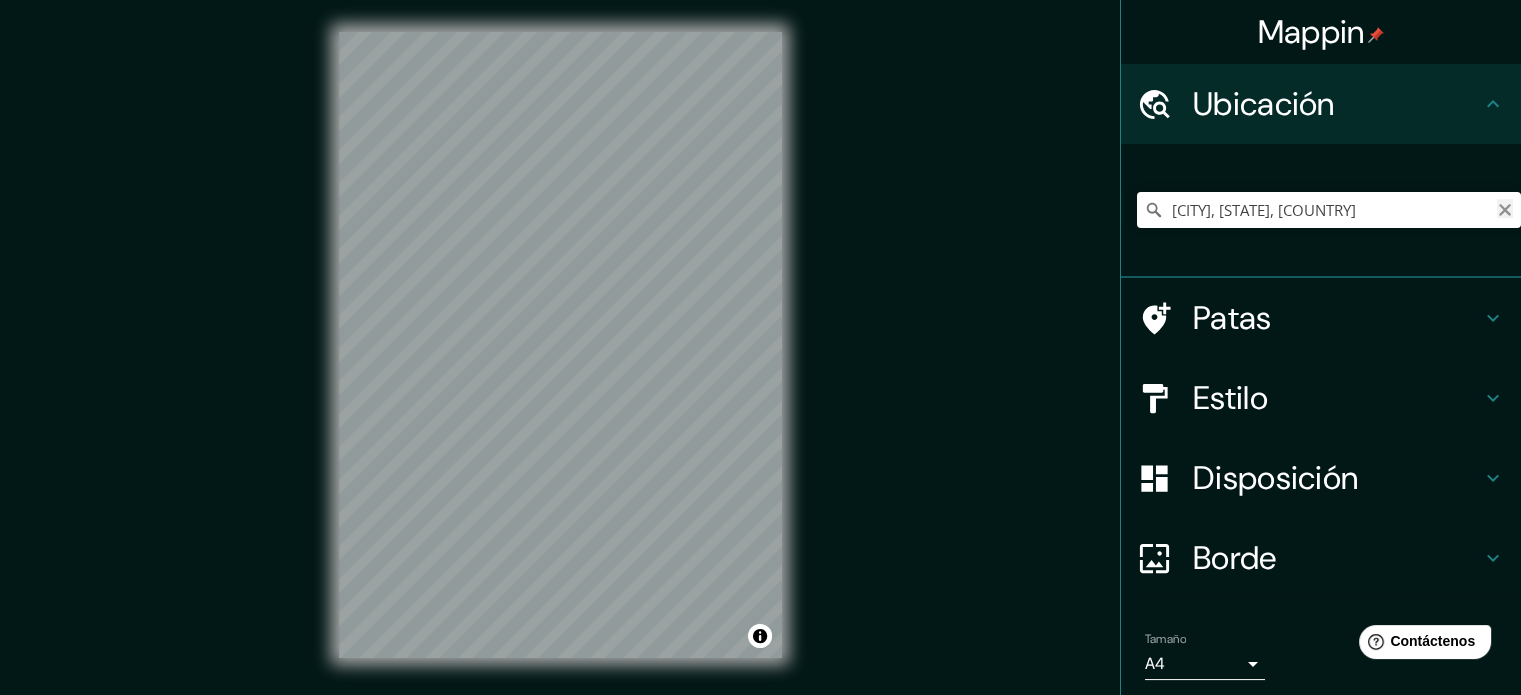 click 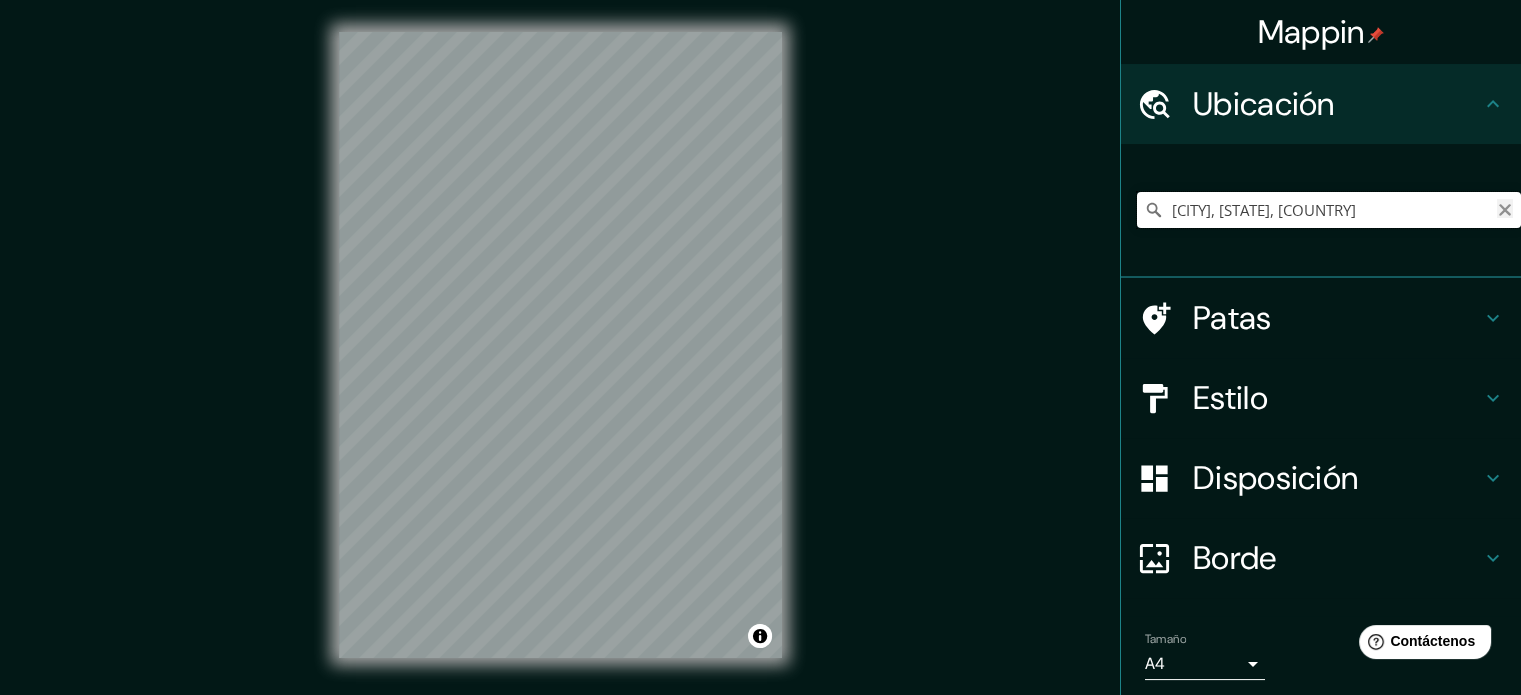 type 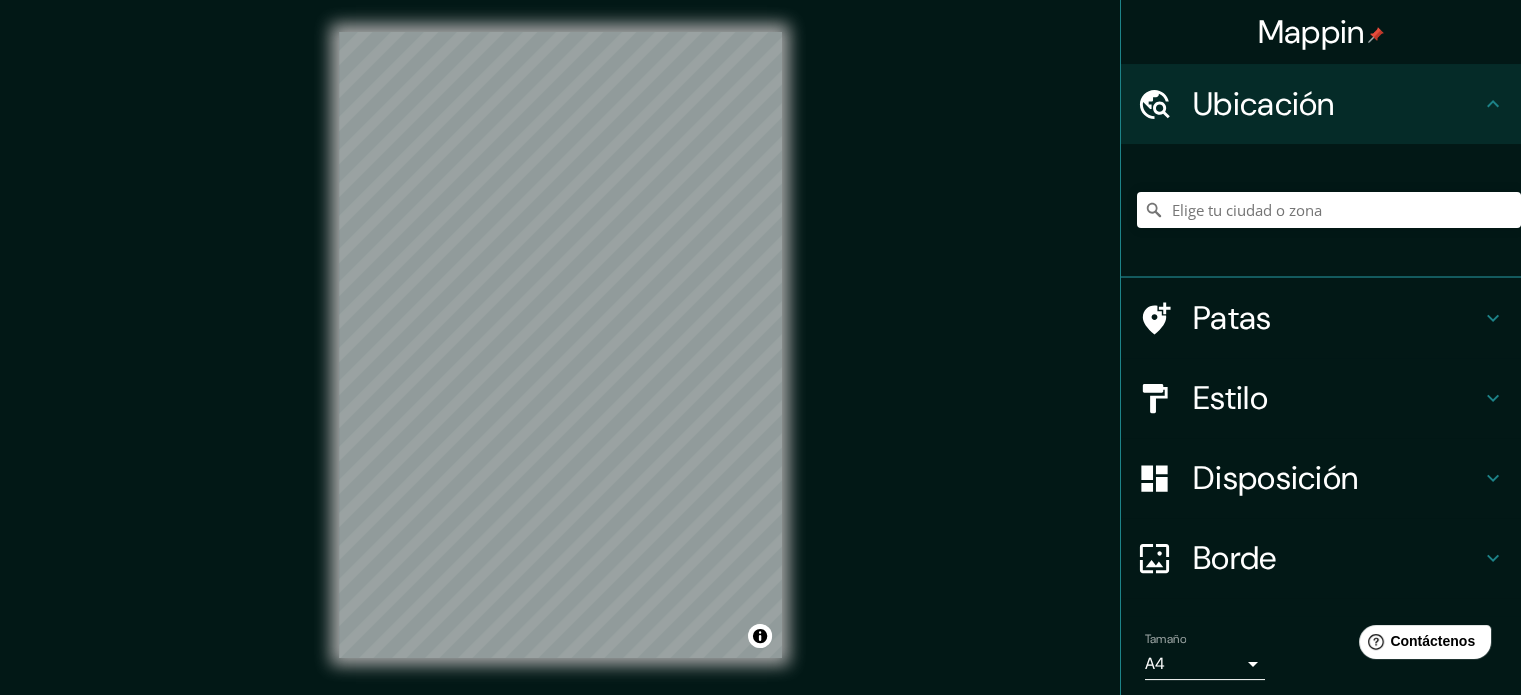 drag, startPoint x: 1020, startPoint y: 256, endPoint x: 1018, endPoint y: 243, distance: 13.152946 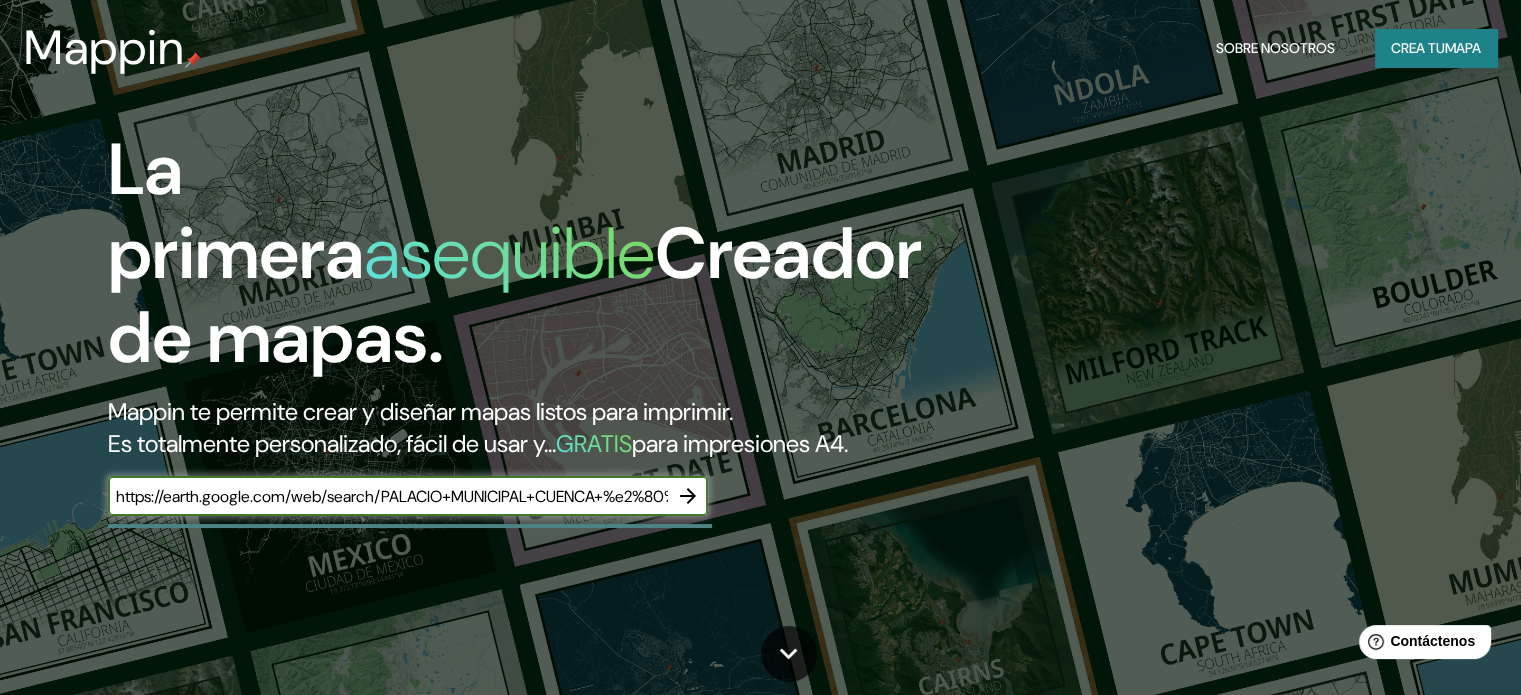 scroll, scrollTop: 0, scrollLeft: 1318, axis: horizontal 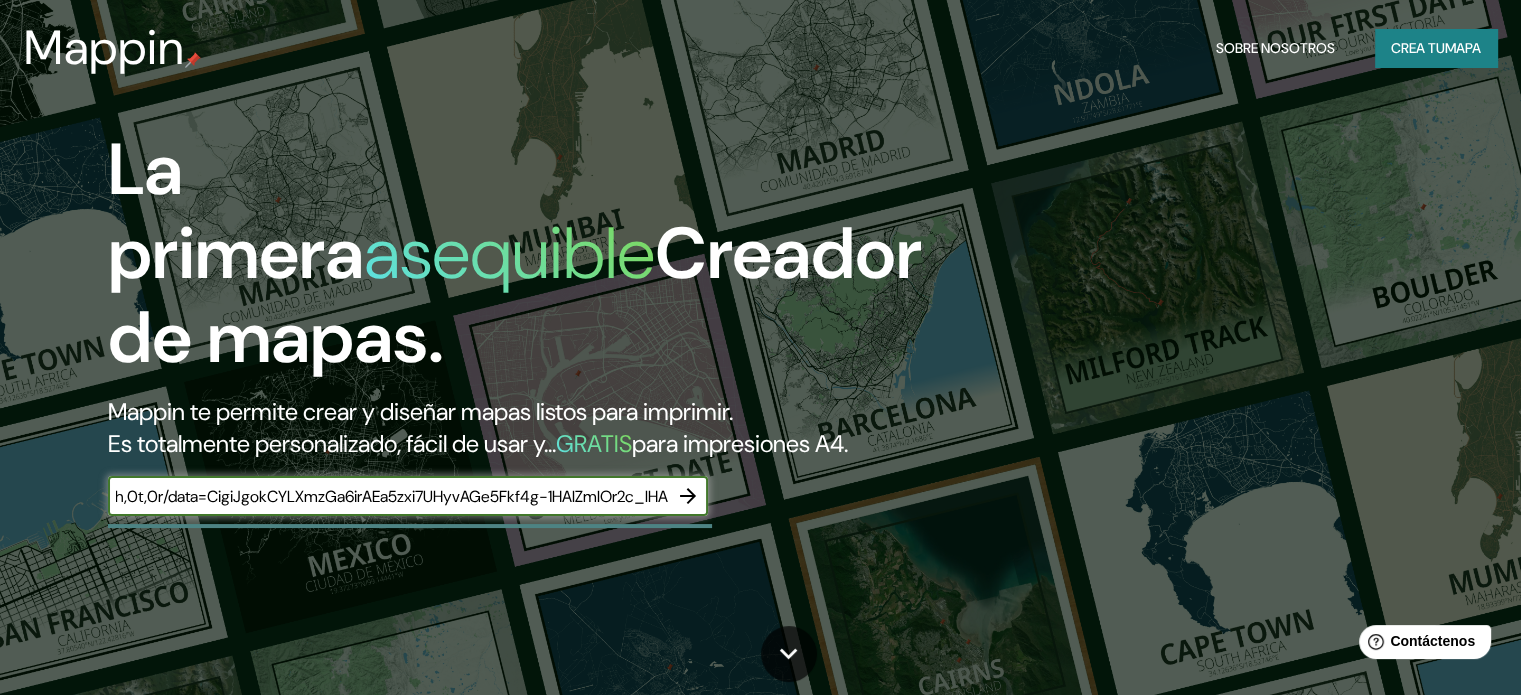 type on "https://earth.google.com/web/search/PALACIO+MUNICIPAL+CUENCA+%e2%80%93+ECUADOR+/@-2.89778043,-79.00465075,2550.25036574a,271.51783518d,35y,0.00003185h,0t,0r/data=CigiJgokCYLXmzGa6irAEa5zxi7UHyvAGe5Fkf4g-1HAIZmIOr2c_lHA" 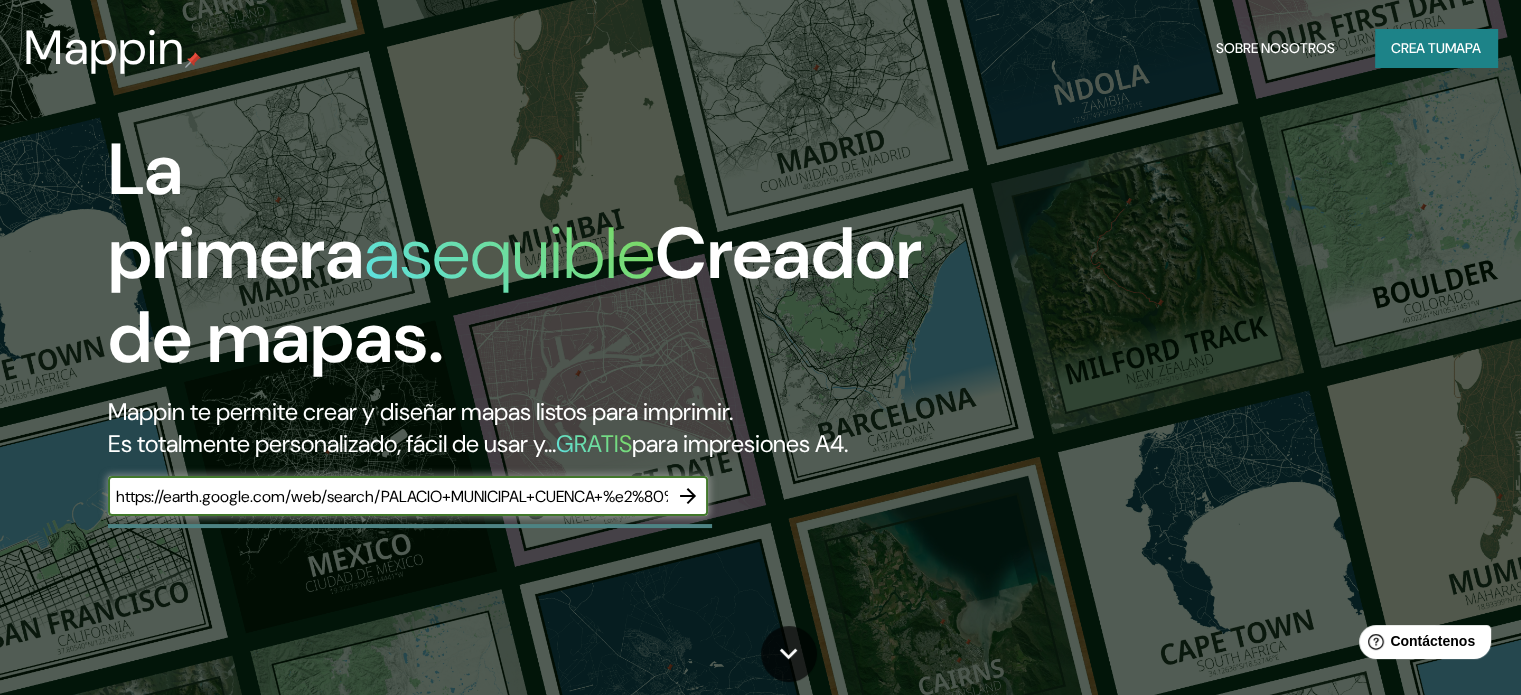 click 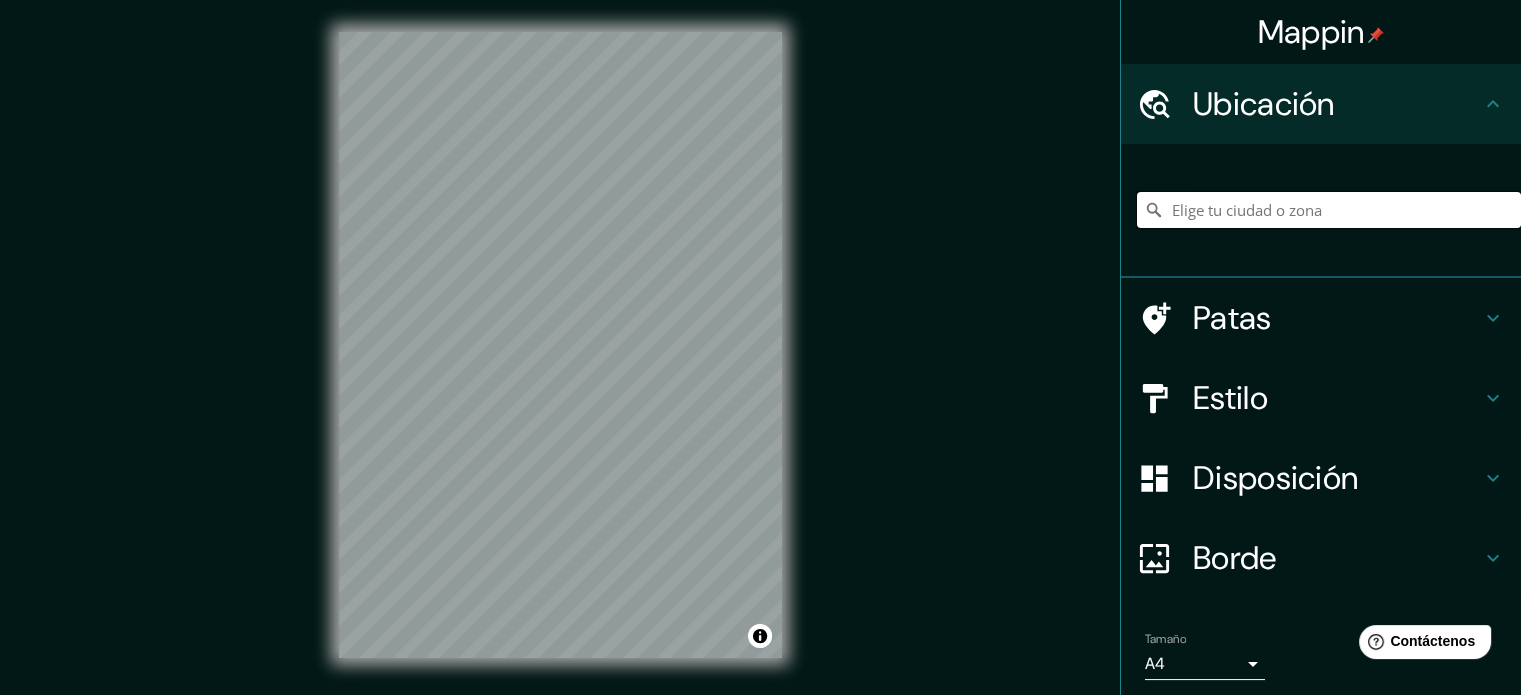 click at bounding box center (1329, 210) 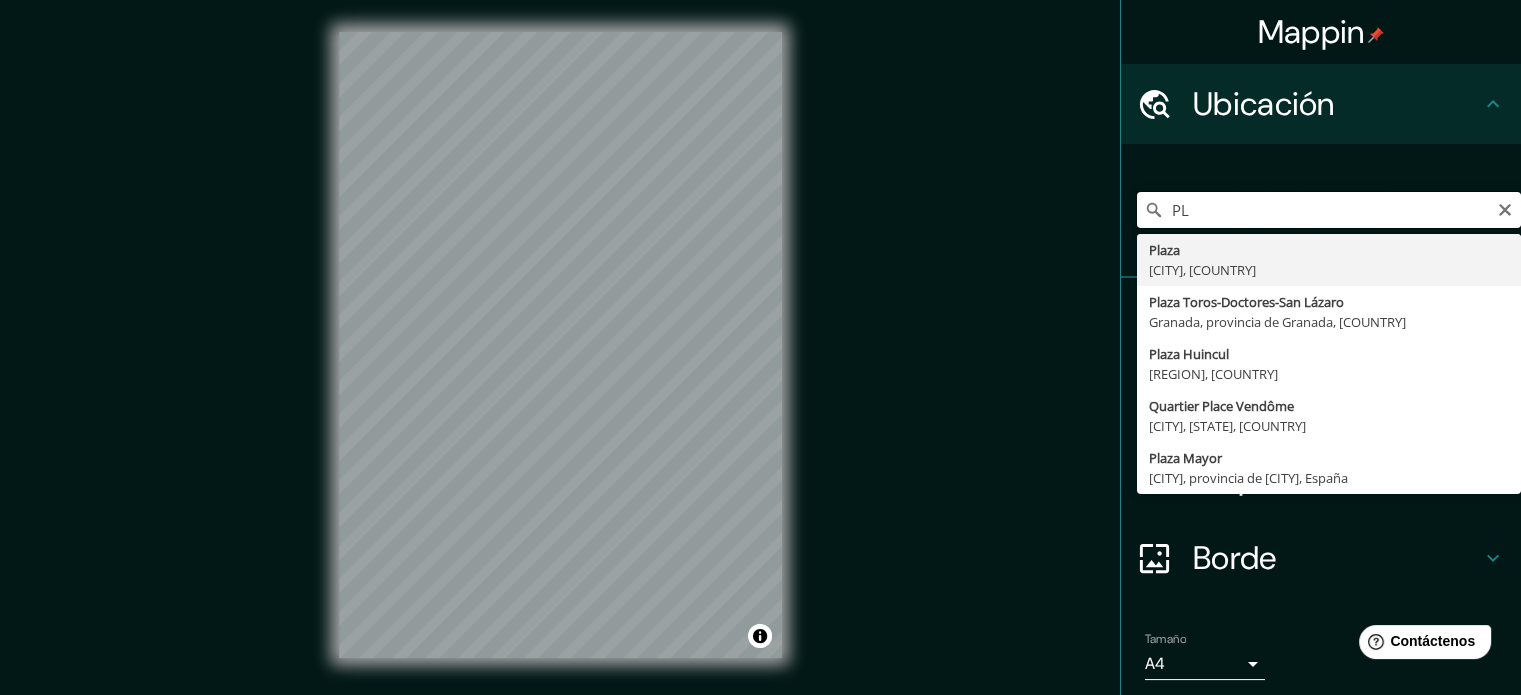 type on "P" 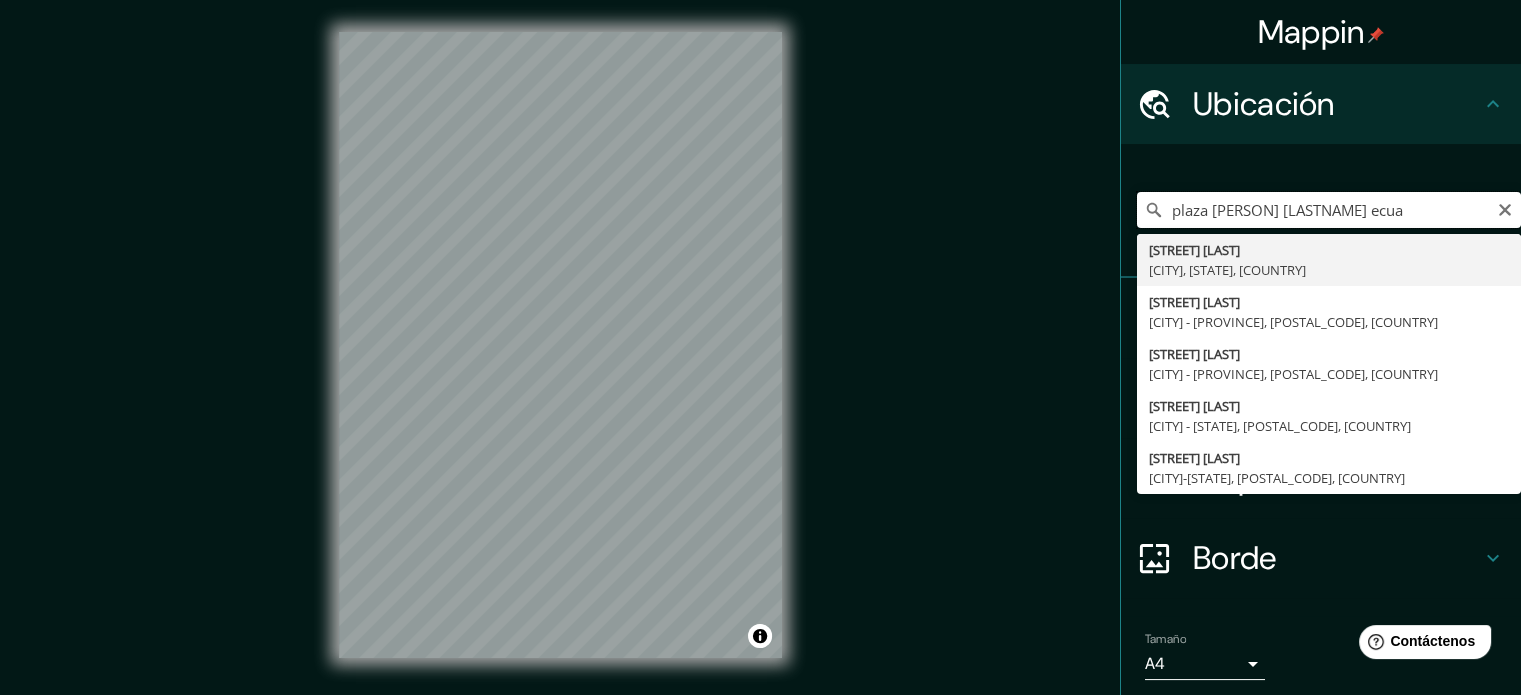 click on "plaza [PERSON] [LASTNAME] ecua" at bounding box center (1329, 210) 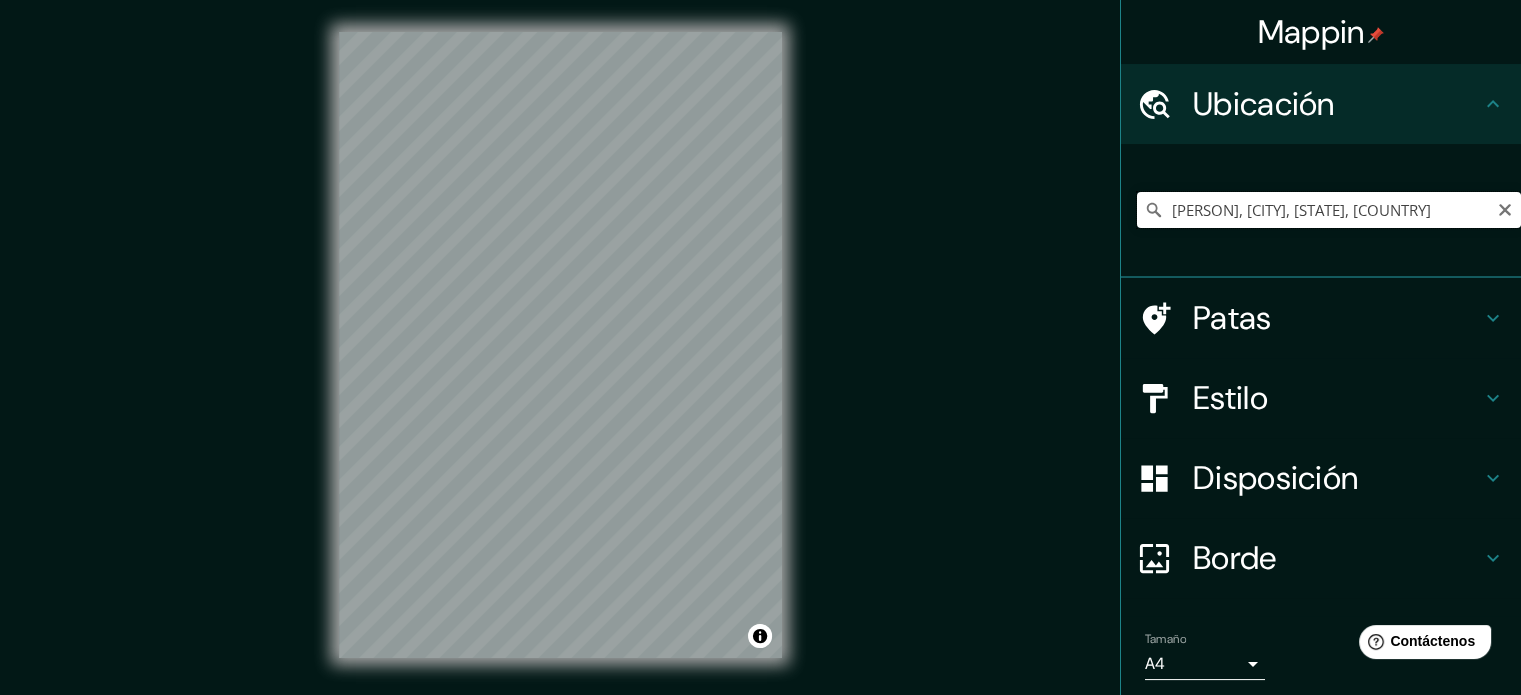click on "[PERSON], [CITY], [STATE], [COUNTRY]" at bounding box center (1329, 210) 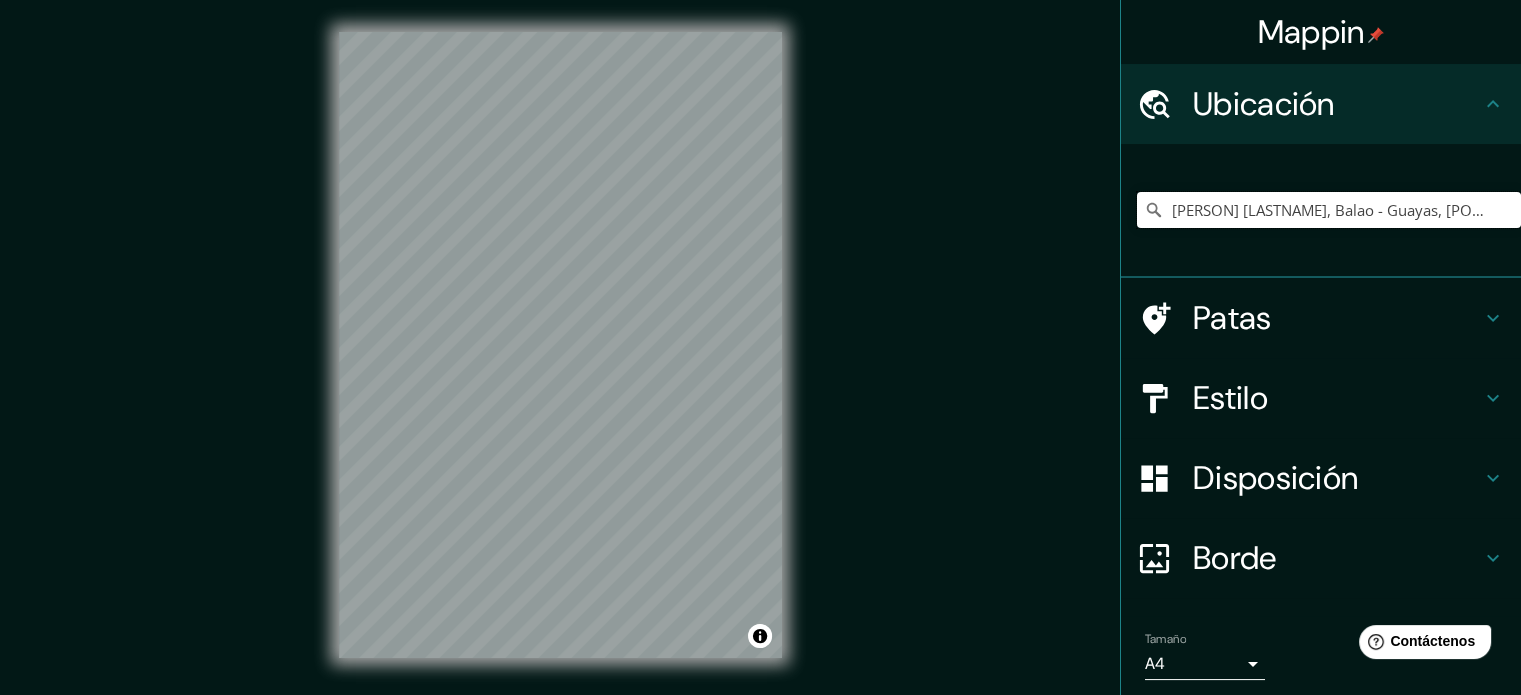 scroll, scrollTop: 0, scrollLeft: 0, axis: both 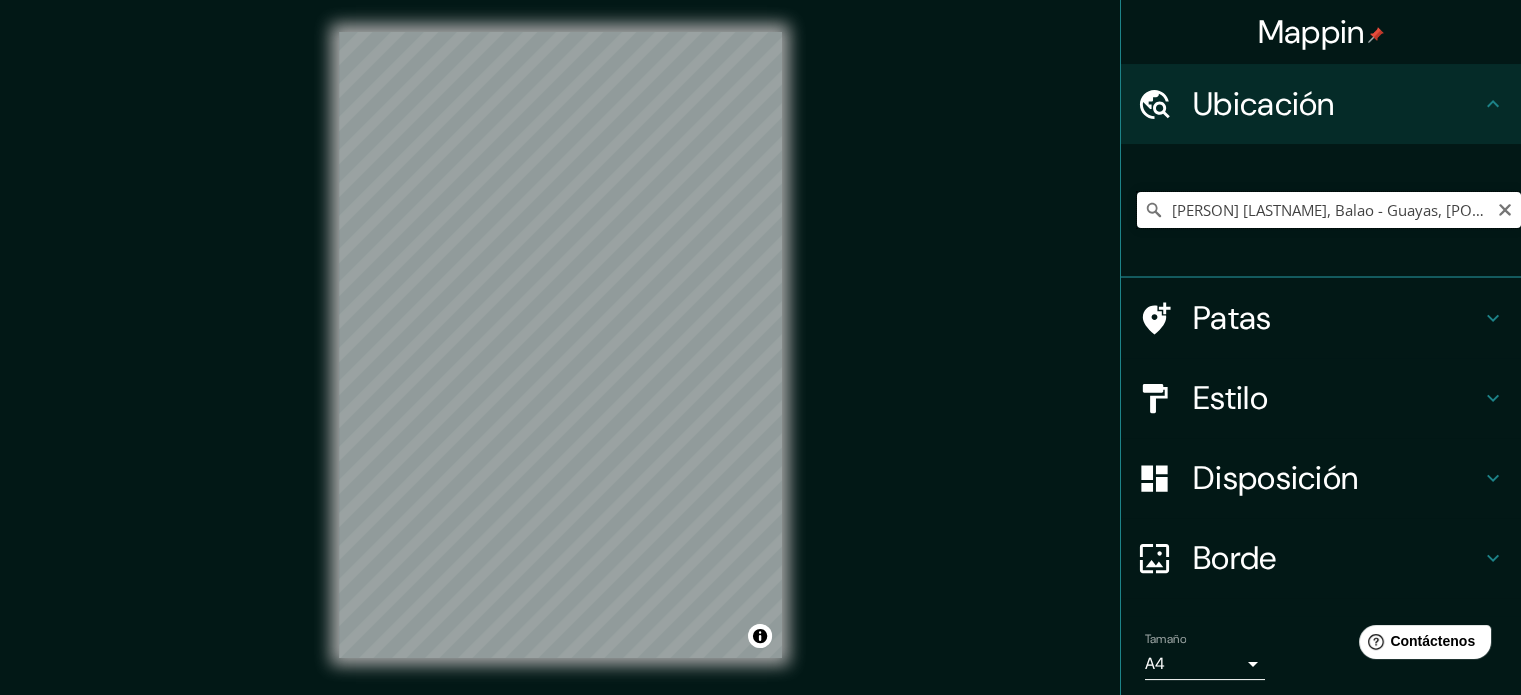 click on "[PERSON] [LASTNAME], Balao - Guayas, [POSTAL_CODE], [COUNTRY]" at bounding box center (1329, 210) 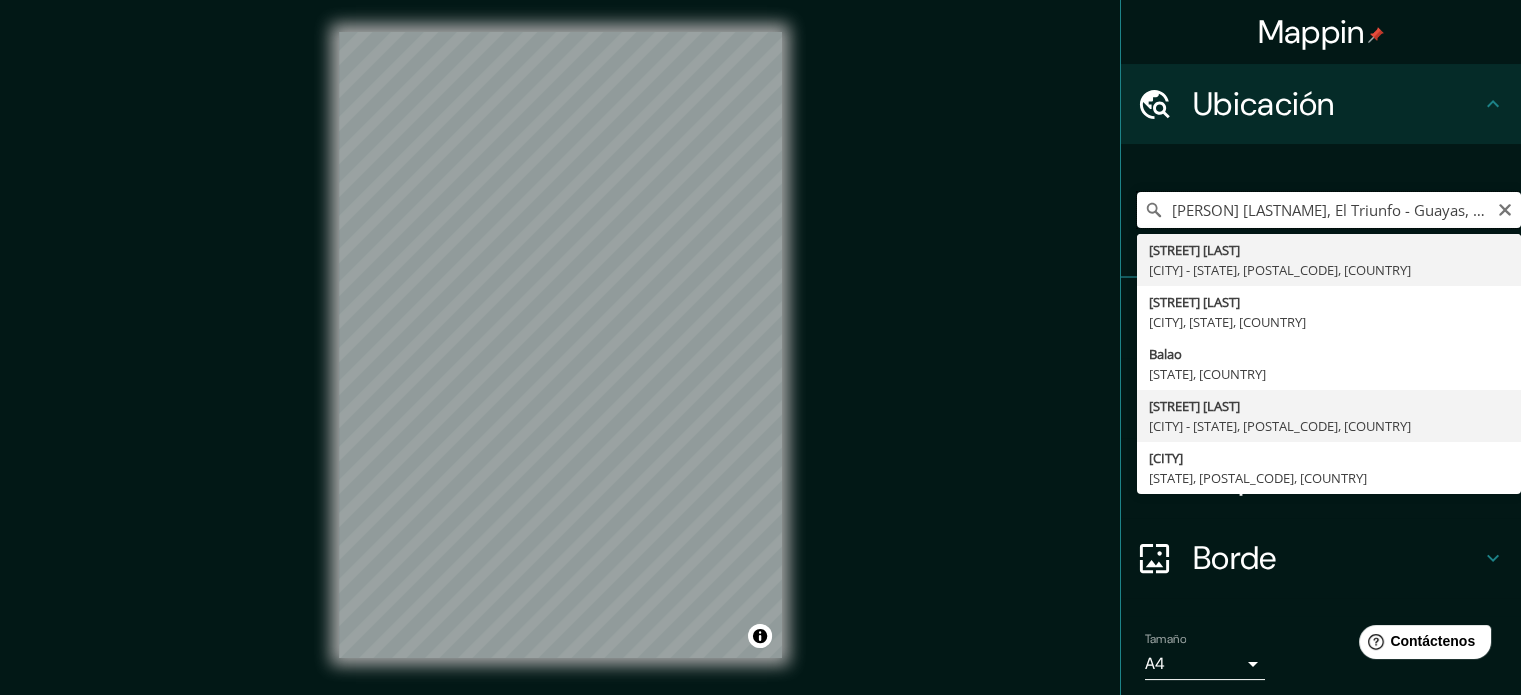 scroll, scrollTop: 0, scrollLeft: 0, axis: both 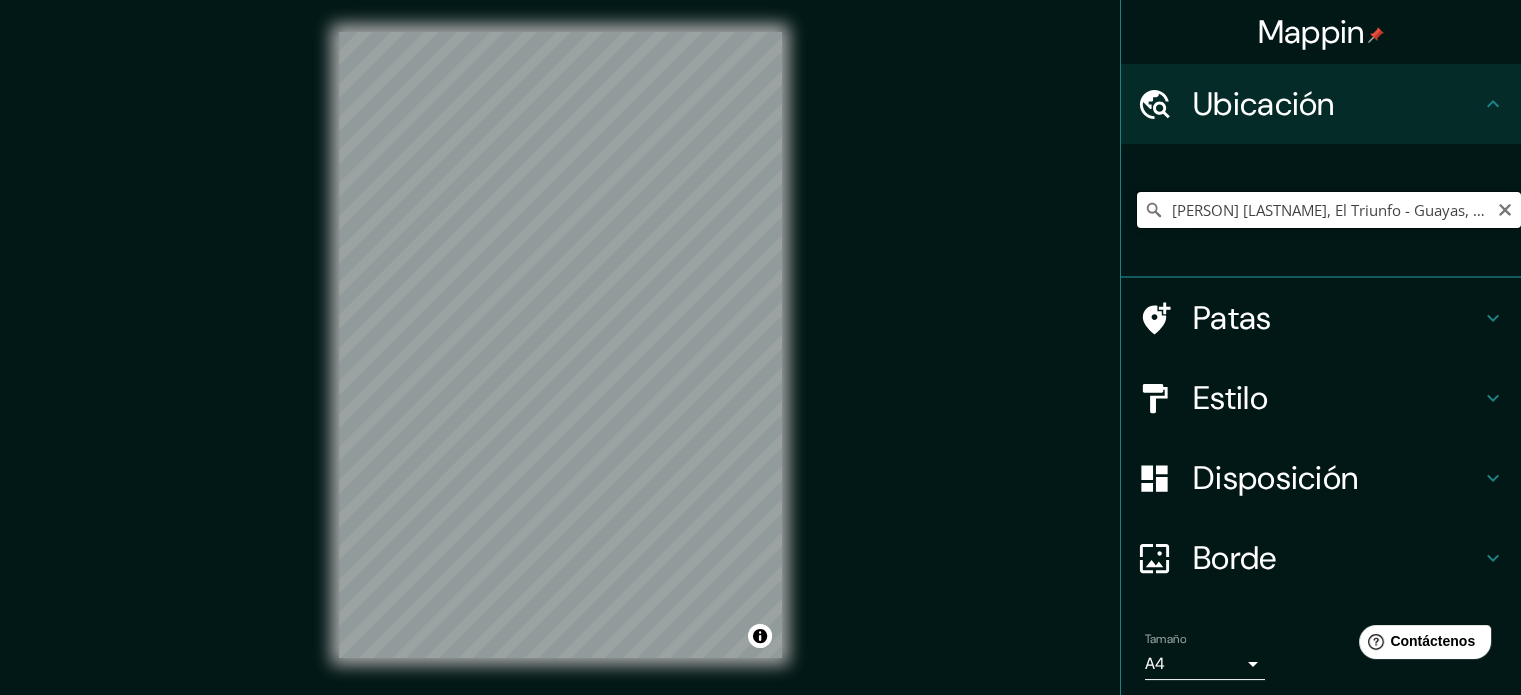 click on "[PERSON] [LASTNAME], El Triunfo - Guayas, [POSTAL_CODE], [COUNTRY]" at bounding box center (1329, 210) 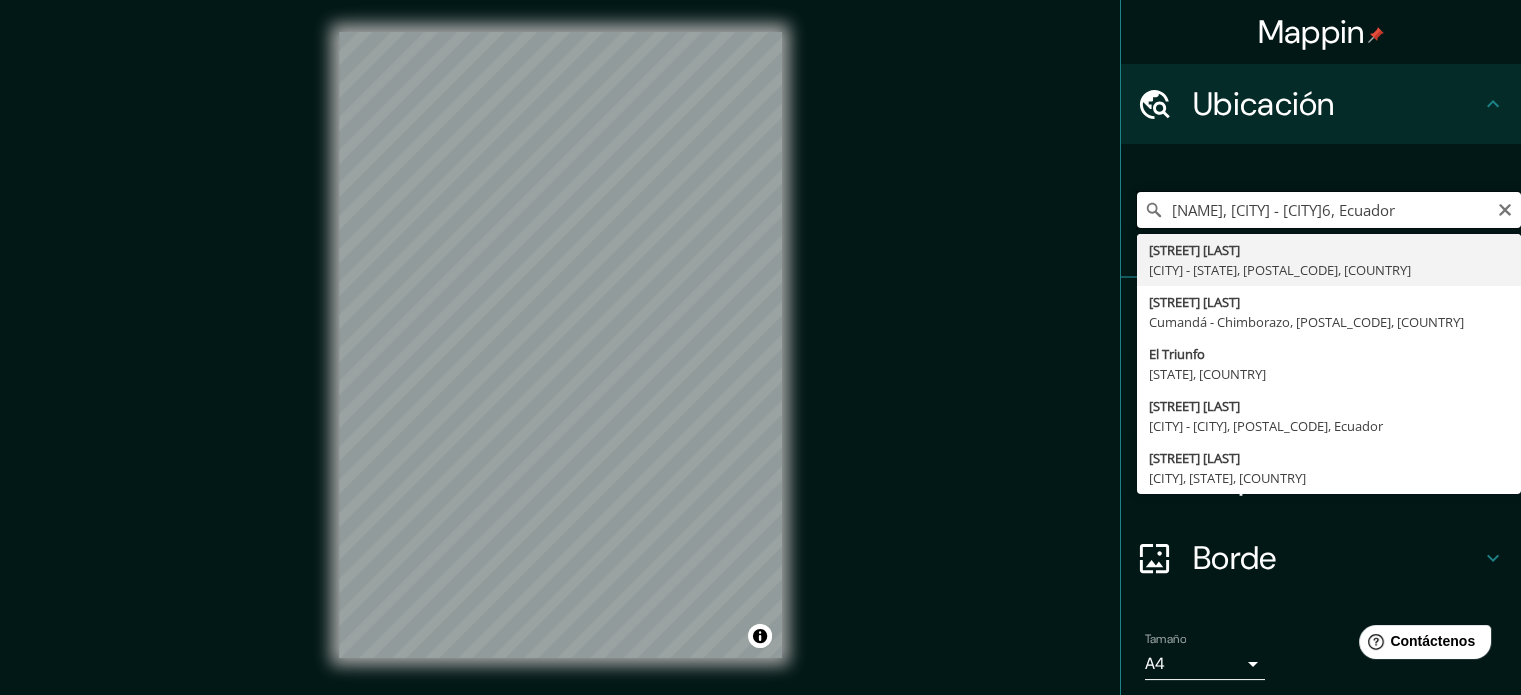 click on "[NAME], [CITY] - [CITY]6, Ecuador" at bounding box center (1329, 210) 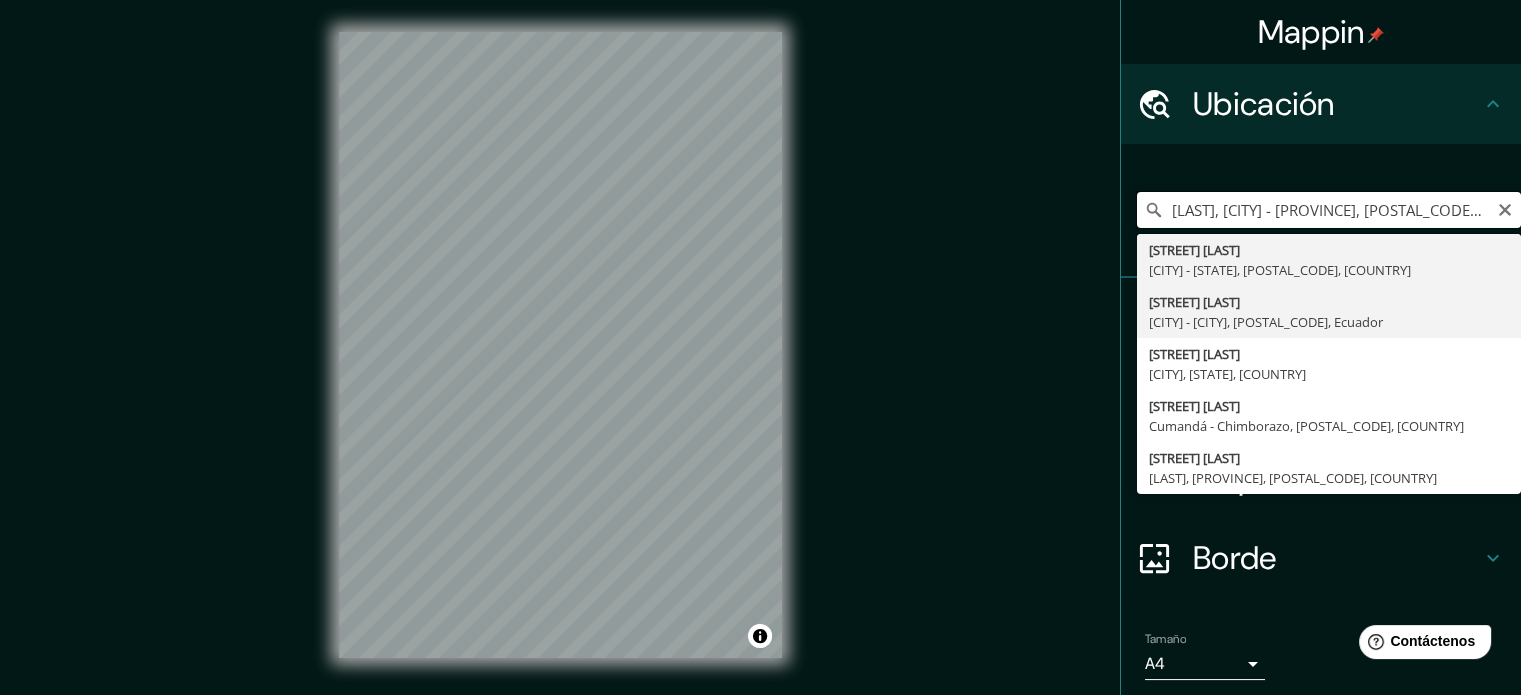 scroll, scrollTop: 0, scrollLeft: 0, axis: both 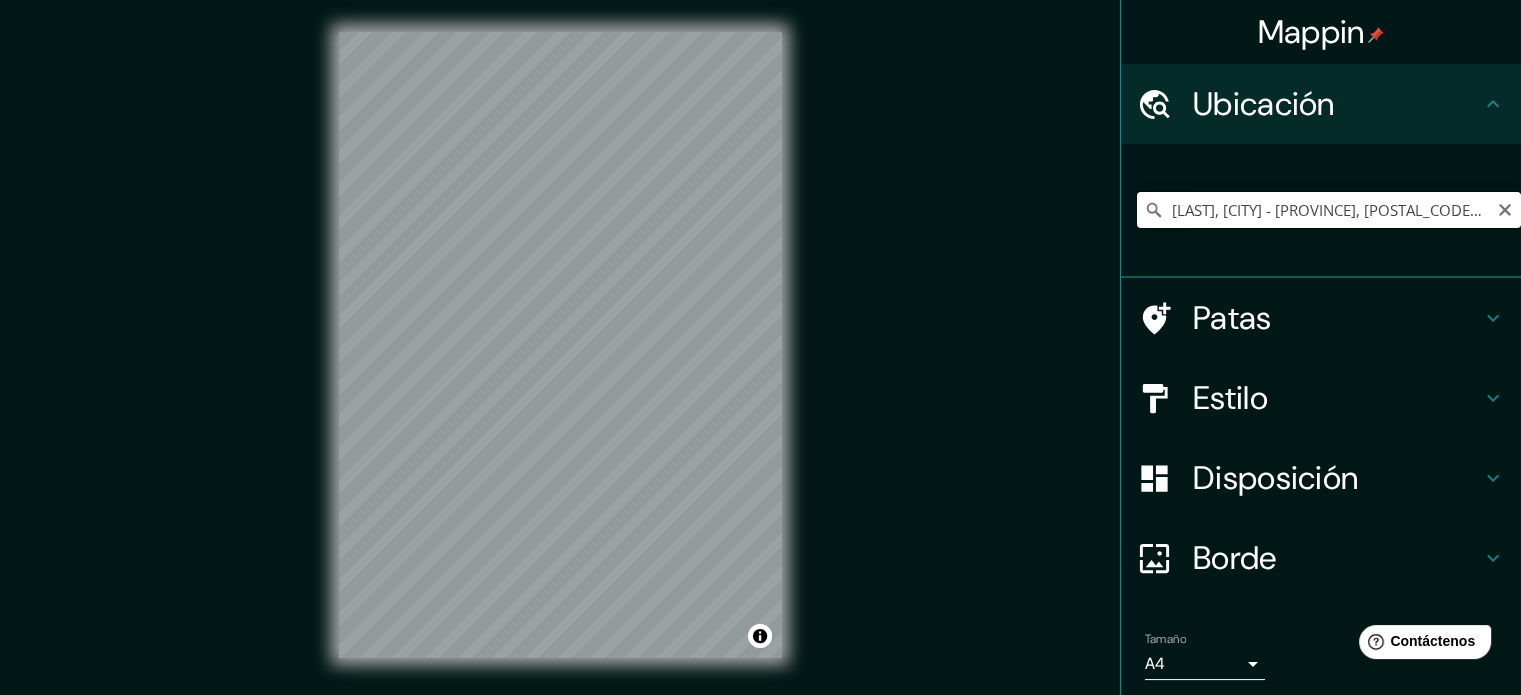 click on "[LAST], [CITY] - [PROVINCE], [POSTAL_CODE], [COUNTRY]" at bounding box center (1329, 210) 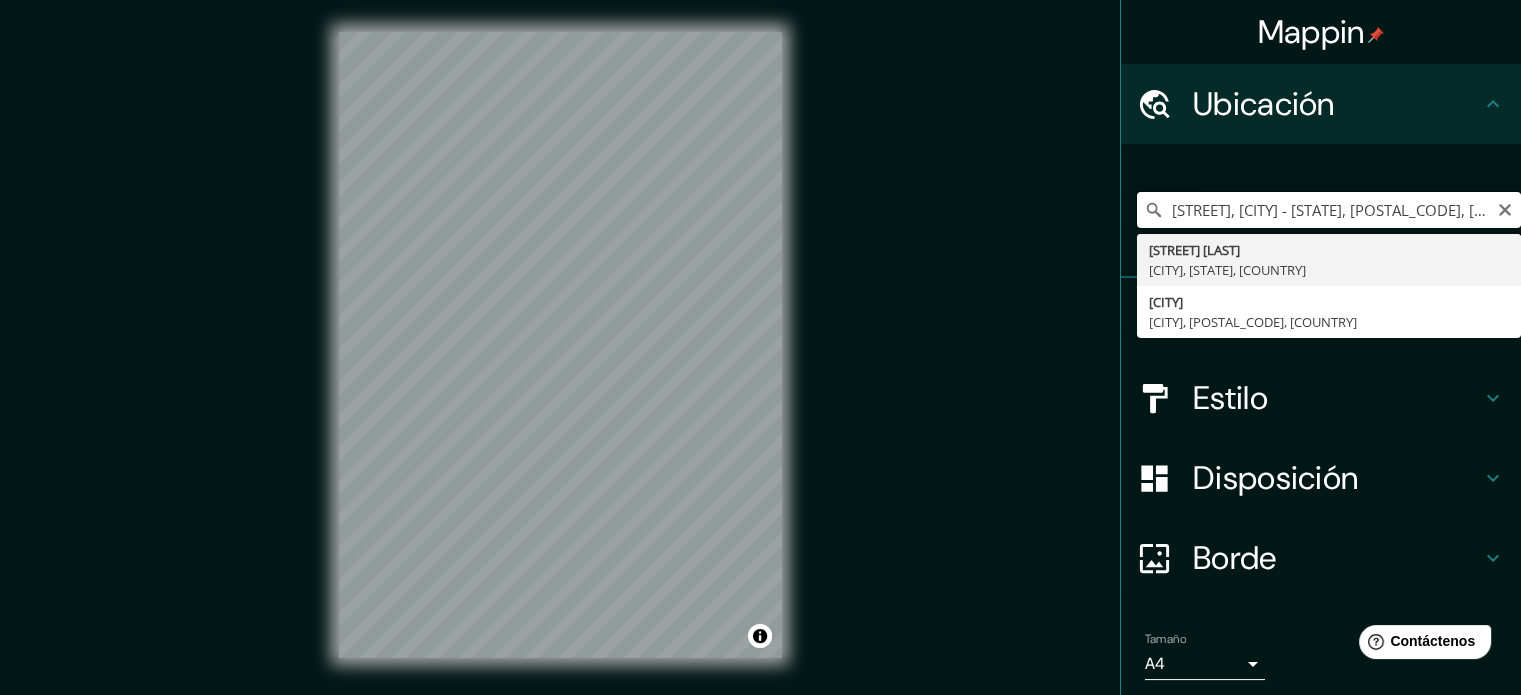 click on "[STREET], [CITY] - [STATE], [POSTAL_CODE], [COUNTRY]" at bounding box center (1329, 210) 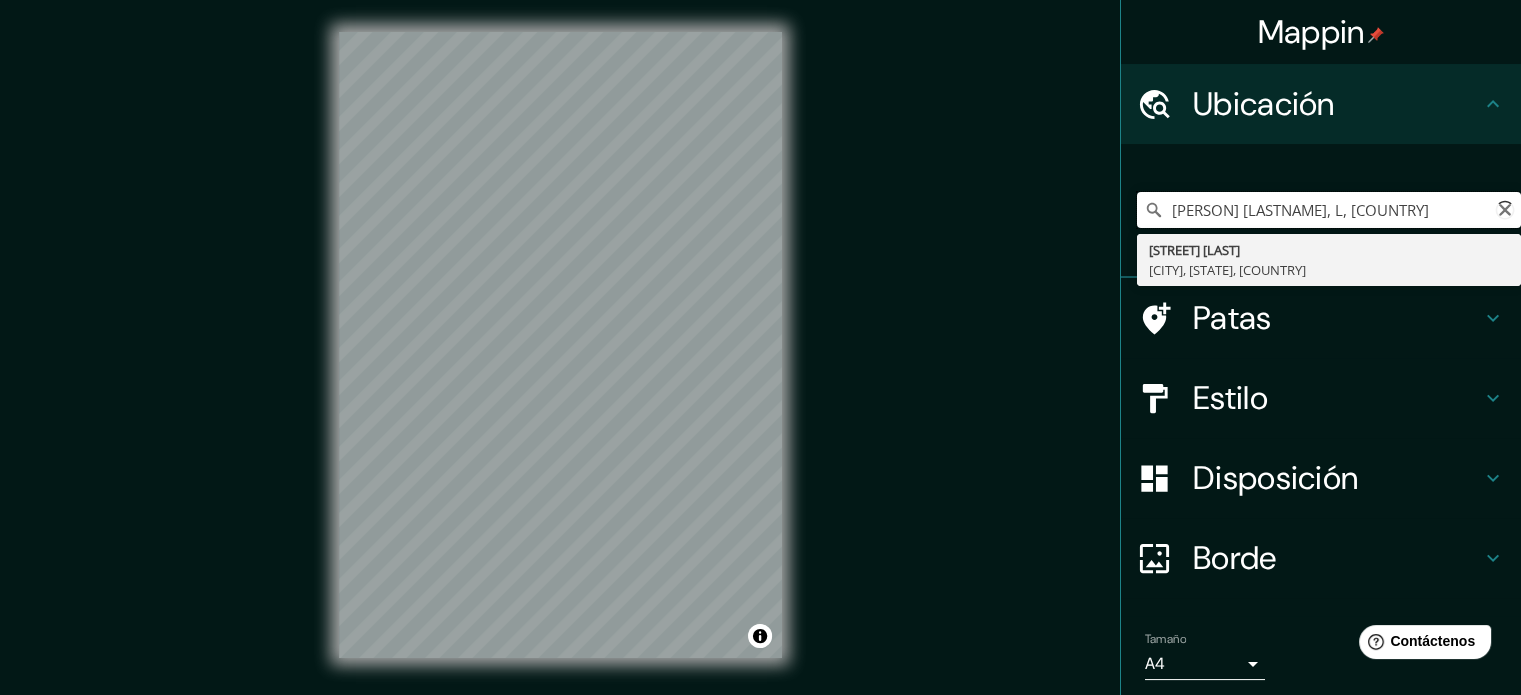 click on "[PERSON] [LASTNAME], L, [COUNTRY]" at bounding box center [1329, 210] 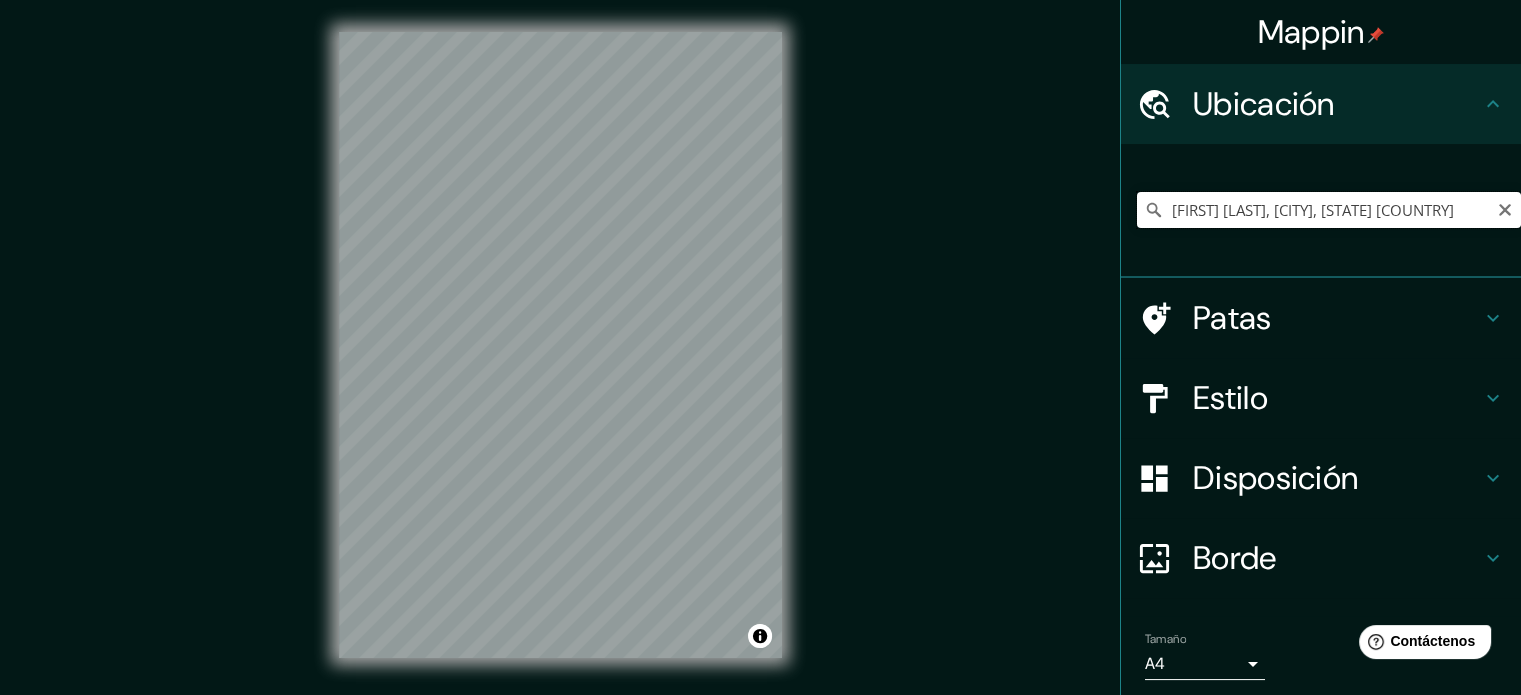 click on "[FIRST] [LAST], [CITY], [STATE] [COUNTRY]" at bounding box center [1329, 210] 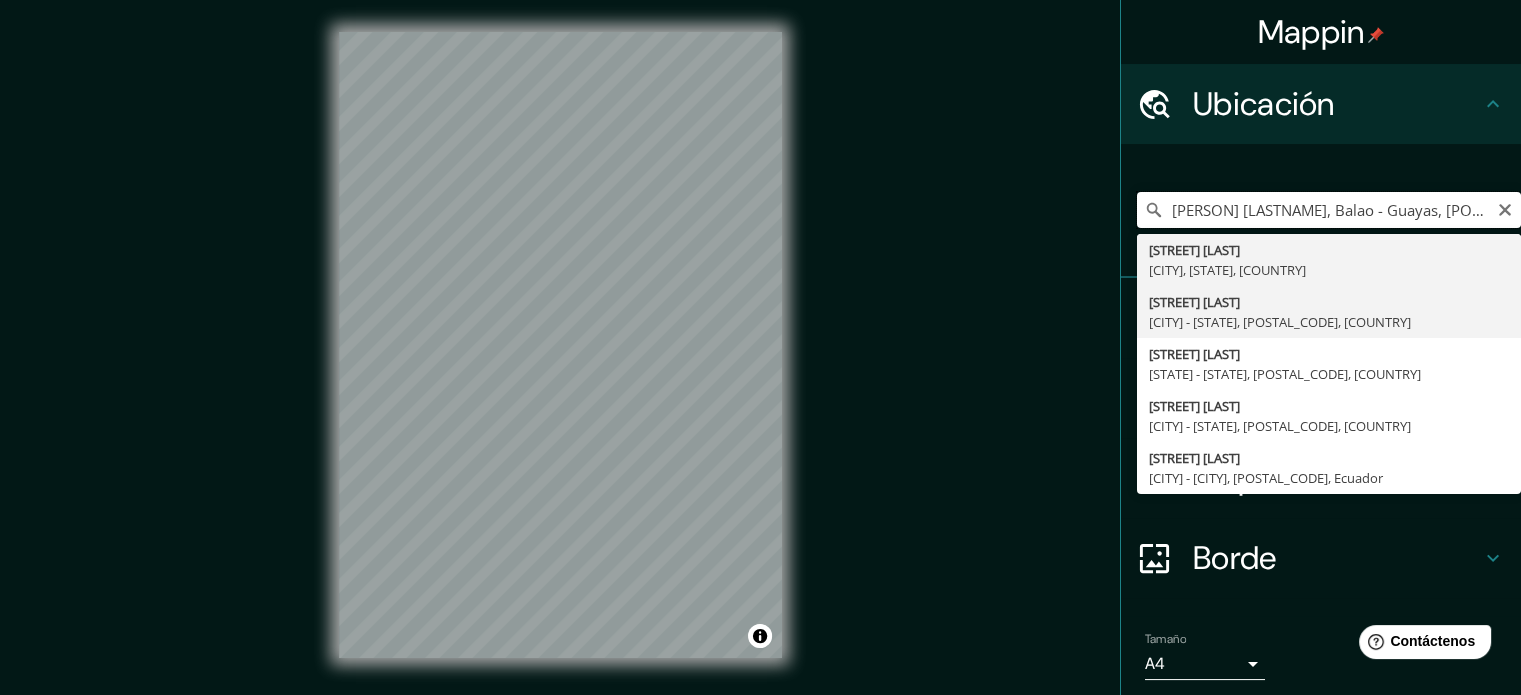 scroll, scrollTop: 0, scrollLeft: 0, axis: both 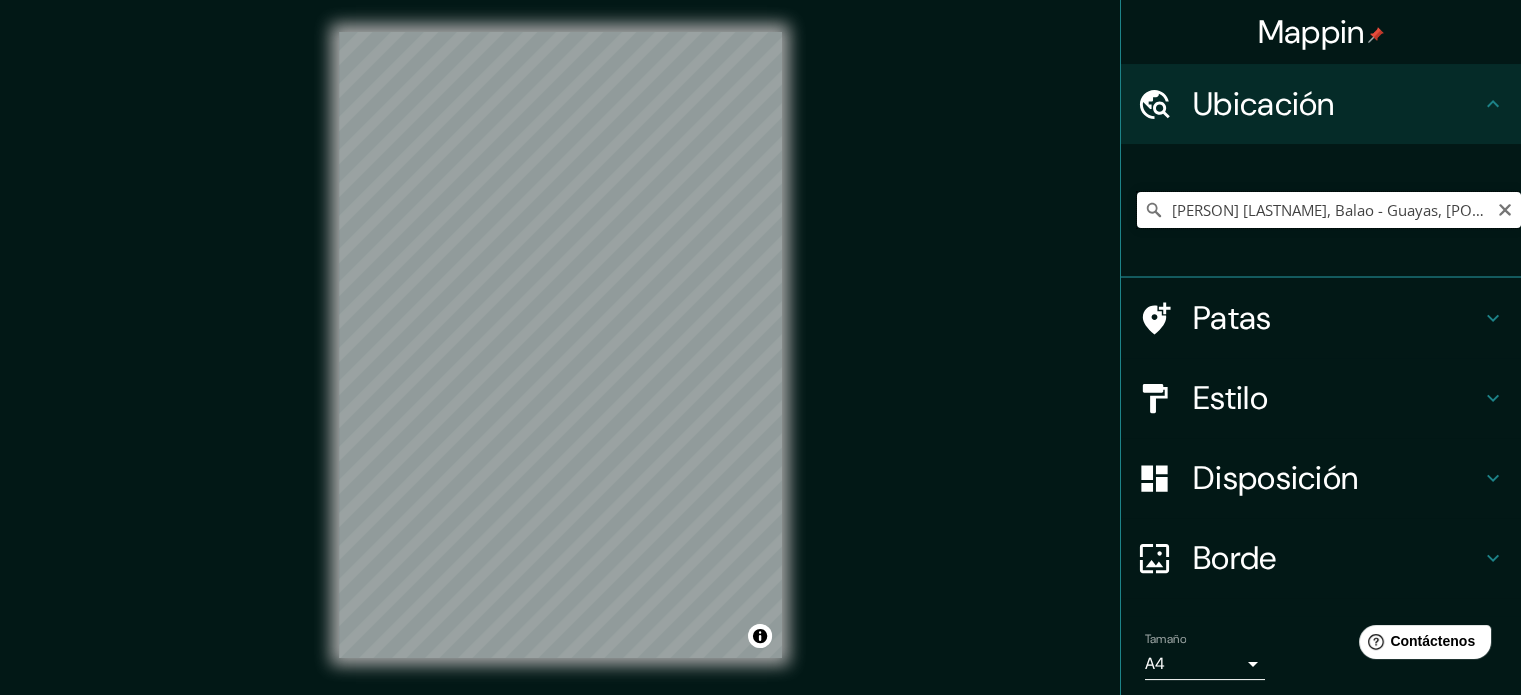 click on "[PERSON] [LASTNAME], Balao - Guayas, [POSTAL_CODE], [COUNTRY]" at bounding box center (1329, 210) 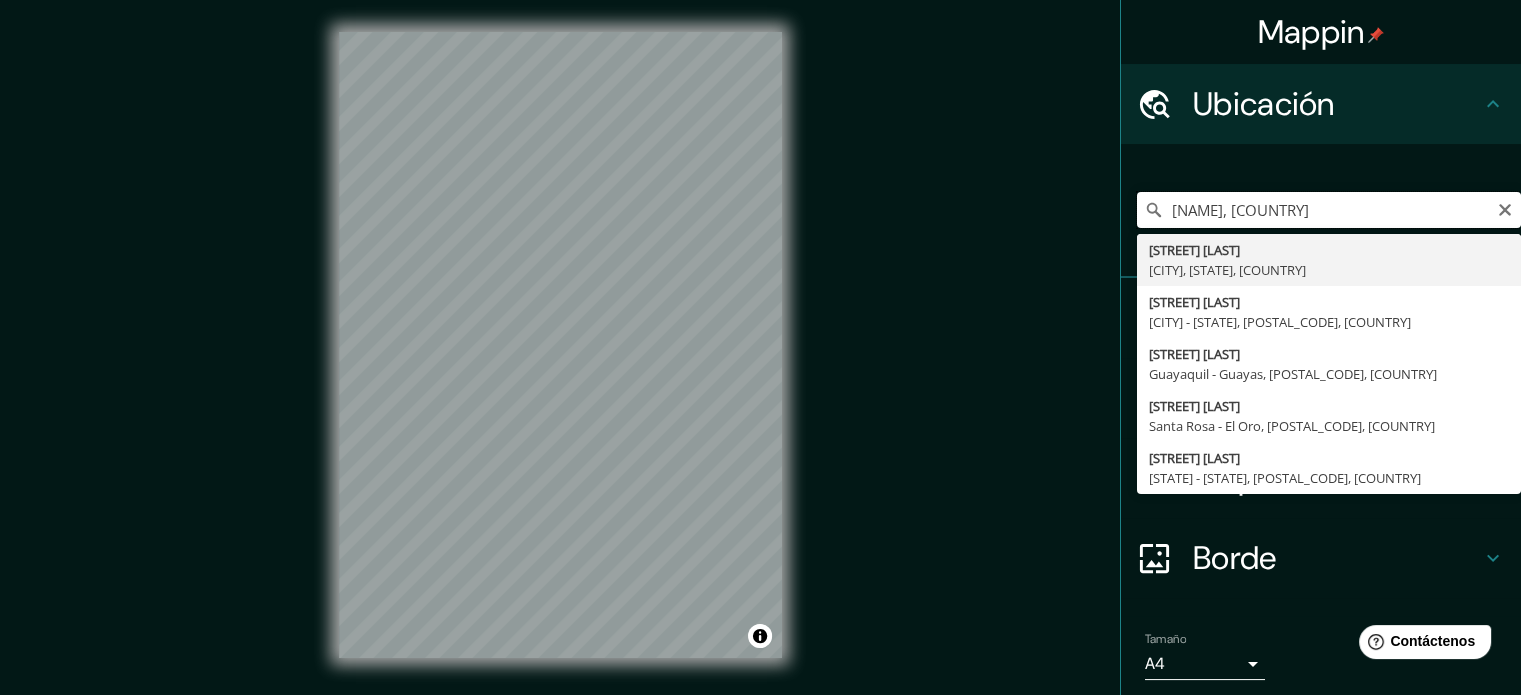 click on "[NAME], [COUNTRY]" at bounding box center [1329, 210] 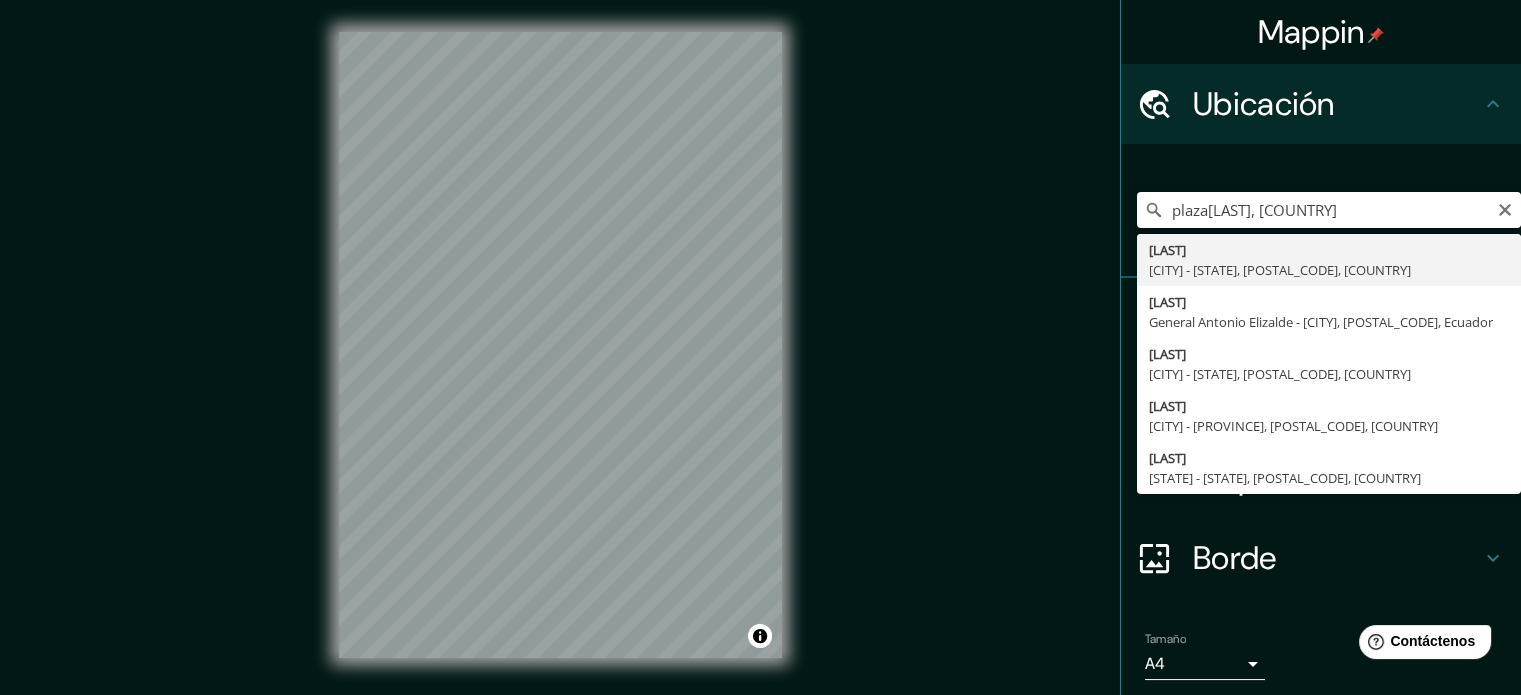 type on "[STREET], [CITY] - [STATE], [POSTAL_CODE], [COUNTRY]" 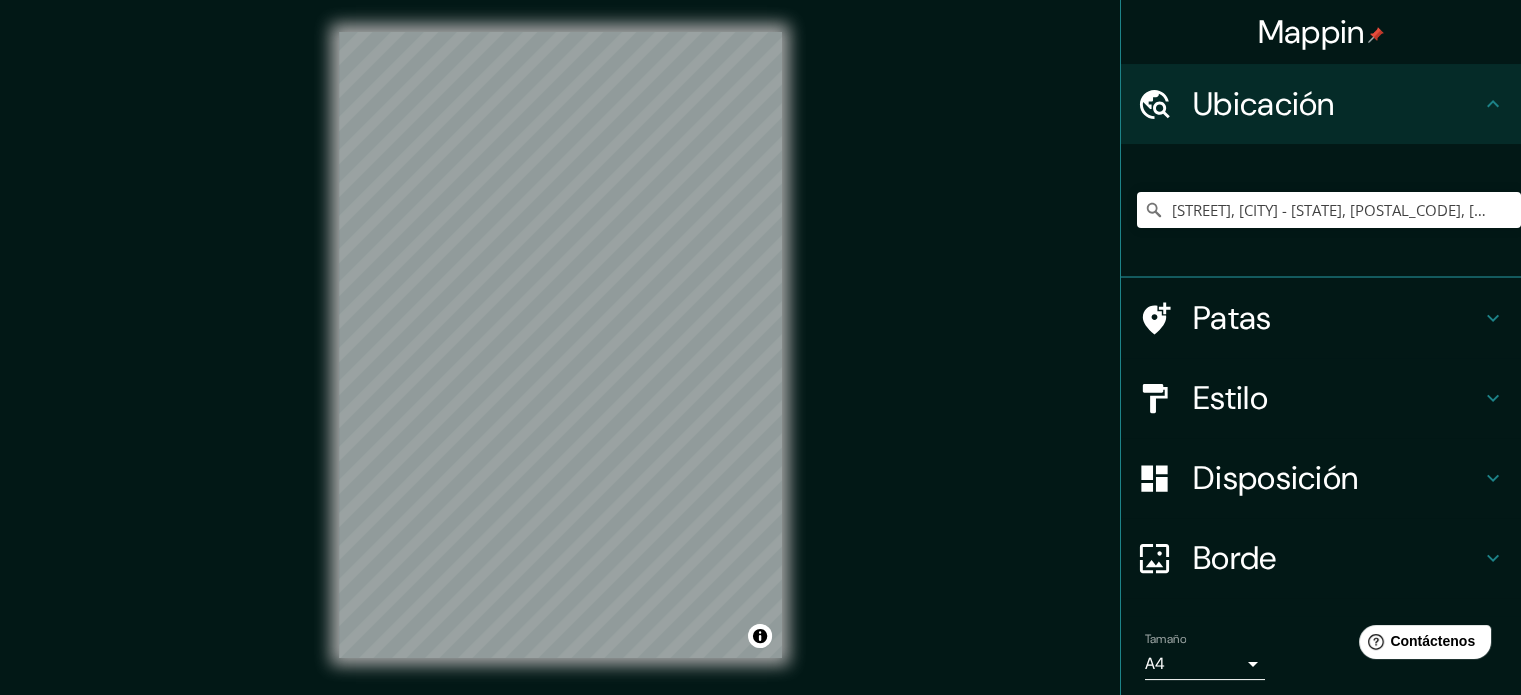 click on "Mappin Ubicación [PERSON], [CITY], [STATE], [COUNTRY] [OTHER_INFO]" at bounding box center [760, 361] 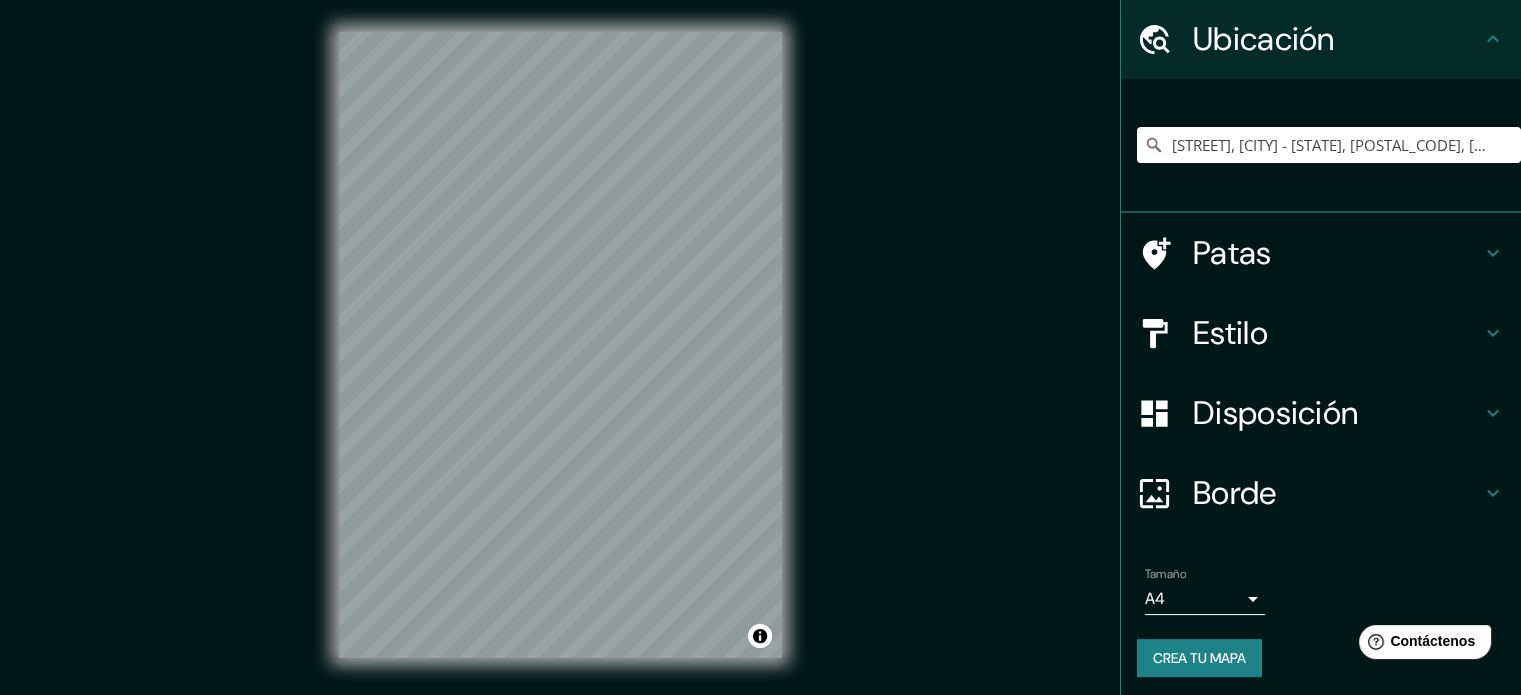 scroll, scrollTop: 69, scrollLeft: 0, axis: vertical 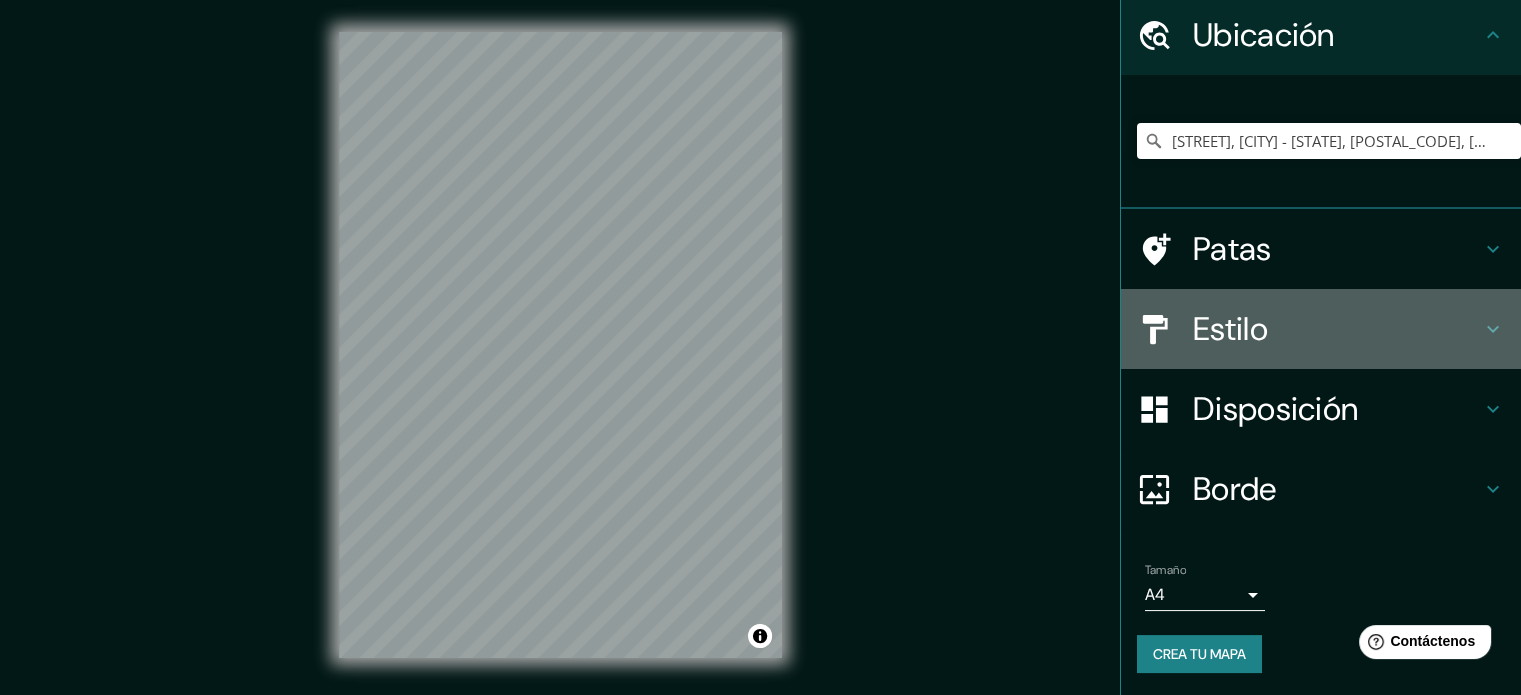 click on "Estilo" at bounding box center [1230, 329] 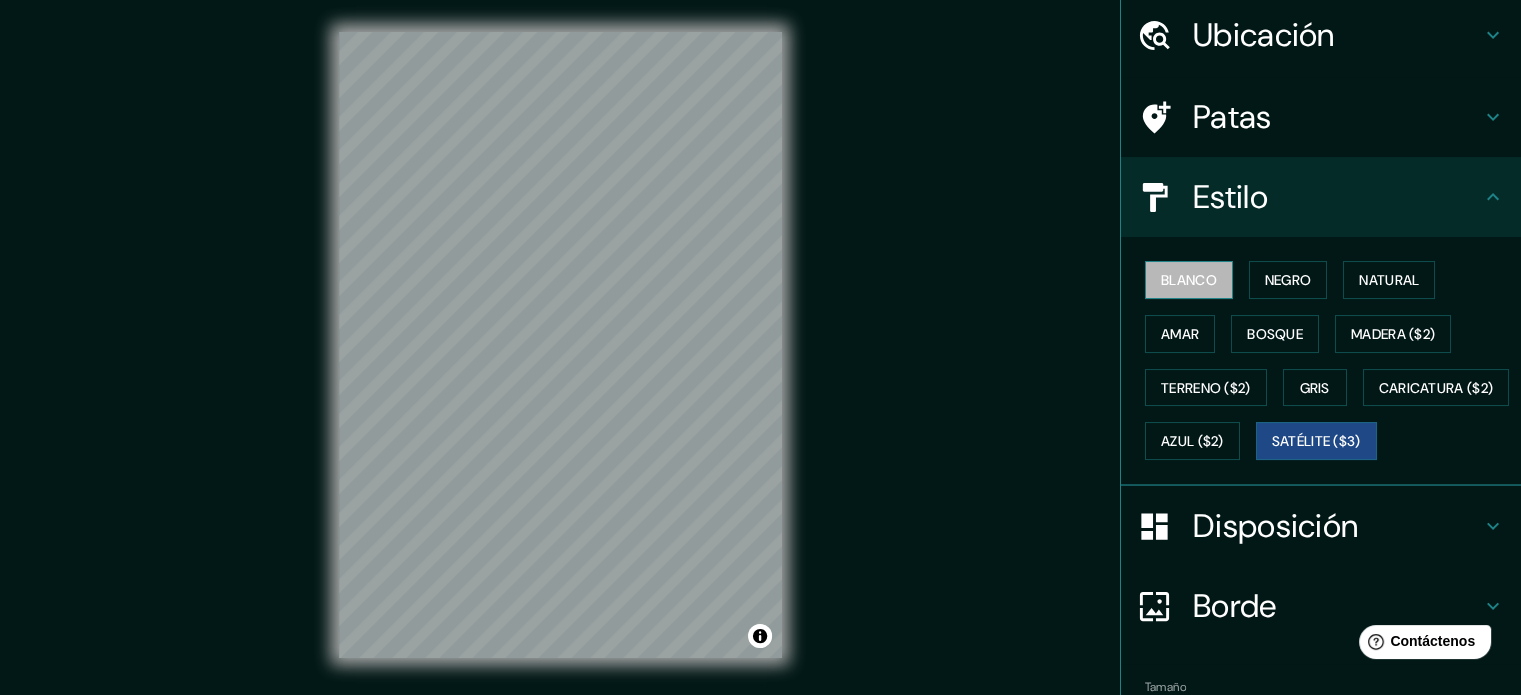 click on "Blanco" at bounding box center [1189, 280] 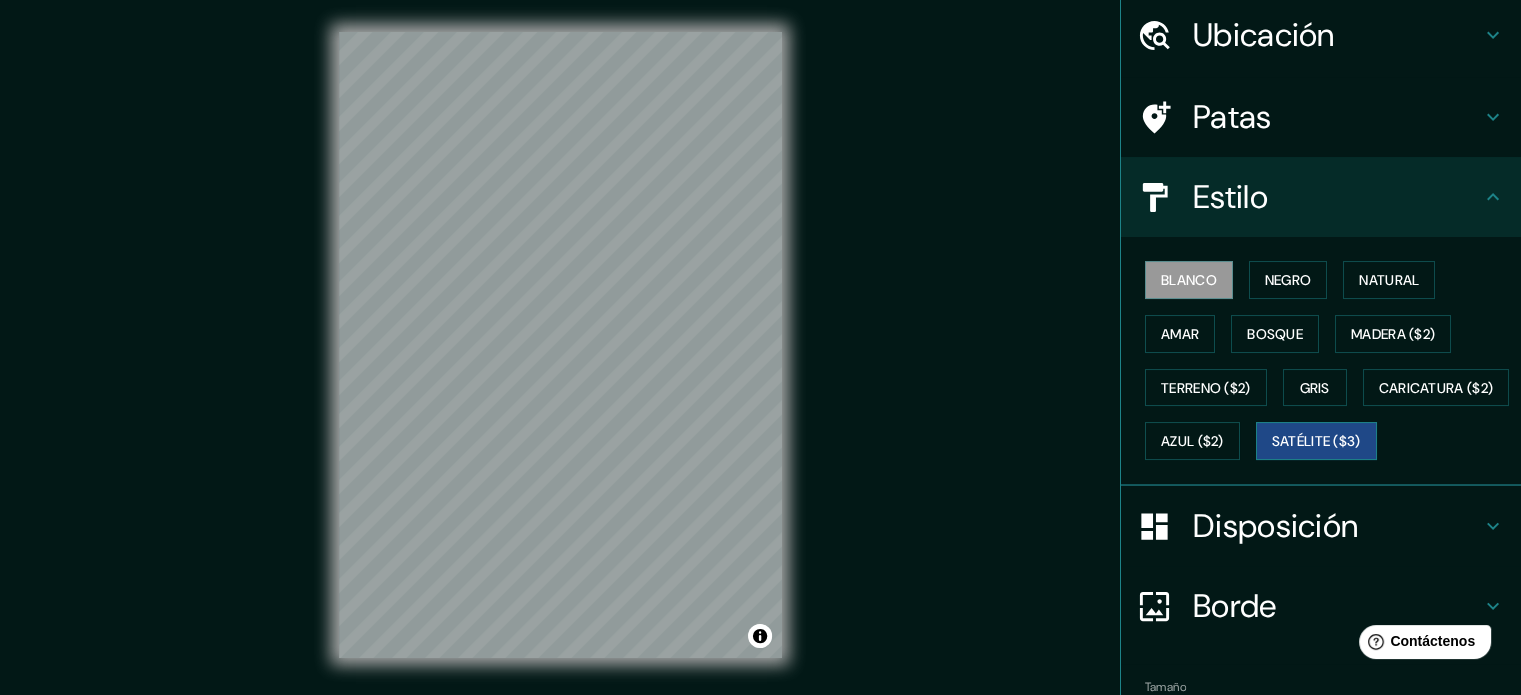 drag, startPoint x: 1184, startPoint y: 495, endPoint x: 1209, endPoint y: 496, distance: 25.019993 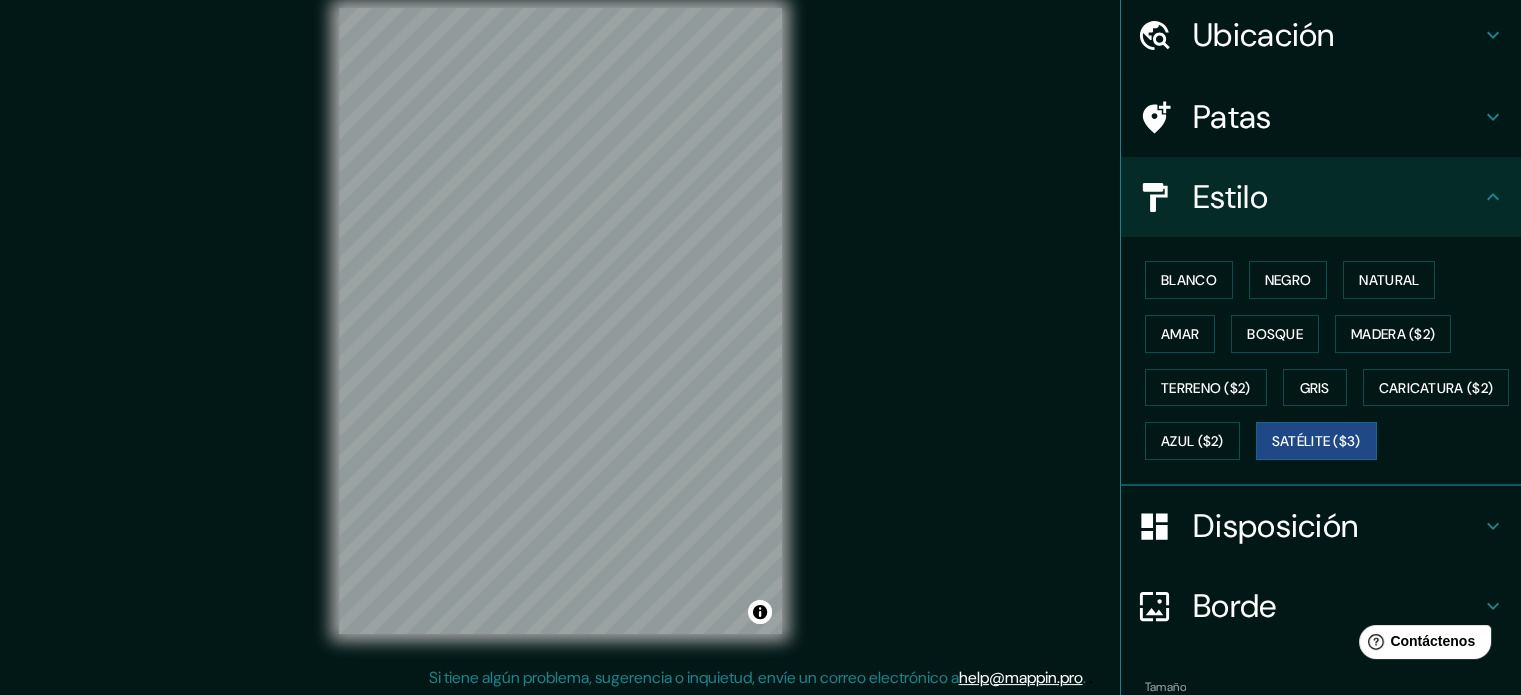 scroll, scrollTop: 26, scrollLeft: 0, axis: vertical 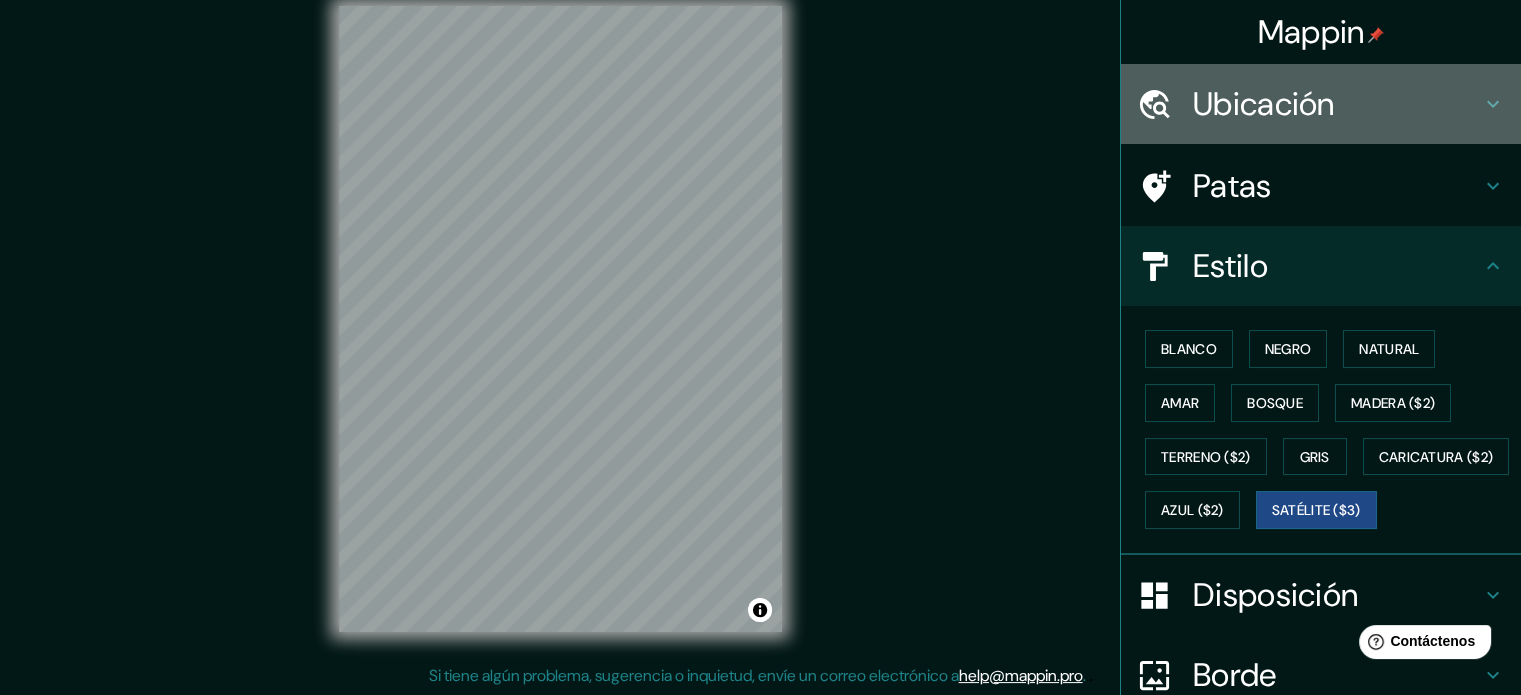 click on "Ubicación" at bounding box center [1264, 104] 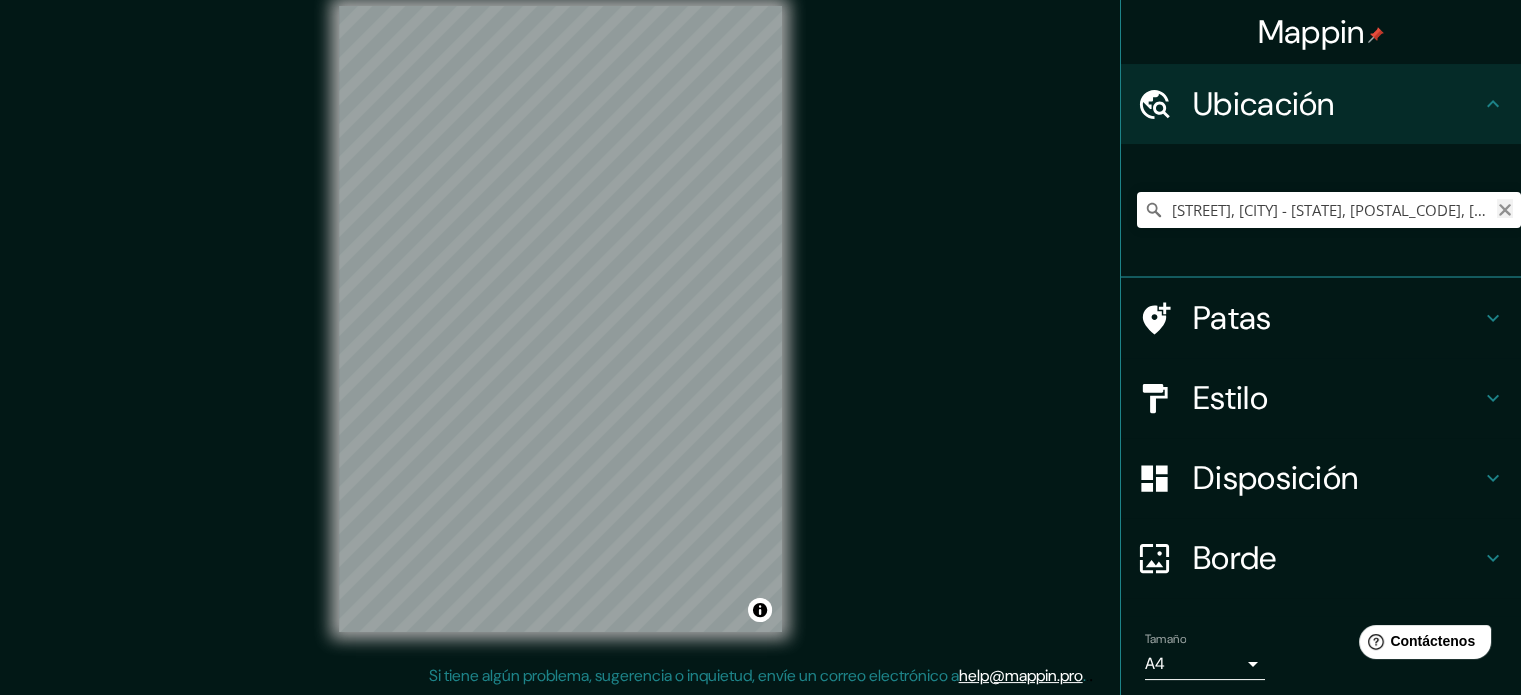 click 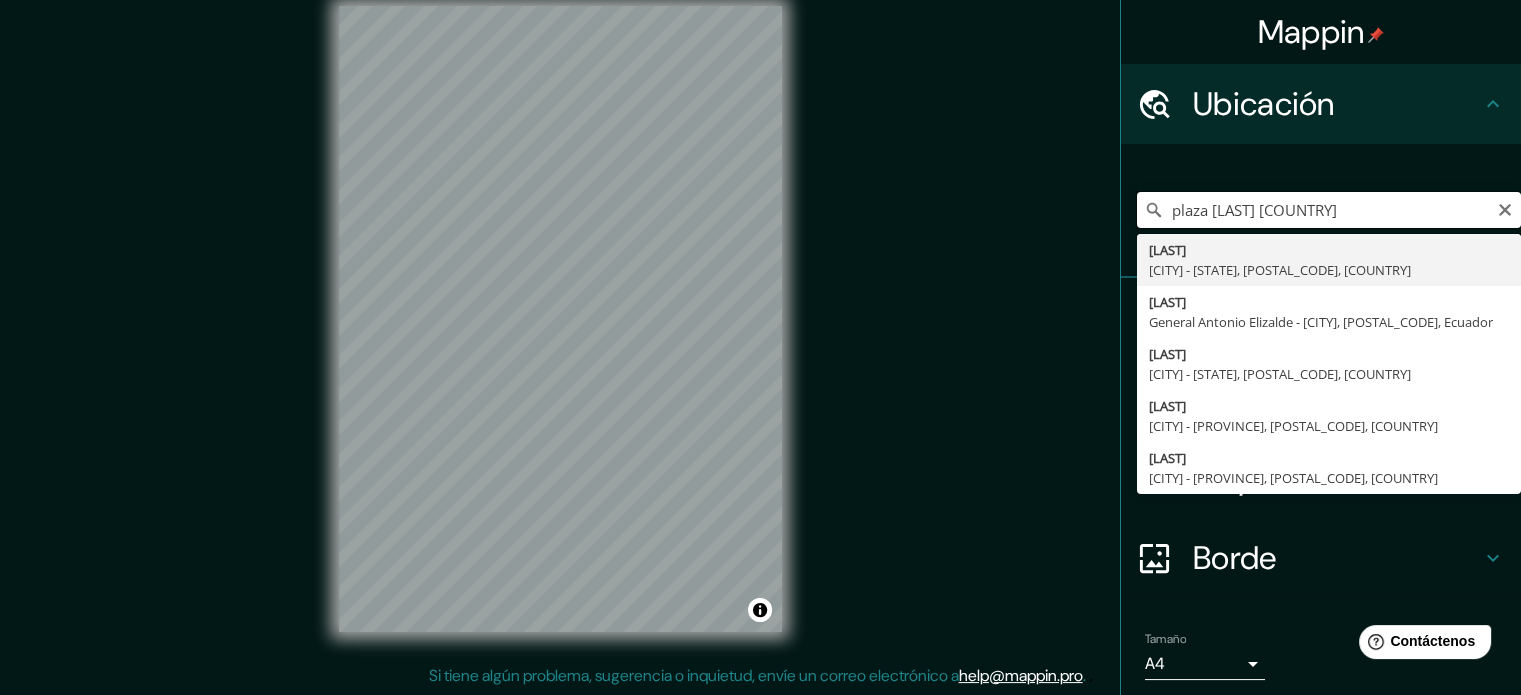 drag, startPoint x: 1193, startPoint y: 210, endPoint x: 1199, endPoint y: 186, distance: 24.738634 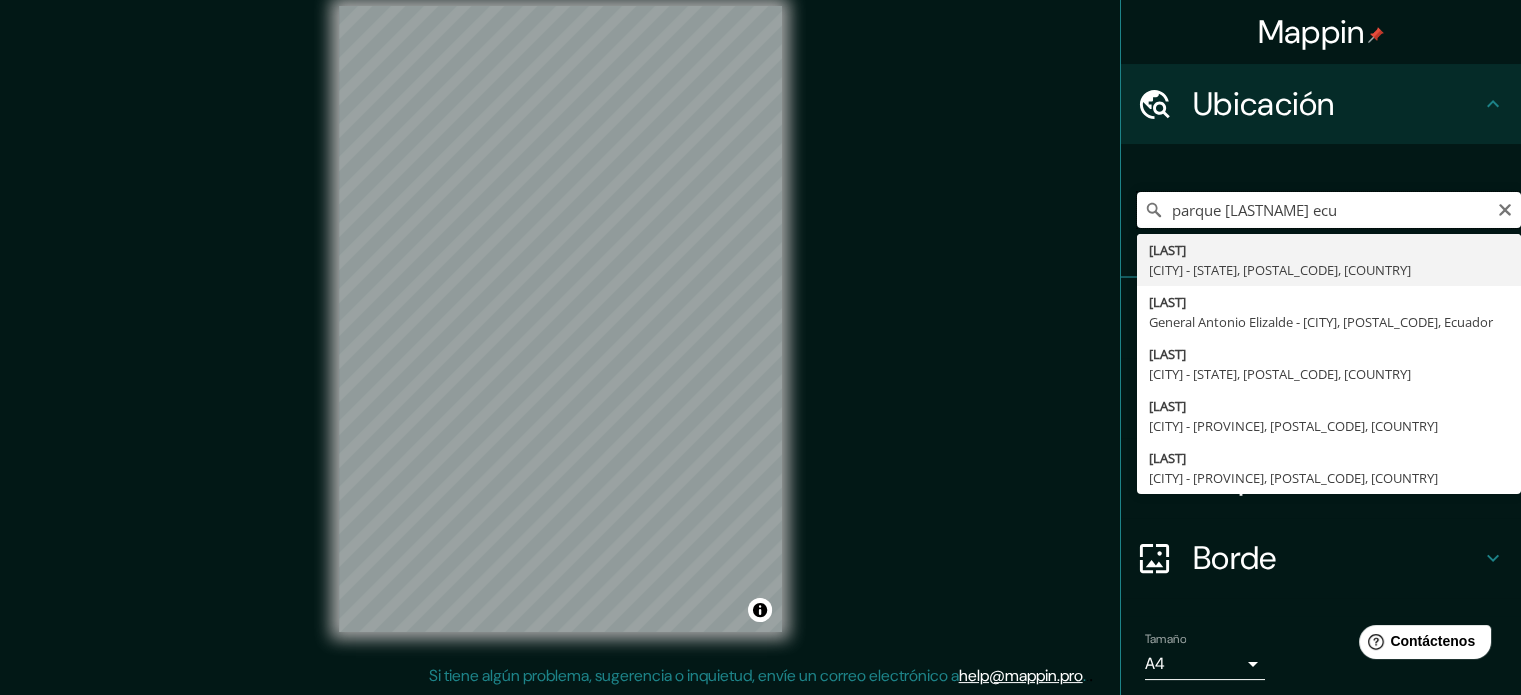 click on "parque [LASTNAME] ecu" at bounding box center (1329, 210) 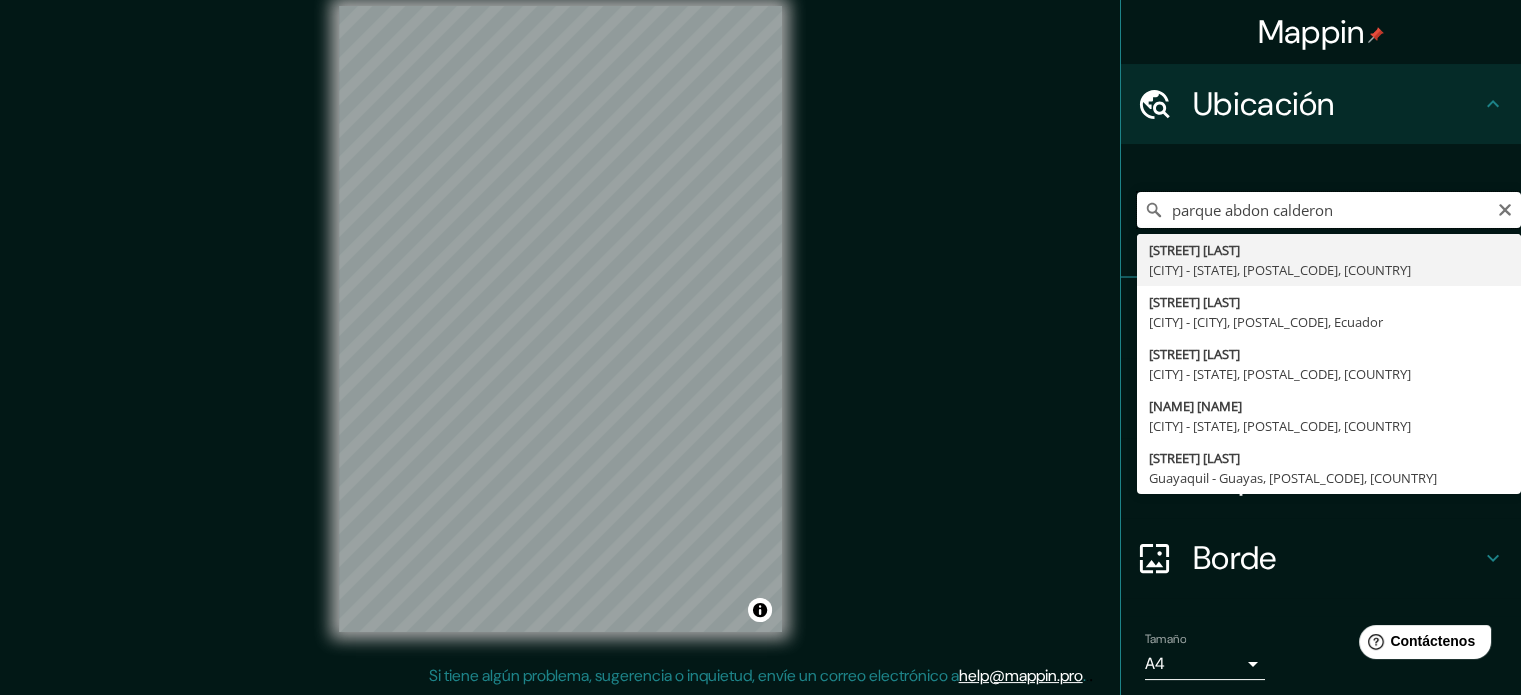 click on "parque abdon calderon" at bounding box center (1329, 210) 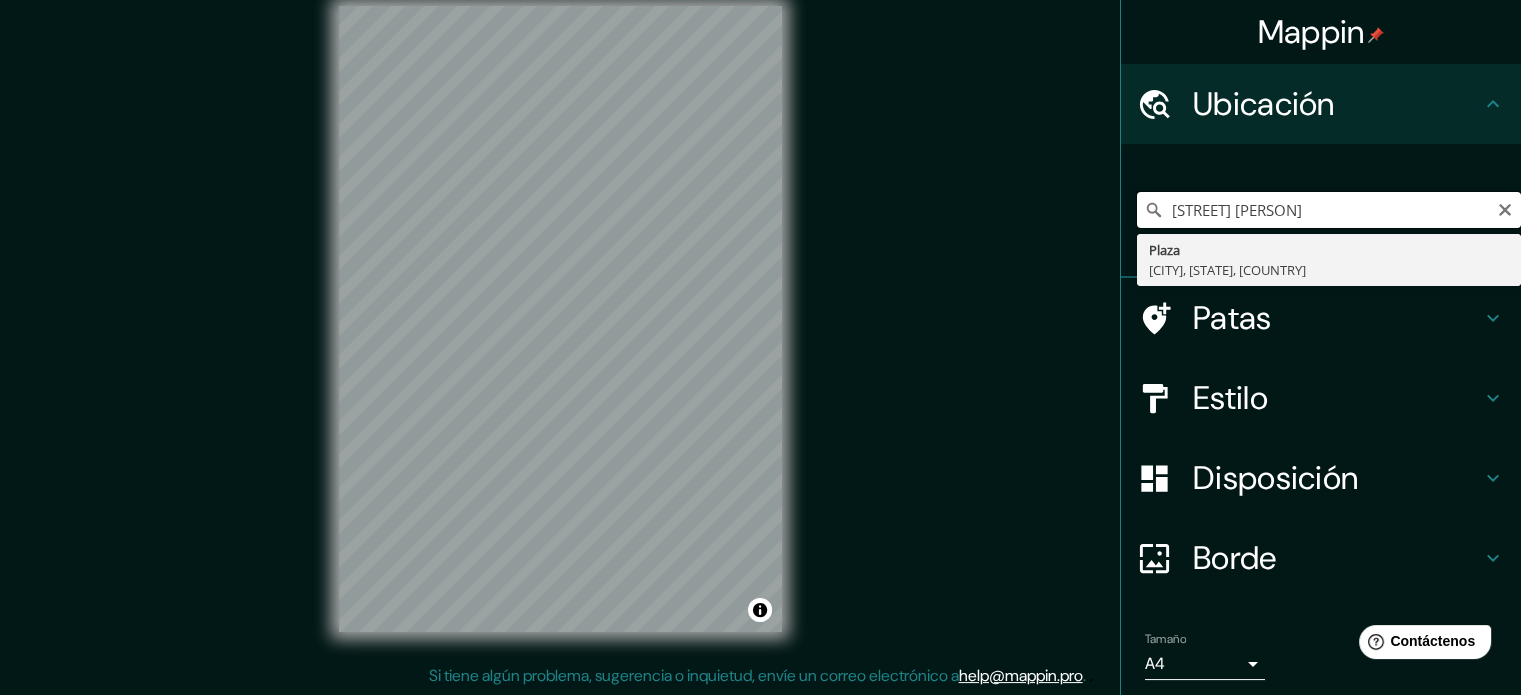 click on "[STREET] [PERSON]" at bounding box center [1329, 210] 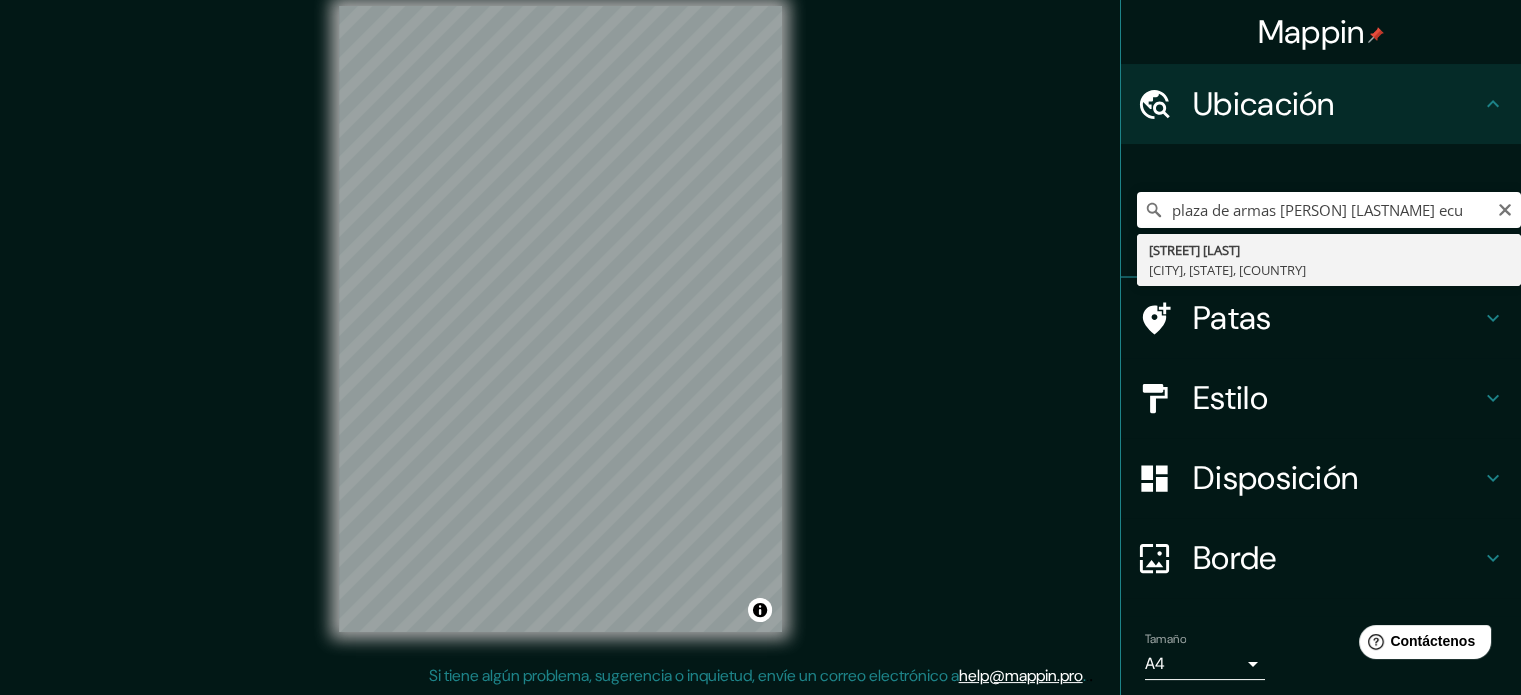 type on "[PERSON], [CITY], [STATE], [COUNTRY]" 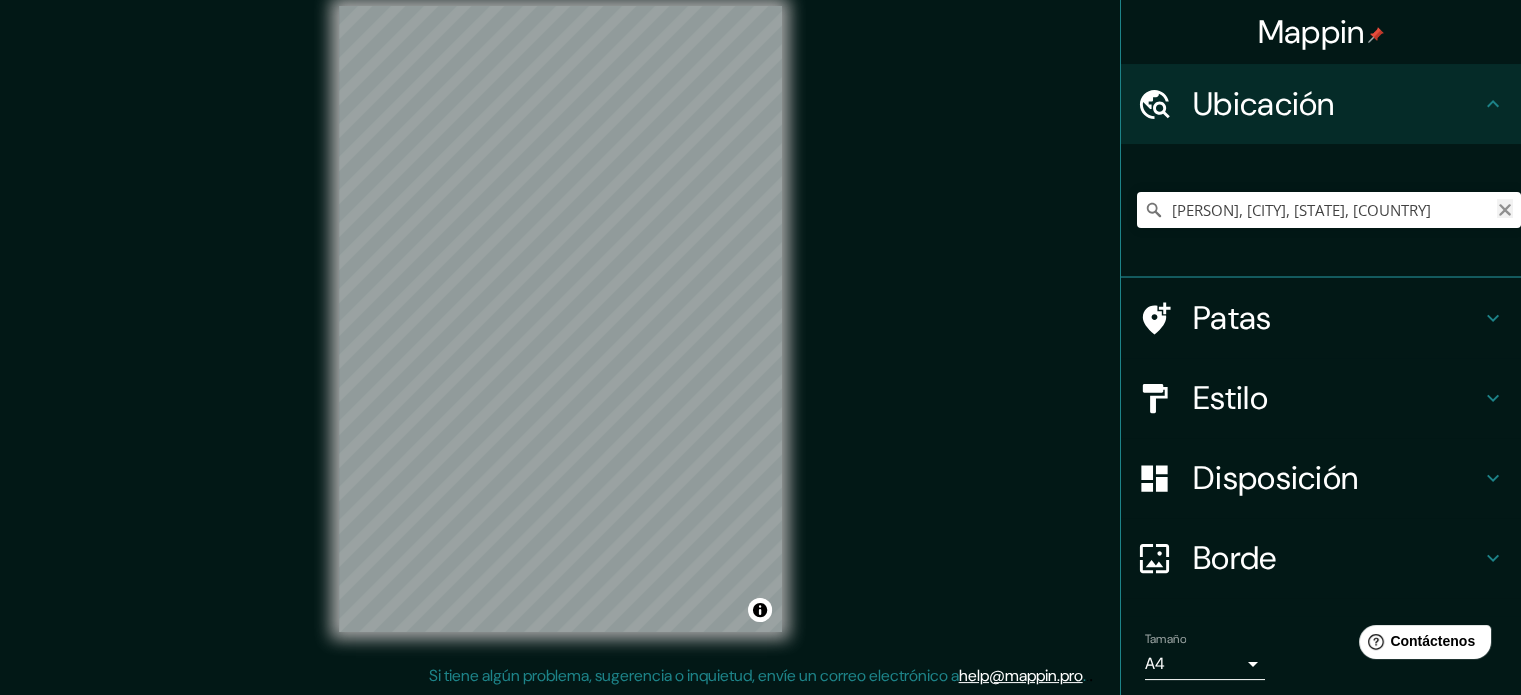 click 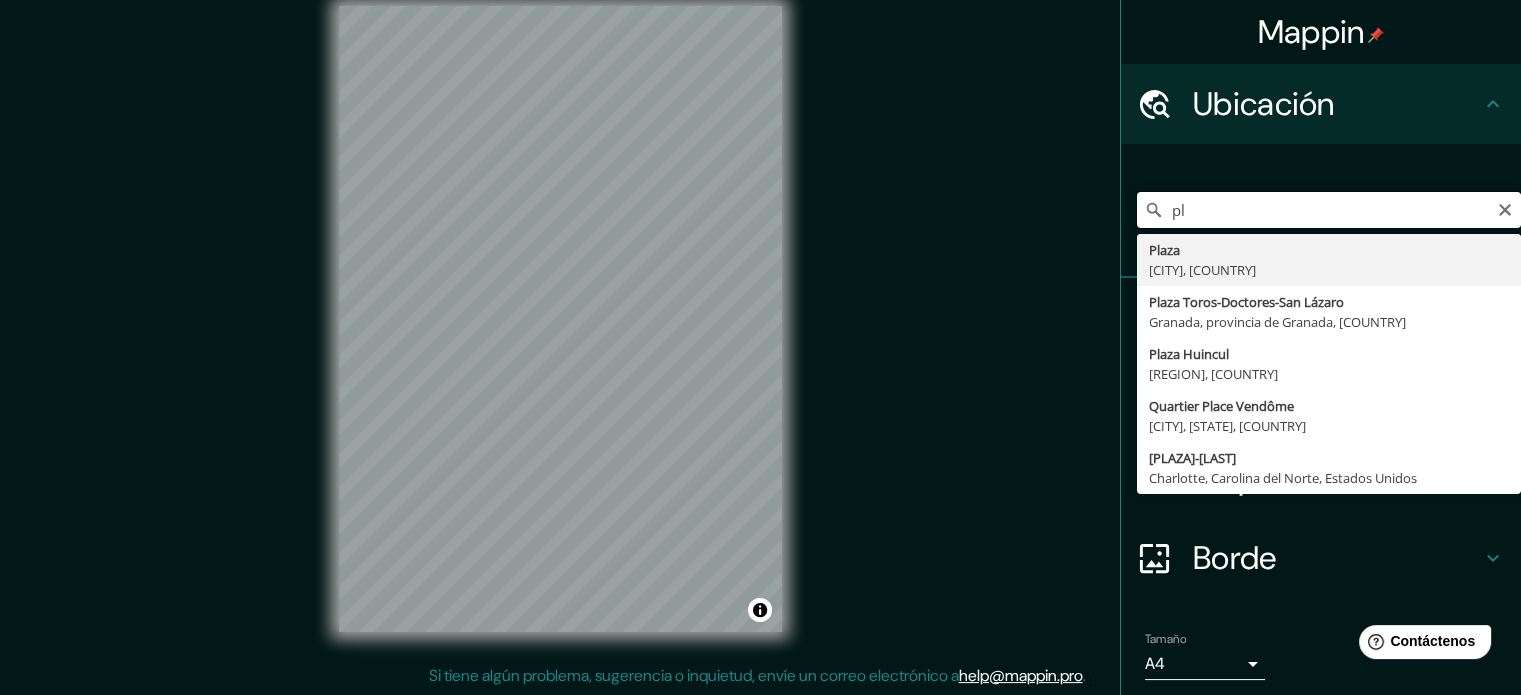 type on "p" 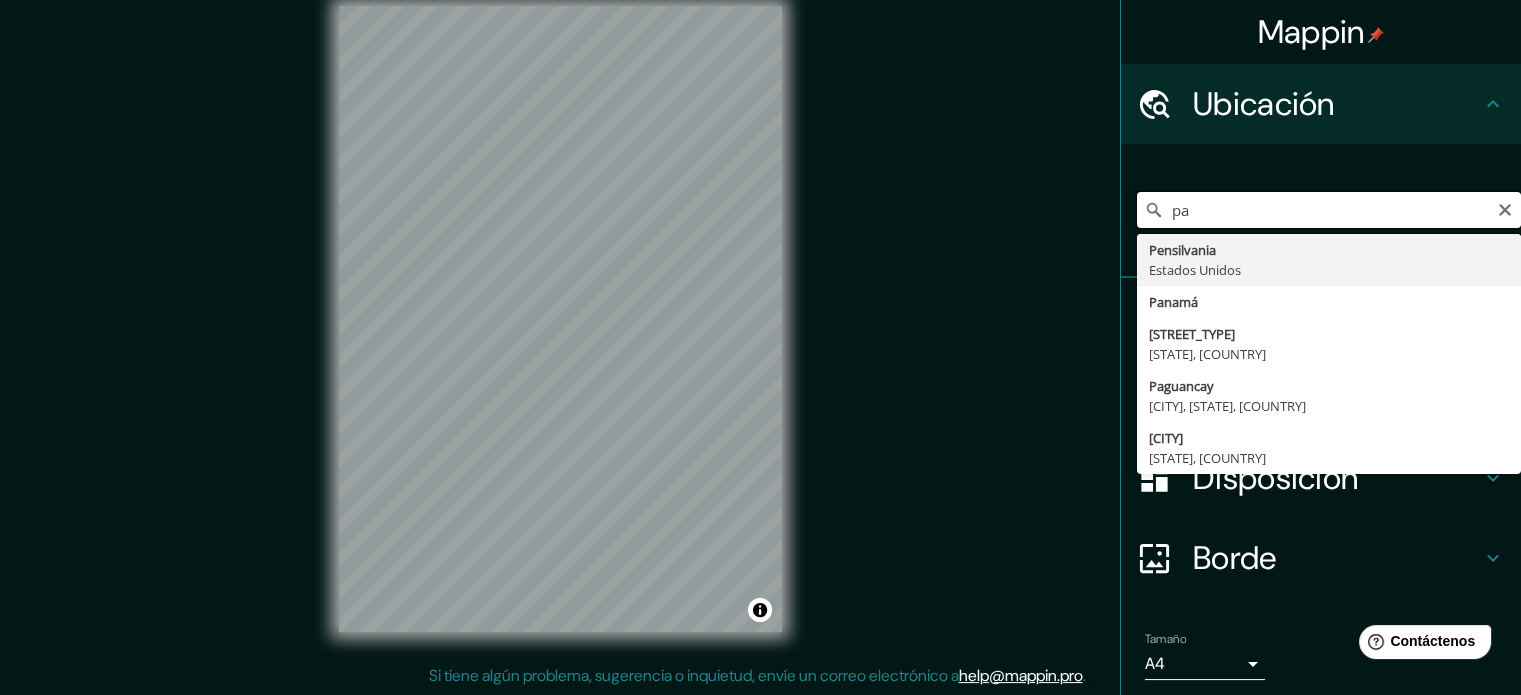 type on "p" 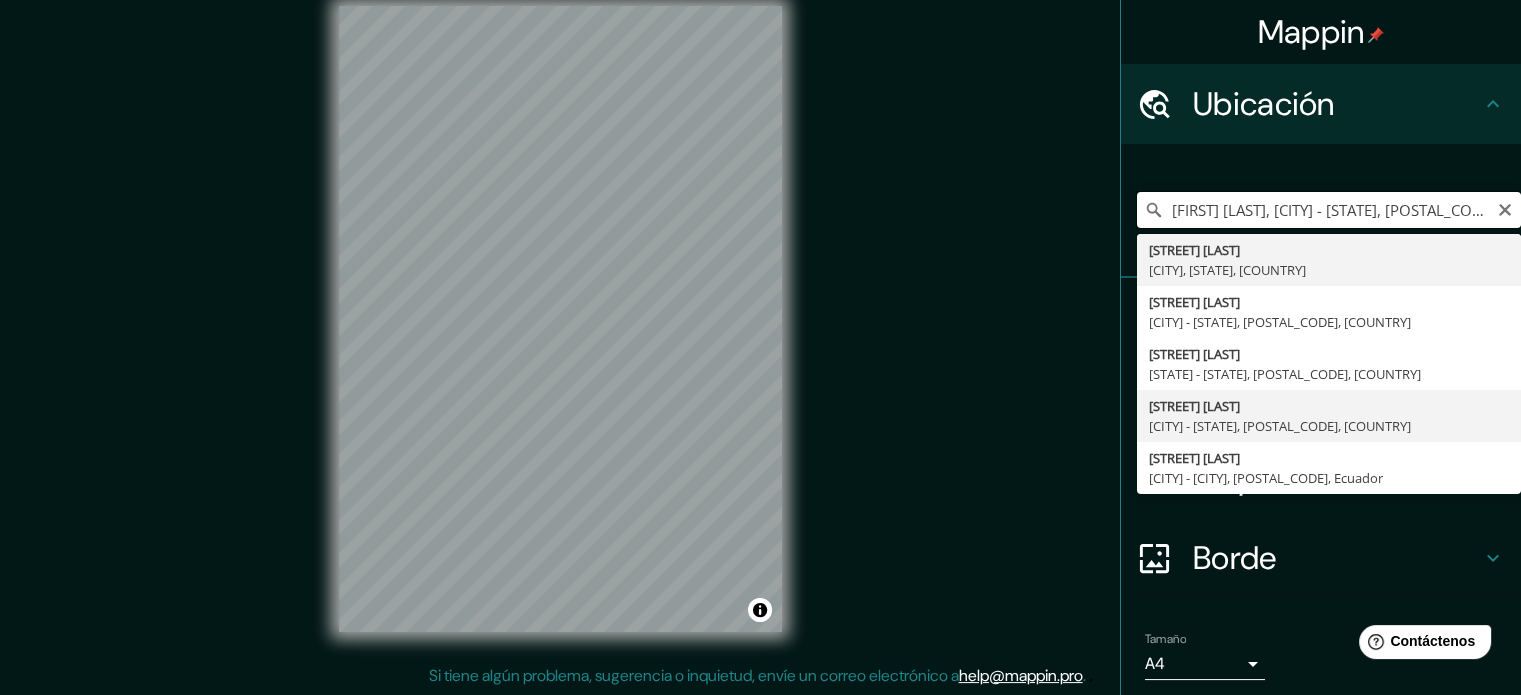 scroll, scrollTop: 0, scrollLeft: 0, axis: both 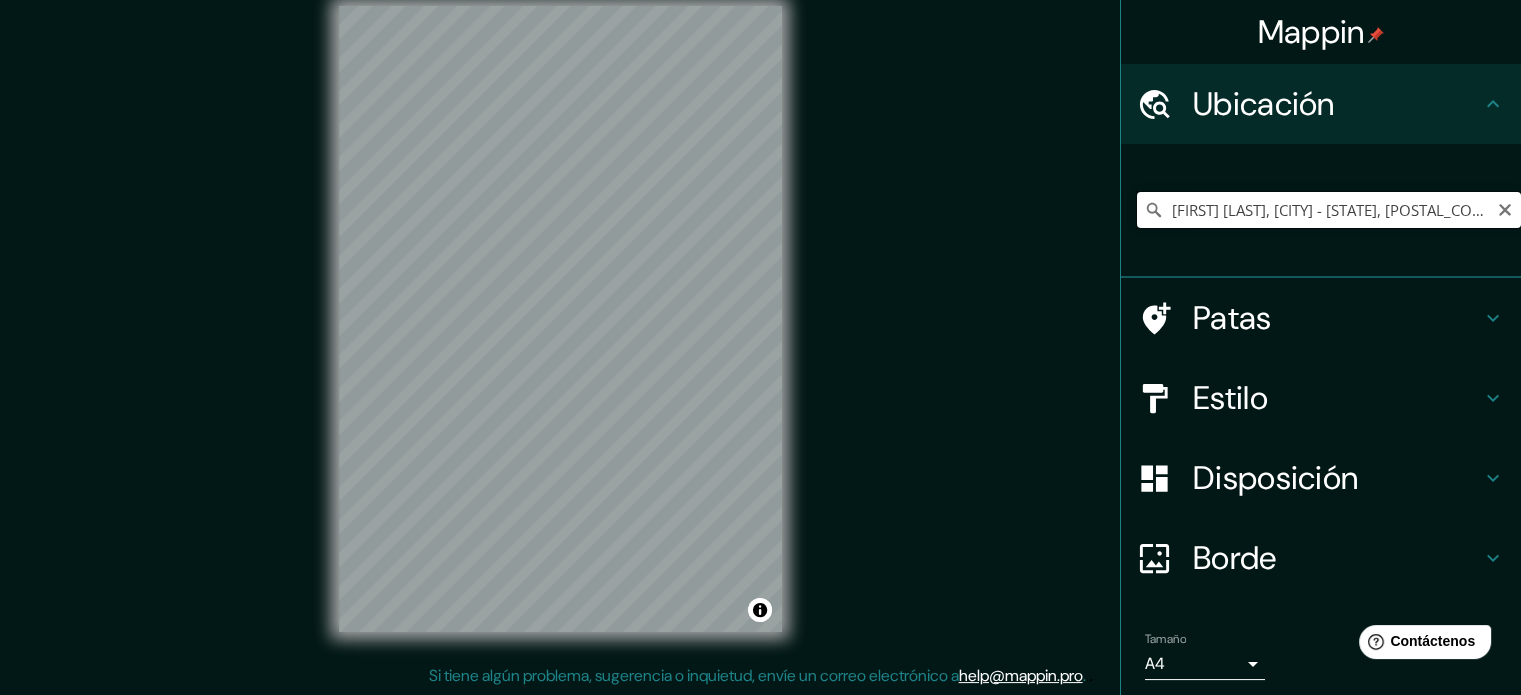 click on "[FIRST] [LAST], [CITY] - [STATE], [POSTAL_CODE], [COUNTRY]" at bounding box center [1329, 210] 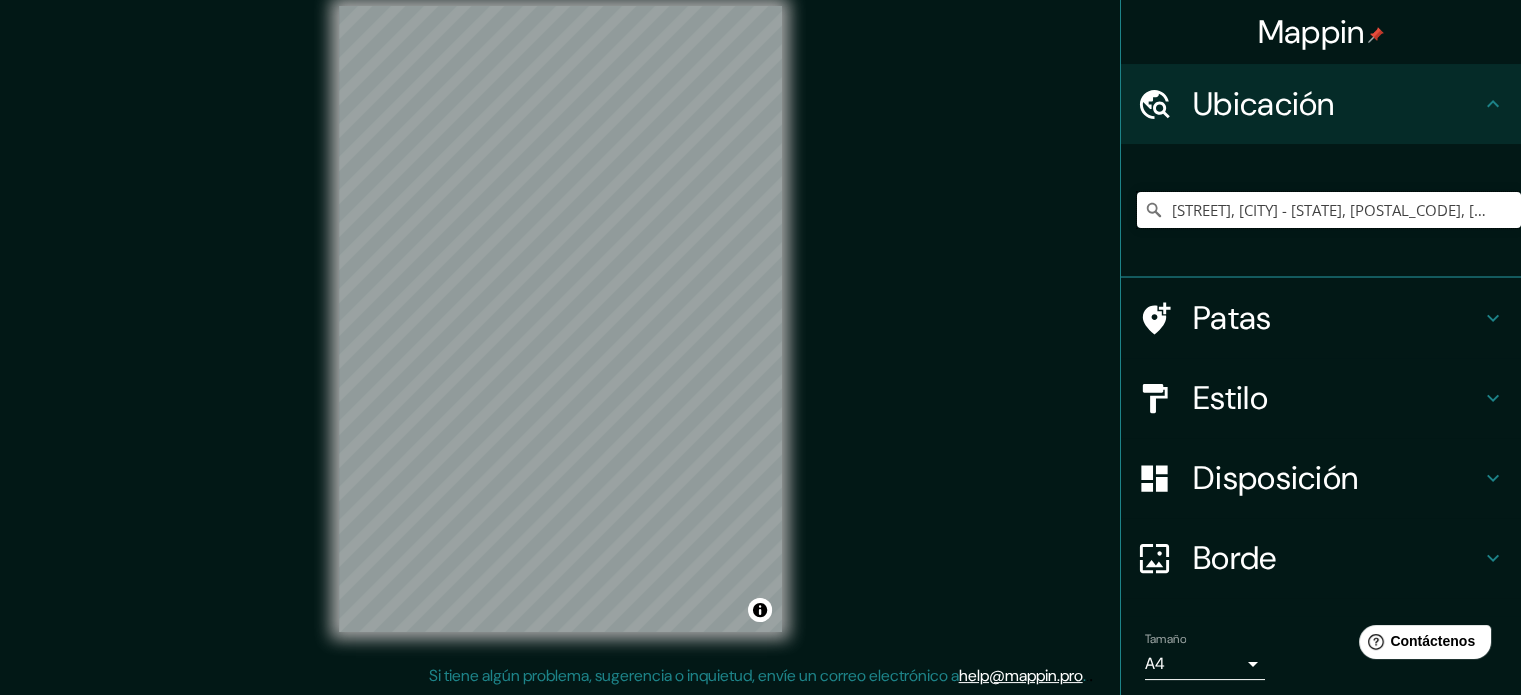 scroll, scrollTop: 0, scrollLeft: 0, axis: both 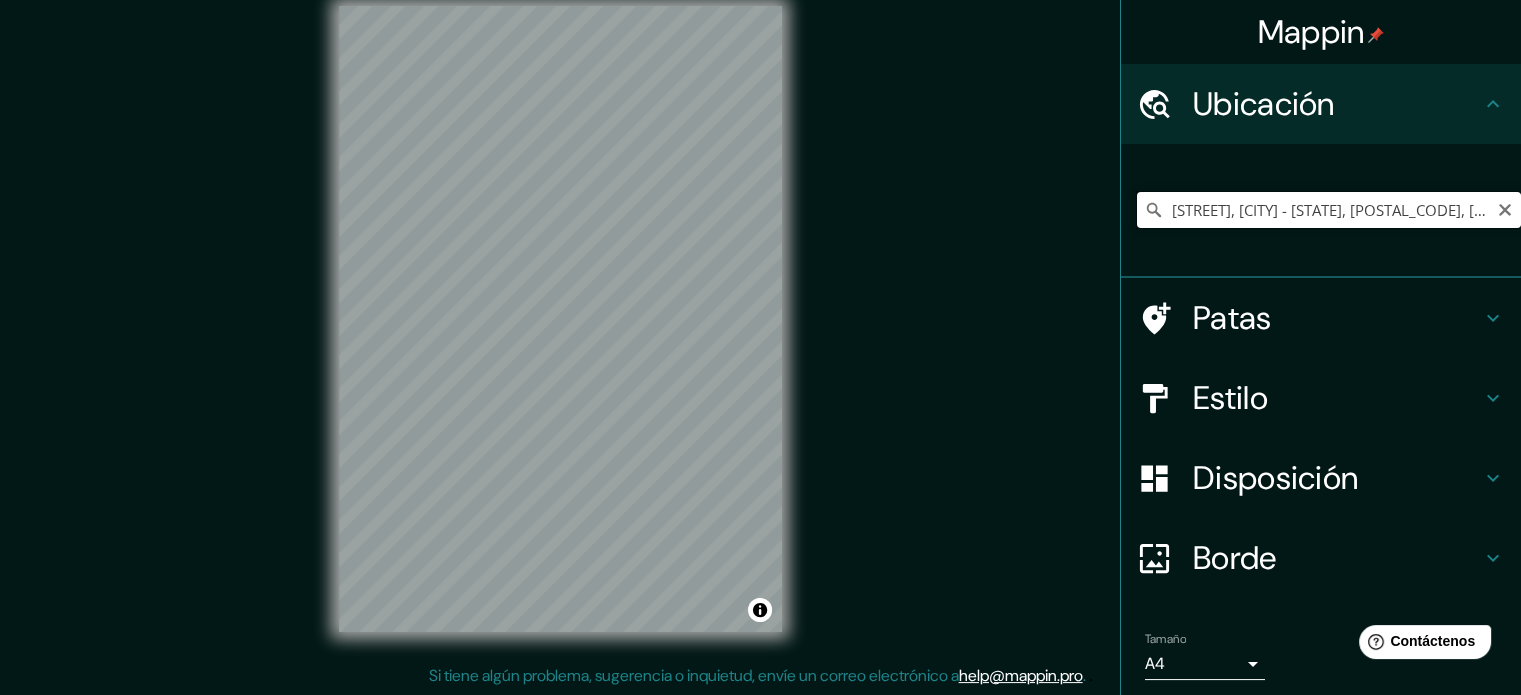 click on "[STREET], [CITY] - [STATE], [POSTAL_CODE], [COUNTRY]" at bounding box center (1329, 210) 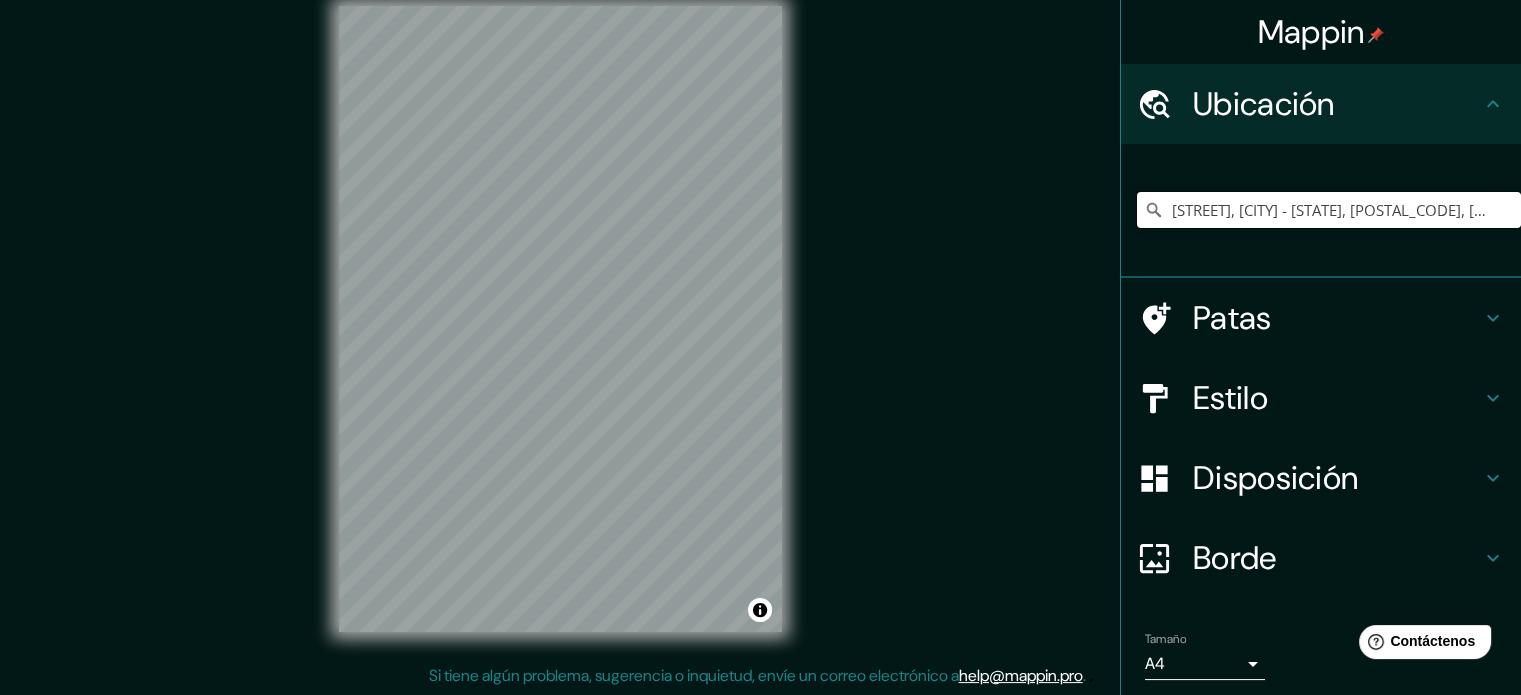 scroll, scrollTop: 0, scrollLeft: 0, axis: both 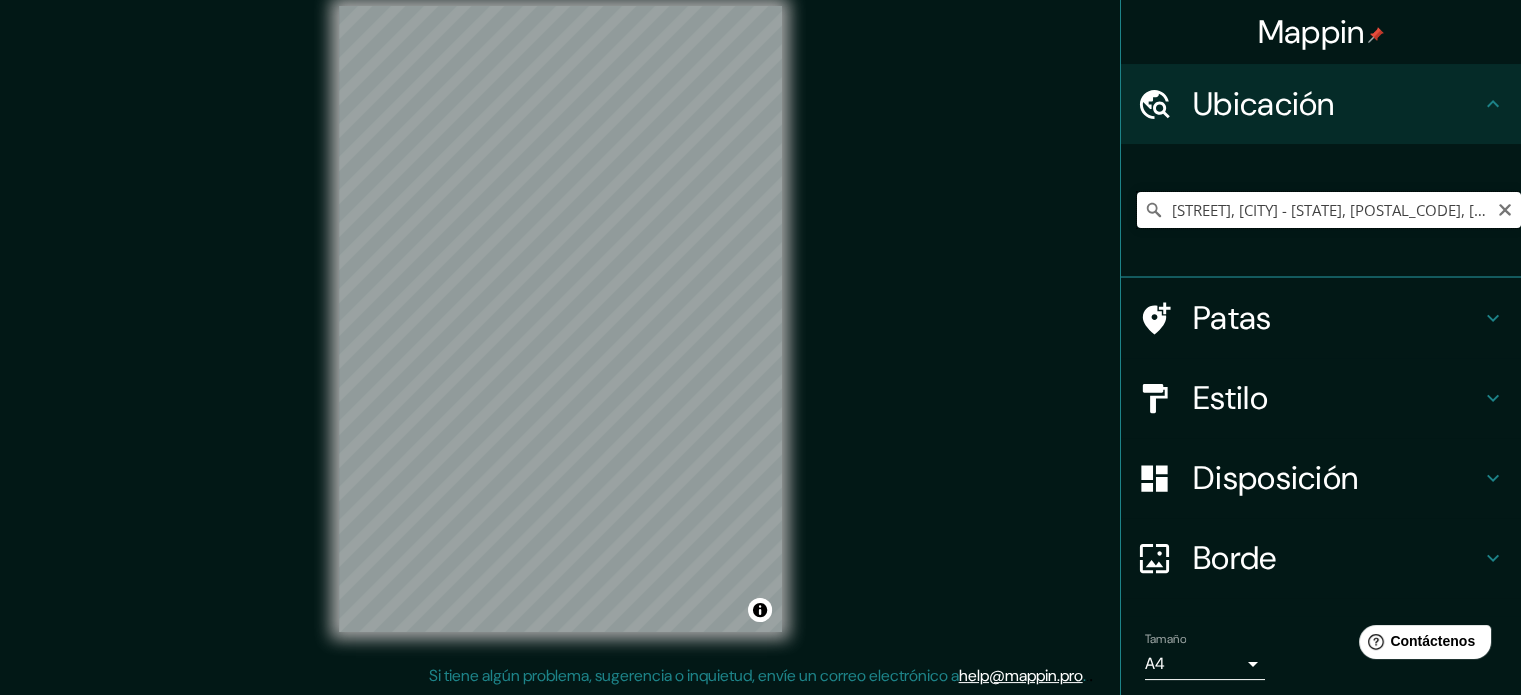 click on "[STREET], [CITY] - [STATE], [POSTAL_CODE], [COUNTRY]" at bounding box center [1329, 210] 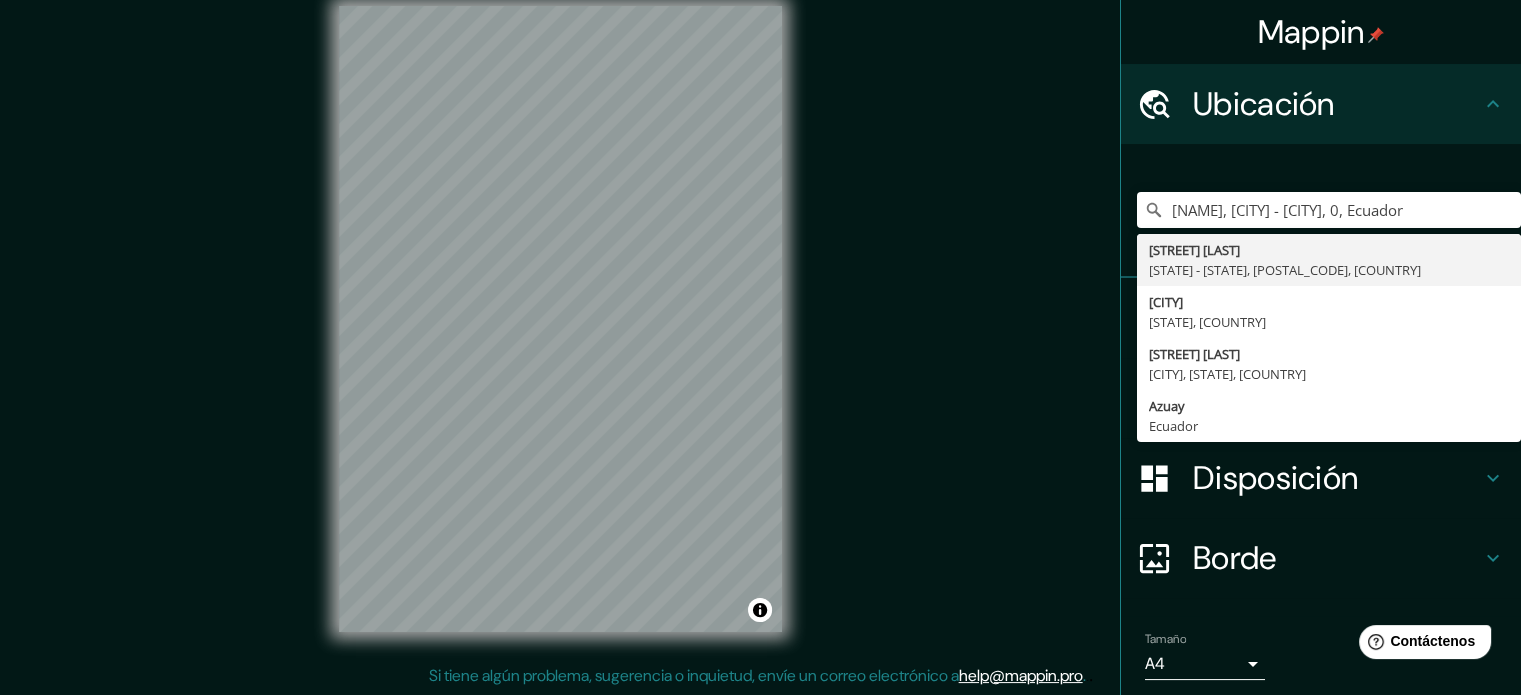 scroll, scrollTop: 0, scrollLeft: 0, axis: both 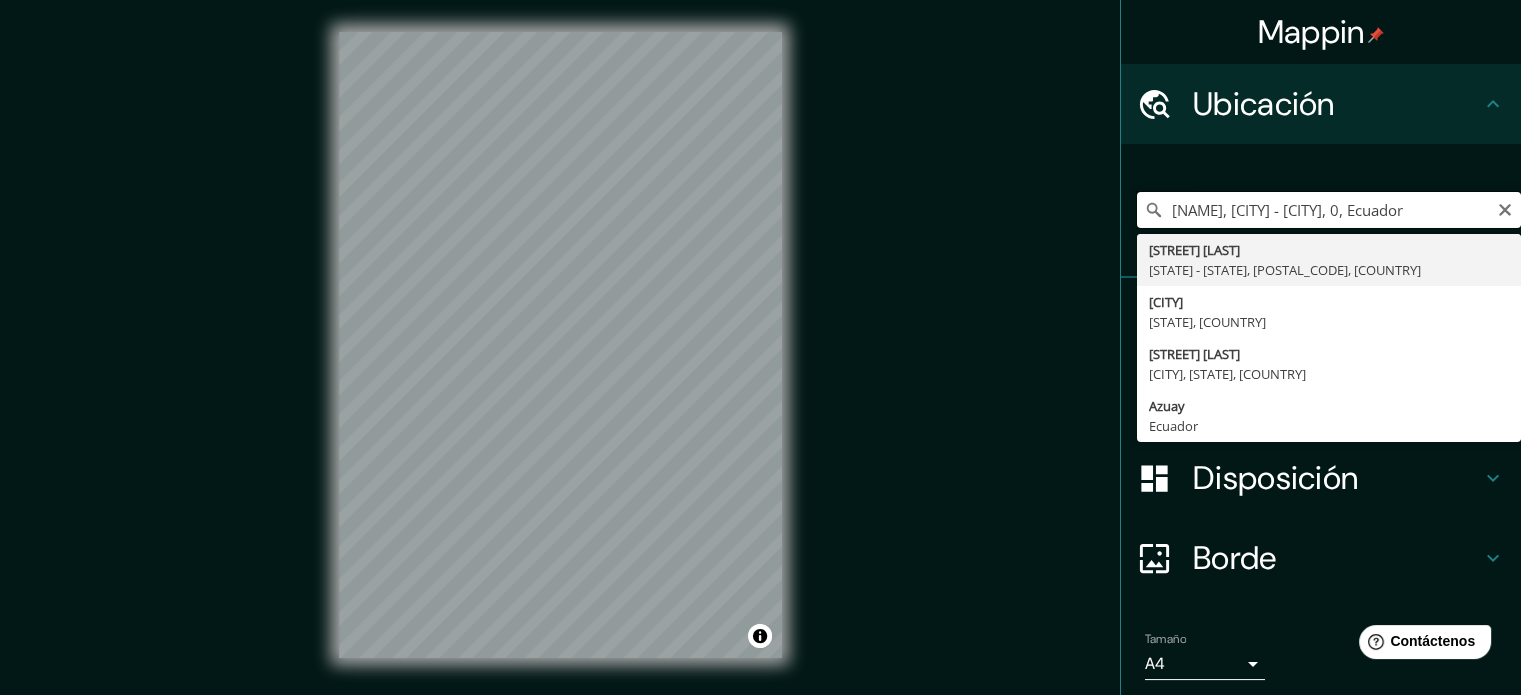 click on "[NAME], [CITY] - [CITY], 0, Ecuador" at bounding box center [1329, 210] 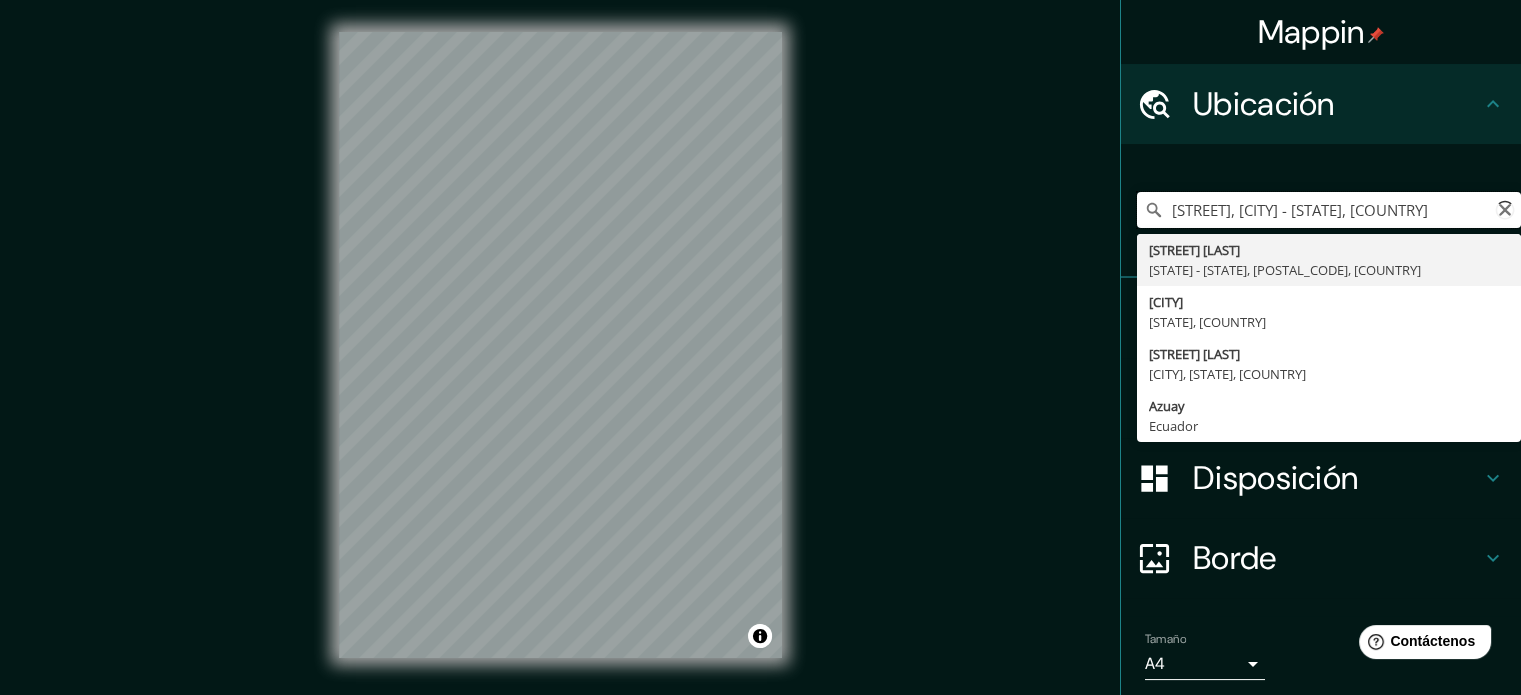 click on "[STREET], [CITY] - [STATE], [COUNTRY]" at bounding box center (1329, 210) 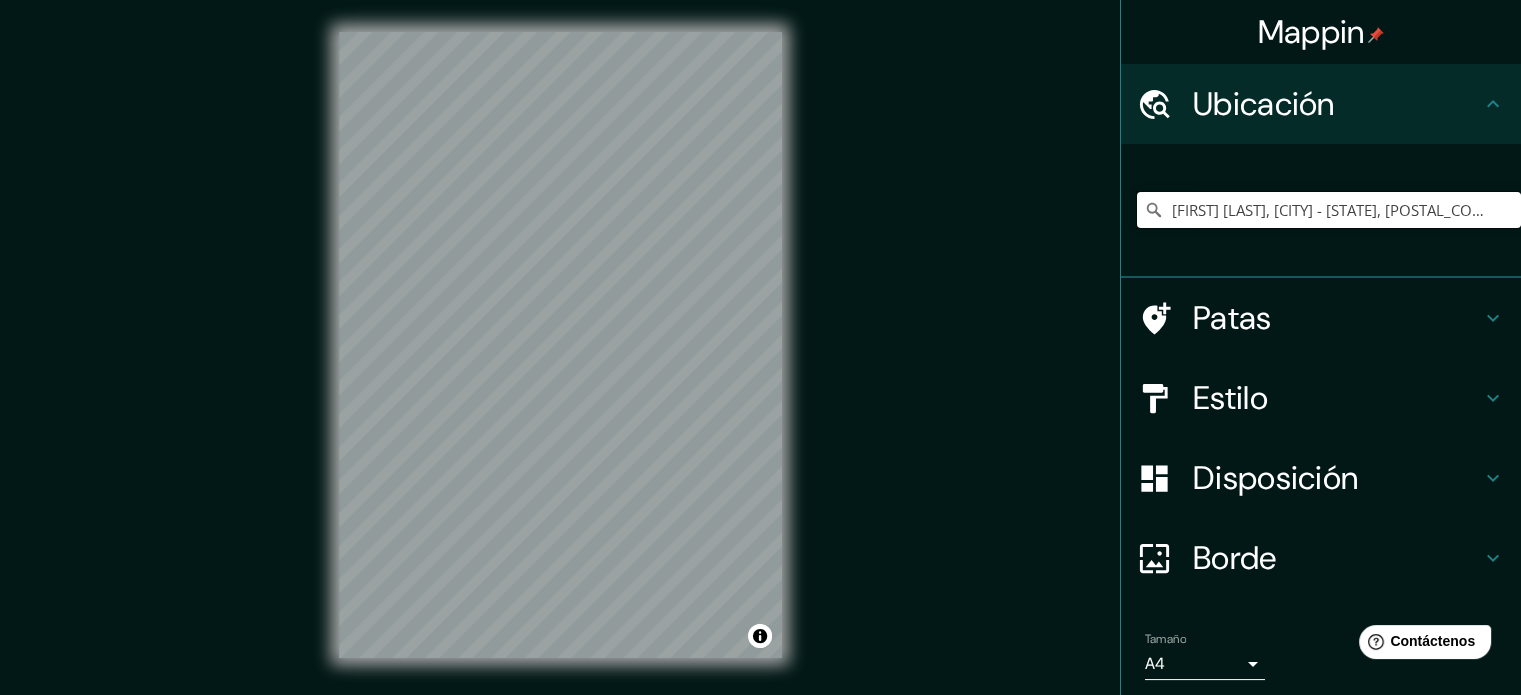 scroll, scrollTop: 0, scrollLeft: 0, axis: both 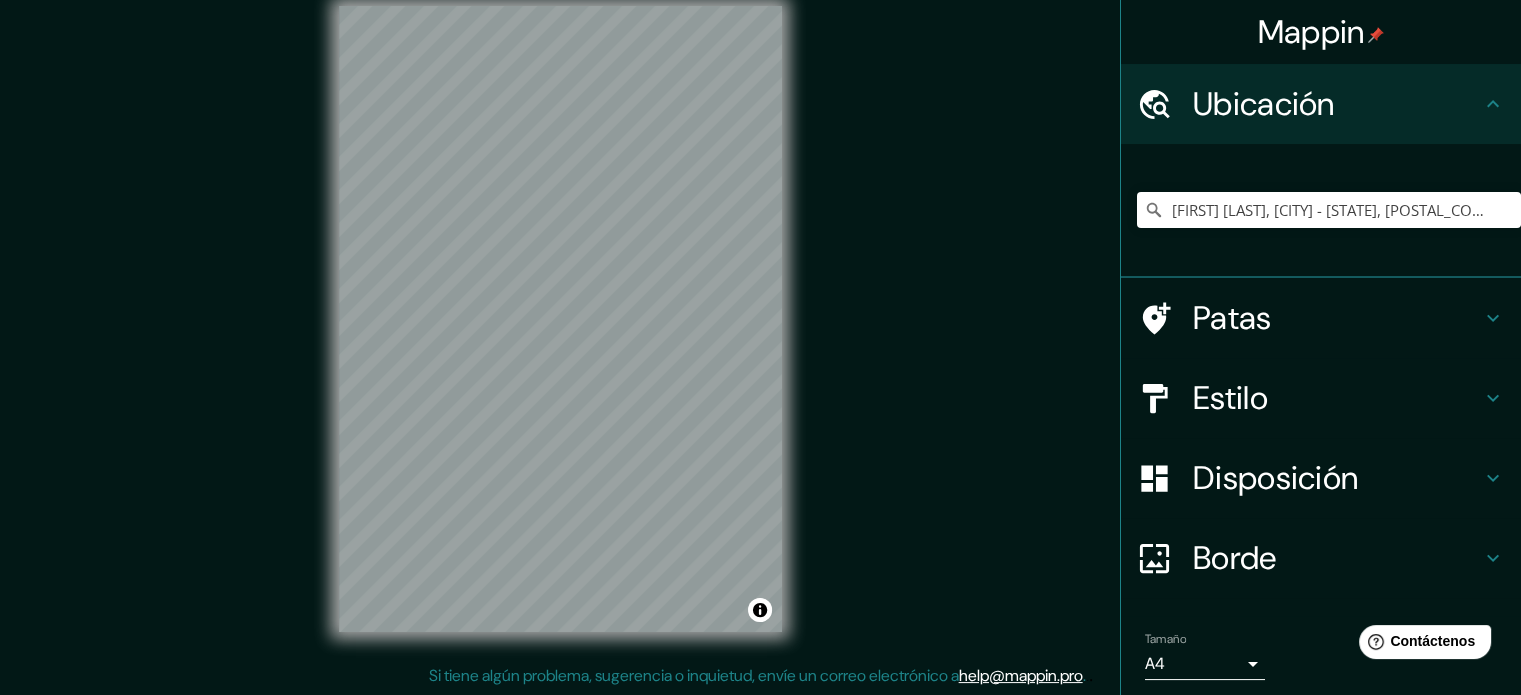 click on "© Mapbox   © OpenStreetMap   Improve this map   © Maxar" at bounding box center (560, 319) 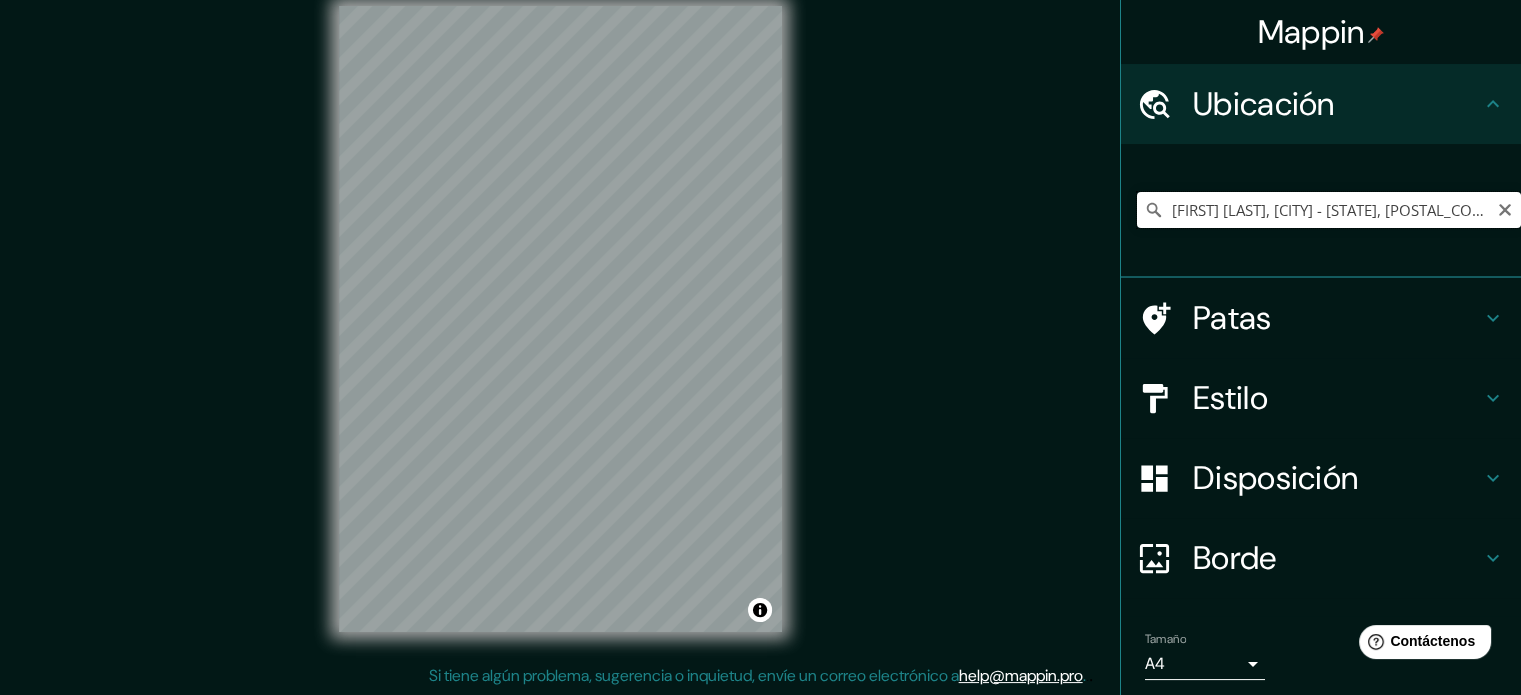 click on "[FIRST] [LAST], [CITY] - [STATE], [POSTAL_CODE], [COUNTRY]" at bounding box center [1329, 210] 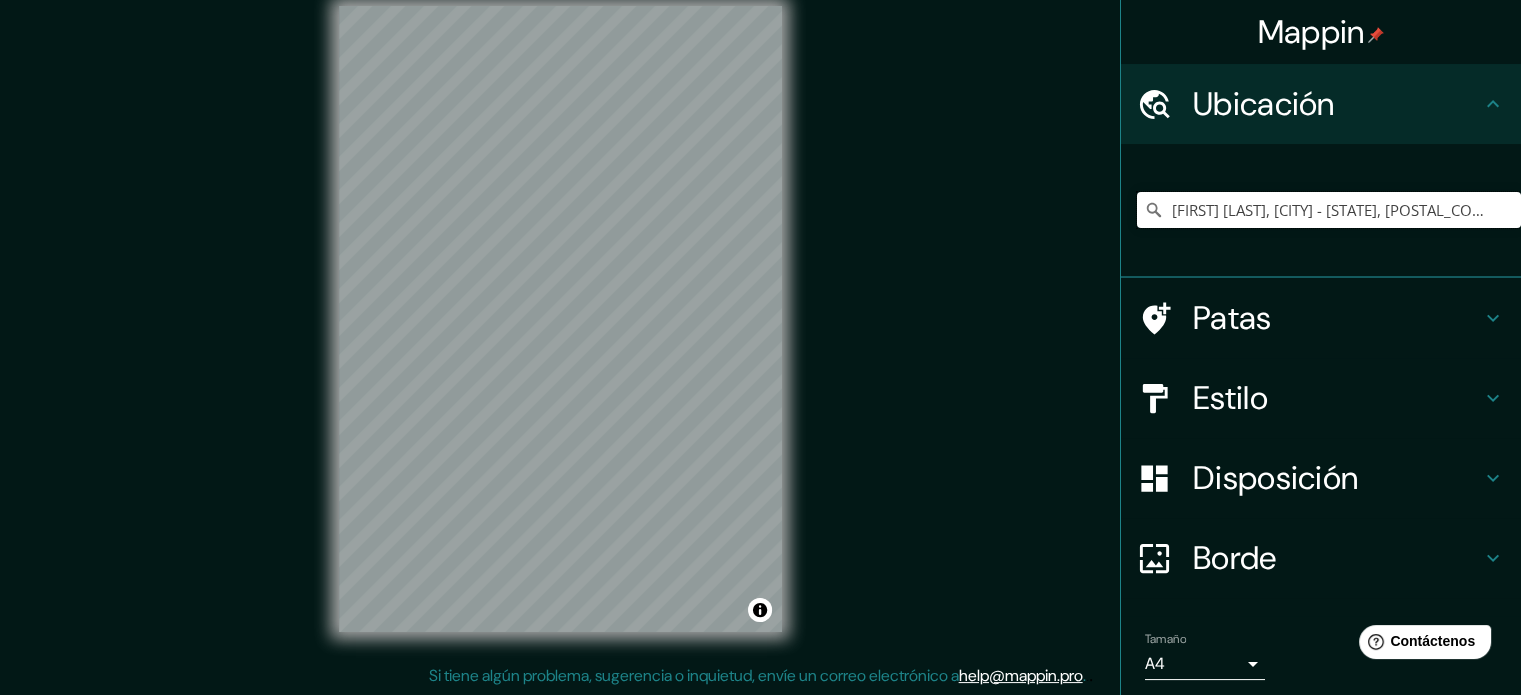 scroll, scrollTop: 0, scrollLeft: 0, axis: both 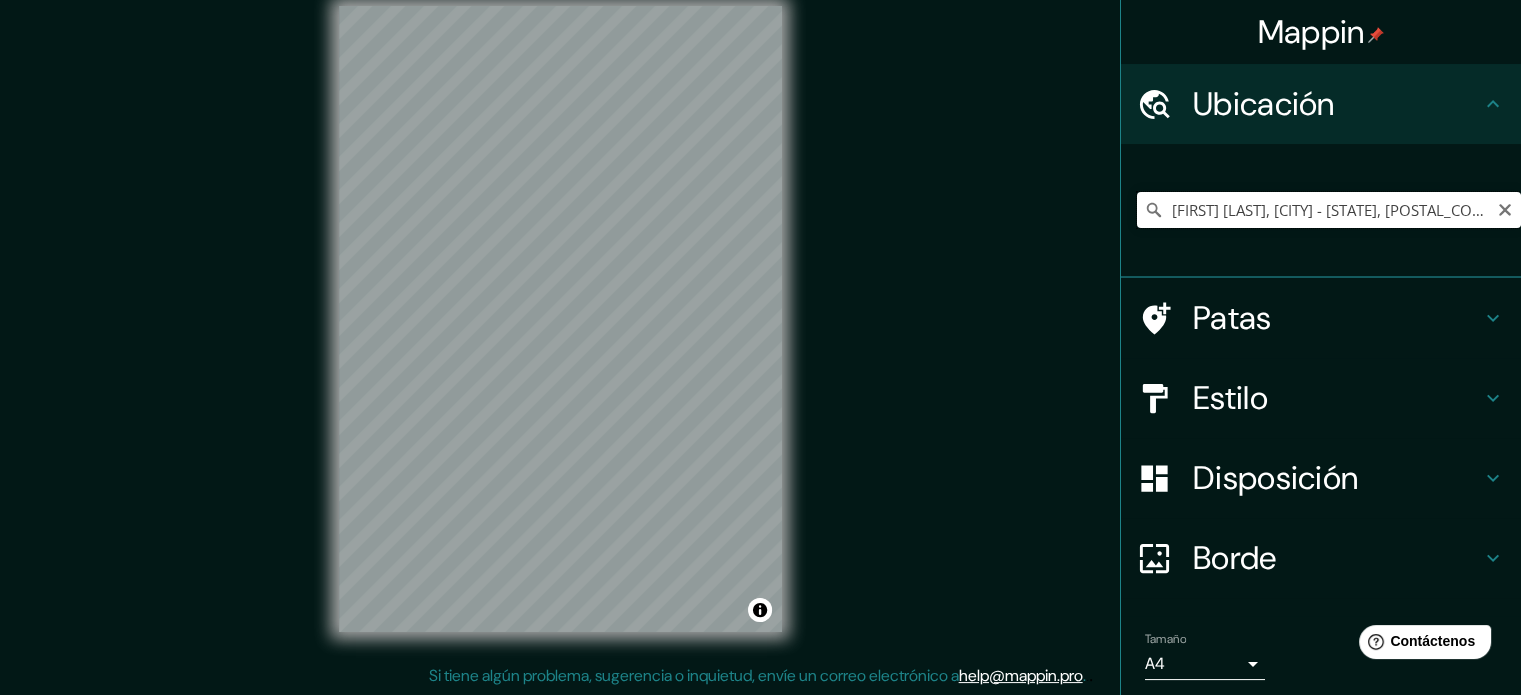 click on "[FIRST] [LAST], [CITY] - [STATE], [POSTAL_CODE], [COUNTRY]" at bounding box center (1329, 210) 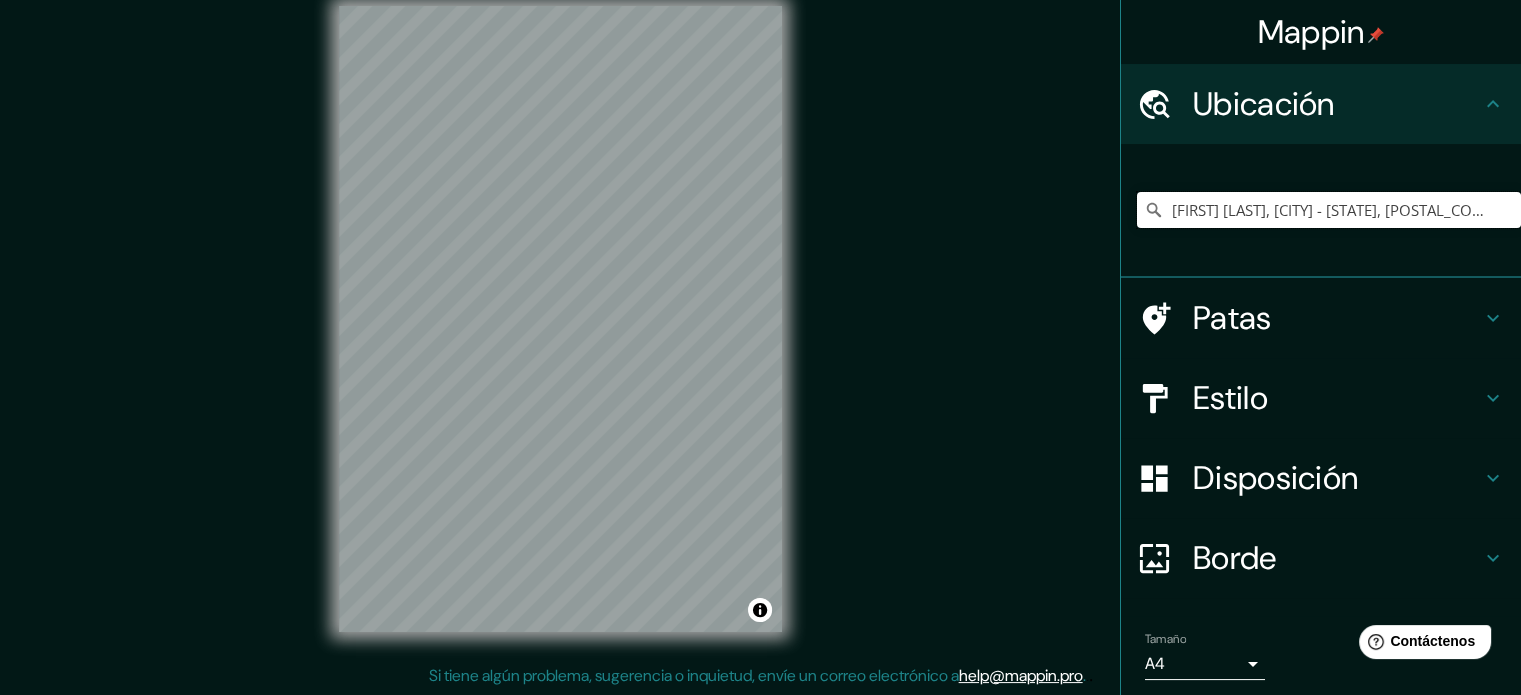 scroll, scrollTop: 0, scrollLeft: 0, axis: both 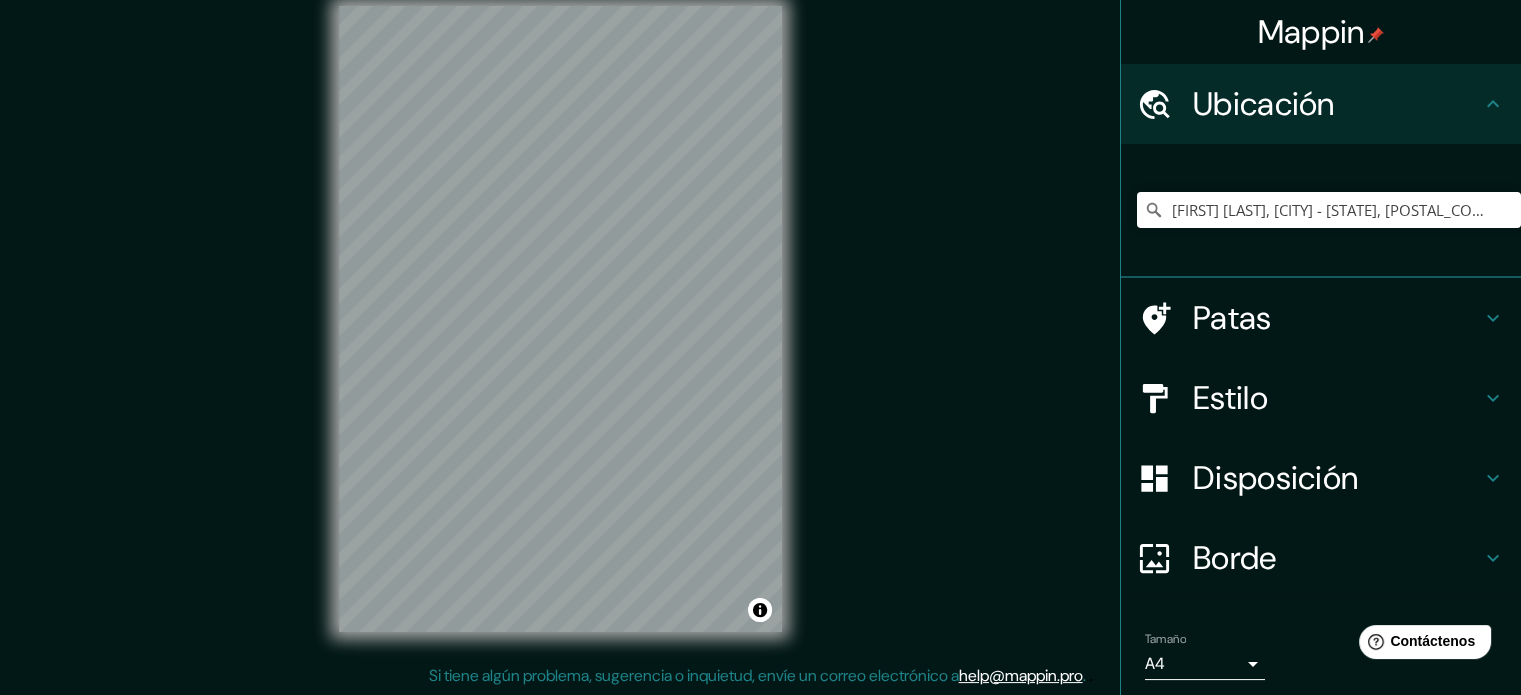 click on "© Mapbox   © OpenStreetMap   Improve this map   © Maxar" at bounding box center (560, 319) 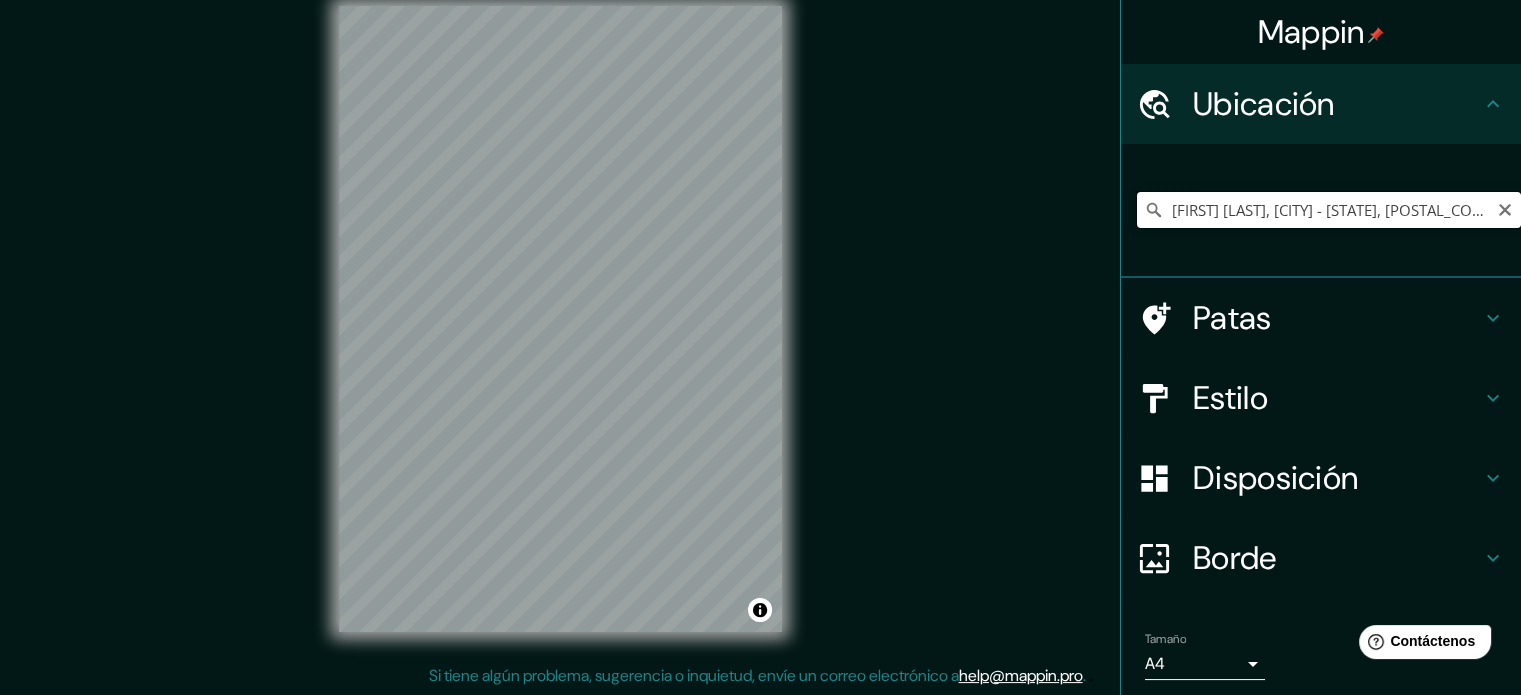 click on "[FIRST] [LAST], [CITY] - [STATE], [POSTAL_CODE], [COUNTRY]" at bounding box center (1329, 210) 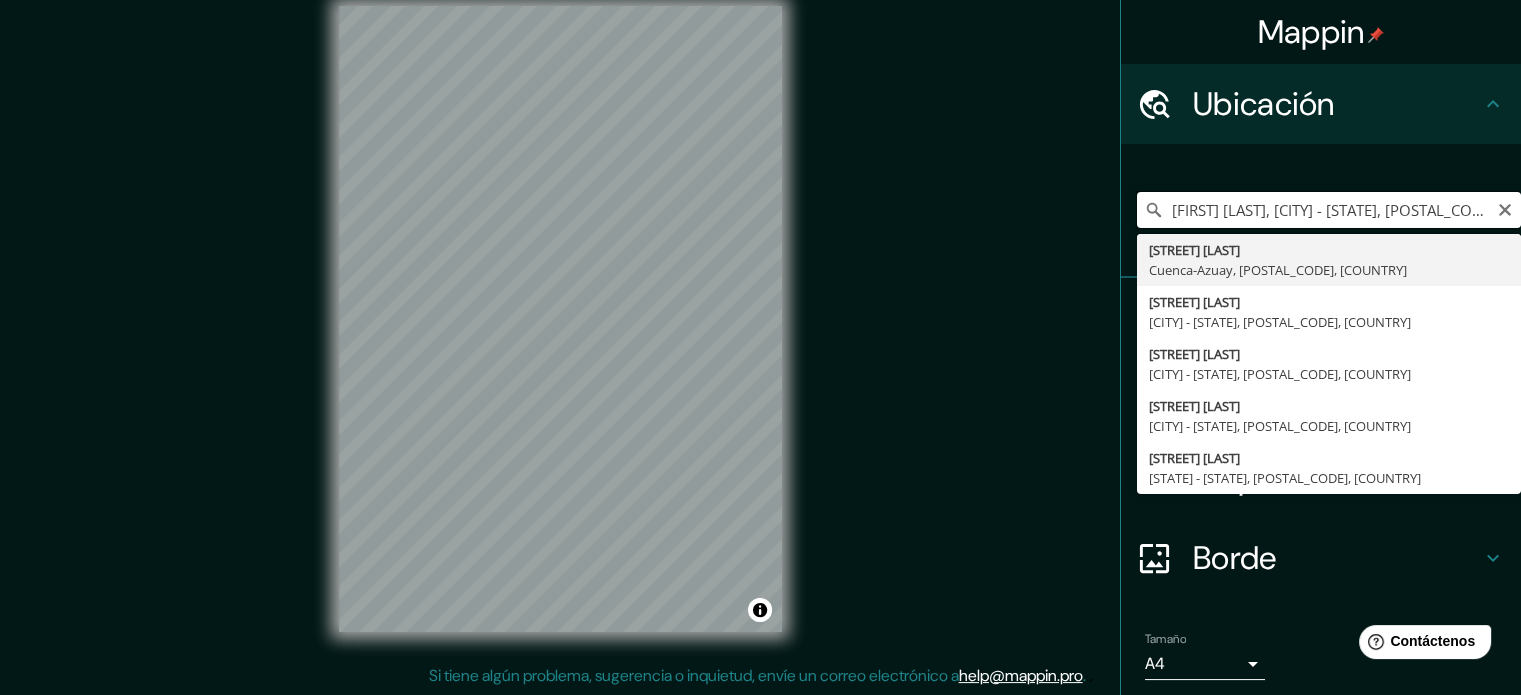scroll, scrollTop: 0, scrollLeft: 0, axis: both 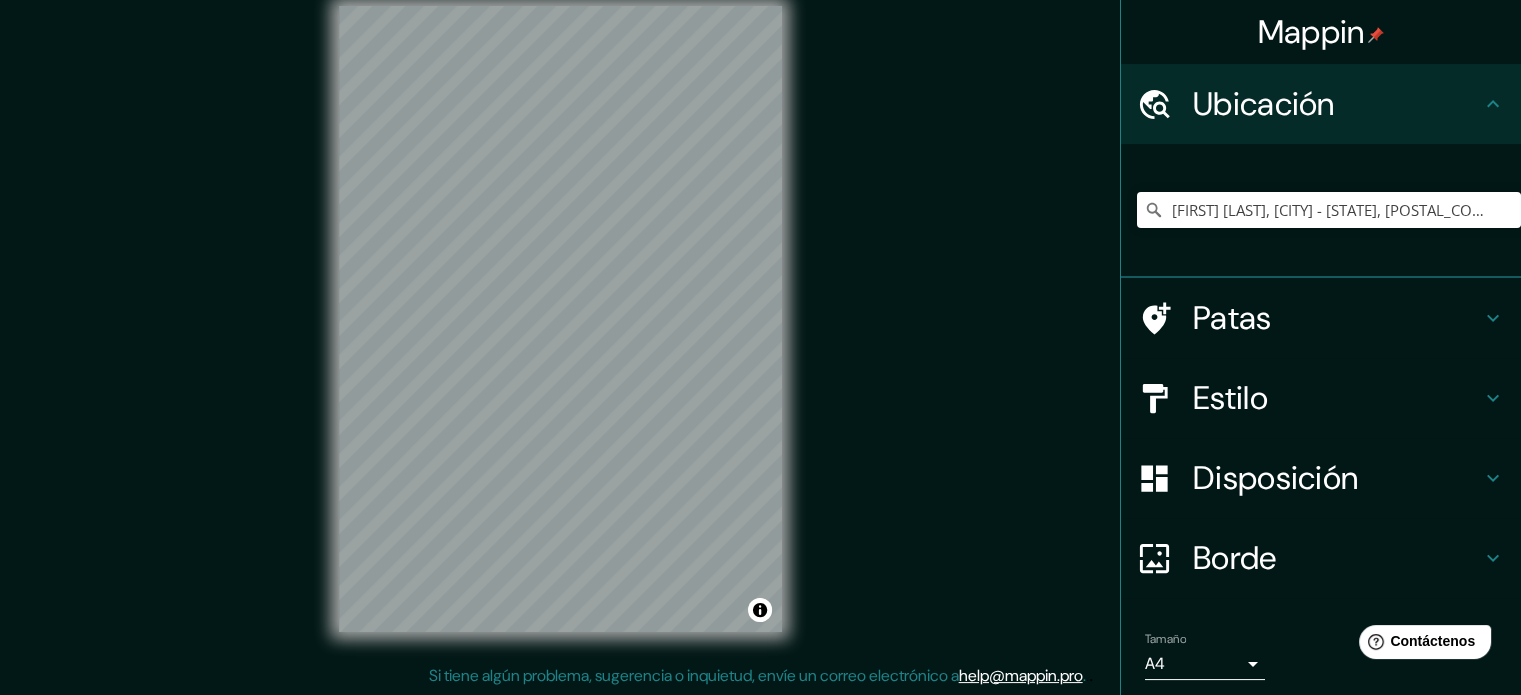 click on "© Mapbox   © OpenStreetMap   Improve this map   © Maxar" at bounding box center [560, 319] 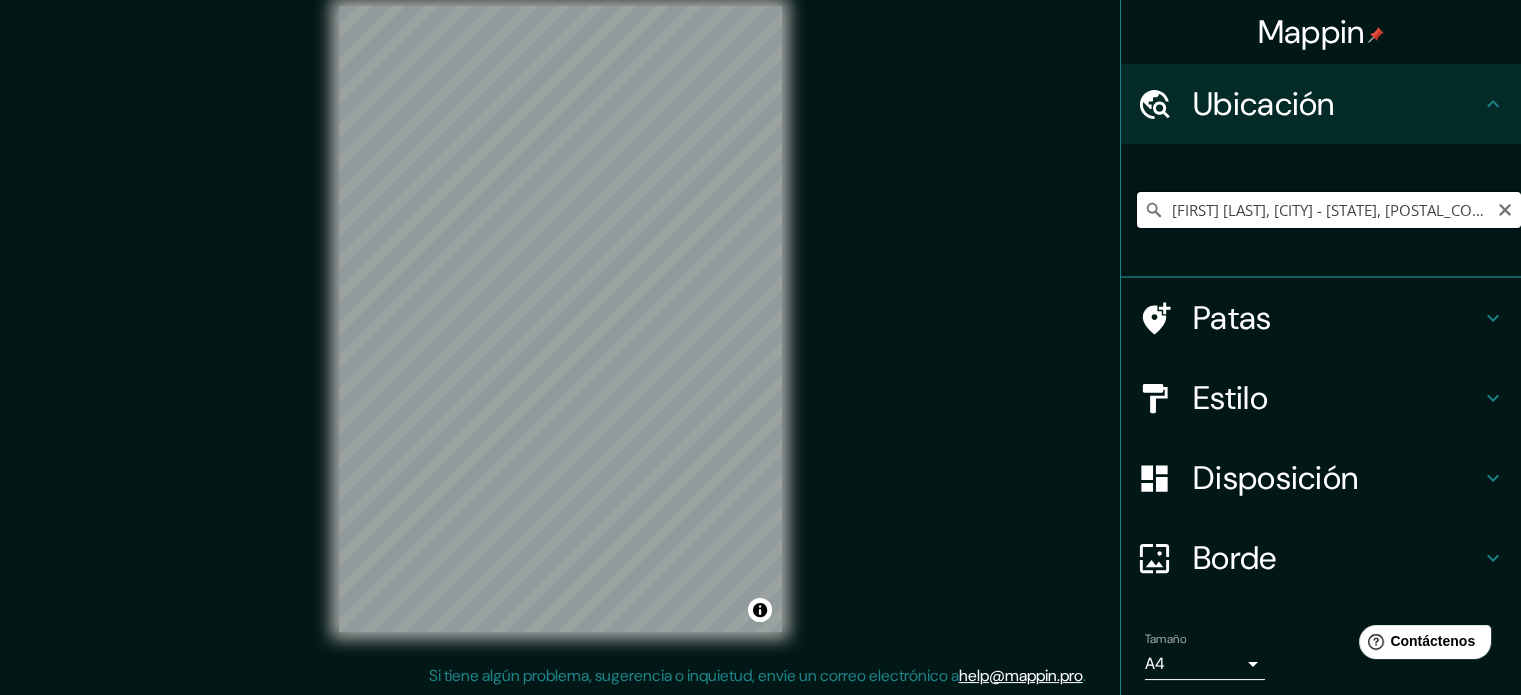 click on "[FIRST] [LAST], [CITY] - [STATE], [POSTAL_CODE], [COUNTRY]" at bounding box center [1329, 210] 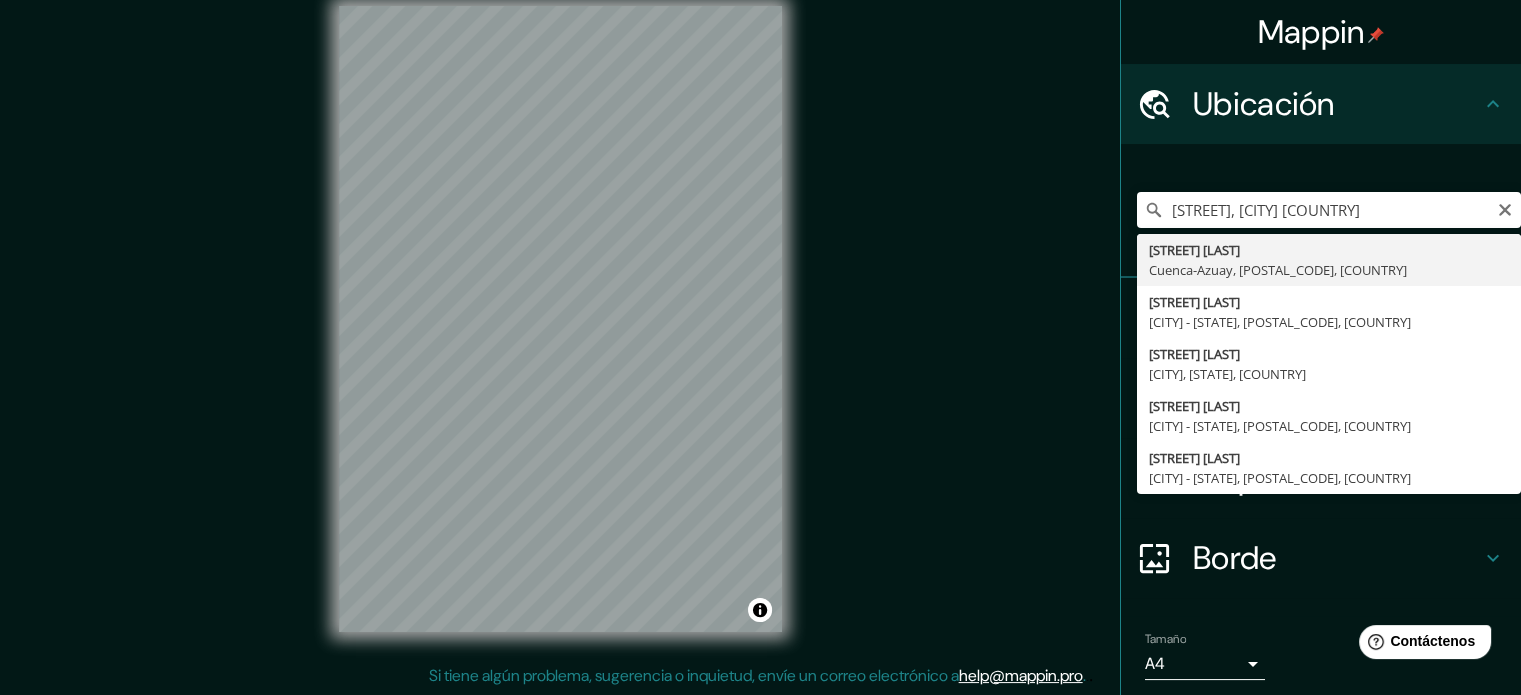 type on "[FIRST] [LAST], [CITY] - [STATE], [POSTAL_CODE], [COUNTRY]" 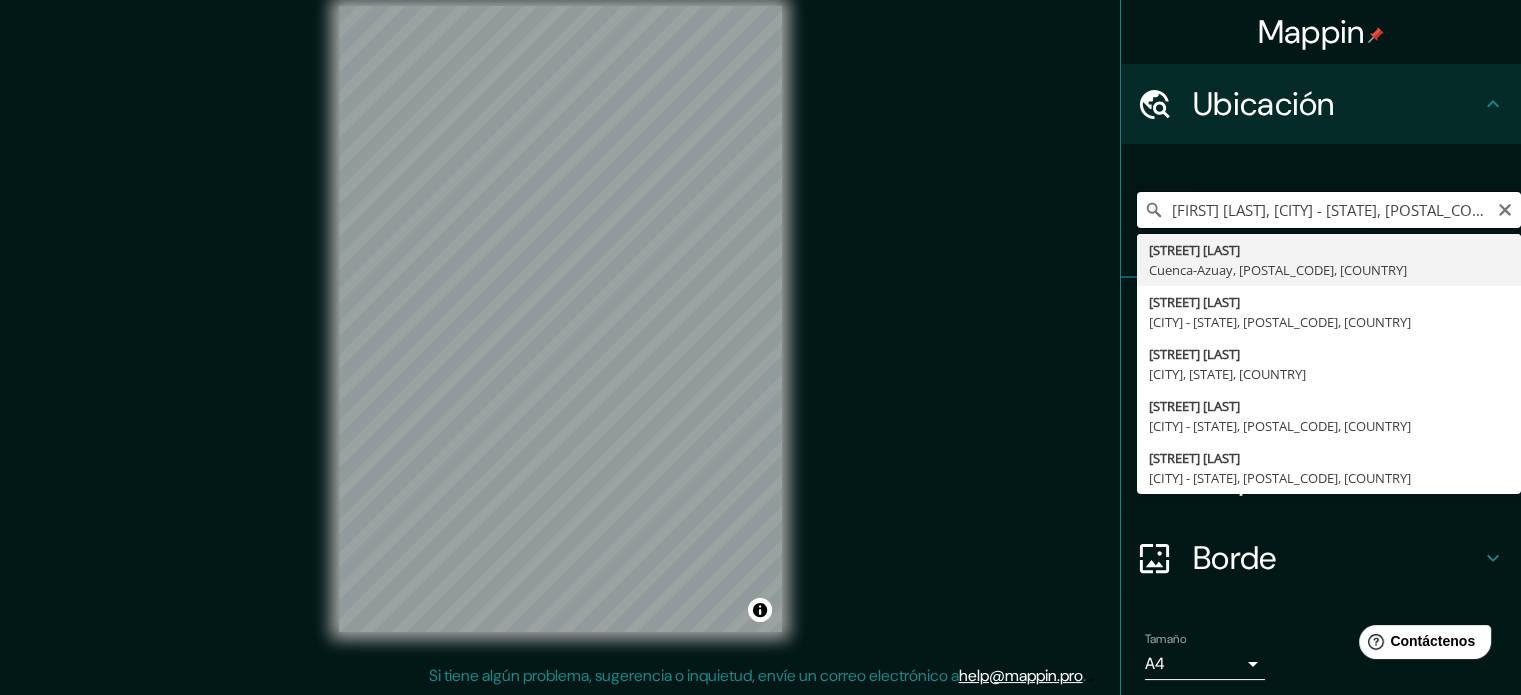 scroll, scrollTop: 0, scrollLeft: 0, axis: both 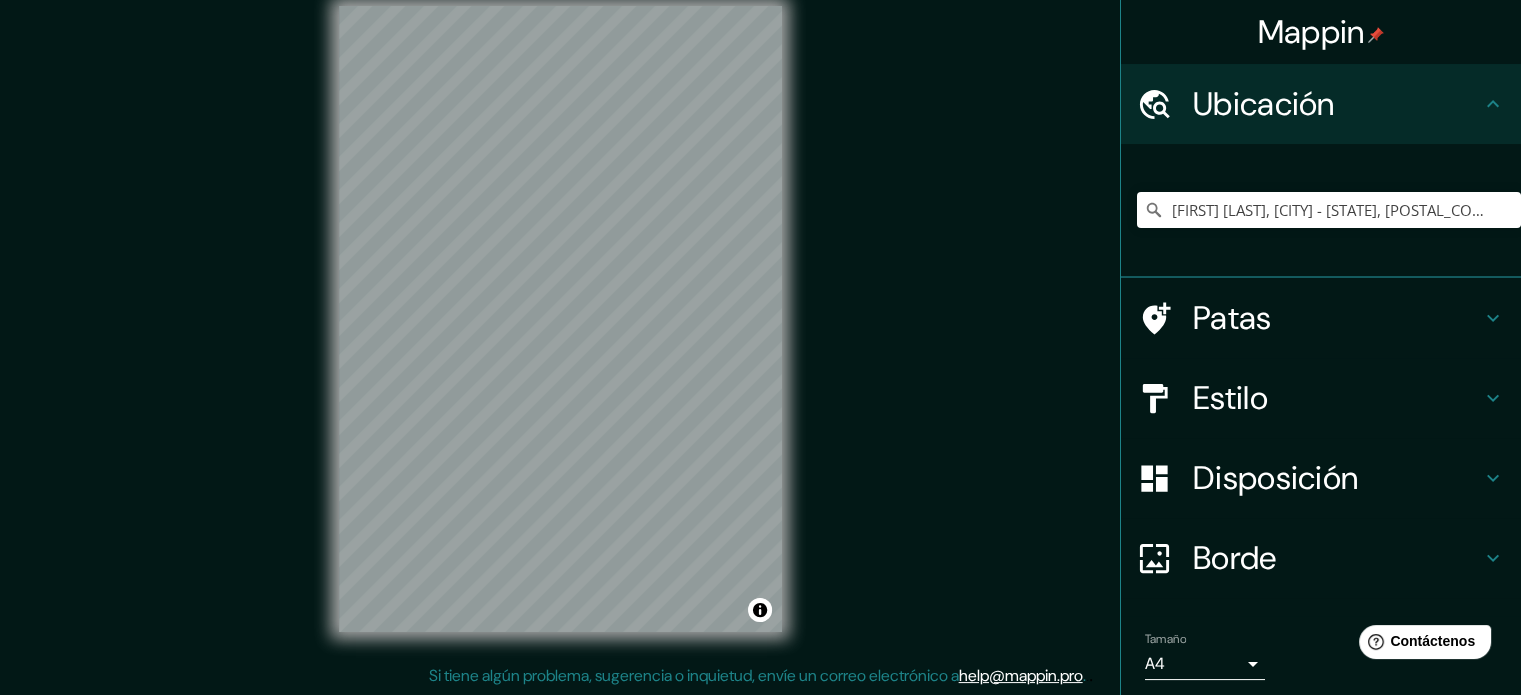 click on "© Mapbox   © OpenStreetMap   Improve this map   © Maxar" at bounding box center [560, 319] 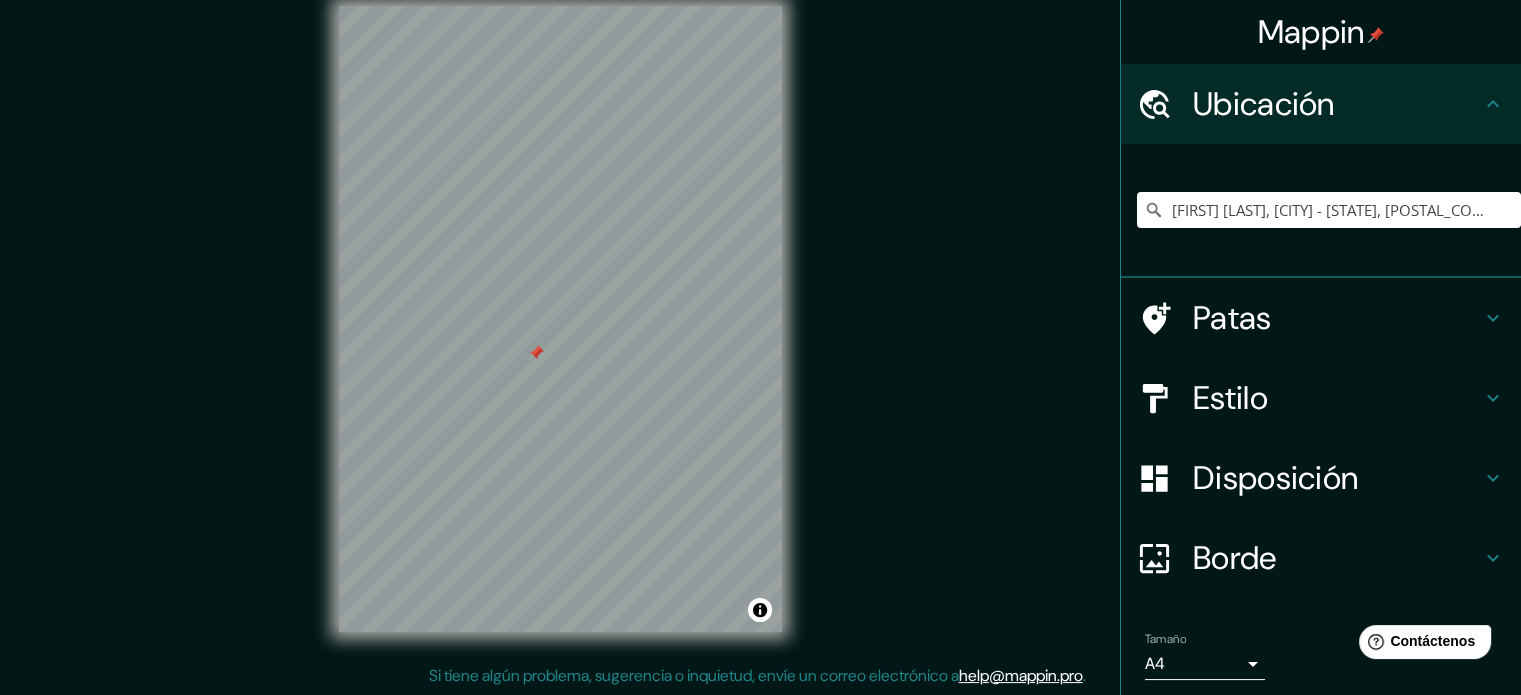 click at bounding box center [536, 353] 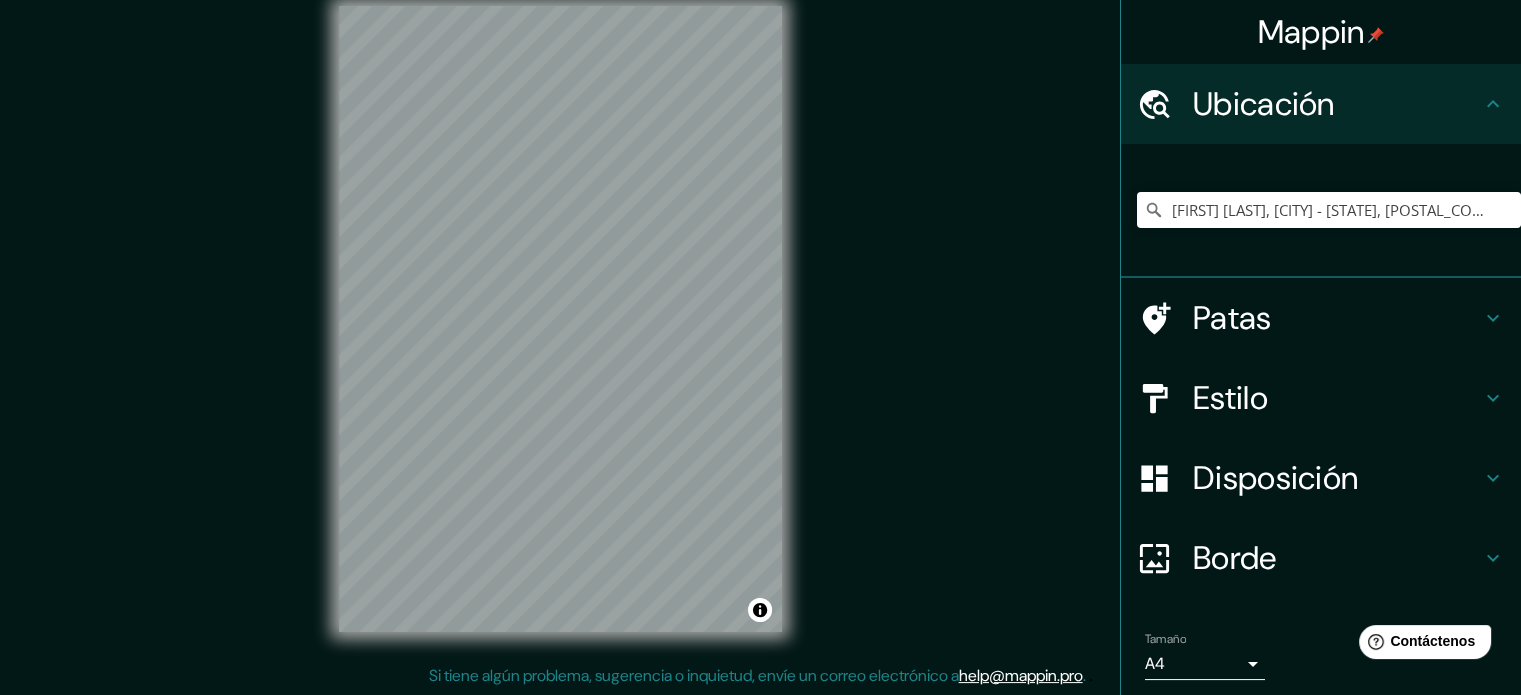 click on "© Mapbox   © OpenStreetMap   Improve this map   © Maxar" at bounding box center [560, 319] 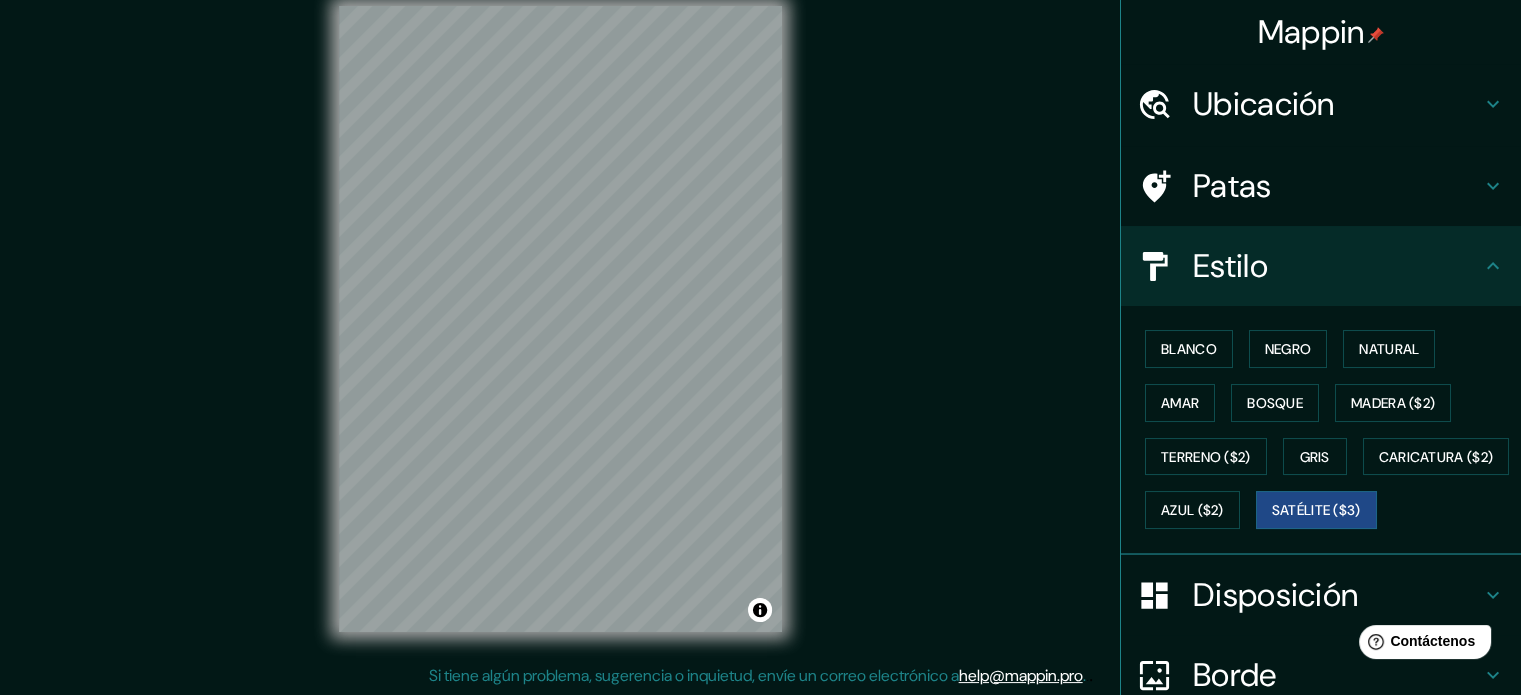 click on "© Mapbox   © OpenStreetMap   Improve this map   © Maxar" at bounding box center [560, 319] 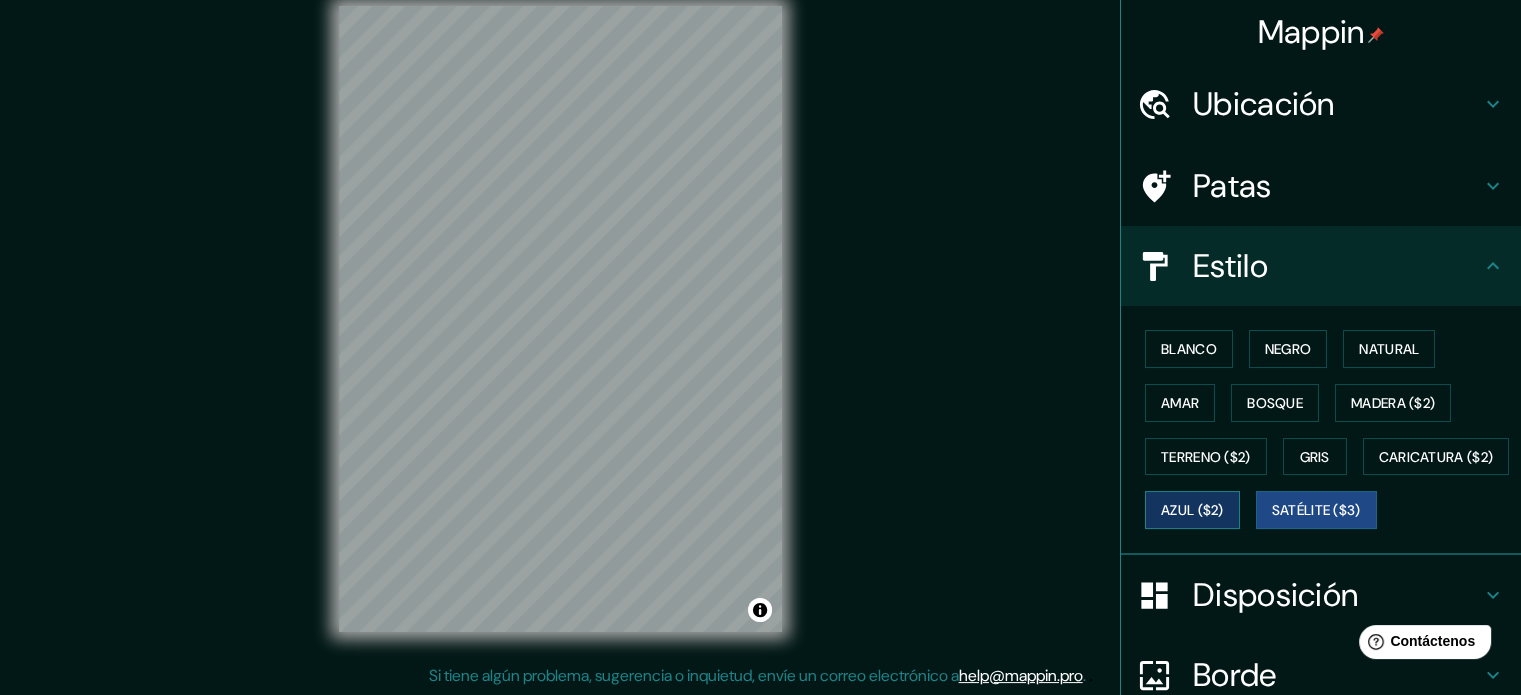 click on "Azul ($2)" at bounding box center (1192, 511) 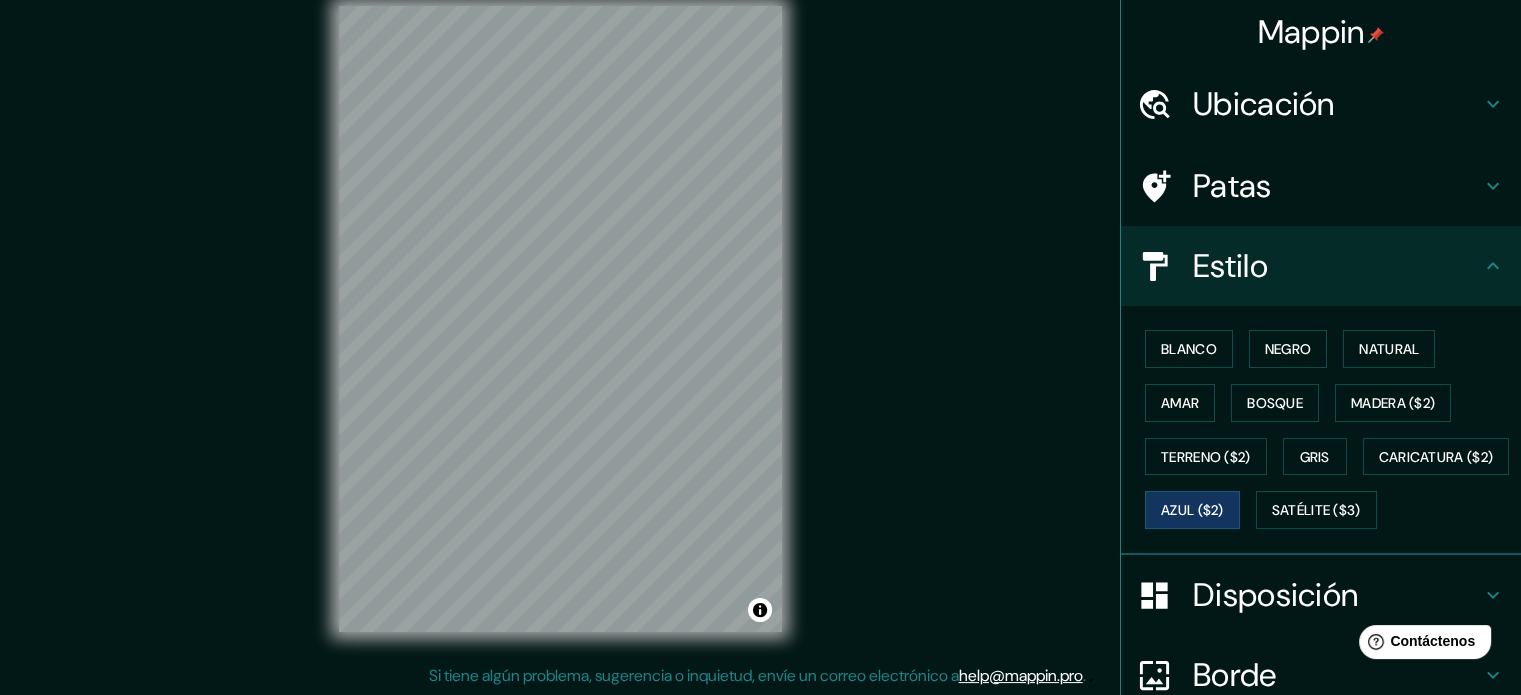 click on "© Mapbox   © OpenStreetMap   Improve this map" at bounding box center (560, 319) 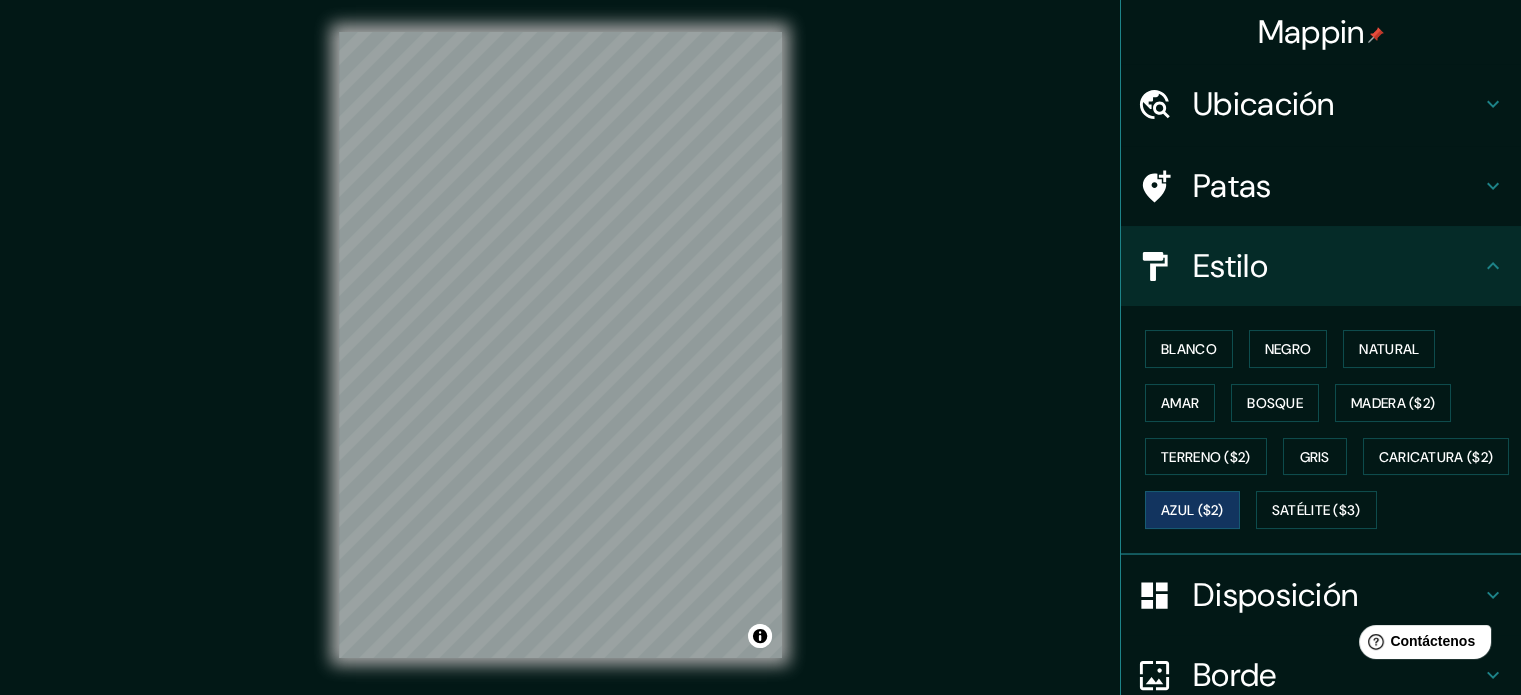 scroll, scrollTop: 0, scrollLeft: 0, axis: both 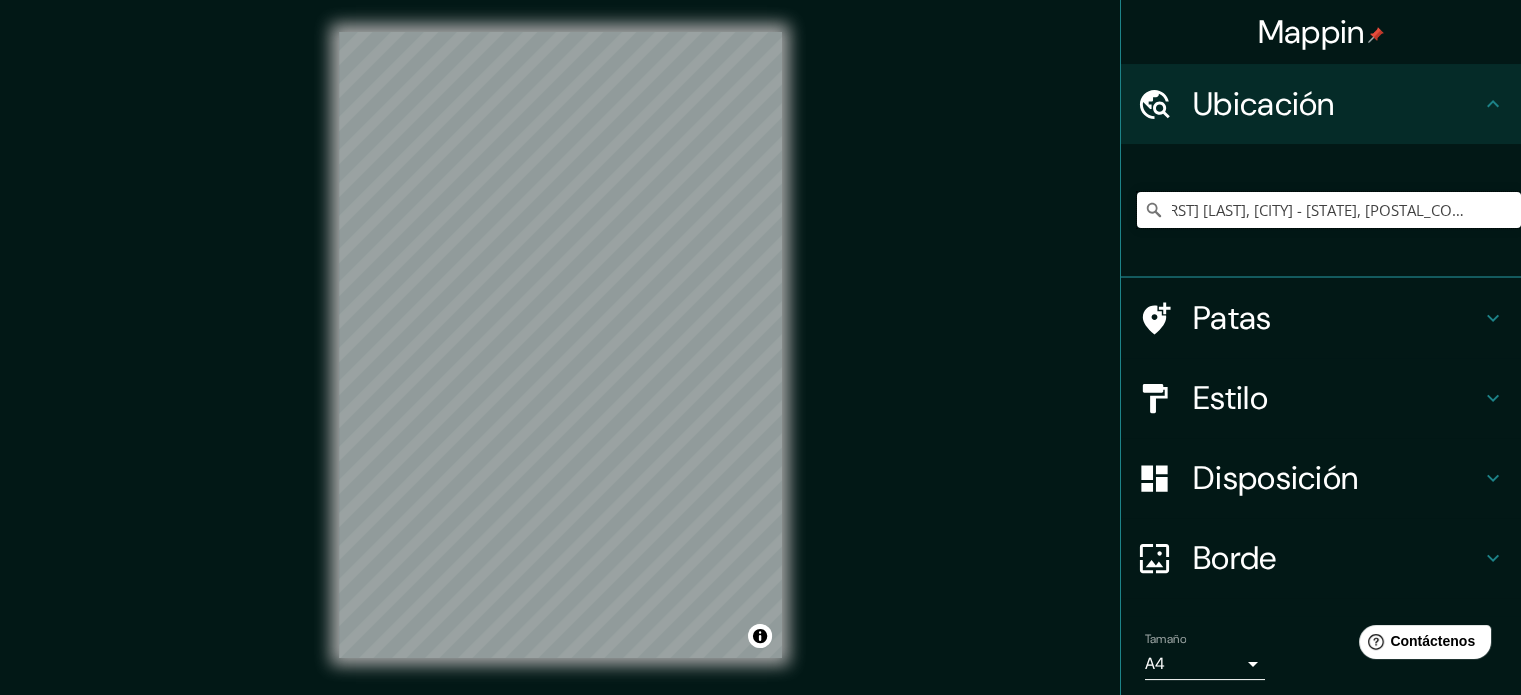 drag, startPoint x: 1151, startPoint y: 213, endPoint x: 1451, endPoint y: 210, distance: 300.015 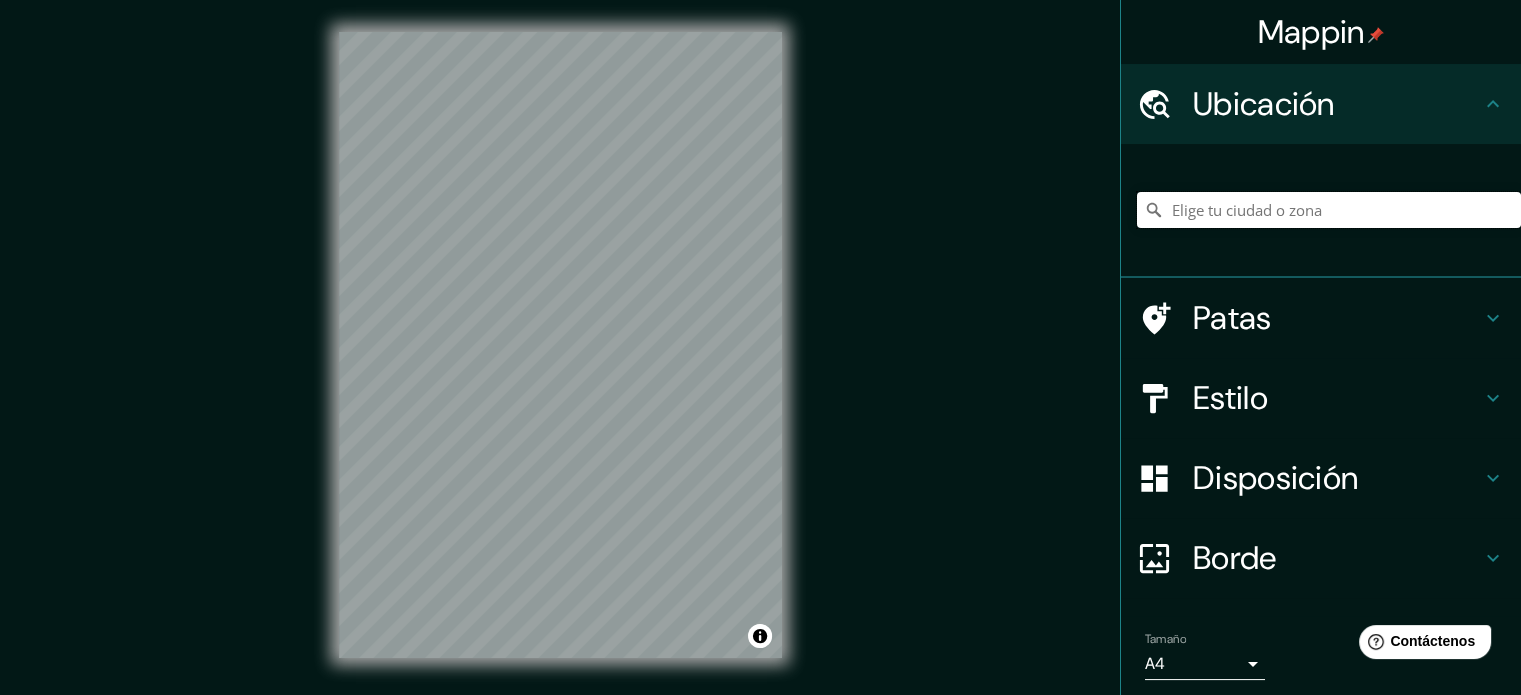 type 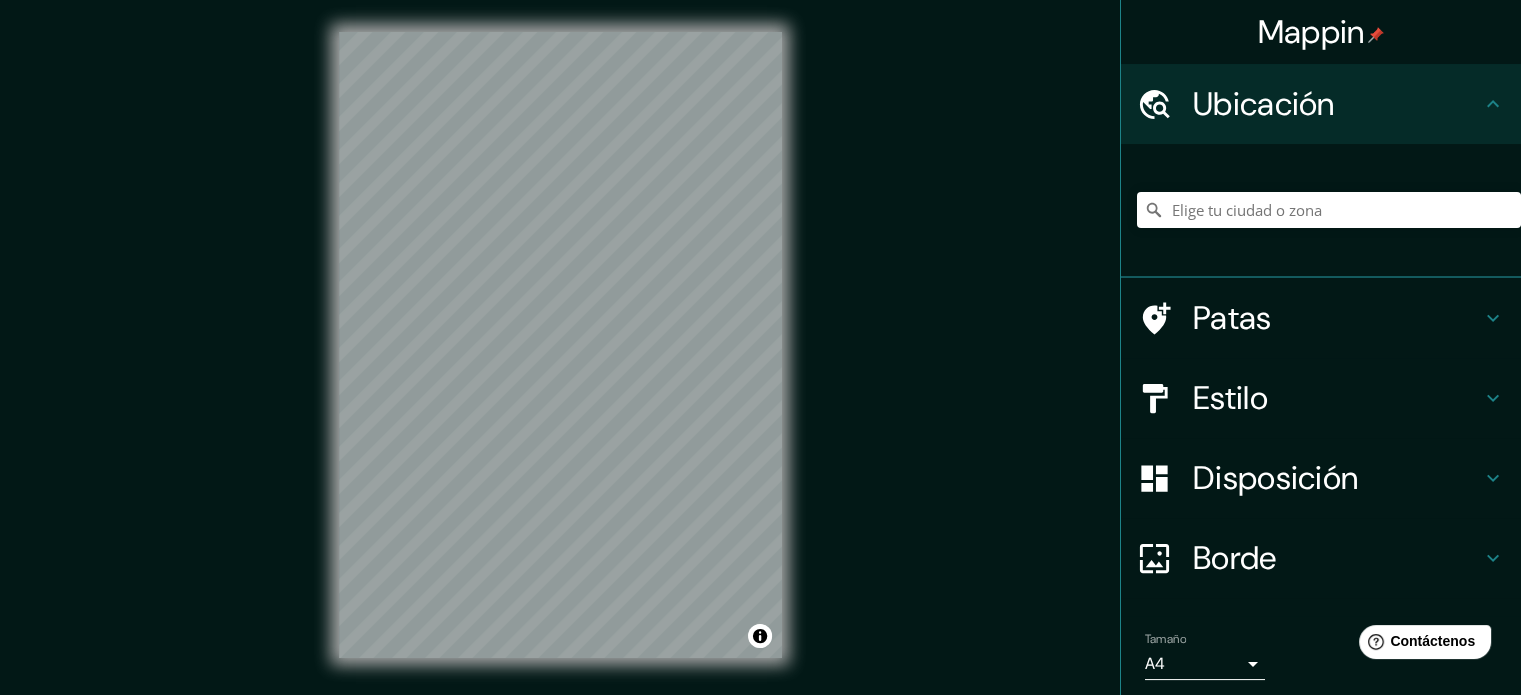 drag, startPoint x: 1293, startPoint y: 252, endPoint x: 1299, endPoint y: 210, distance: 42.426407 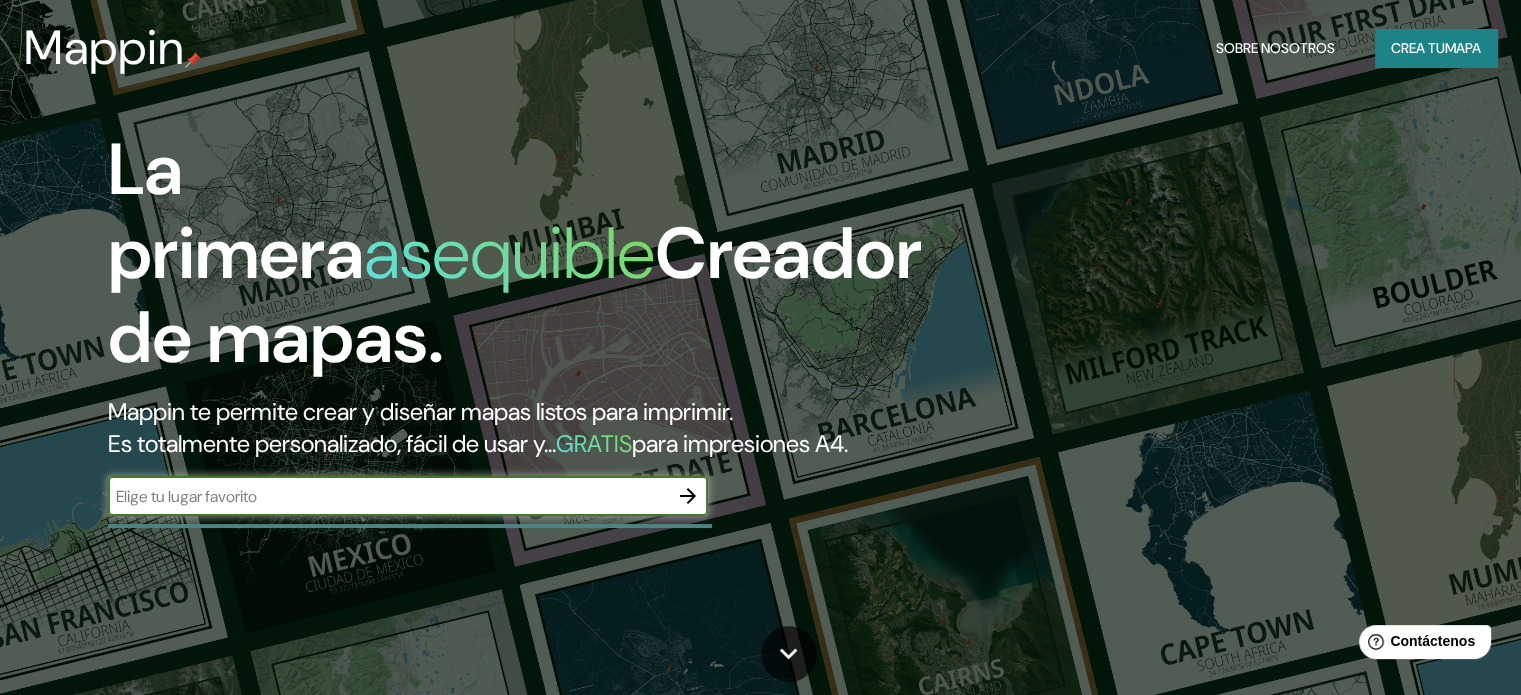click at bounding box center [388, 496] 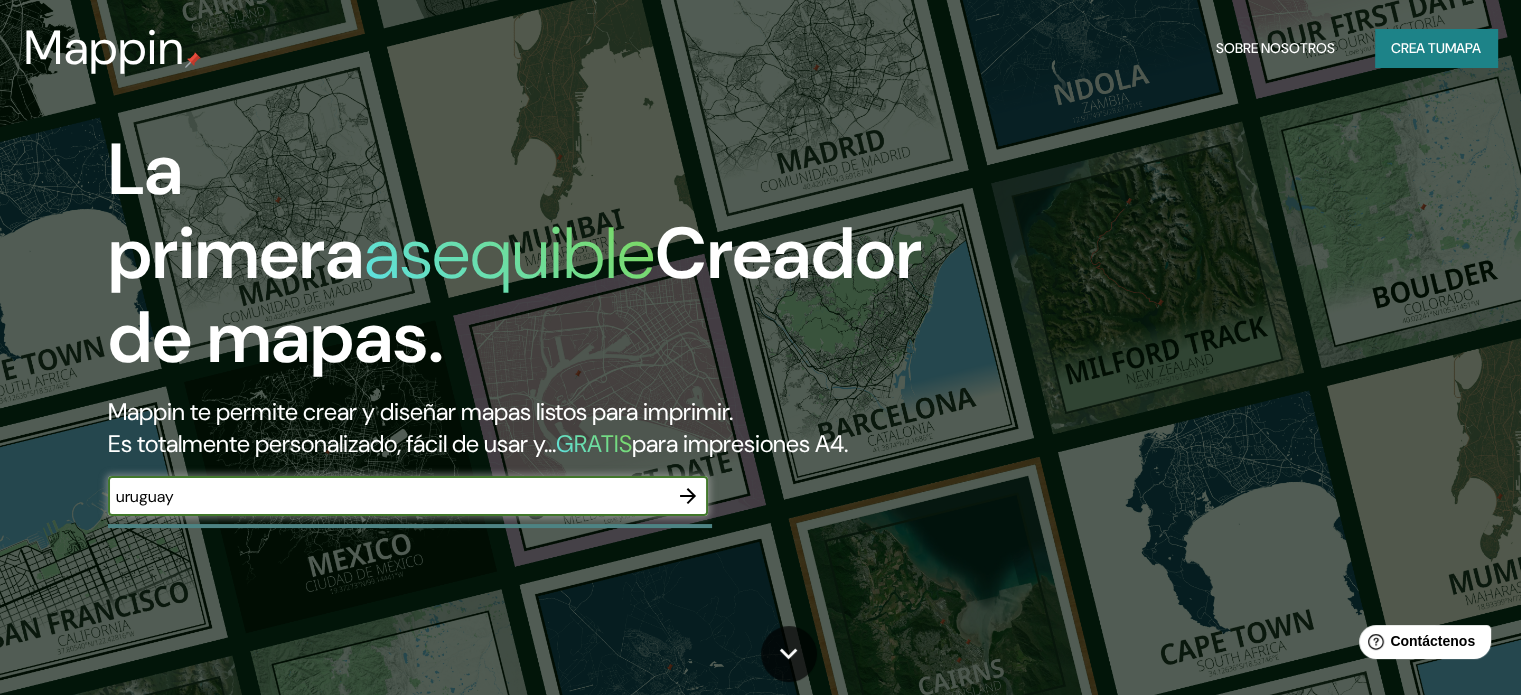 type on "uruguay" 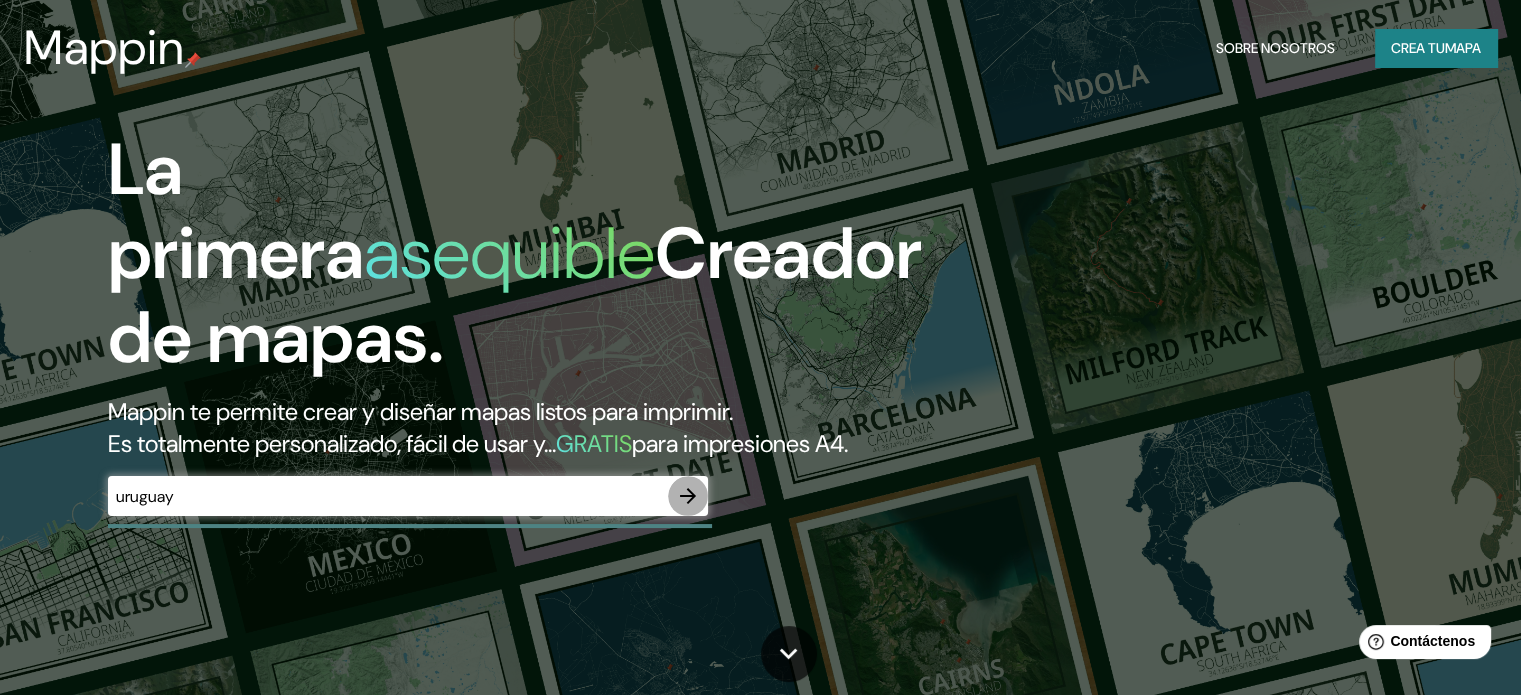 click 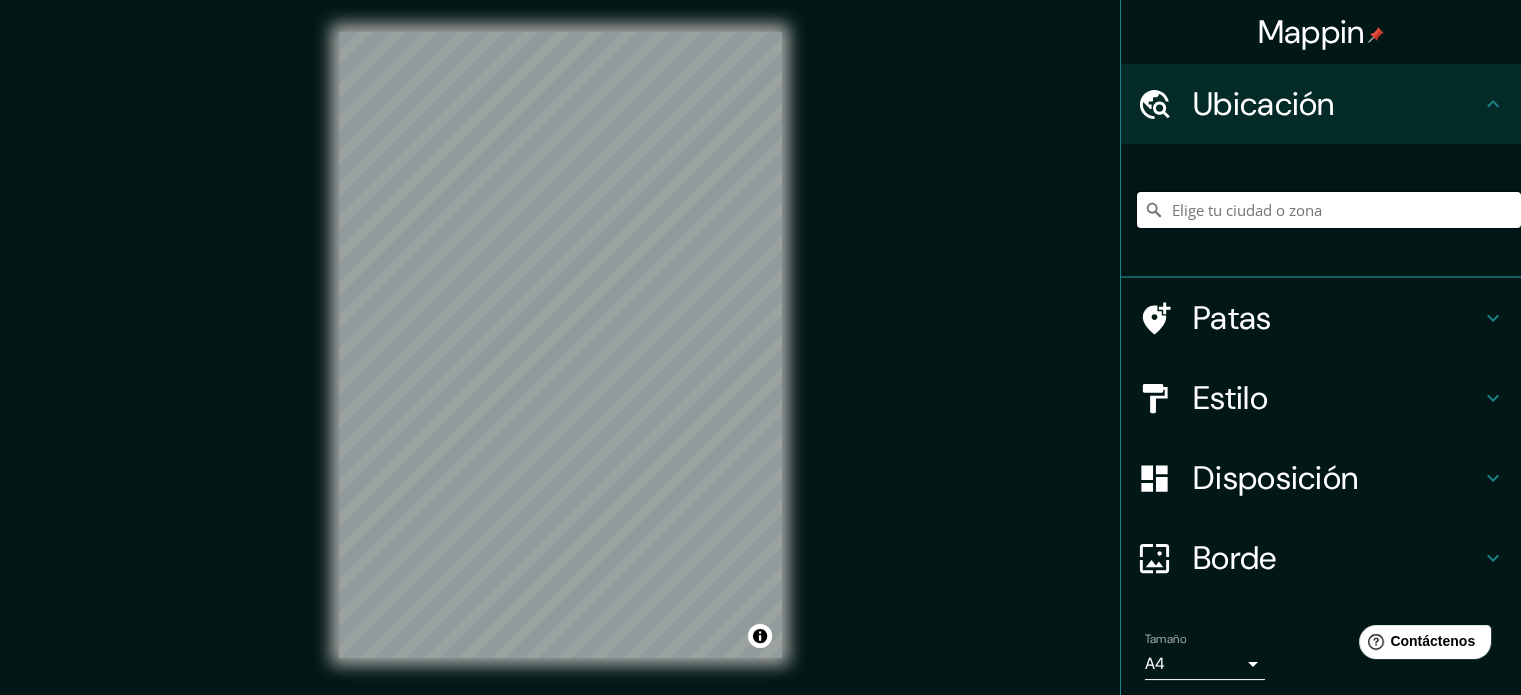 click at bounding box center (1329, 210) 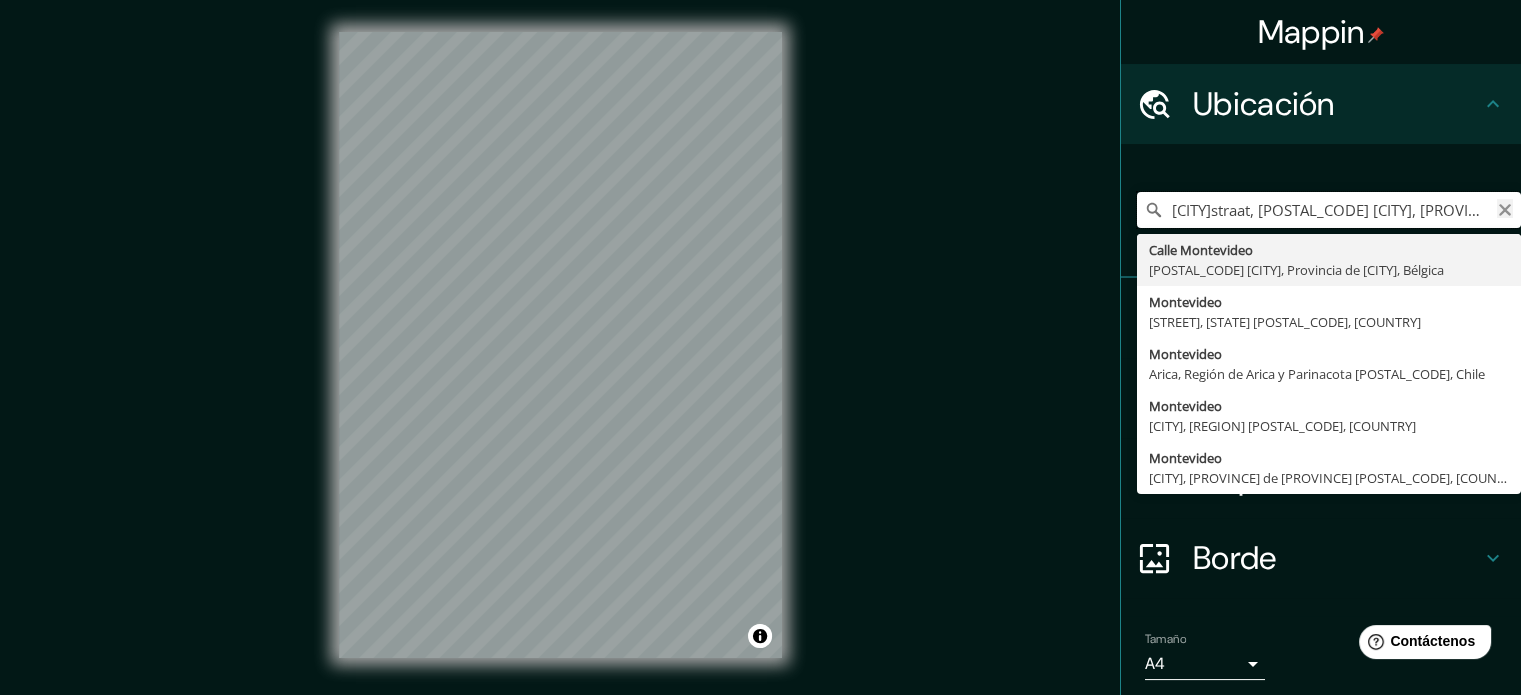 type on "[CITY]straat, [POSTAL_CODE] [CITY], [PROVINCE], [COUNTRY]" 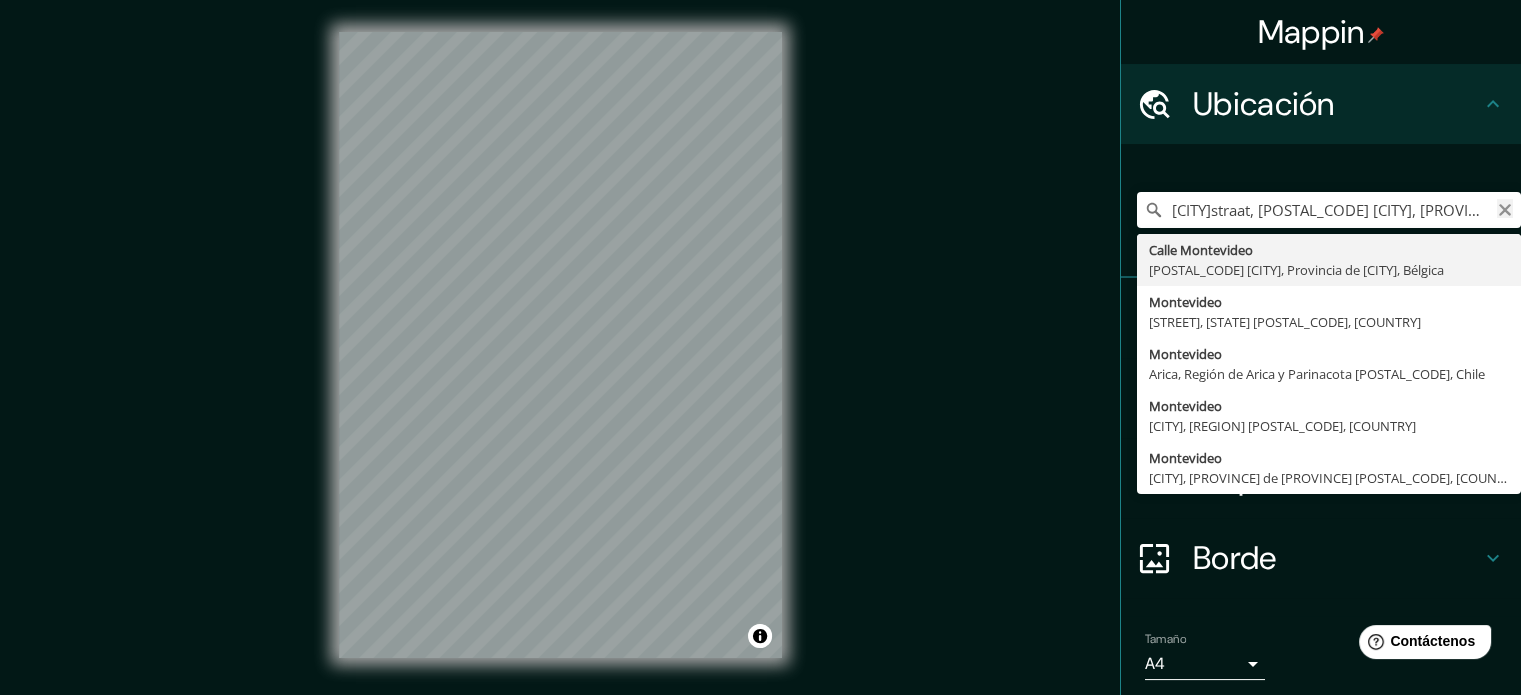 click 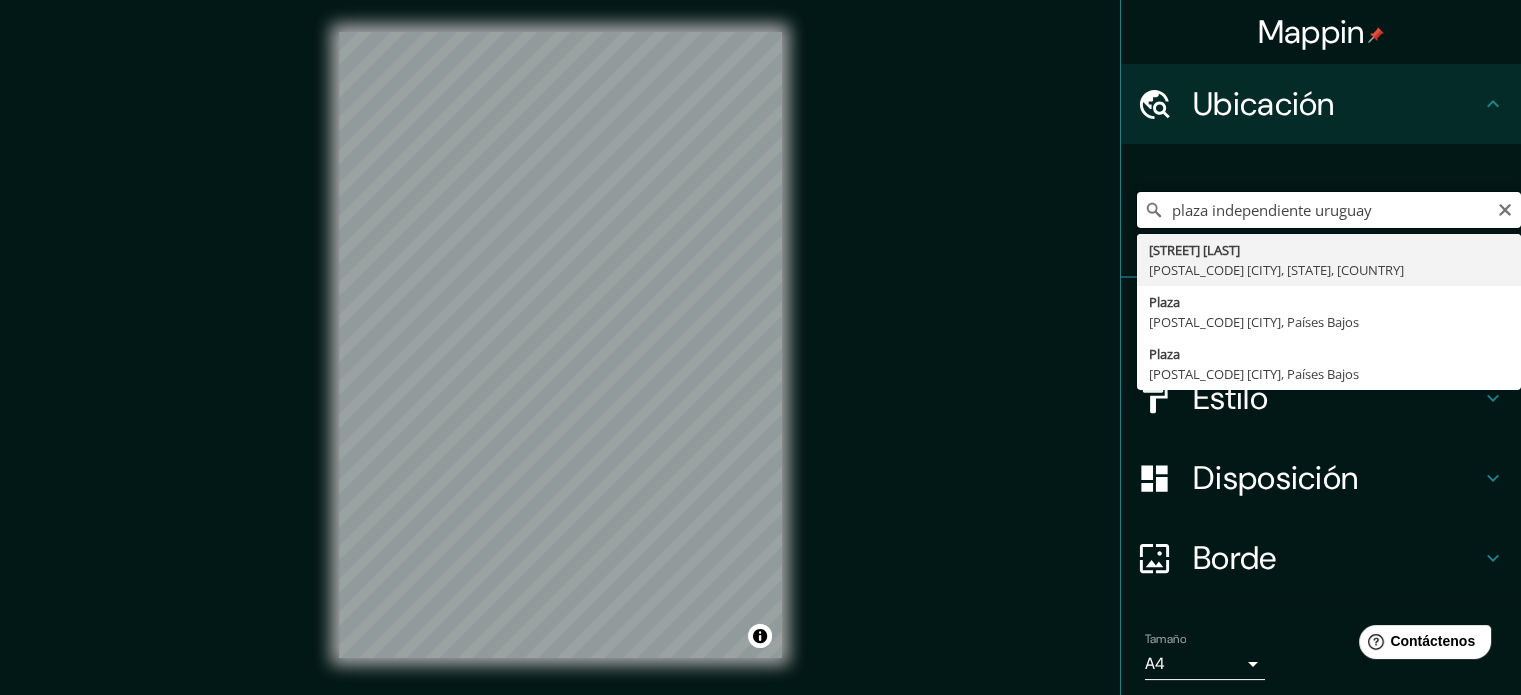 click on "plaza independiente uruguay" at bounding box center (1329, 210) 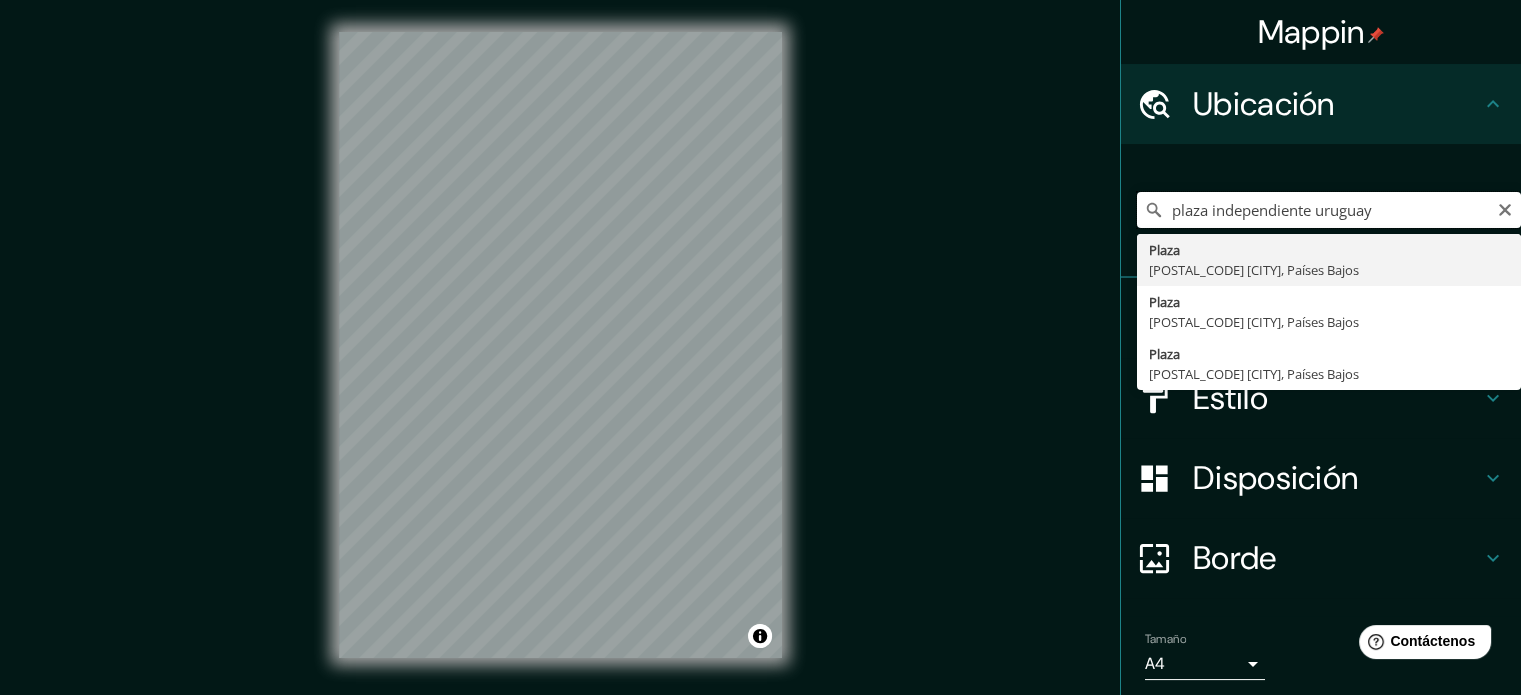 click on "plaza independiente uruguay" at bounding box center (1329, 210) 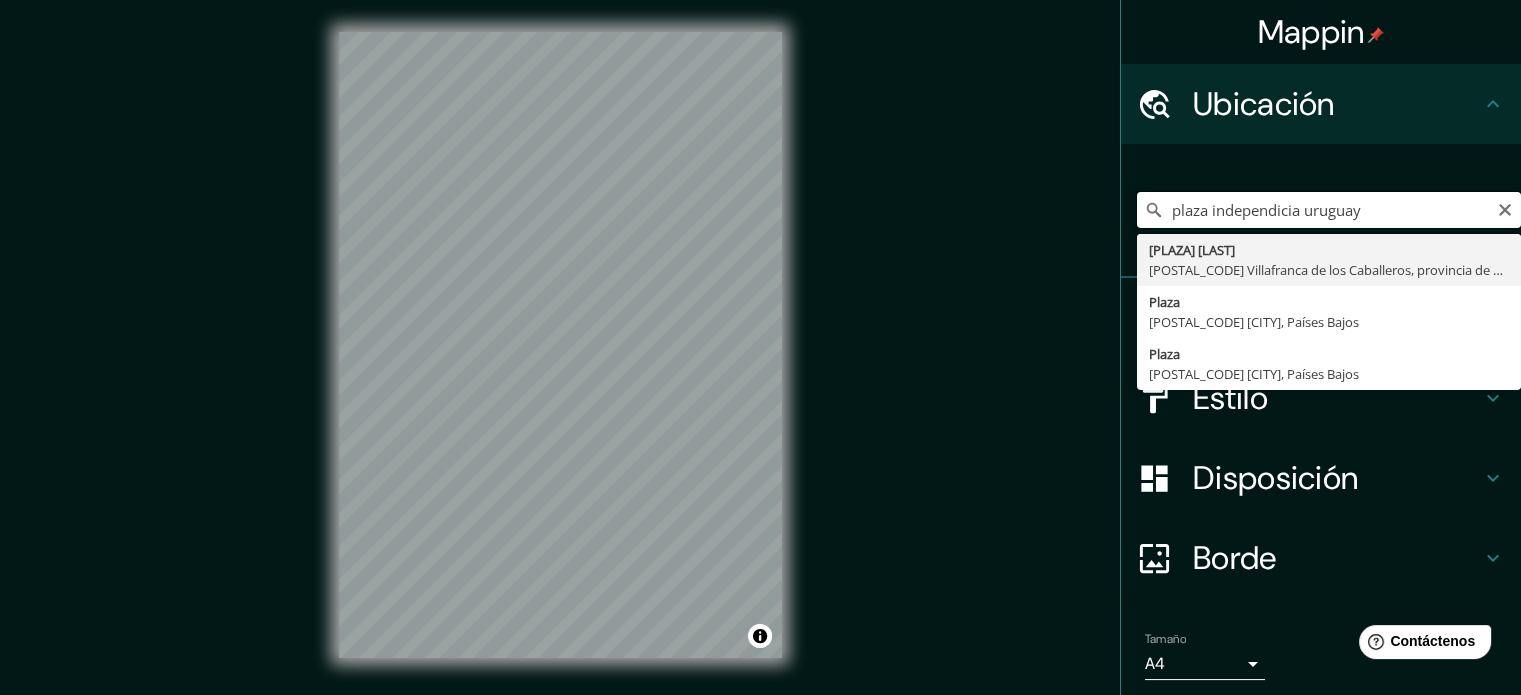 click on "plaza independicia uruguay" at bounding box center [1329, 210] 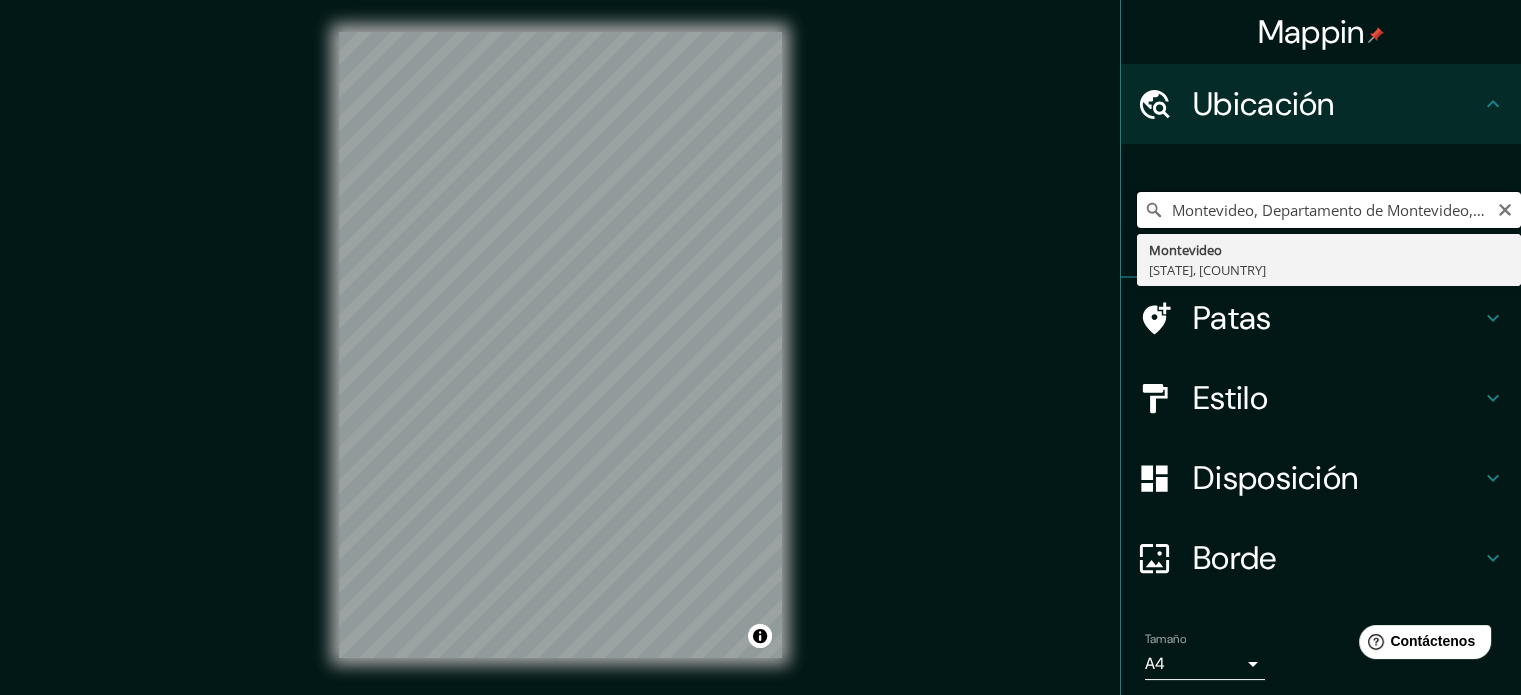 scroll, scrollTop: 0, scrollLeft: 0, axis: both 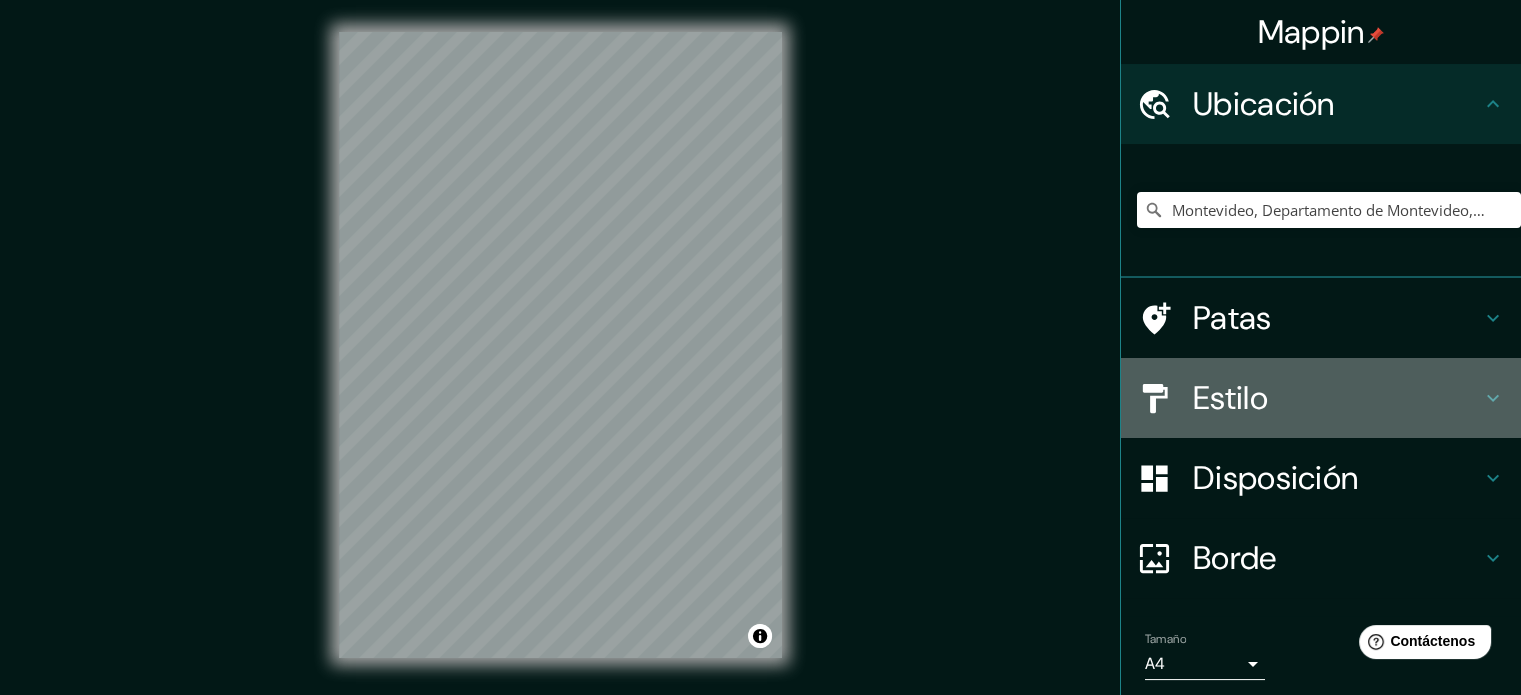 click on "Estilo" at bounding box center (1230, 398) 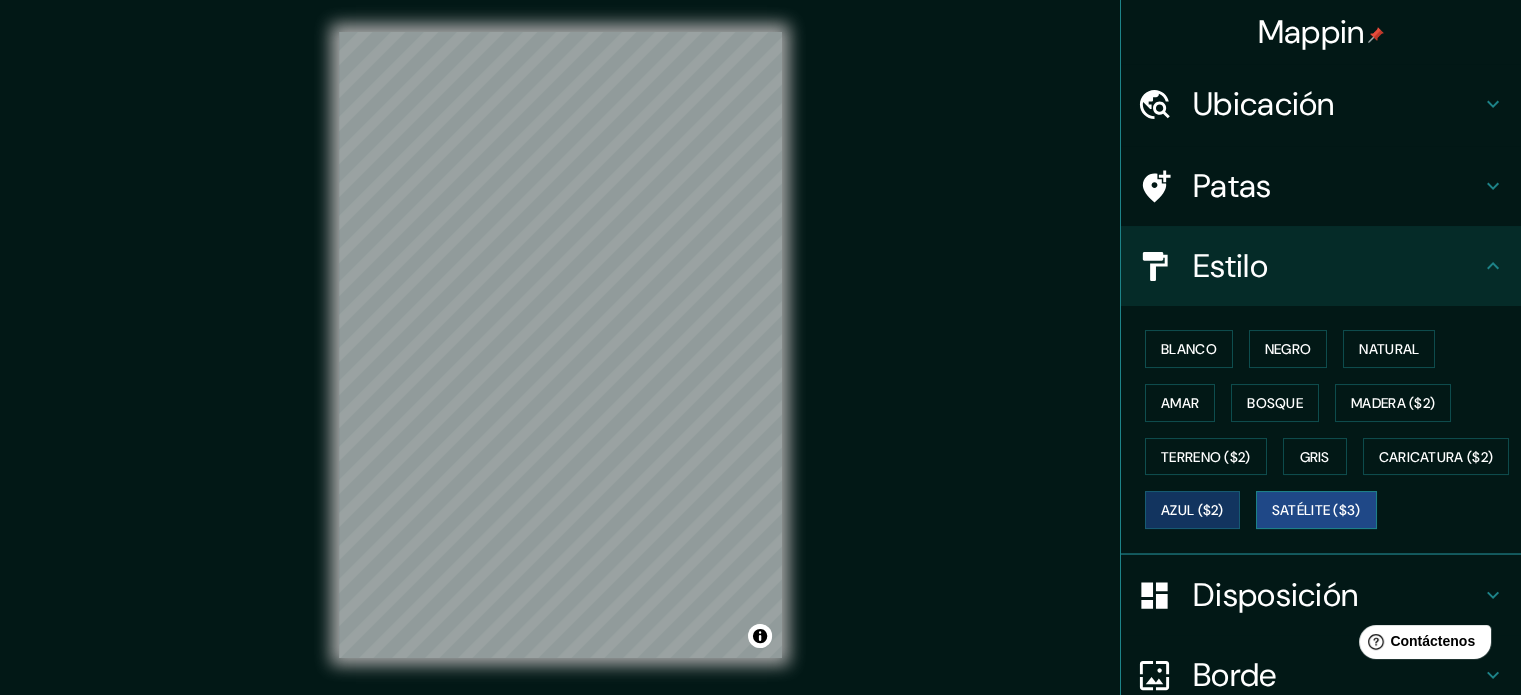 click on "Satélite ($3)" at bounding box center [1316, 511] 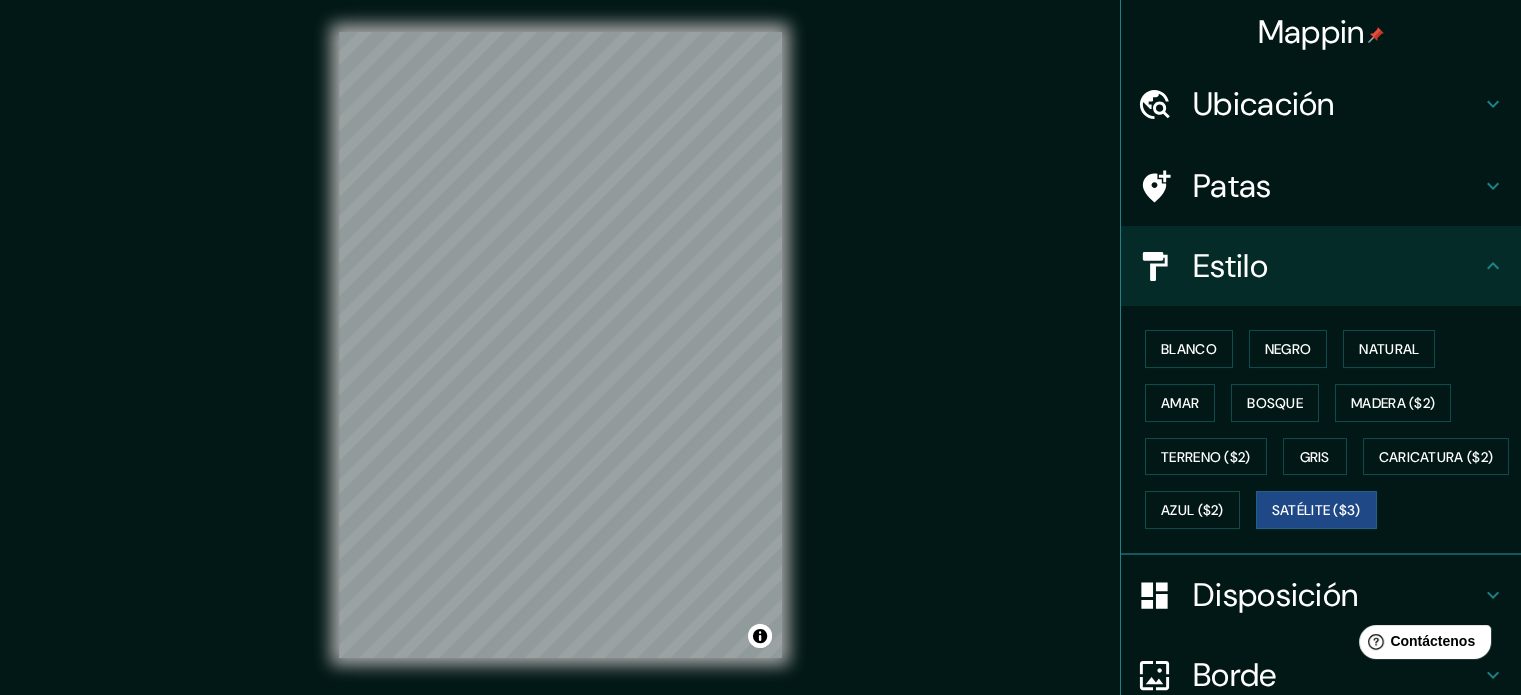 click on "Mappin Ubicación Montevideo, Departamento de Montevideo, Uruguay Patas Estilo Blanco Negro Natural Amar Bosque Madera ($2) Terreno ($2) Gris Caricatura ($2) Azul ($2) Satélite ($3) Disposición Borde Elige un borde.  Consejo  : puedes opacar las capas del marco para crear efectos geniales. Ninguno Simple Transparente Elegante Tamaño A4 single Crea tu mapa © Mapbox   © OpenStreetMap   Improve this map   © Maxar Si tiene algún problema, sugerencia o inquietud, envíe un correo electrónico a  help@mappin.pro  .   . ." at bounding box center [760, 361] 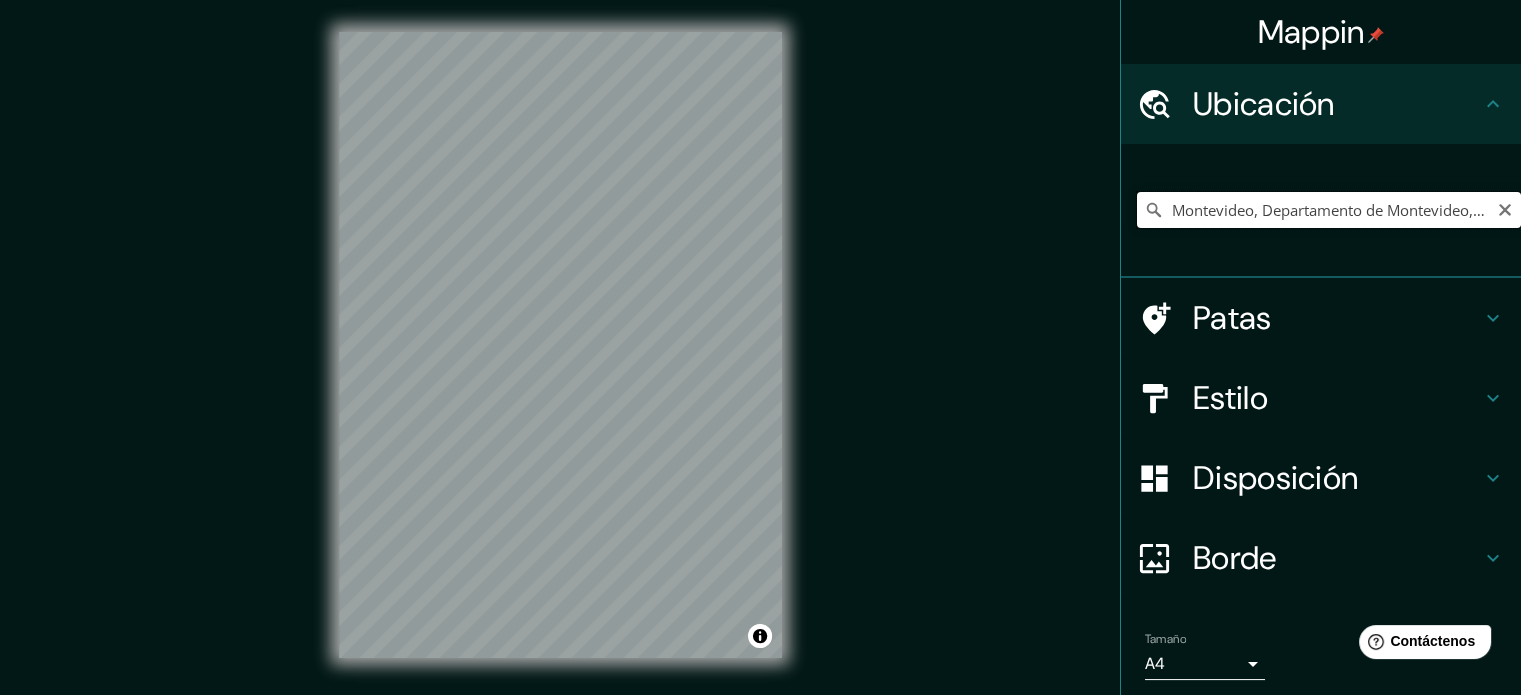 click on "Montevideo, Departamento de Montevideo, [COUNTRY]" at bounding box center [1329, 210] 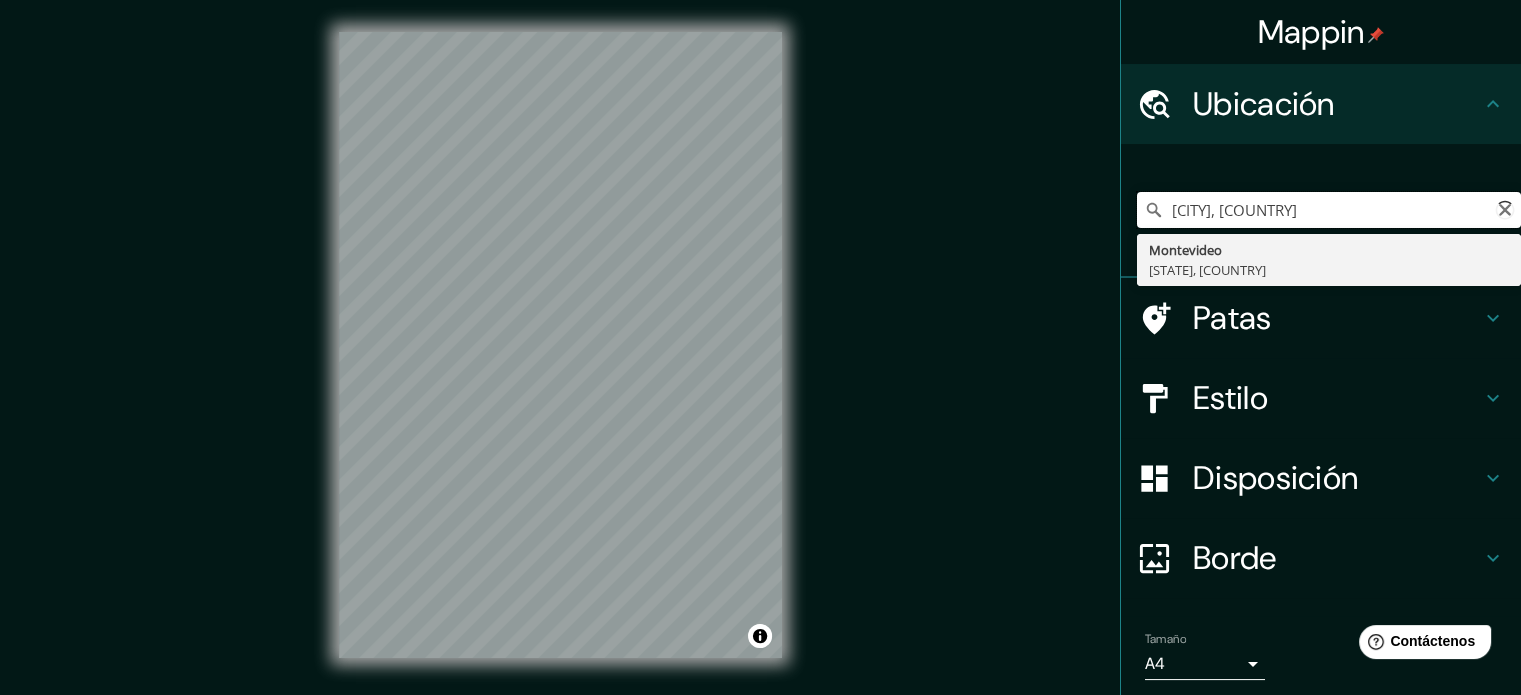 click on "[CITY], [COUNTRY]" at bounding box center (1329, 210) 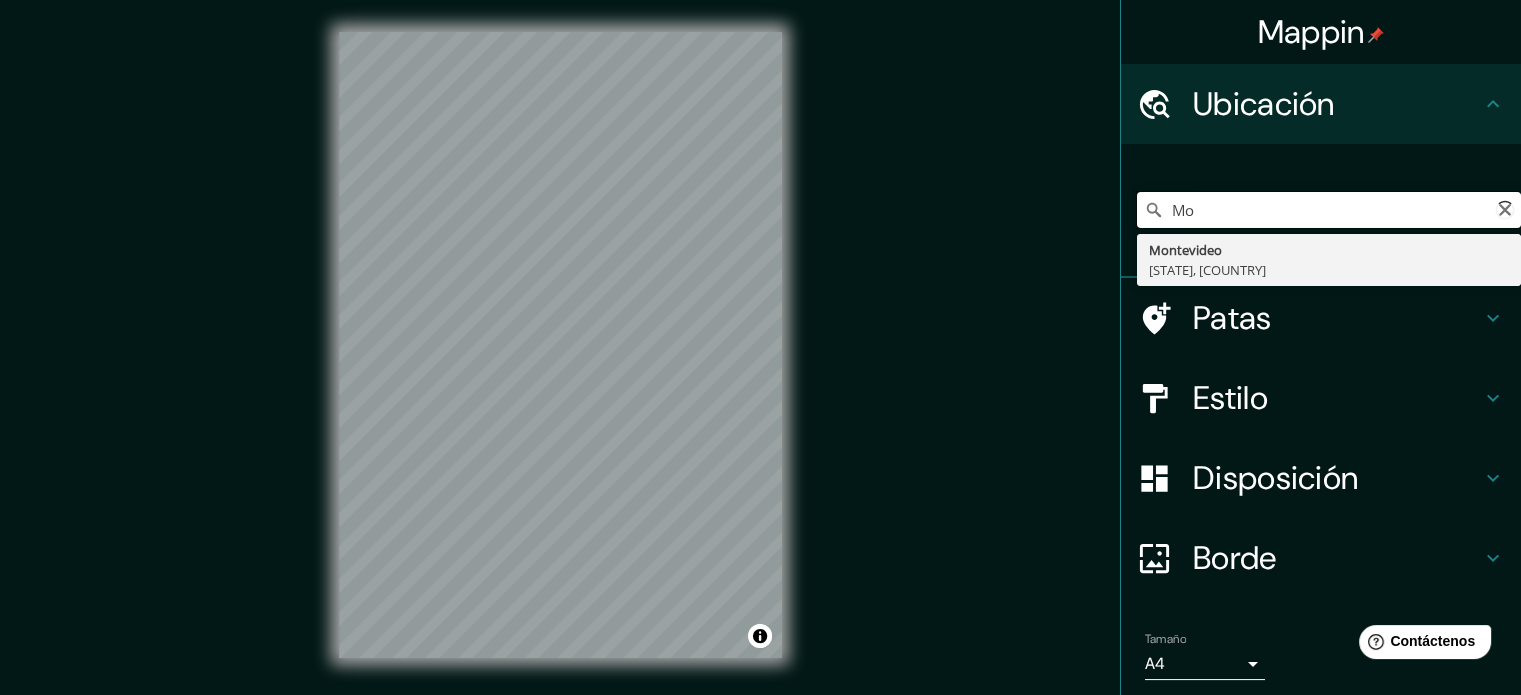 type on "M" 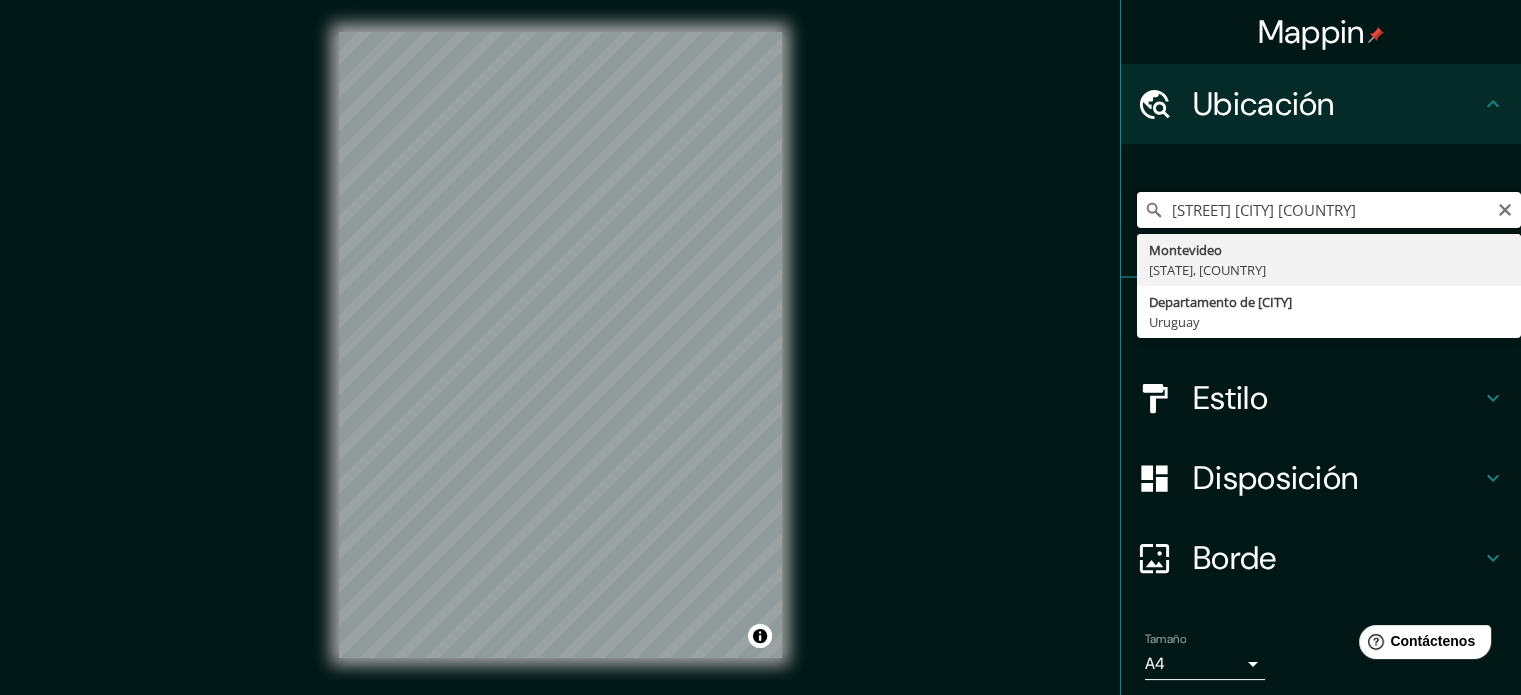 click on "[STREET] [CITY] [COUNTRY]" at bounding box center (1329, 210) 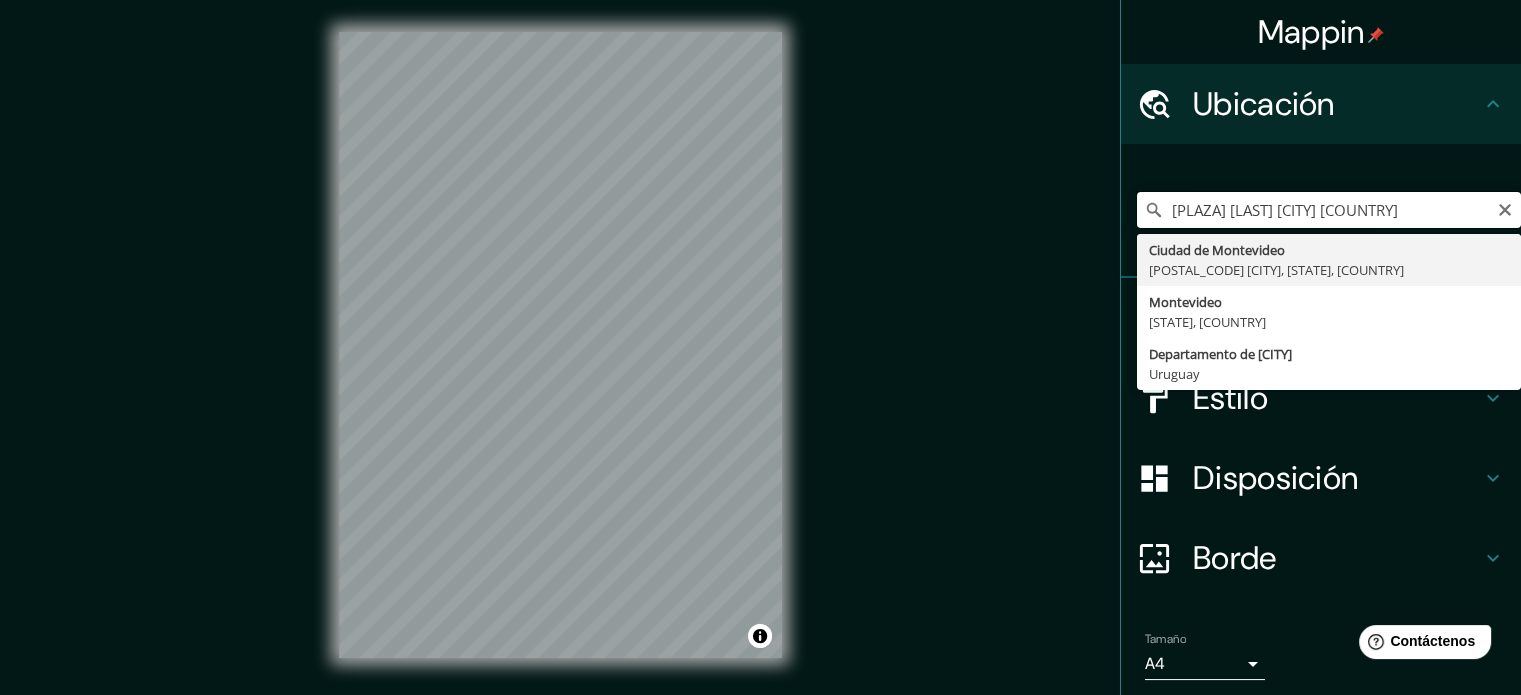 click on "[PLAZA] [LAST] [CITY] [COUNTRY]" at bounding box center (1329, 210) 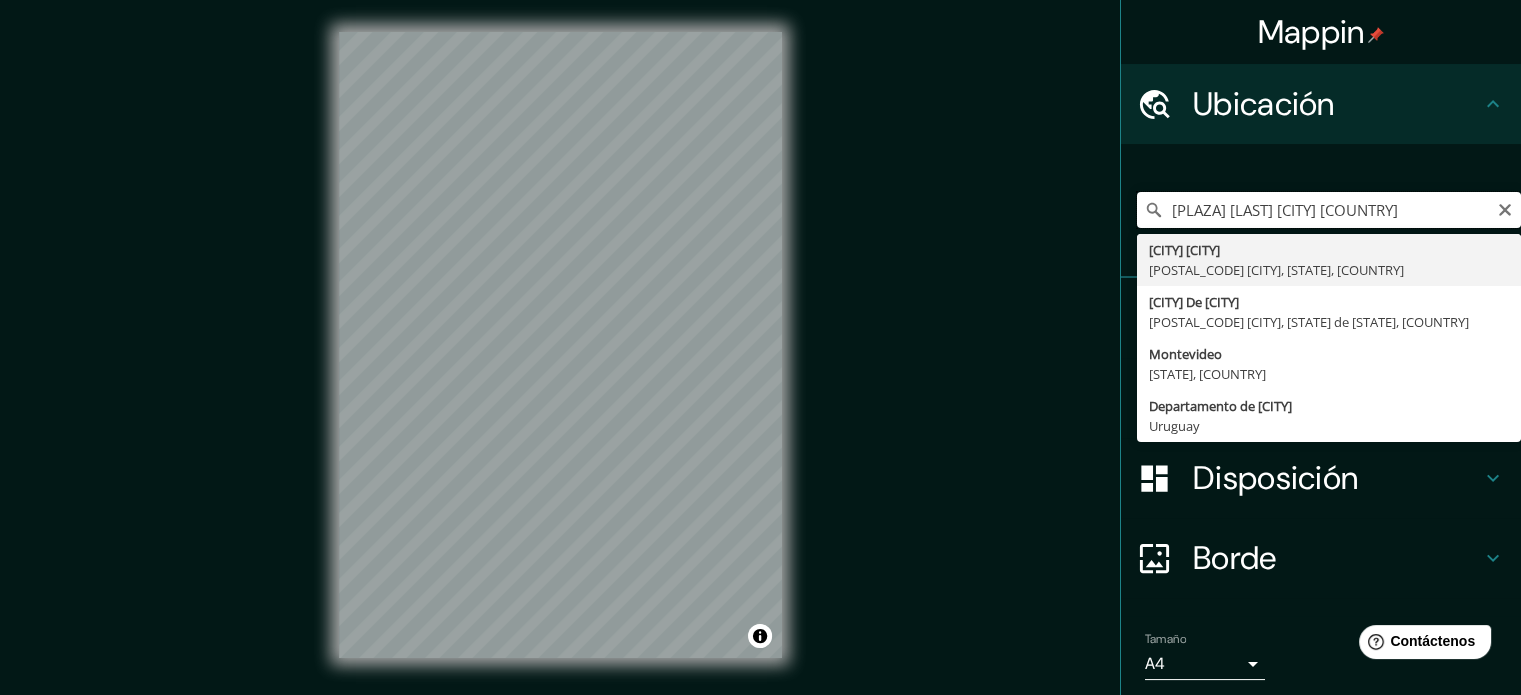 scroll, scrollTop: 0, scrollLeft: 3, axis: horizontal 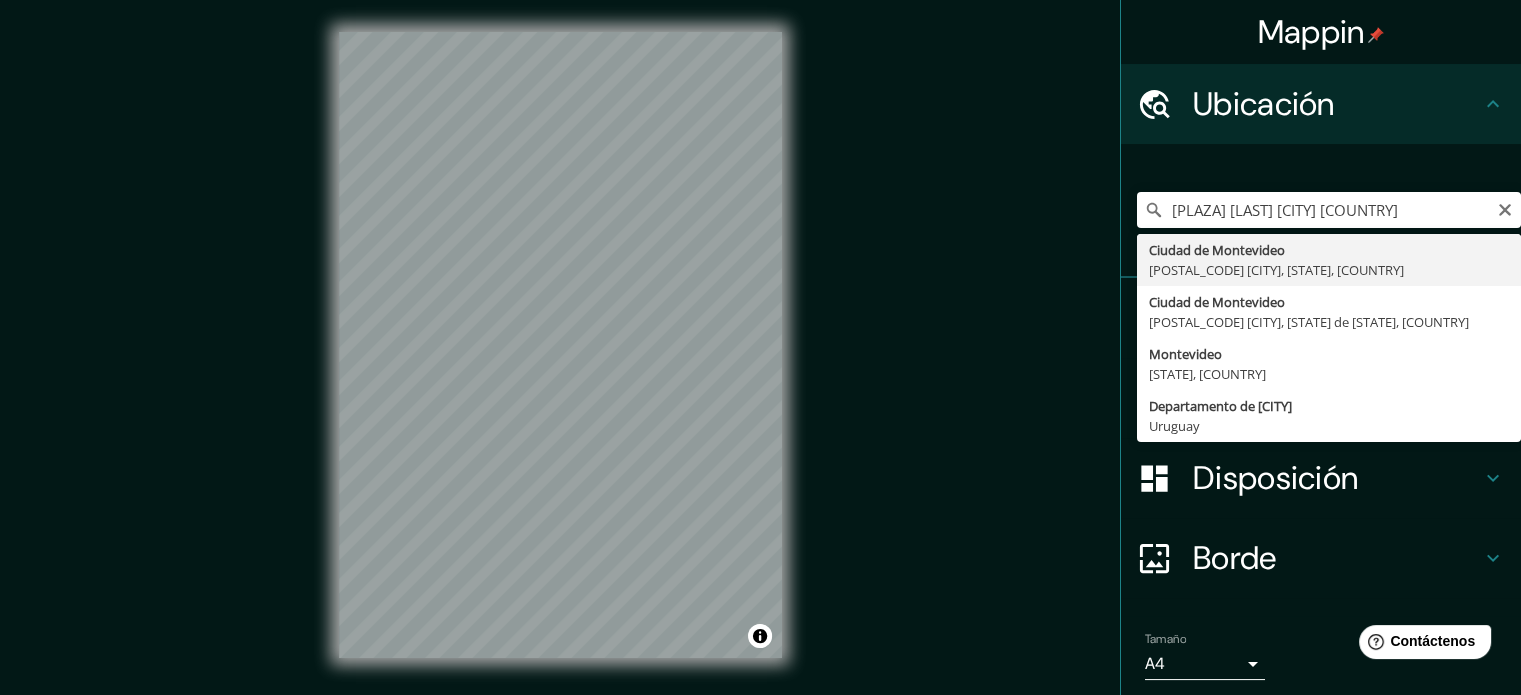 type on "[CITY], [POSTAL_CODE] [CITY], [STATE], [COUNTRY]" 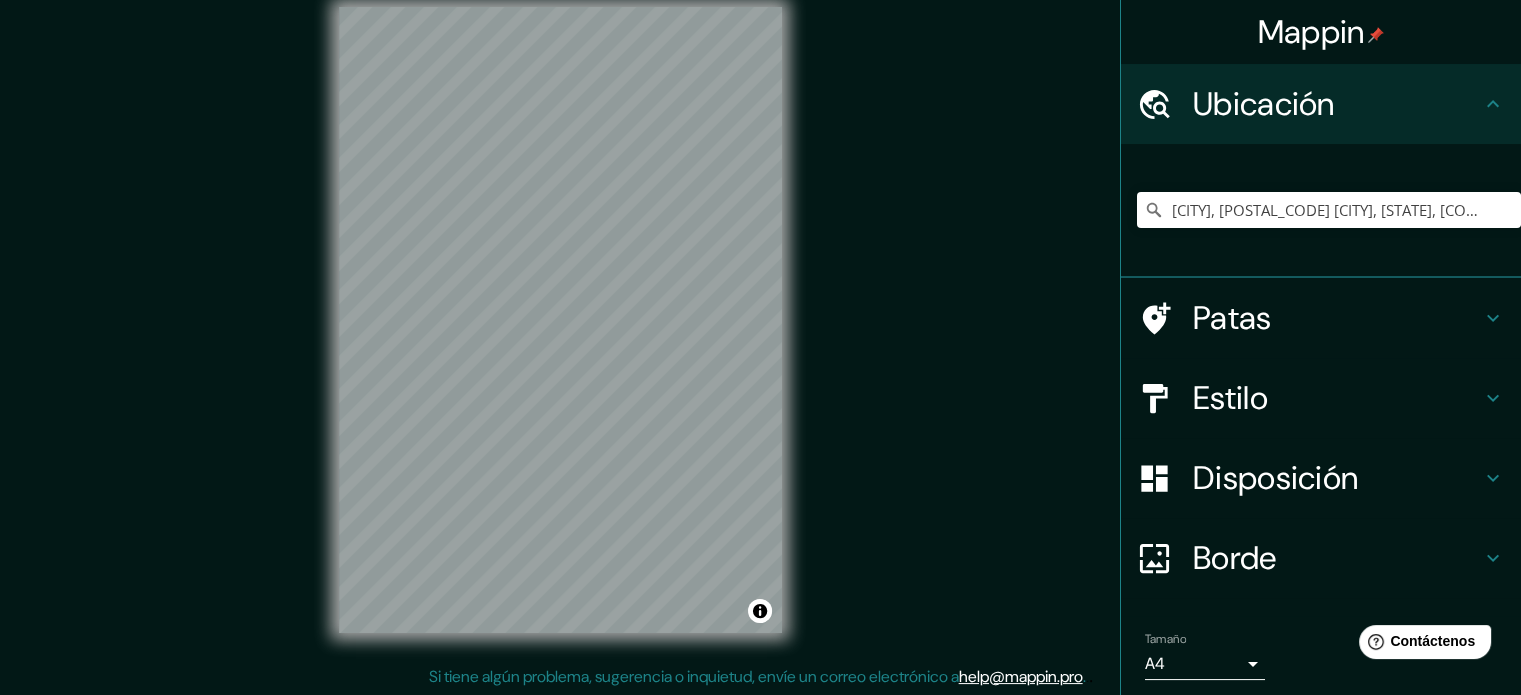 scroll, scrollTop: 26, scrollLeft: 0, axis: vertical 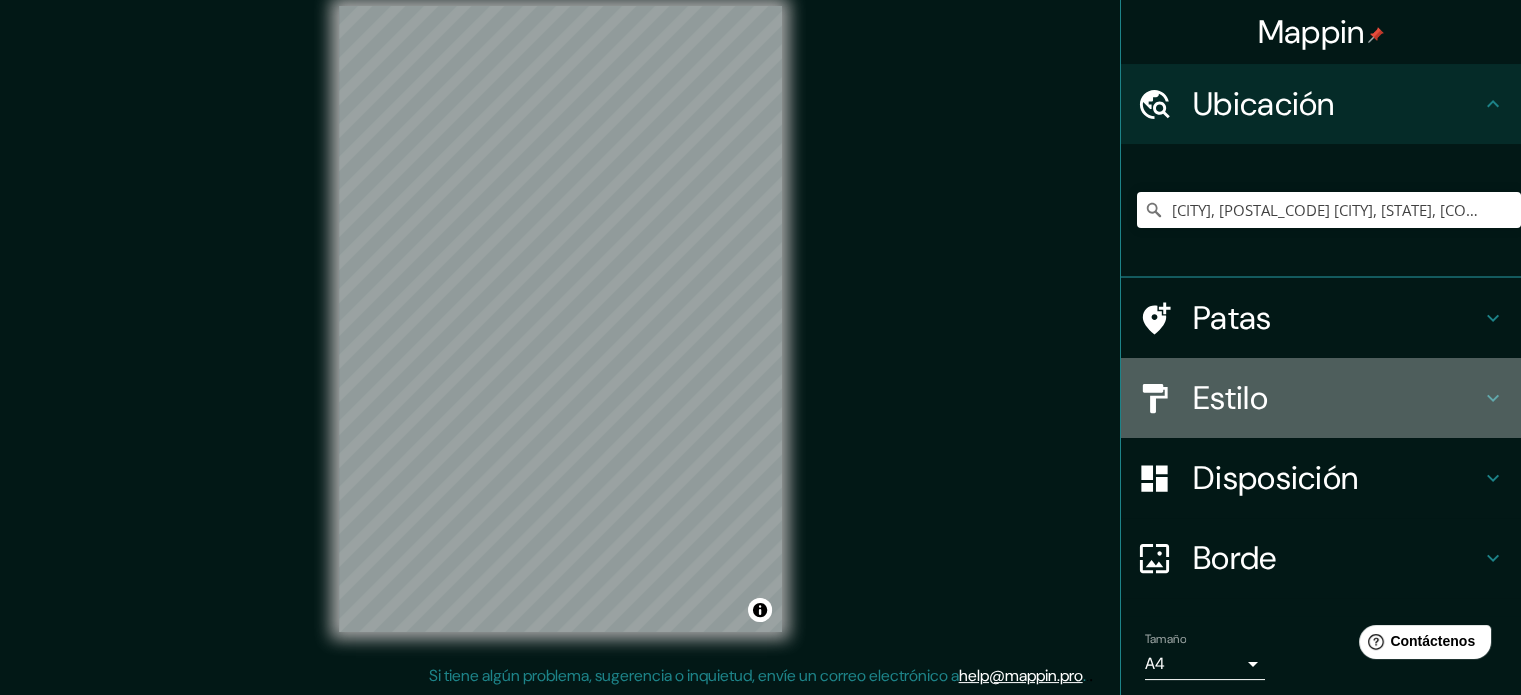 click on "Estilo" at bounding box center (1230, 398) 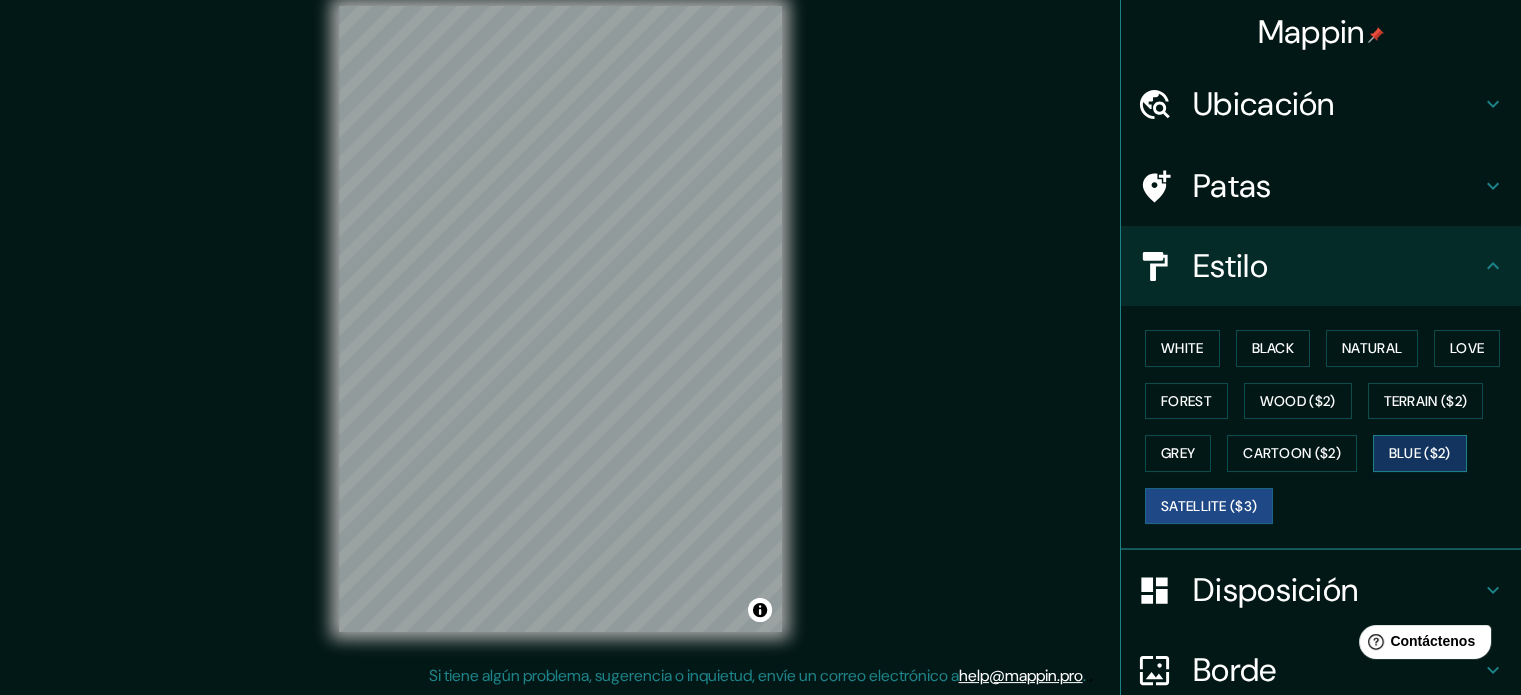 click on "Blue ($2)" at bounding box center [1420, 453] 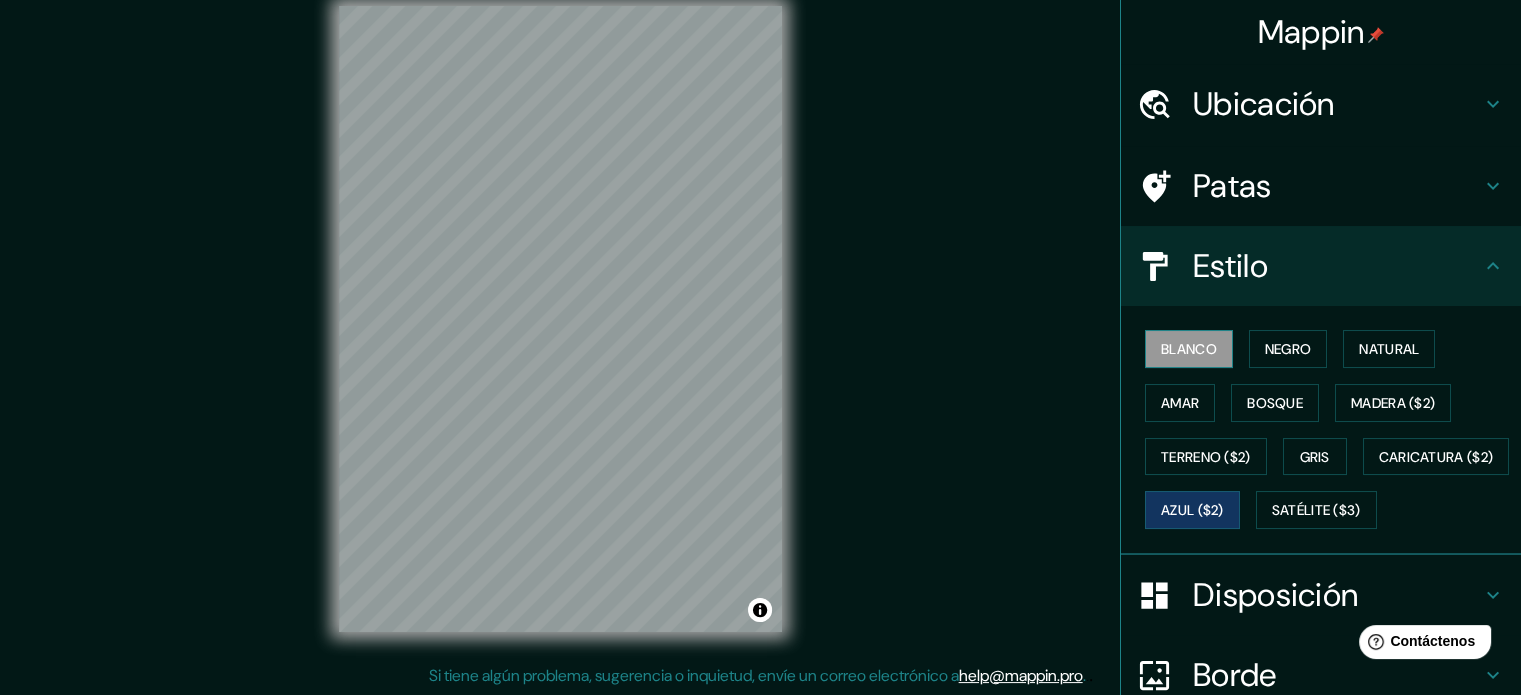 click on "Blanco" at bounding box center (1189, 349) 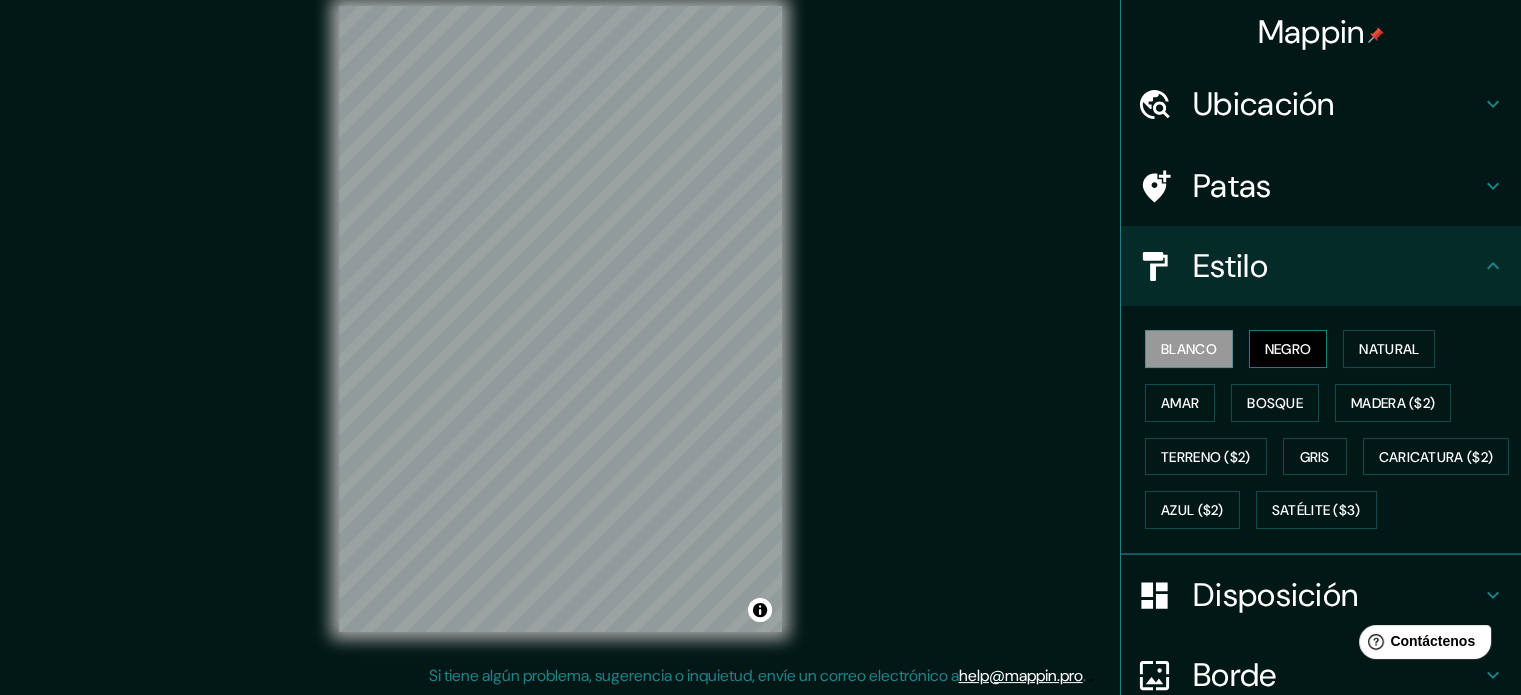 click on "Negro" at bounding box center (1288, 349) 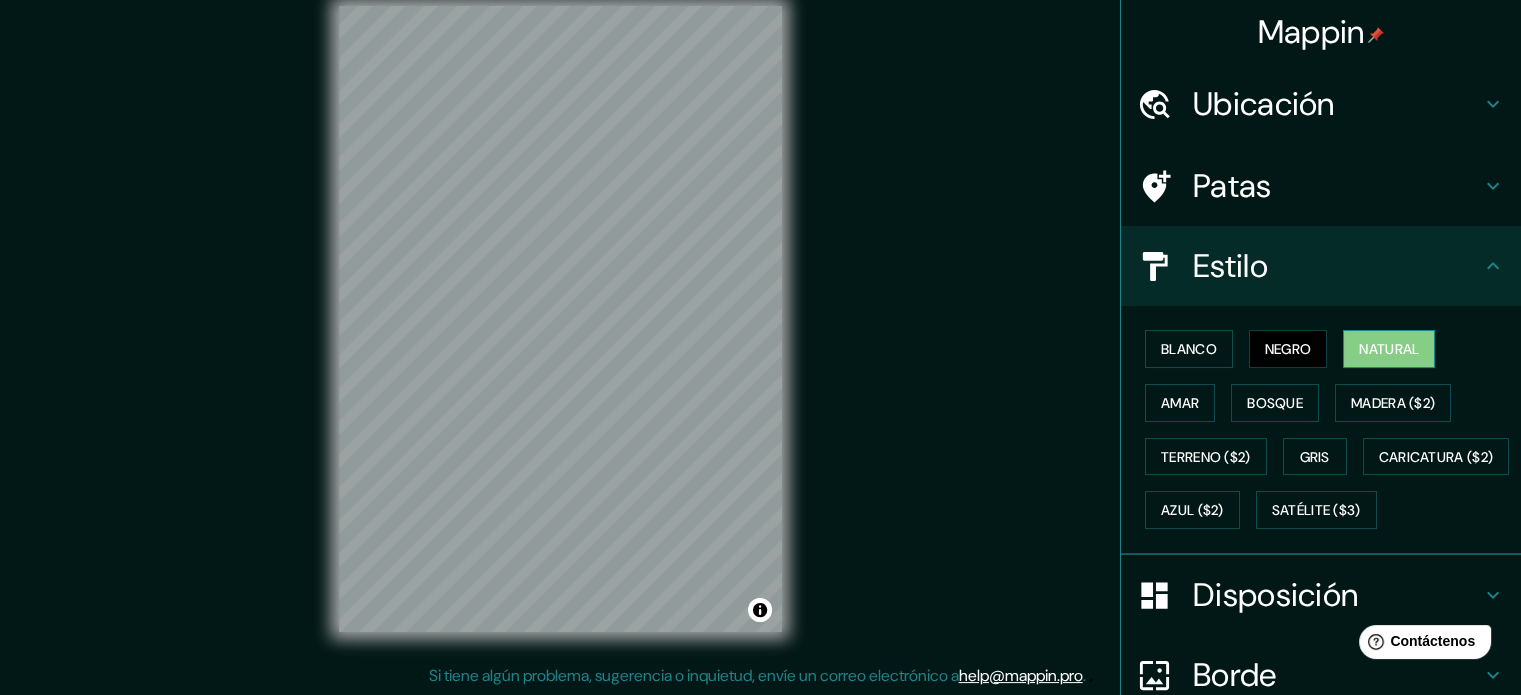 click on "Natural" at bounding box center (1389, 349) 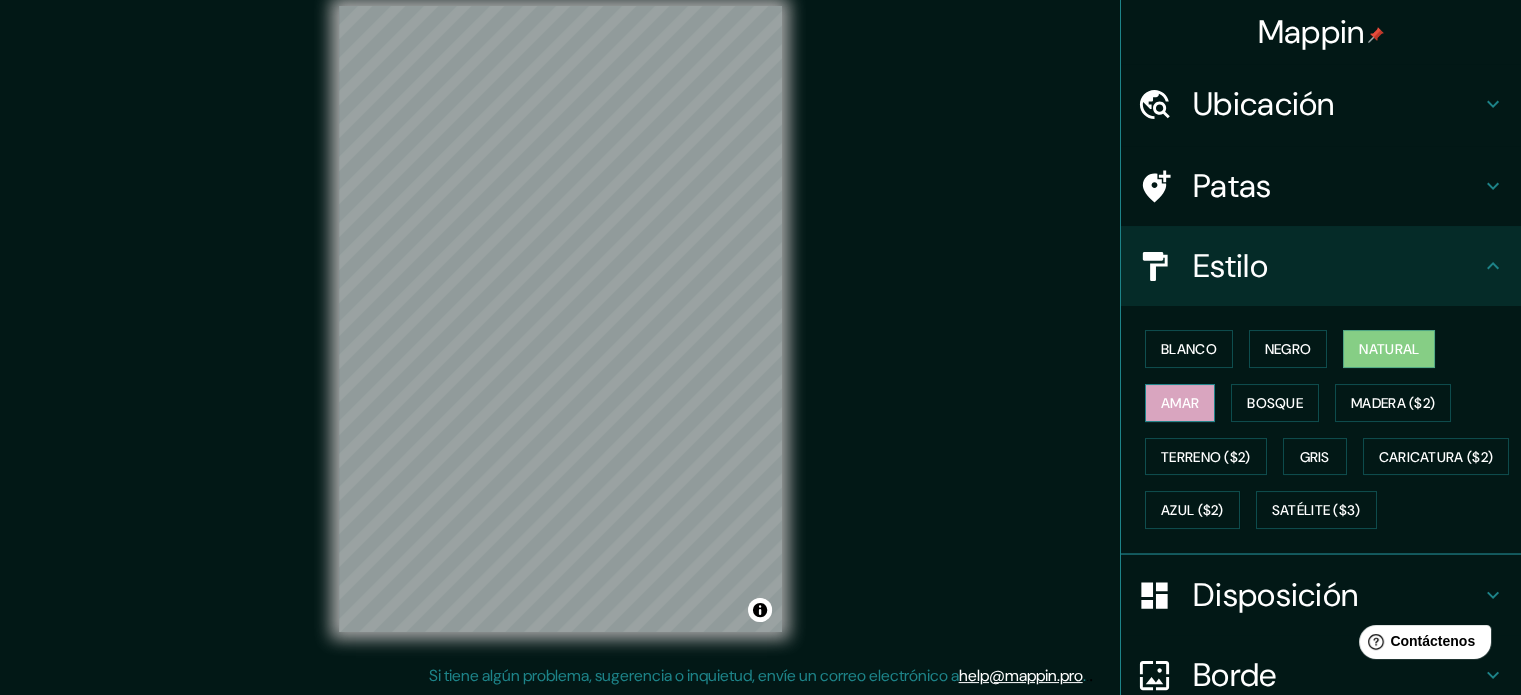 click on "Amar" at bounding box center (1180, 403) 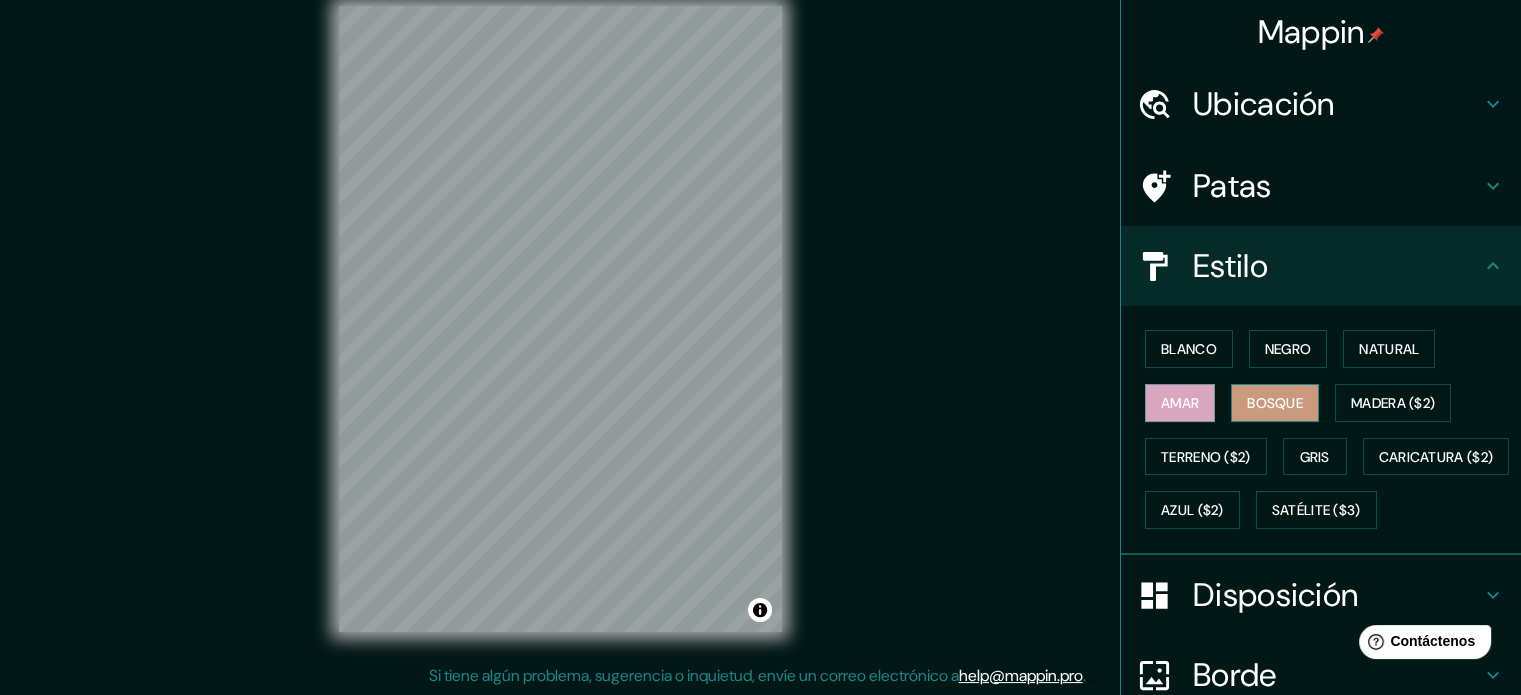 click on "Bosque" at bounding box center (1275, 403) 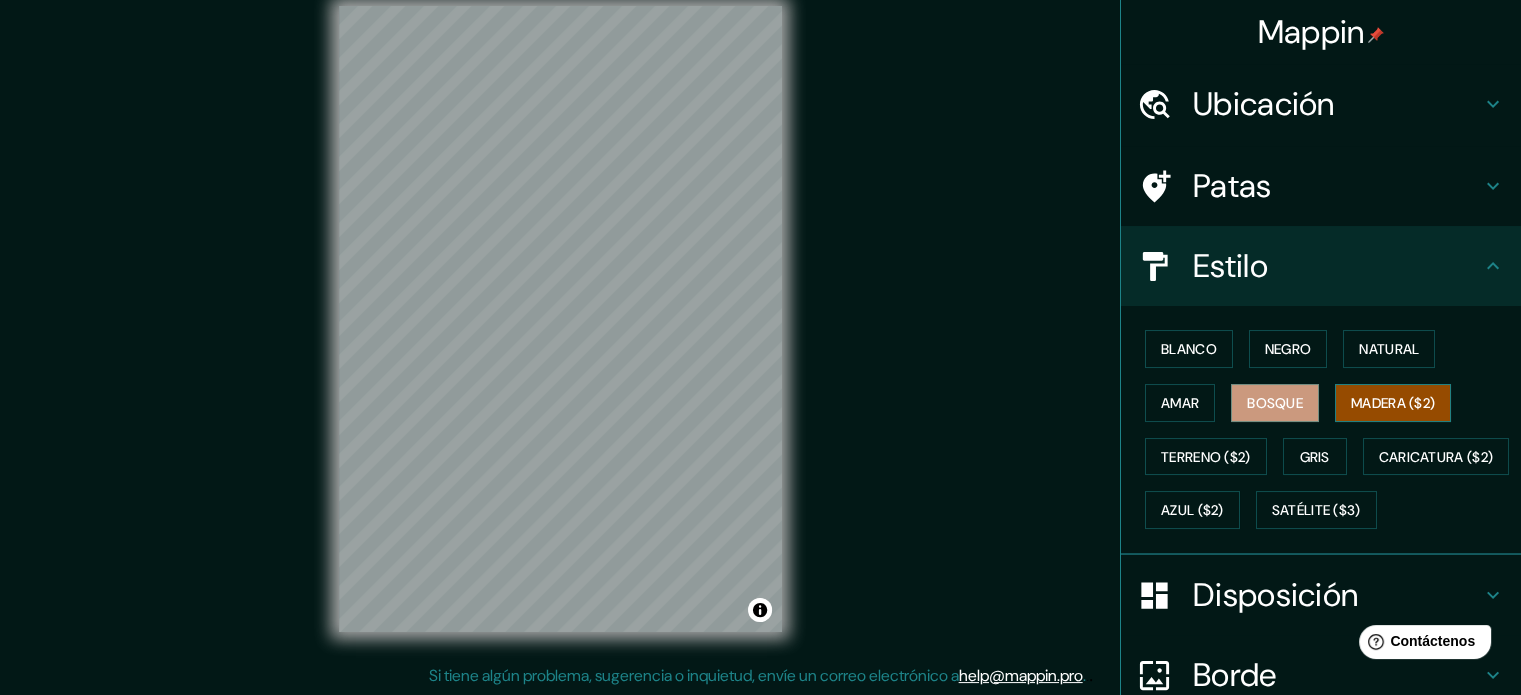 click on "Madera ($2)" at bounding box center (1393, 403) 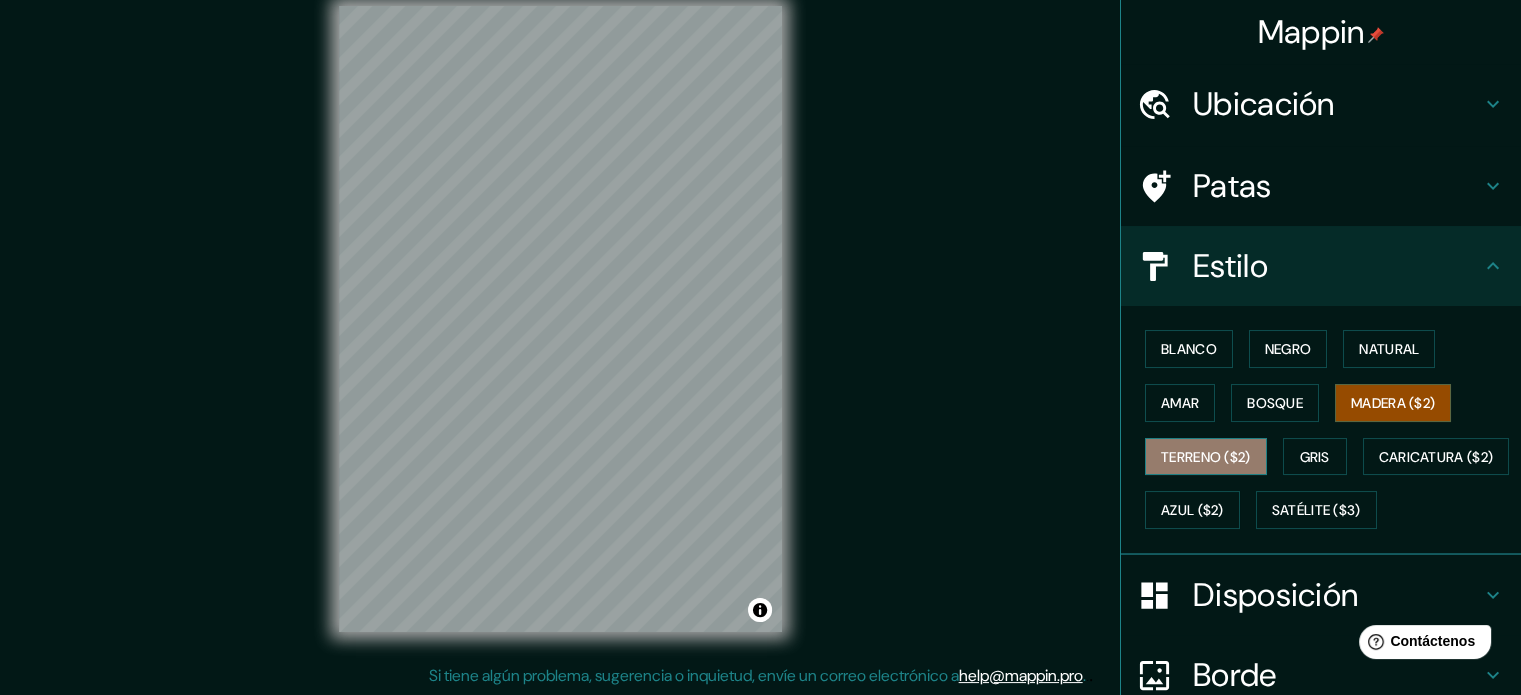 click on "Terreno ($2)" at bounding box center (1206, 457) 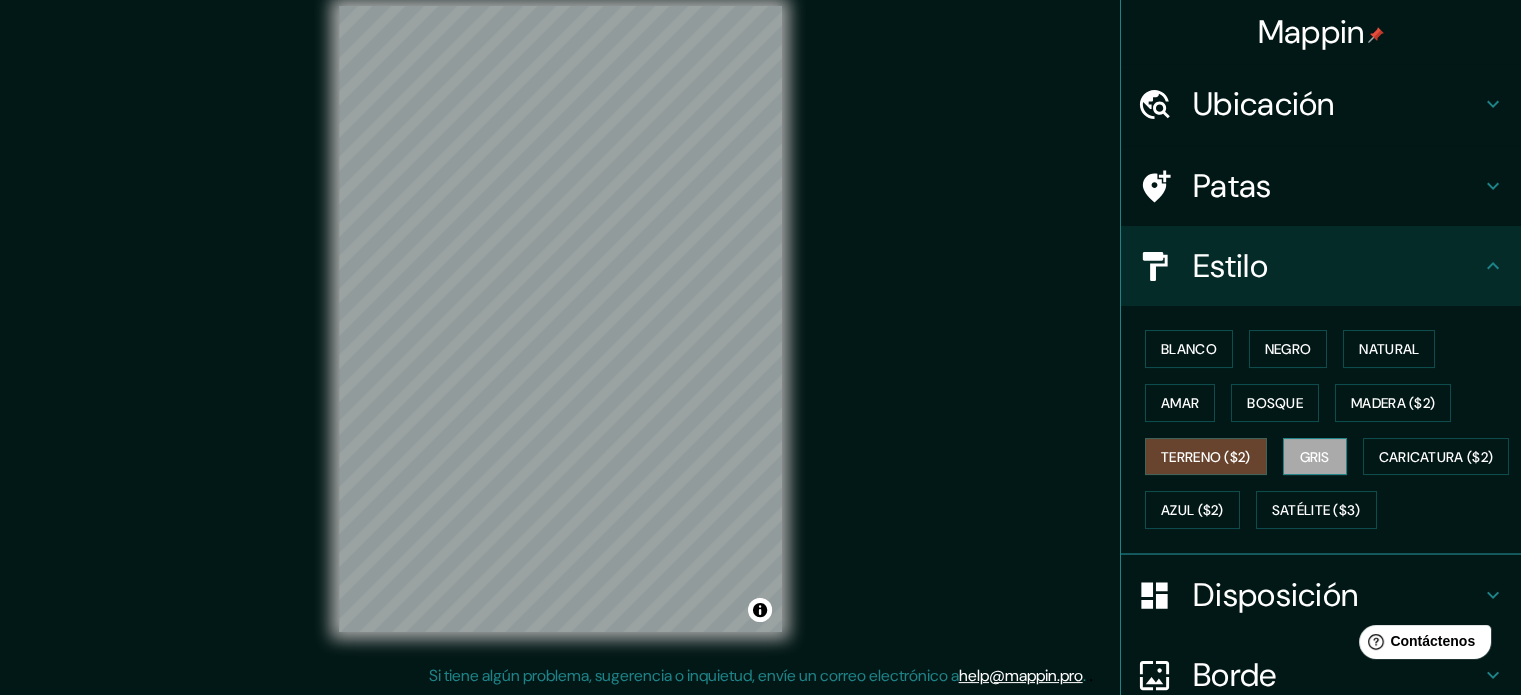 click on "Gris" at bounding box center [1315, 457] 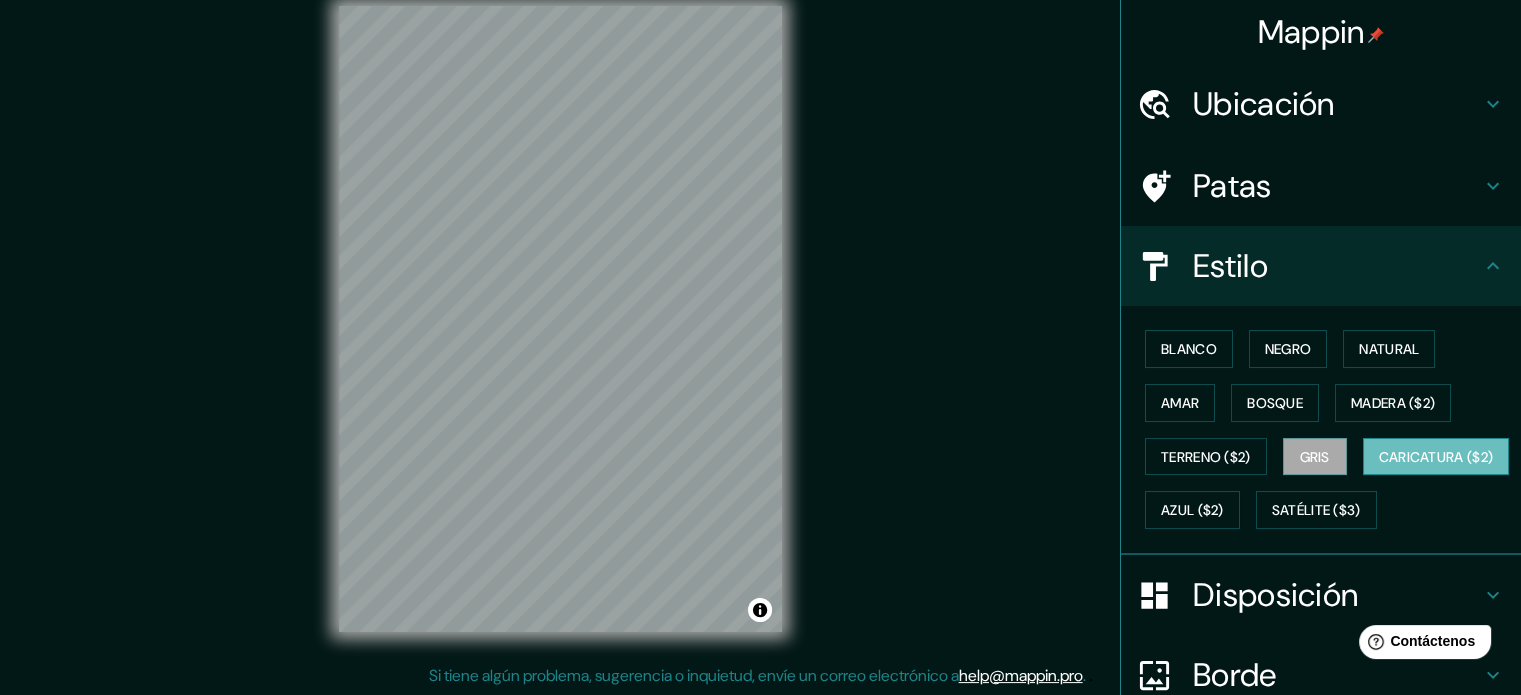 click on "Caricatura ($2)" at bounding box center (1436, 457) 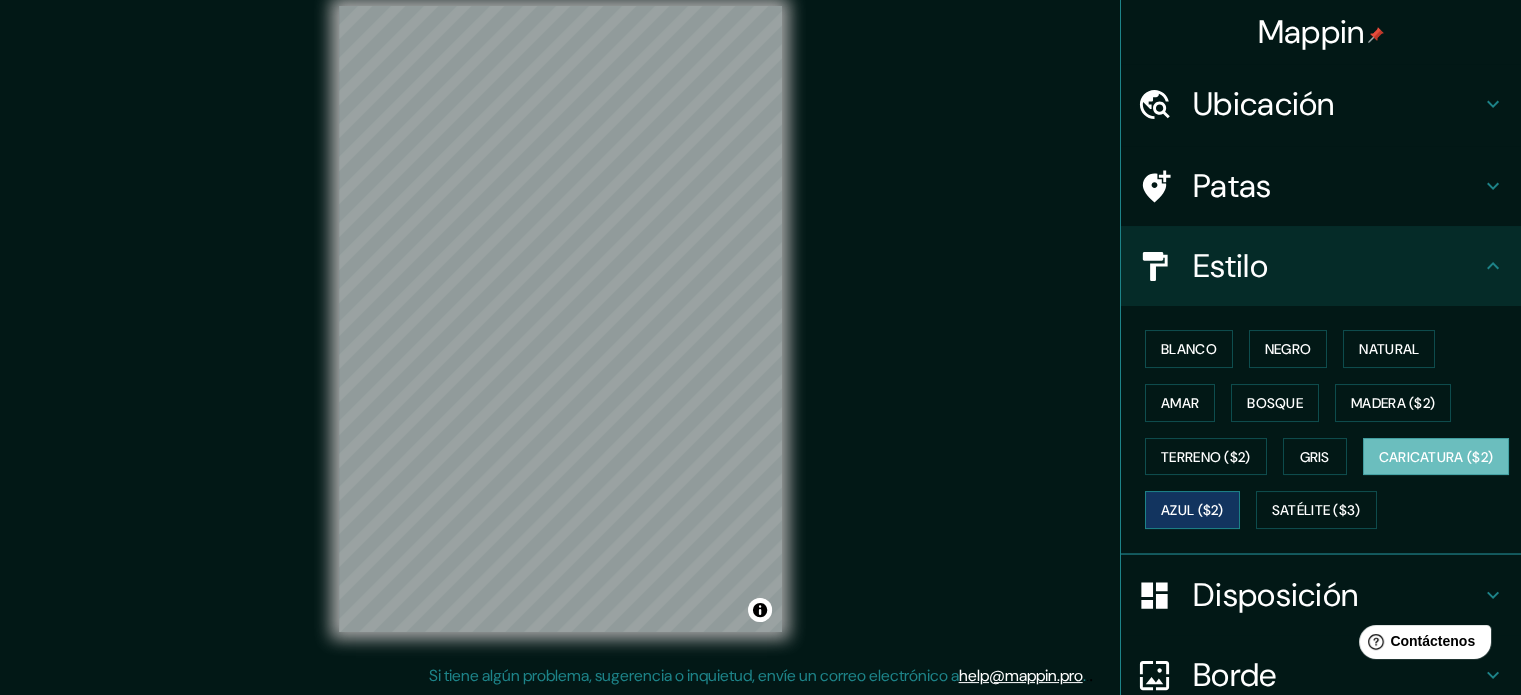 click on "Azul ($2)" at bounding box center (1192, 510) 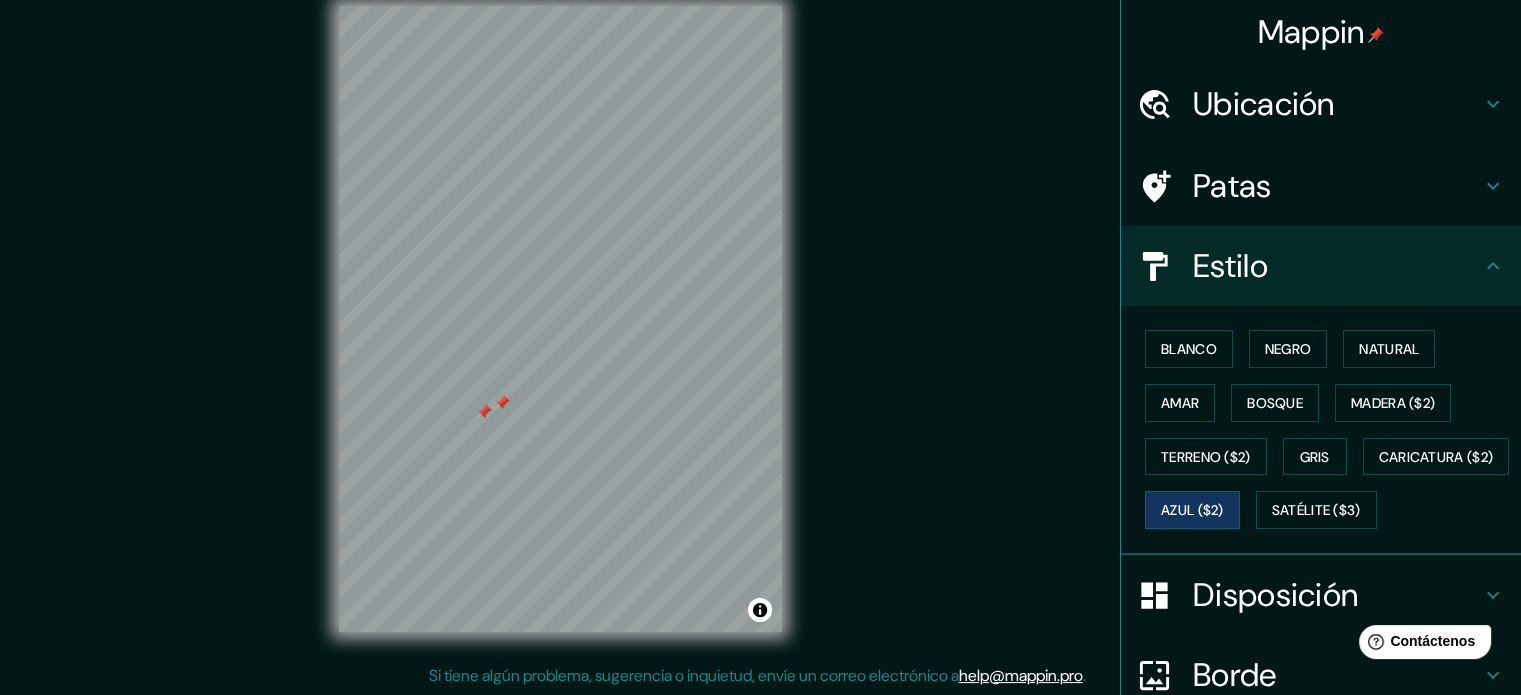 click at bounding box center (484, 412) 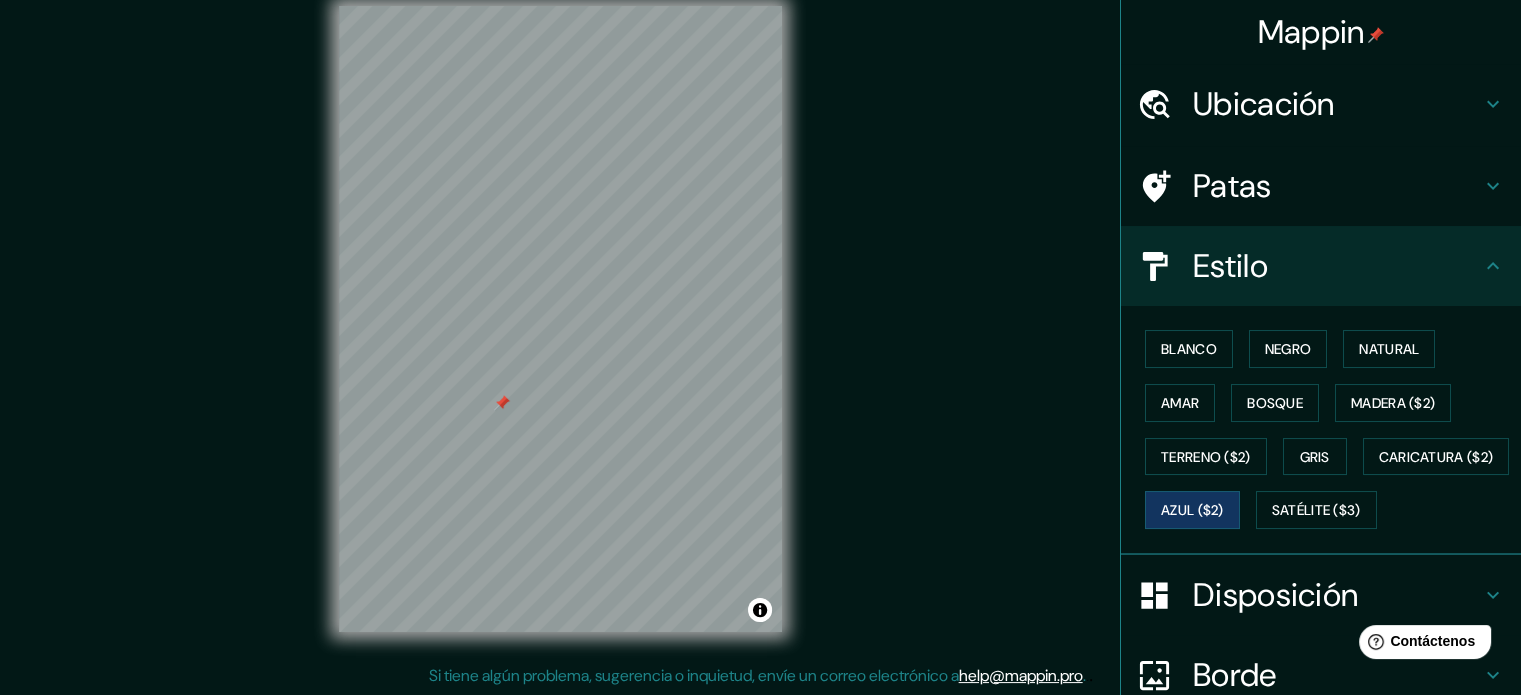 click at bounding box center [502, 403] 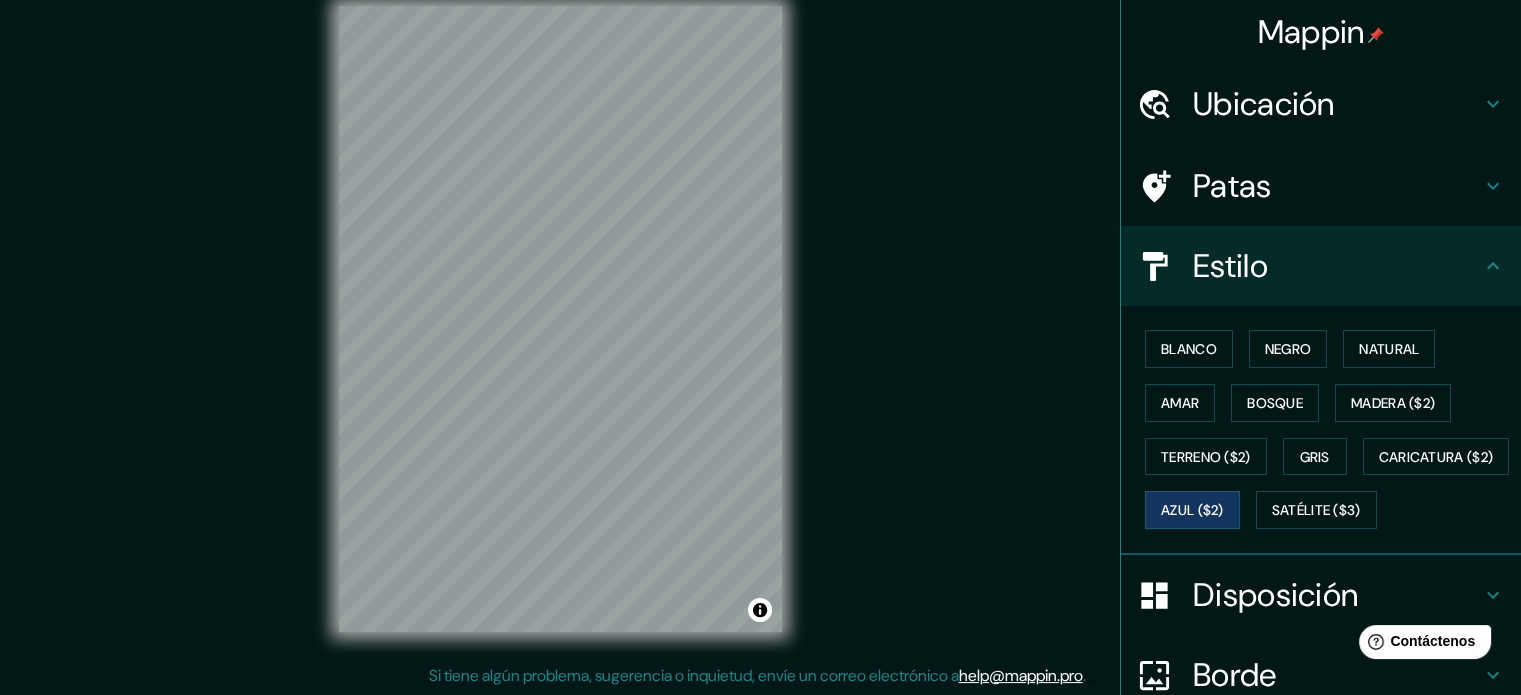 click on "Mappin Ubicación Ciudad De [CITY], [POSTAL_CODE] [CITY], Departamento de [PROVINCE], [COUNTRY] Patas Estilo Blanco Negro Natural Amar Bosque Madera ($2) Terreno ($2) Gris Caricatura ($2) Azul ($2) Satélite ($3) Disposición Borde Elige un borde. Consejo : puedes opacar las capas del marco para crear efectos geniales. Ninguno Simple Transparente Elegante Tamaño A4 single Crea tu mapa © Mapbox © OpenStreetMap Improve this map Si tiene algún problema, sugerencia o inquietud, envíe un correo electrónico a help@mappin.pro . . ." at bounding box center [760, 335] 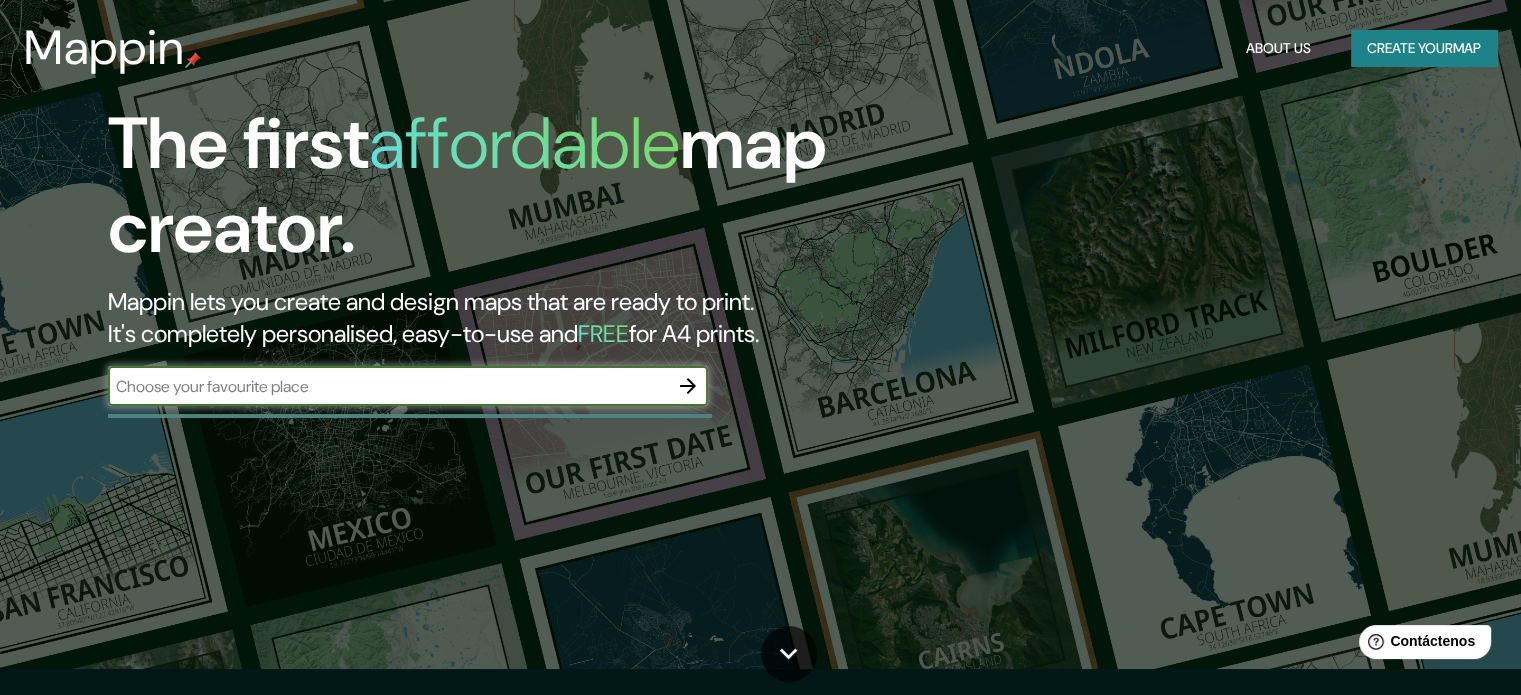 scroll, scrollTop: 0, scrollLeft: 0, axis: both 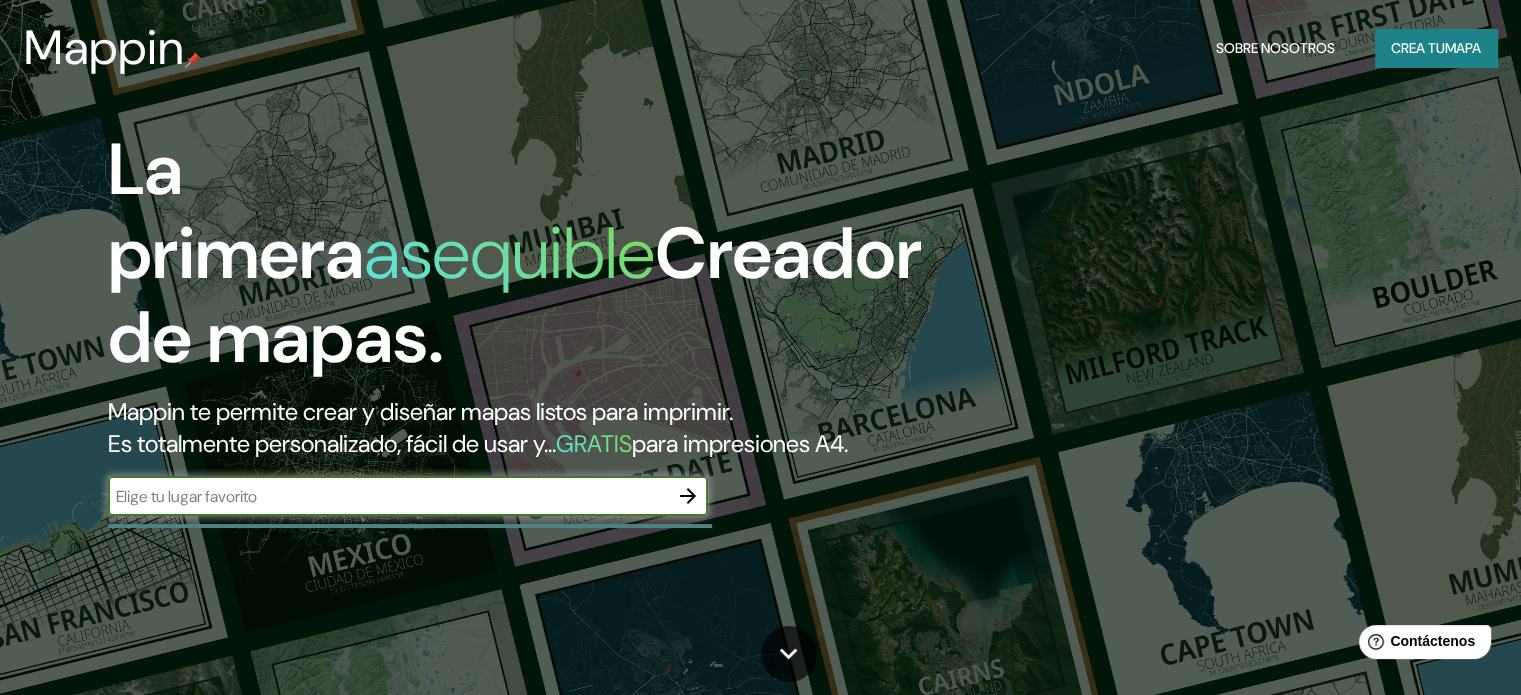 click at bounding box center (388, 496) 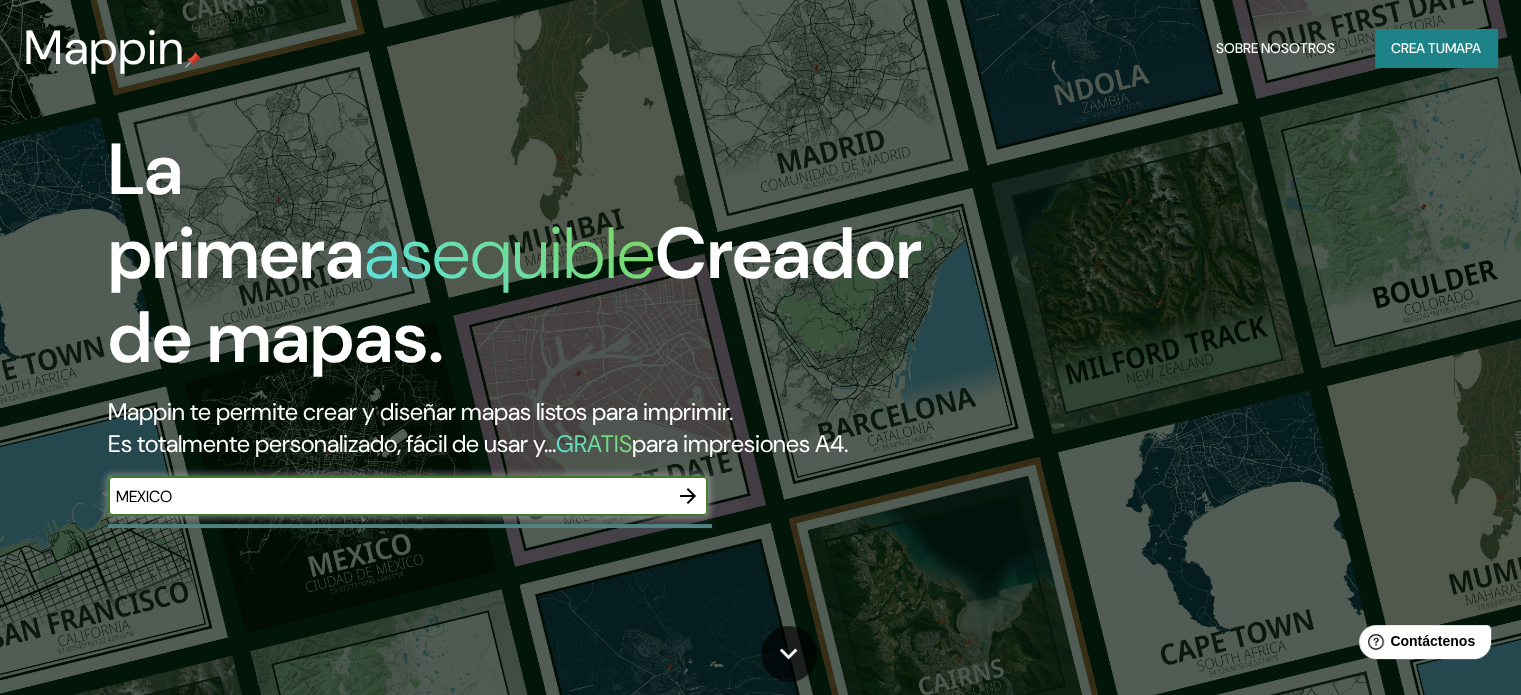 type on "MEXICO" 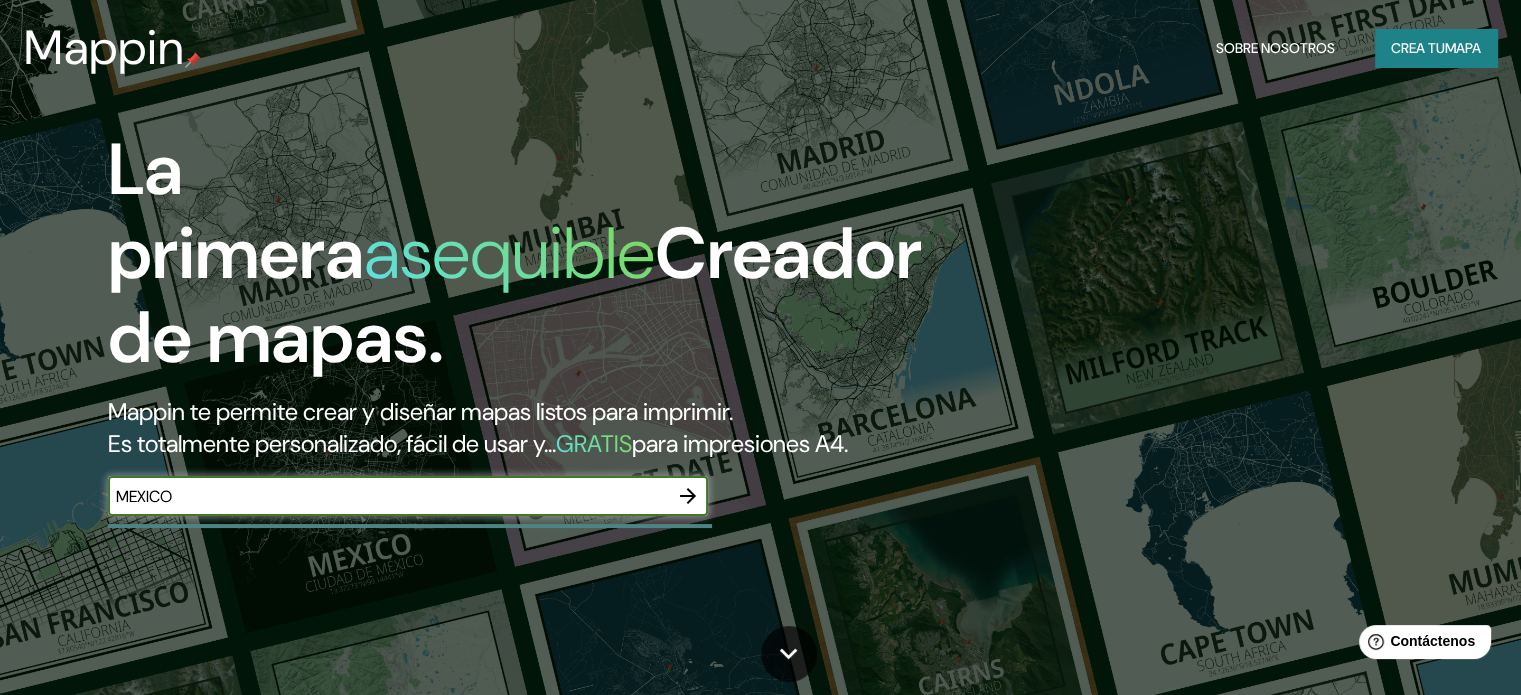 click at bounding box center (688, 496) 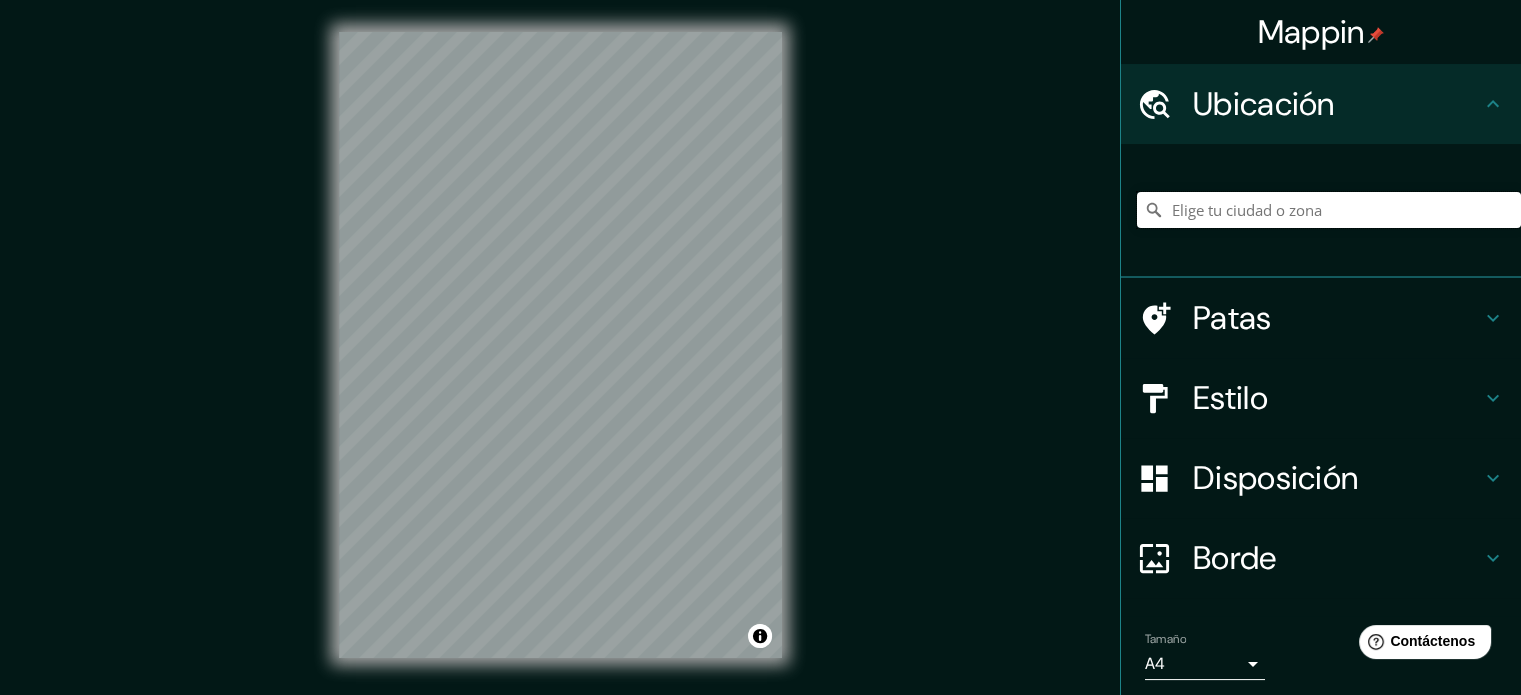 click at bounding box center (1329, 210) 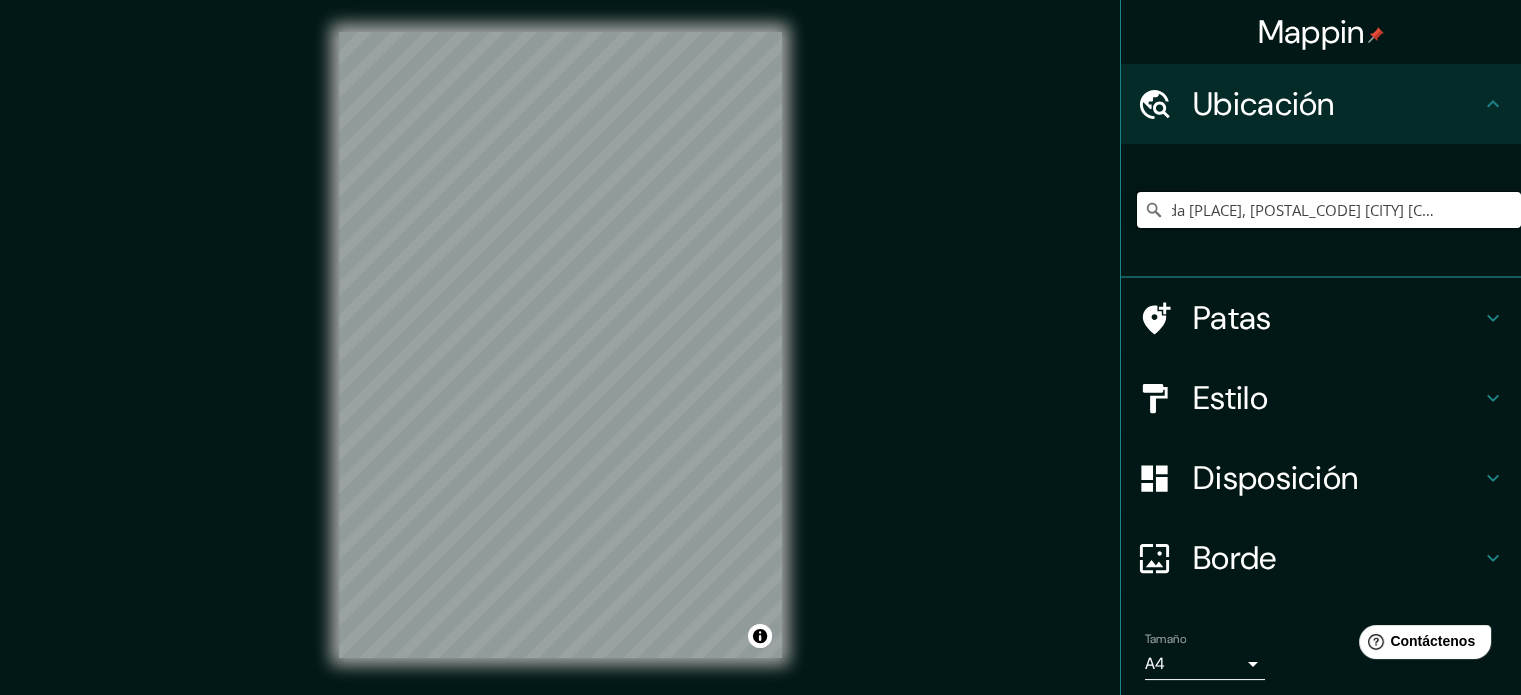 scroll, scrollTop: 0, scrollLeft: 0, axis: both 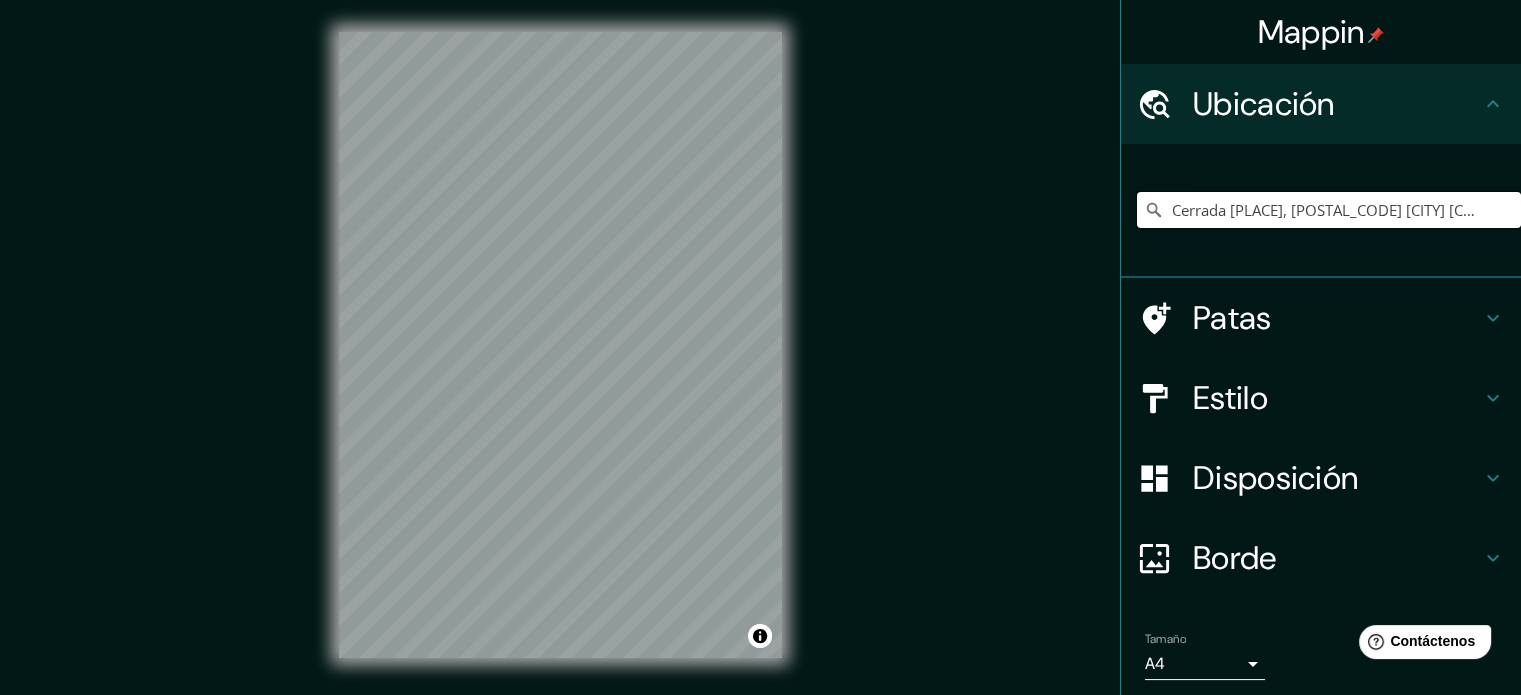 type on "Cerrada [PLACE], [POSTAL_CODE] [CITY] [COUNTRY]" 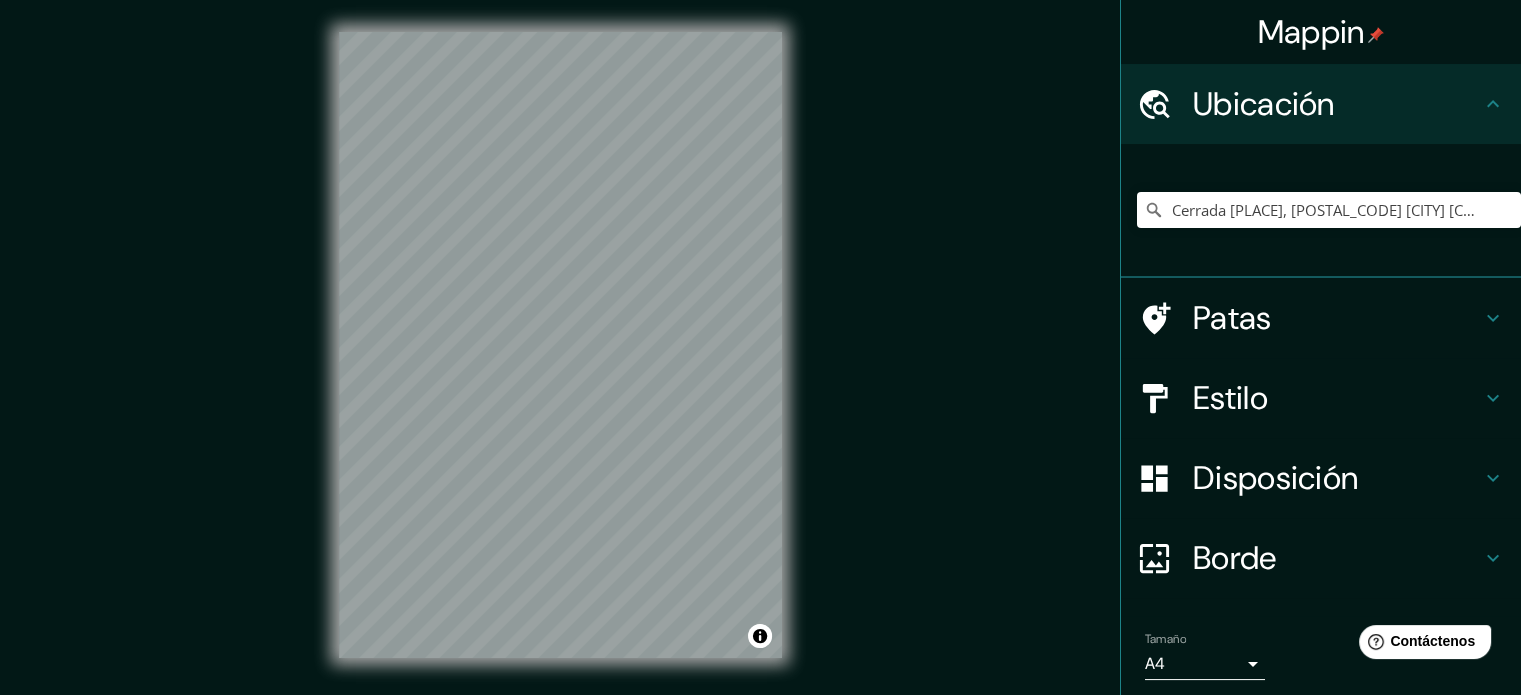 click on "Estilo" at bounding box center [1337, 398] 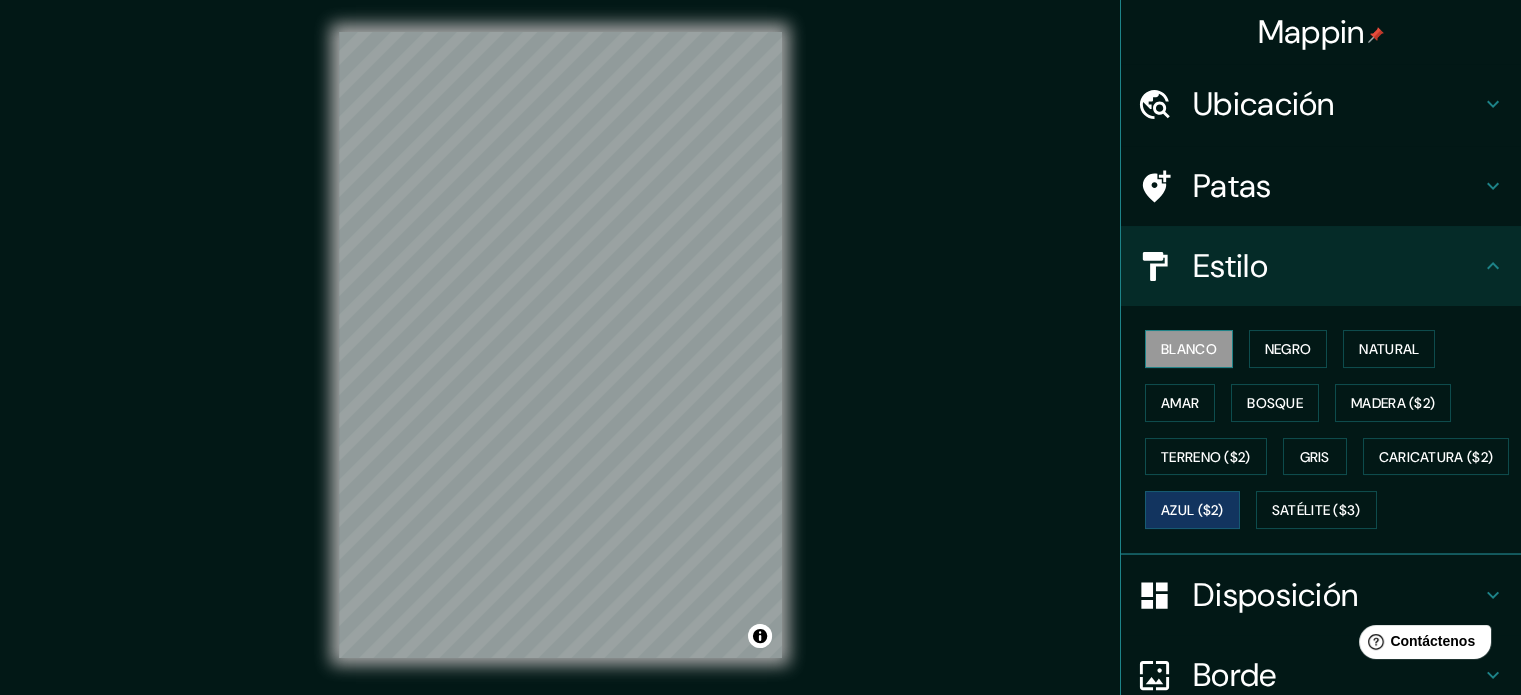 click on "Blanco" at bounding box center (1189, 349) 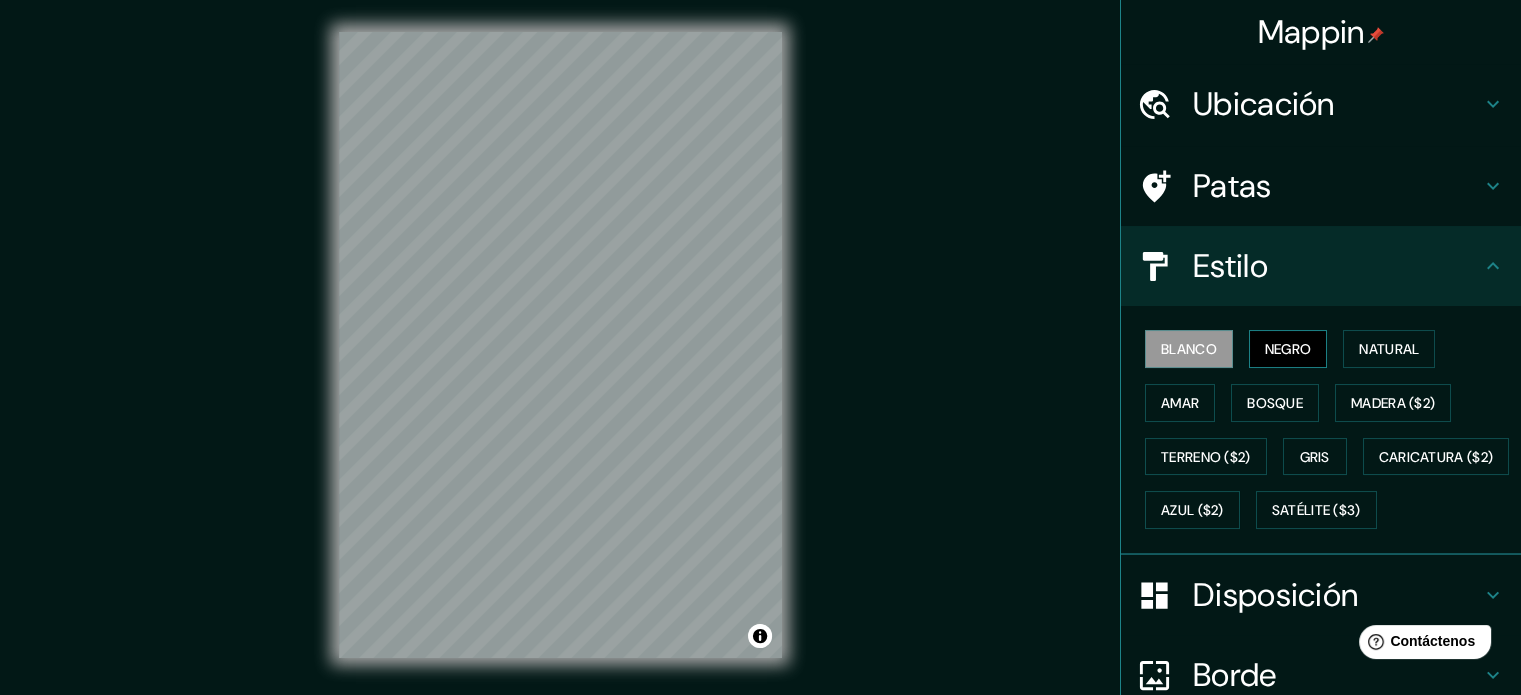 click on "Negro" at bounding box center [1288, 349] 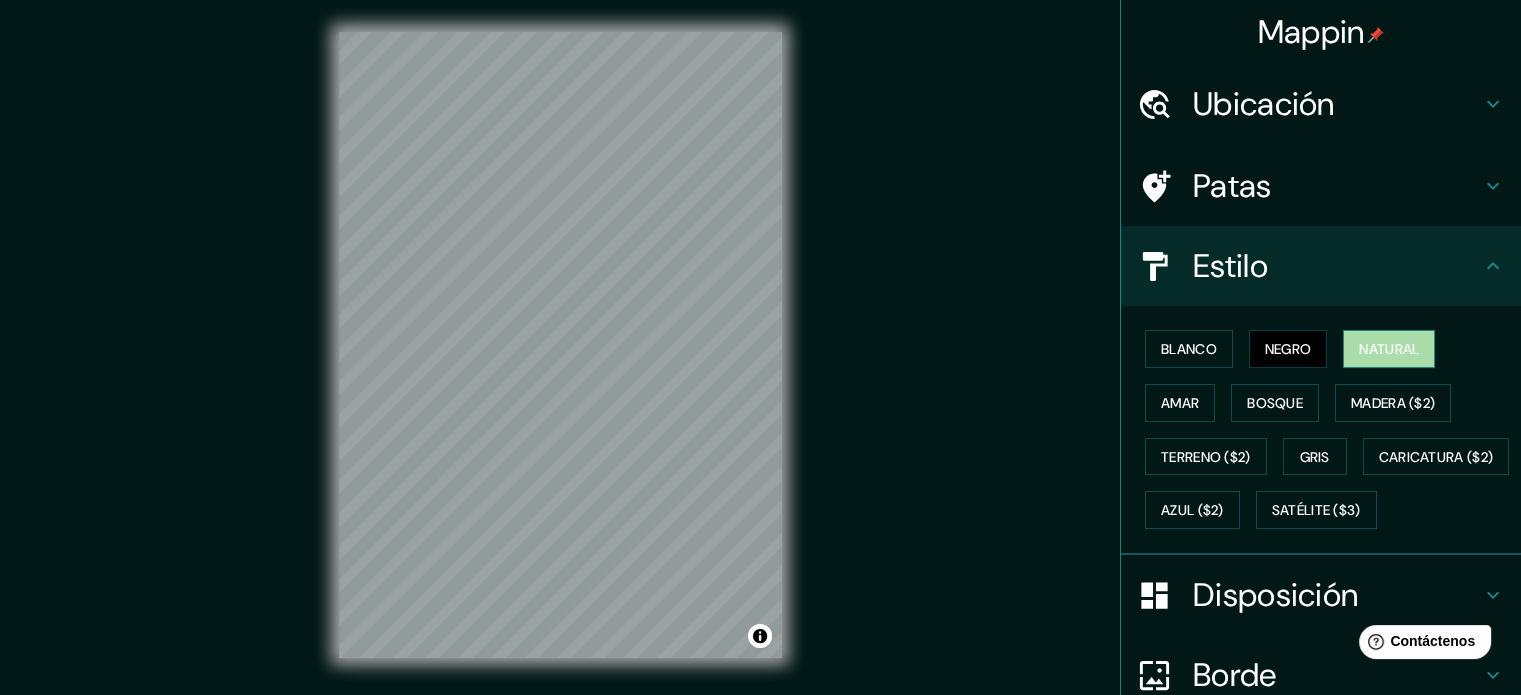 click on "Natural" at bounding box center [1389, 349] 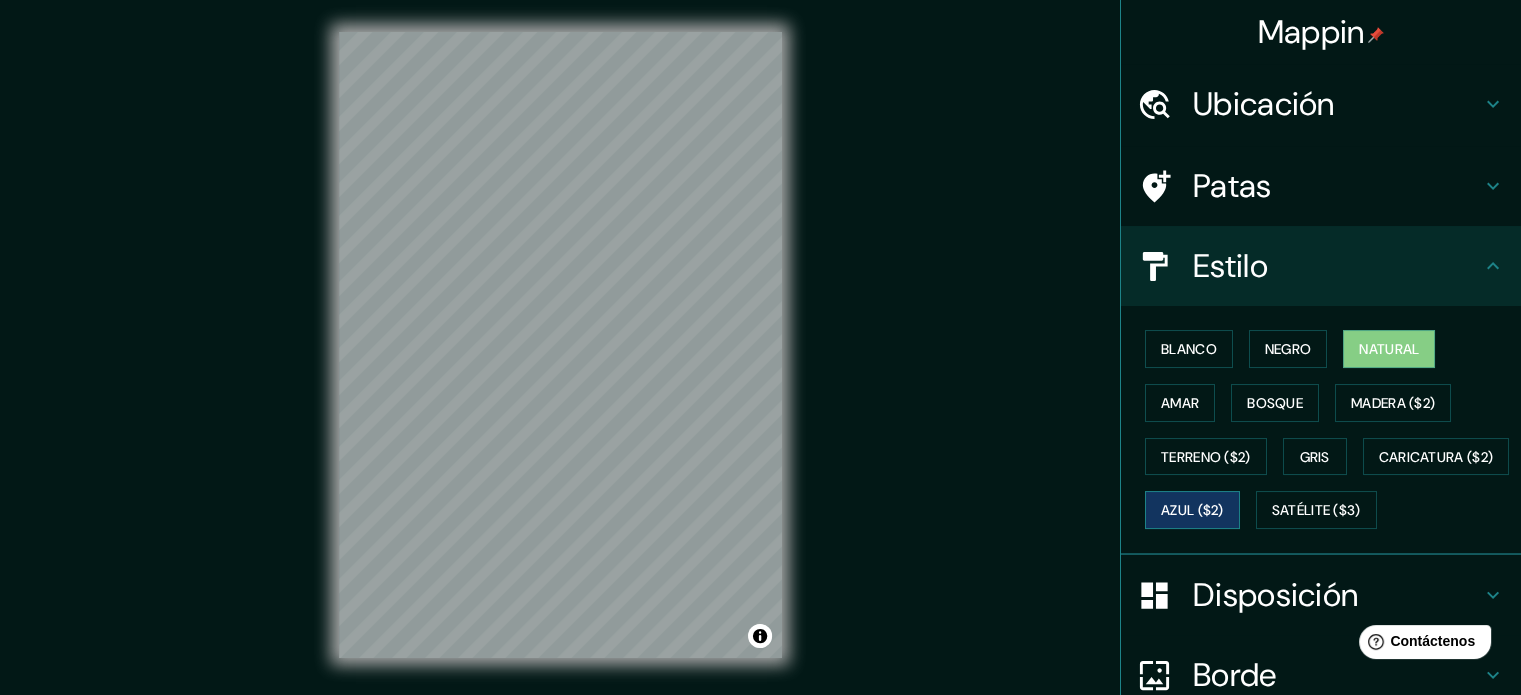 click on "Azul ($2)" at bounding box center (1192, 511) 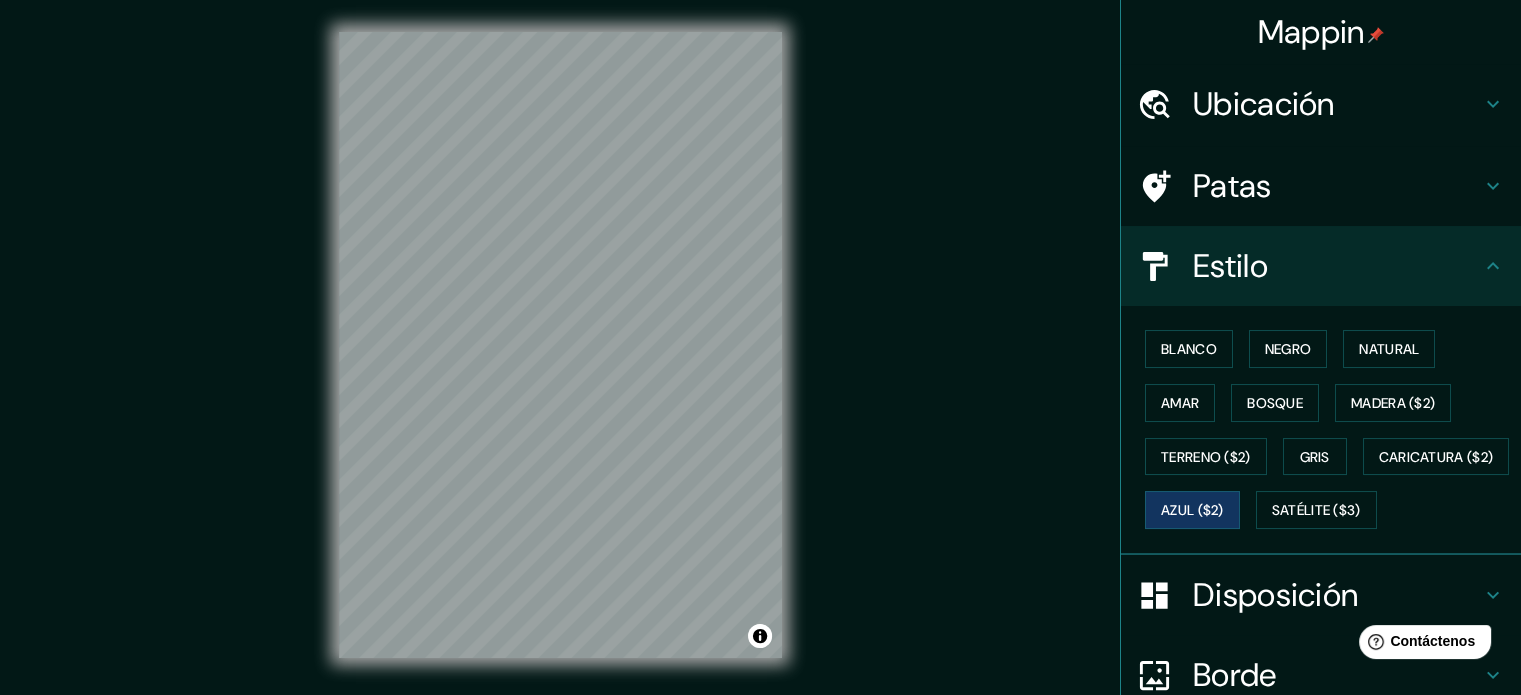 click on "Mappin Ubicación Cerrada [NAME], [POSTAL_CODE] [CITY], México Cerrada [NAME] [POSTAL_CODE] [CITY], México Cerrada [POSTAL_CODE] [CITY], Estado de México, México [CITY] [POSTAL_CODE], México [CITY] México Estado de México México Patas Estilo Blanco Negro Natural Amar Bosque Madera ($2) Terreno ($2) Gris Caricatura ($2) Azul ($2) Satélite ($3) Disposición Borde Elige un borde. Consejo : puedes opacar las capas del marco para crear efectos geniales. Ninguno Simple Transparente Elegante Tamaño A4 single Crea tu mapa © Mapbox © OpenStreetMap Improve this map Si tiene algún problema, sugerencia o inquietud, envíe un correo electrónico a help@mappin.pro . . ." at bounding box center [760, 361] 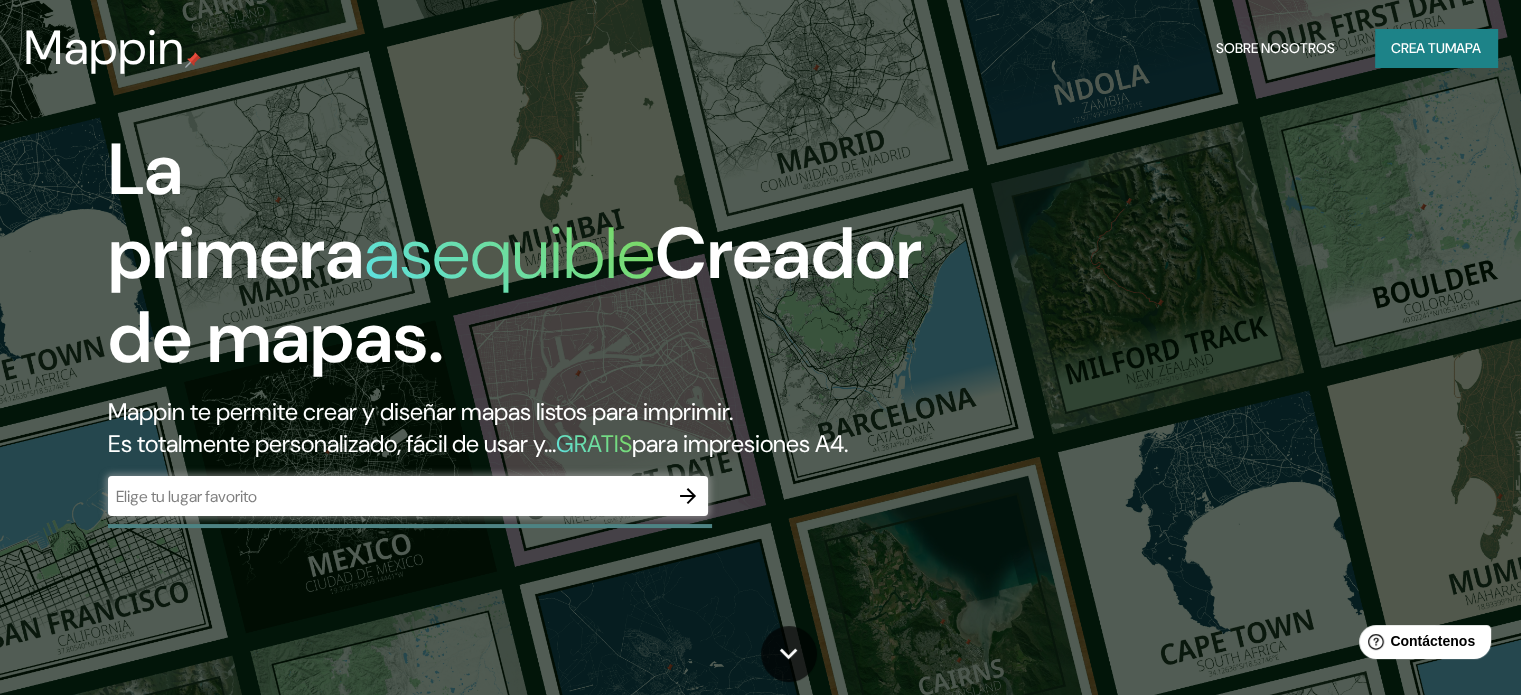 click on "​" at bounding box center [408, 496] 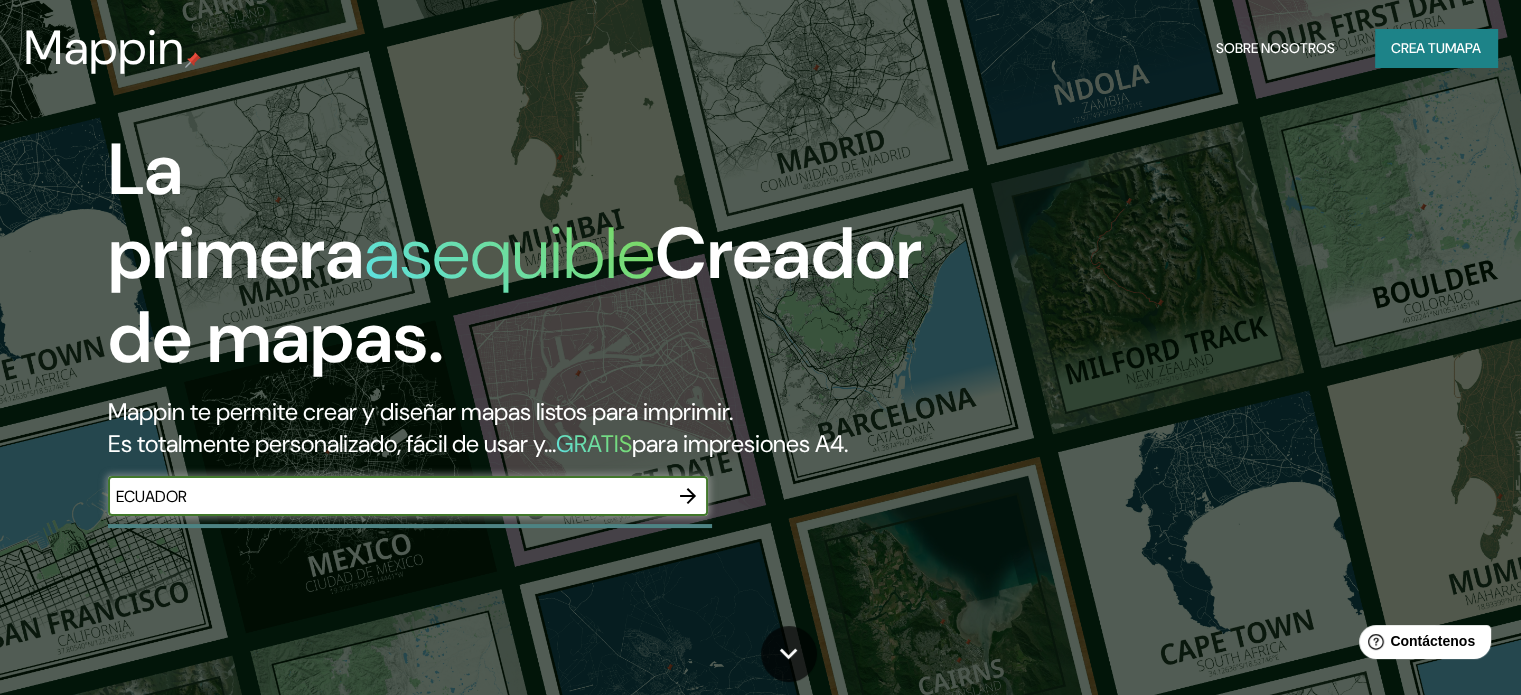 type on "ECUADOR" 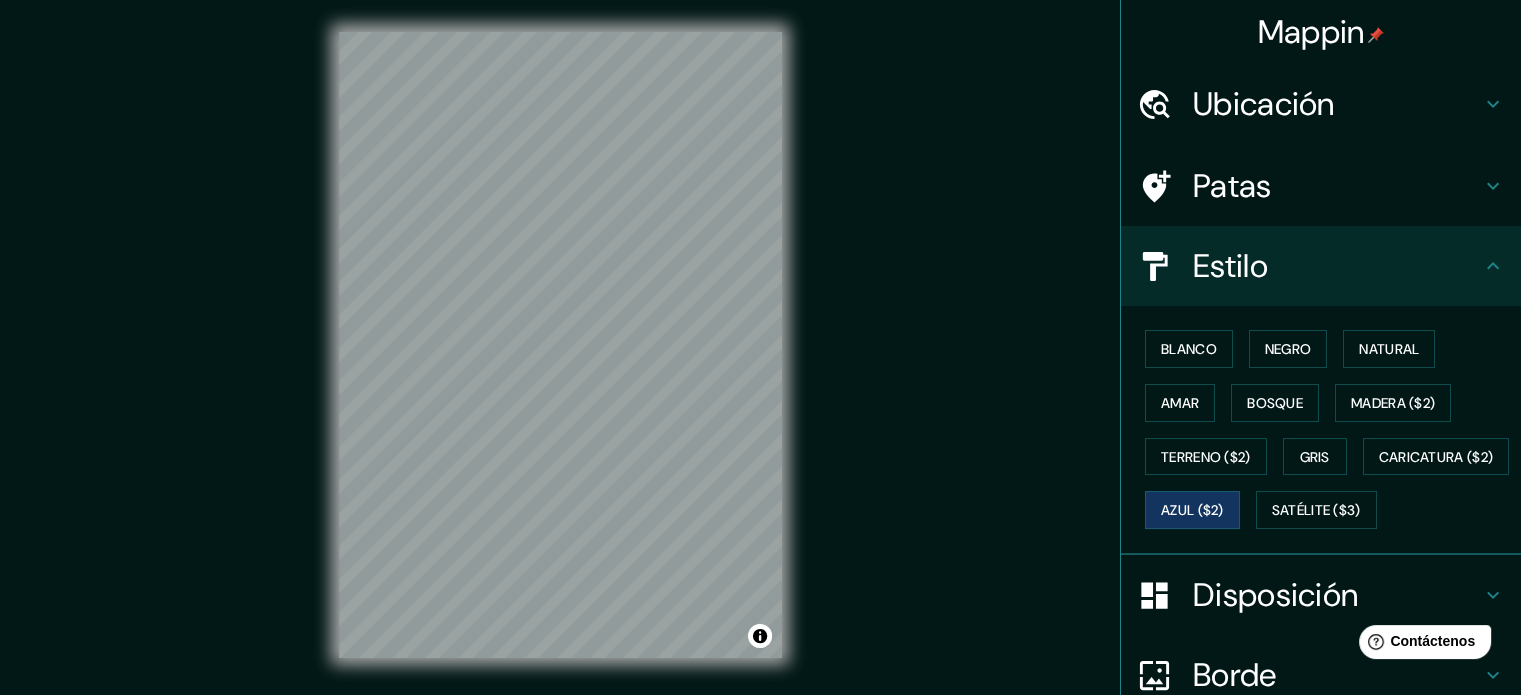 click on "Ubicación" at bounding box center (1264, 104) 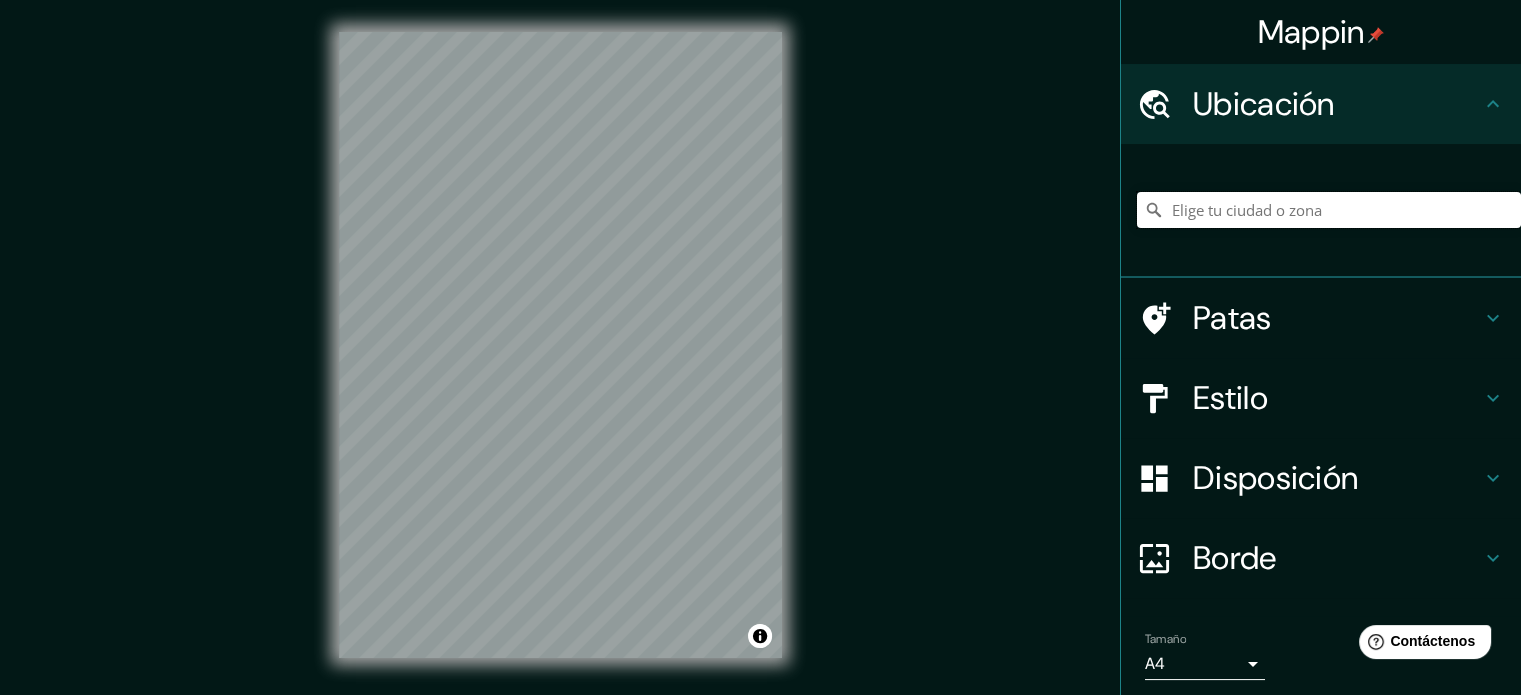 click at bounding box center [1329, 210] 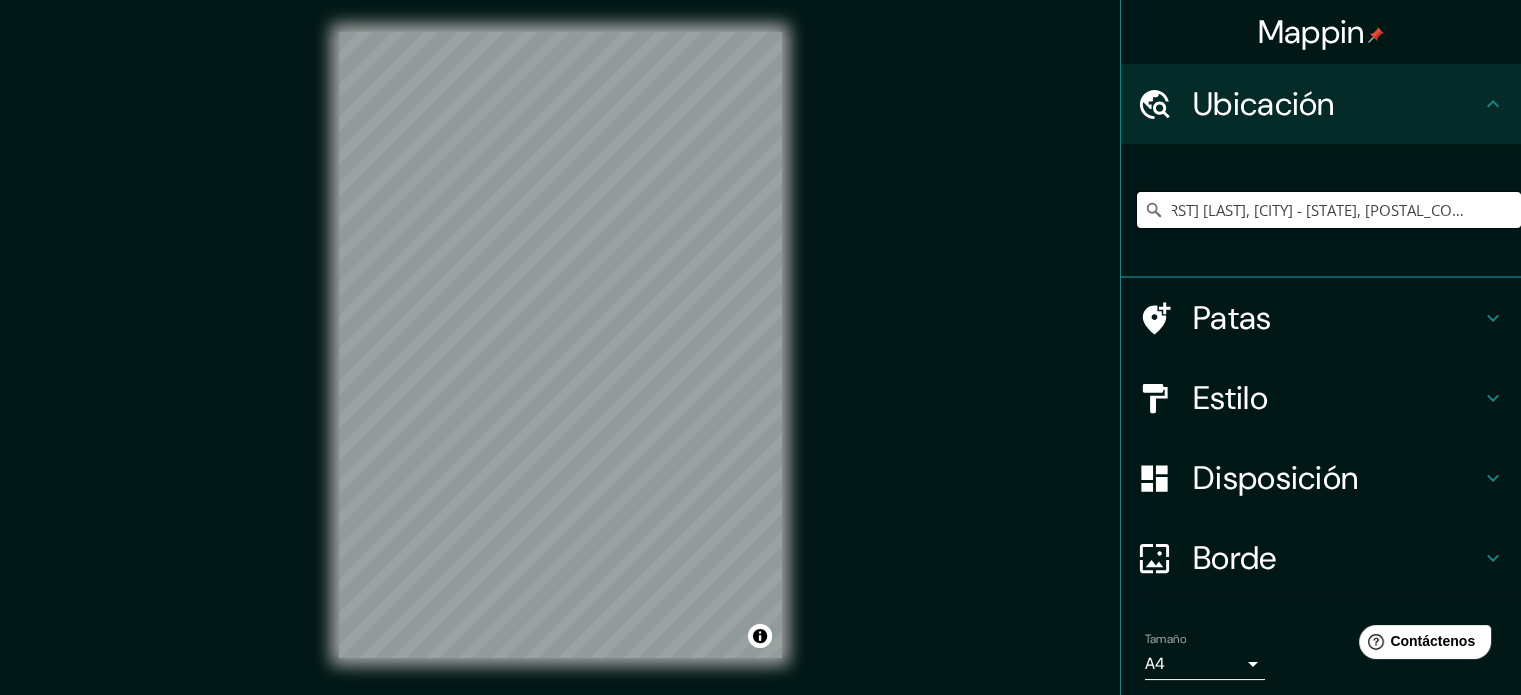 scroll, scrollTop: 0, scrollLeft: 0, axis: both 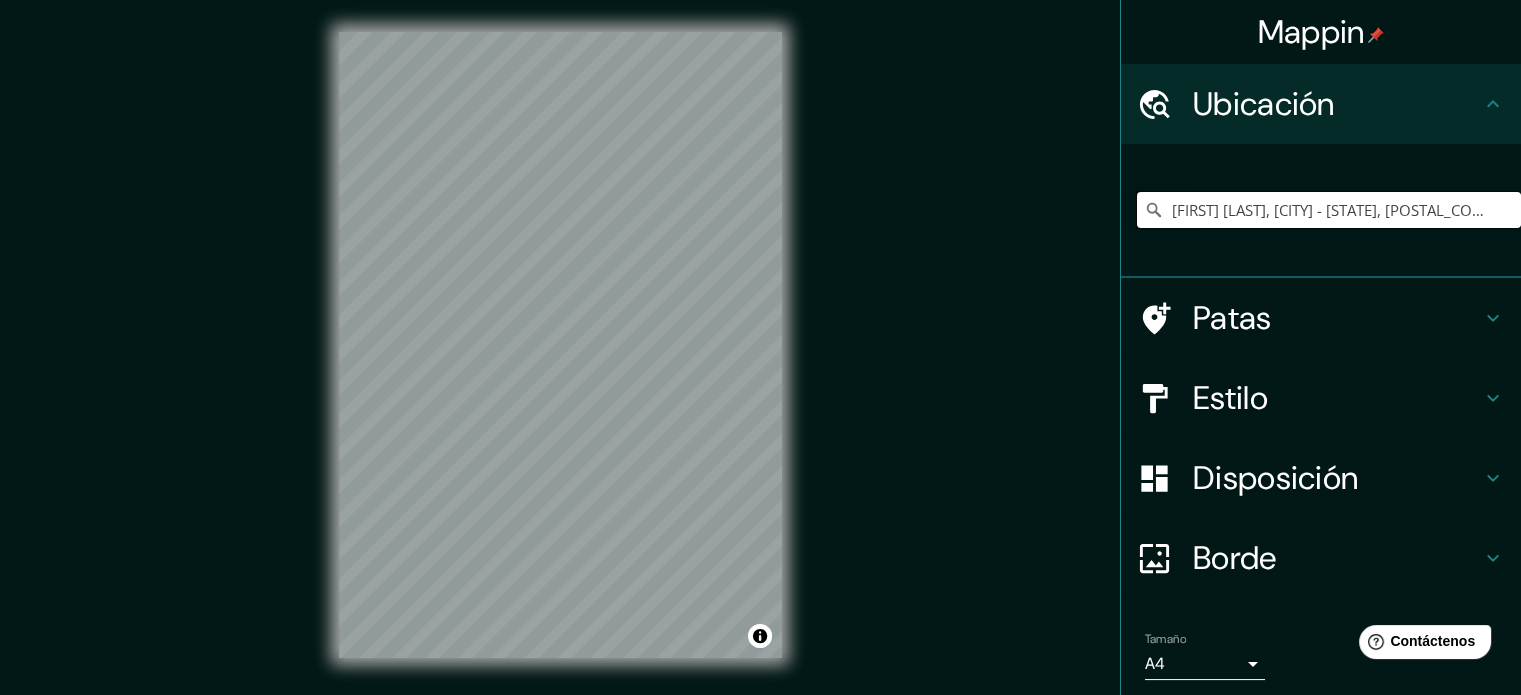 type on "[FIRST] [LAST], [CITY] - [STATE], [POSTAL_CODE], [COUNTRY]" 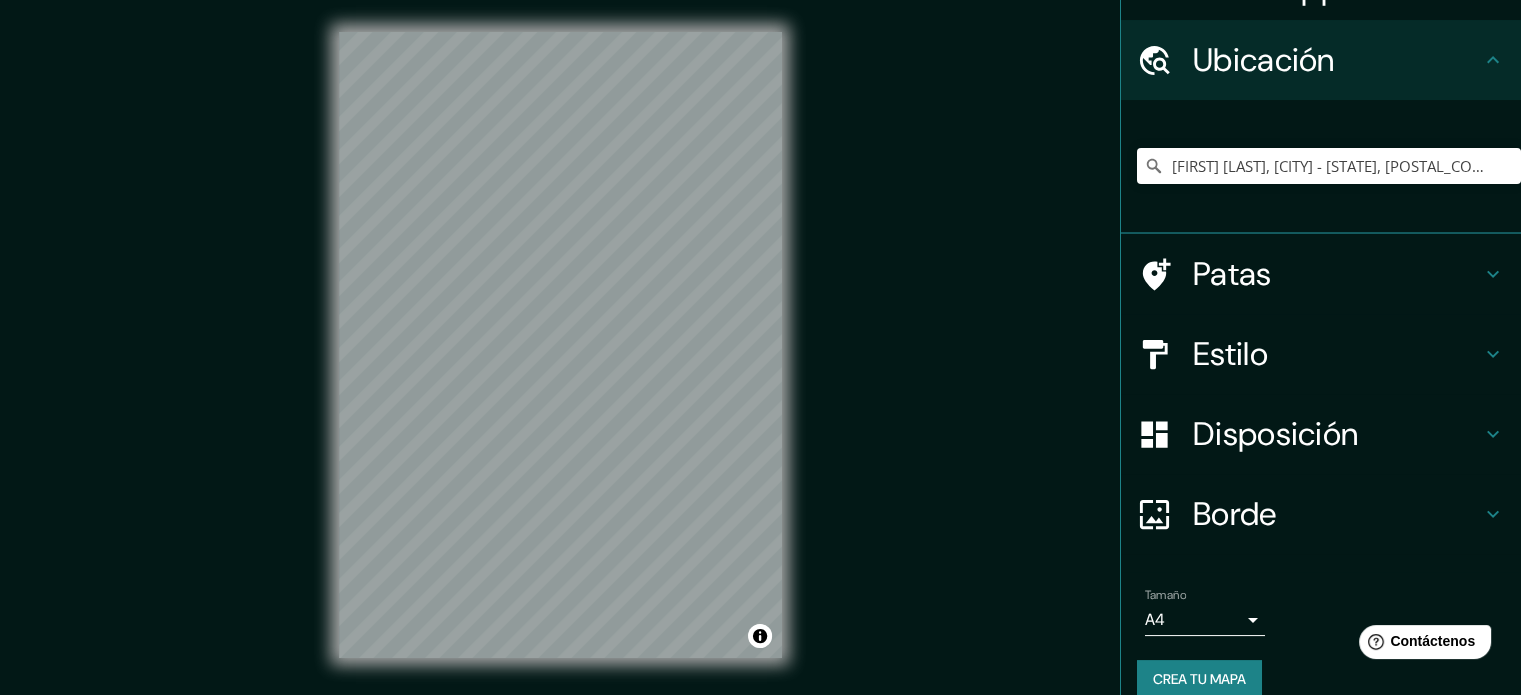 scroll, scrollTop: 69, scrollLeft: 0, axis: vertical 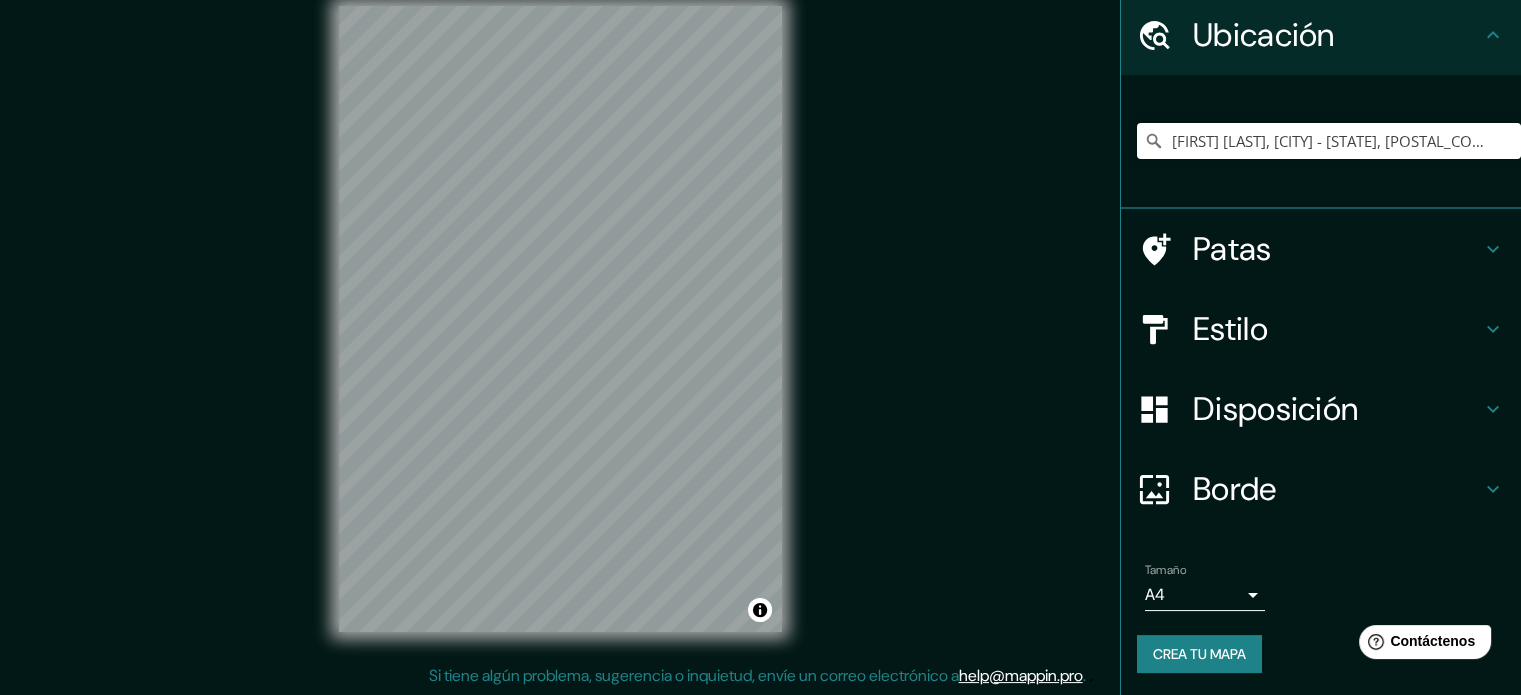 click on "© Mapbox   © OpenStreetMap   Improve this map" at bounding box center (560, 319) 